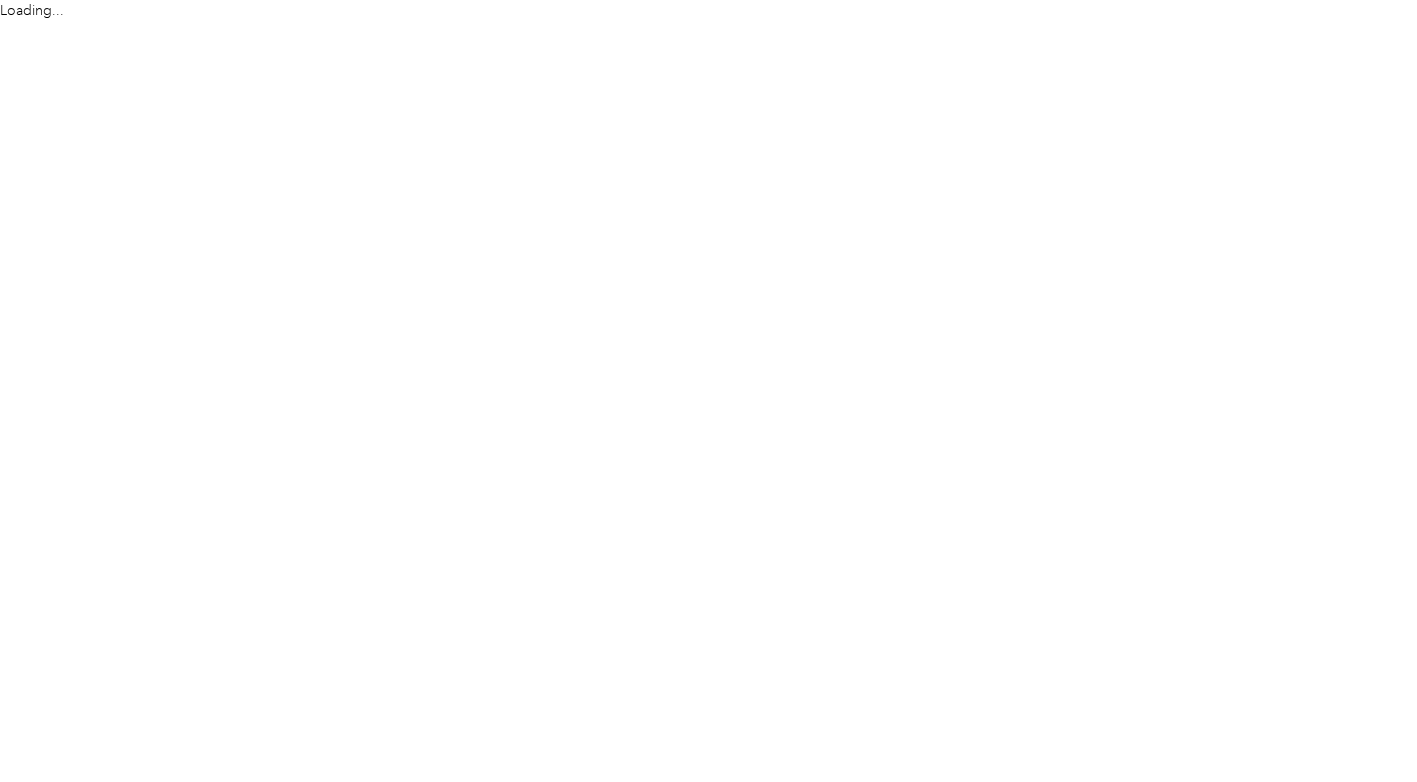 scroll, scrollTop: 0, scrollLeft: 0, axis: both 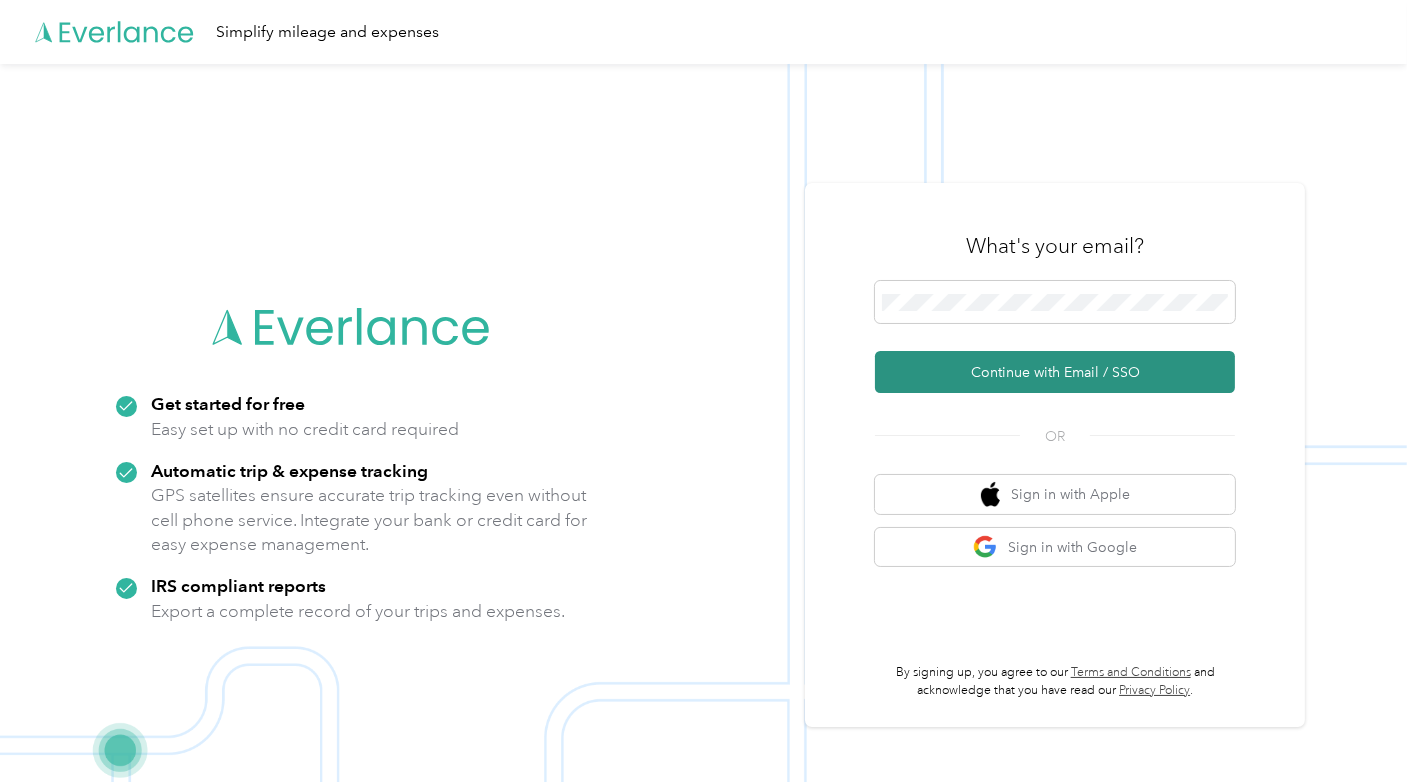 click on "Continue with Email / SSO" at bounding box center (1055, 372) 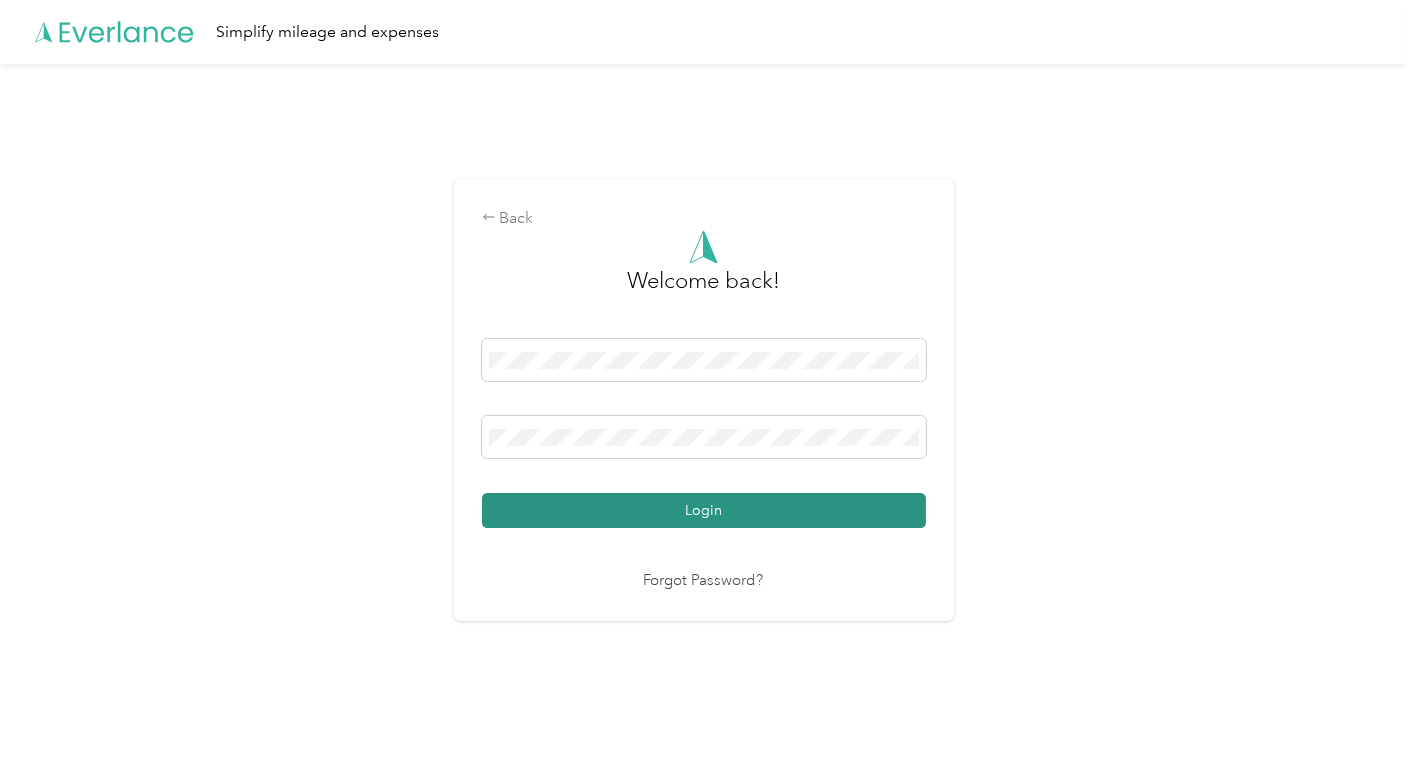 click on "Login" at bounding box center [704, 510] 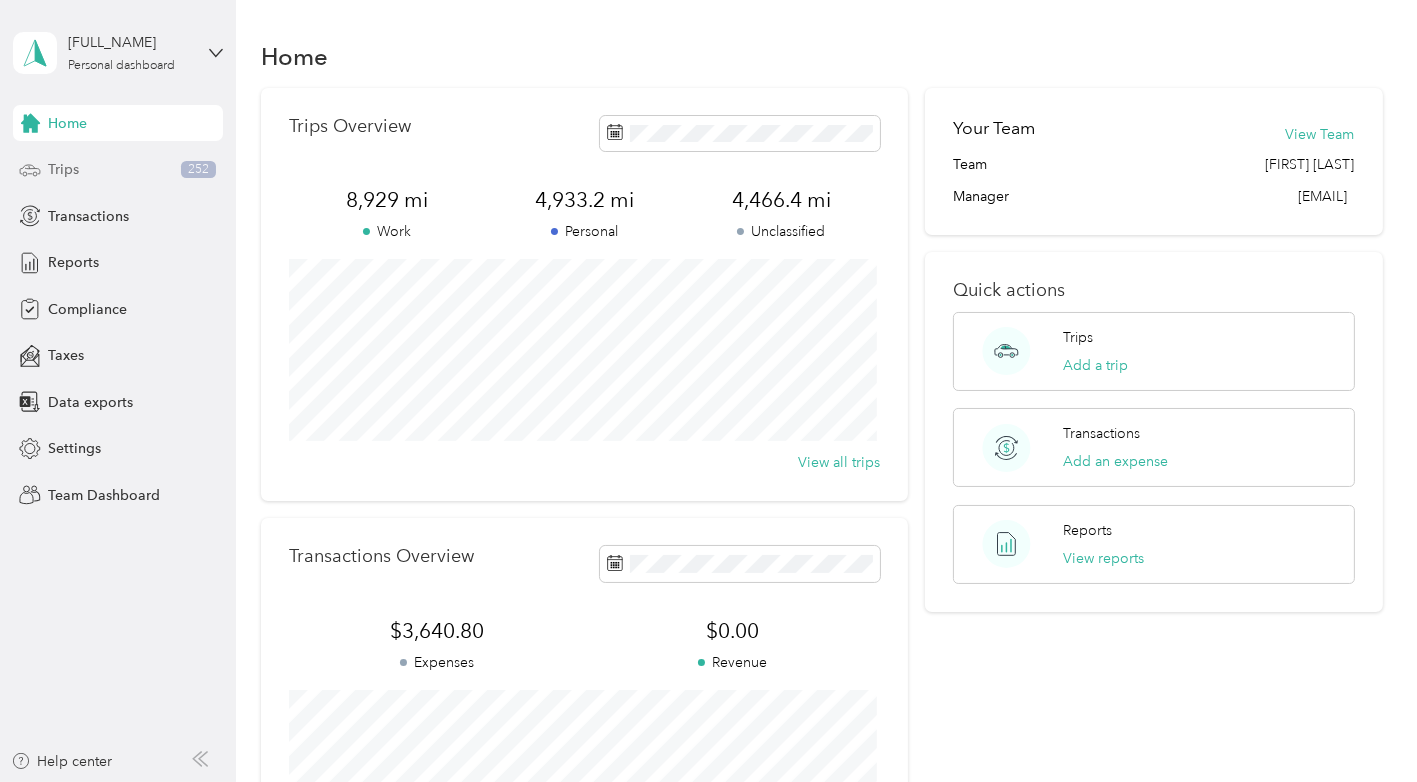 click on "Trips 252" at bounding box center [118, 170] 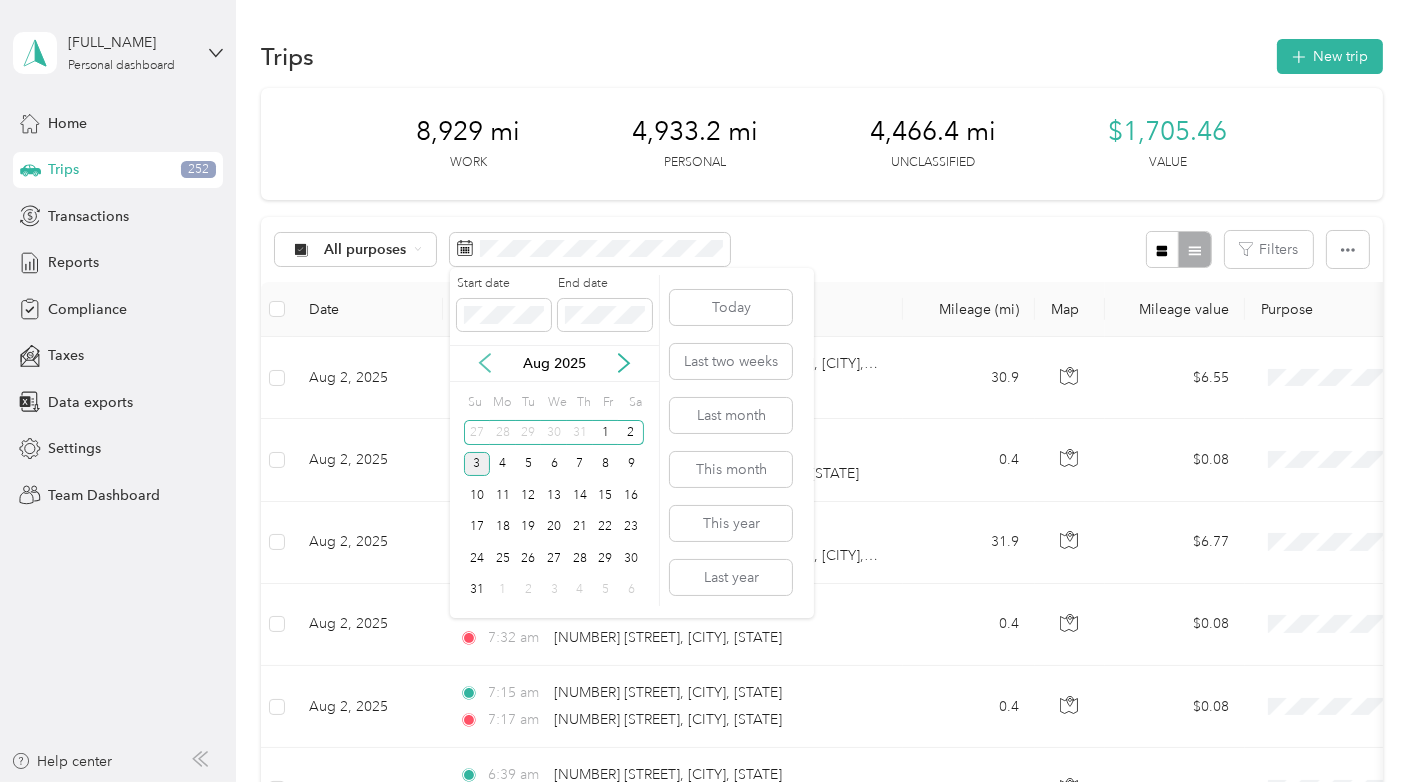 click 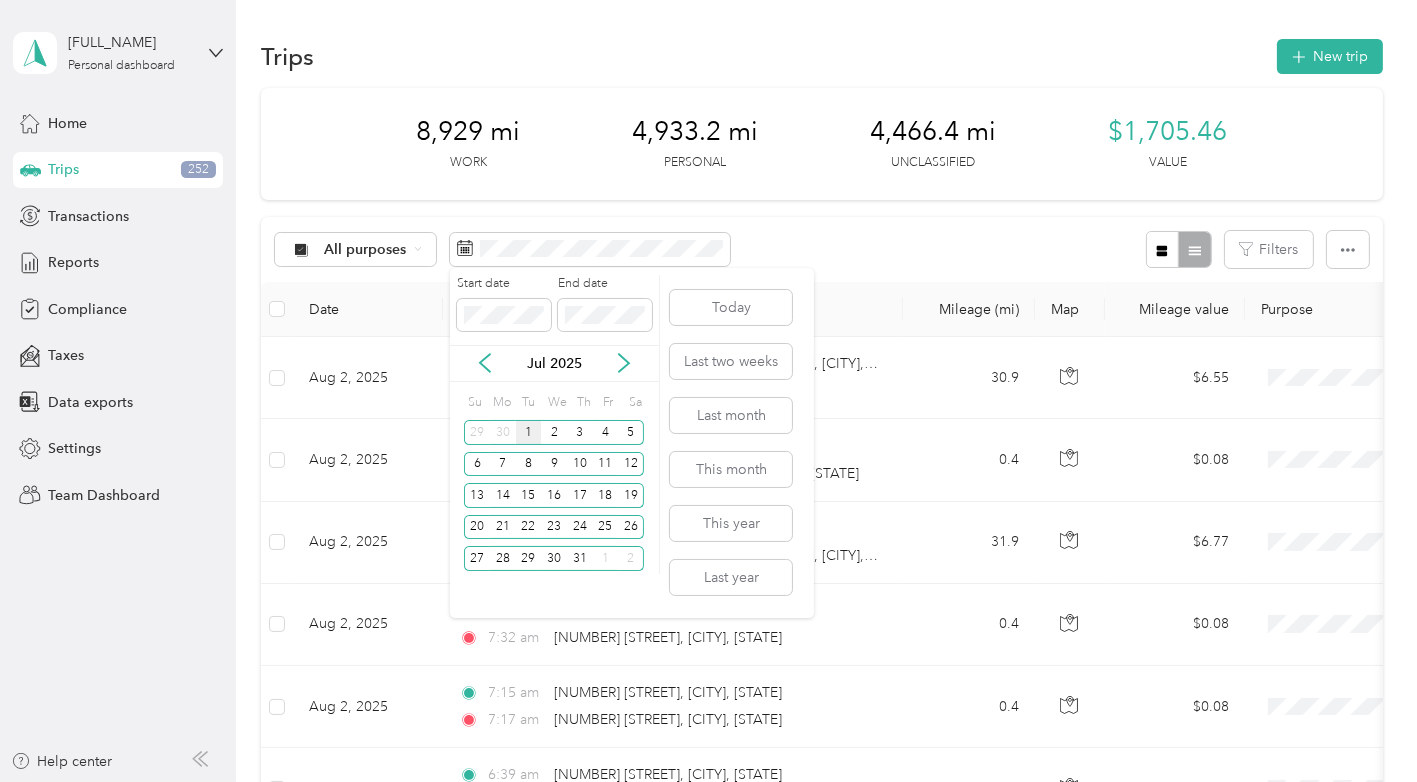 click on "1" at bounding box center (529, 432) 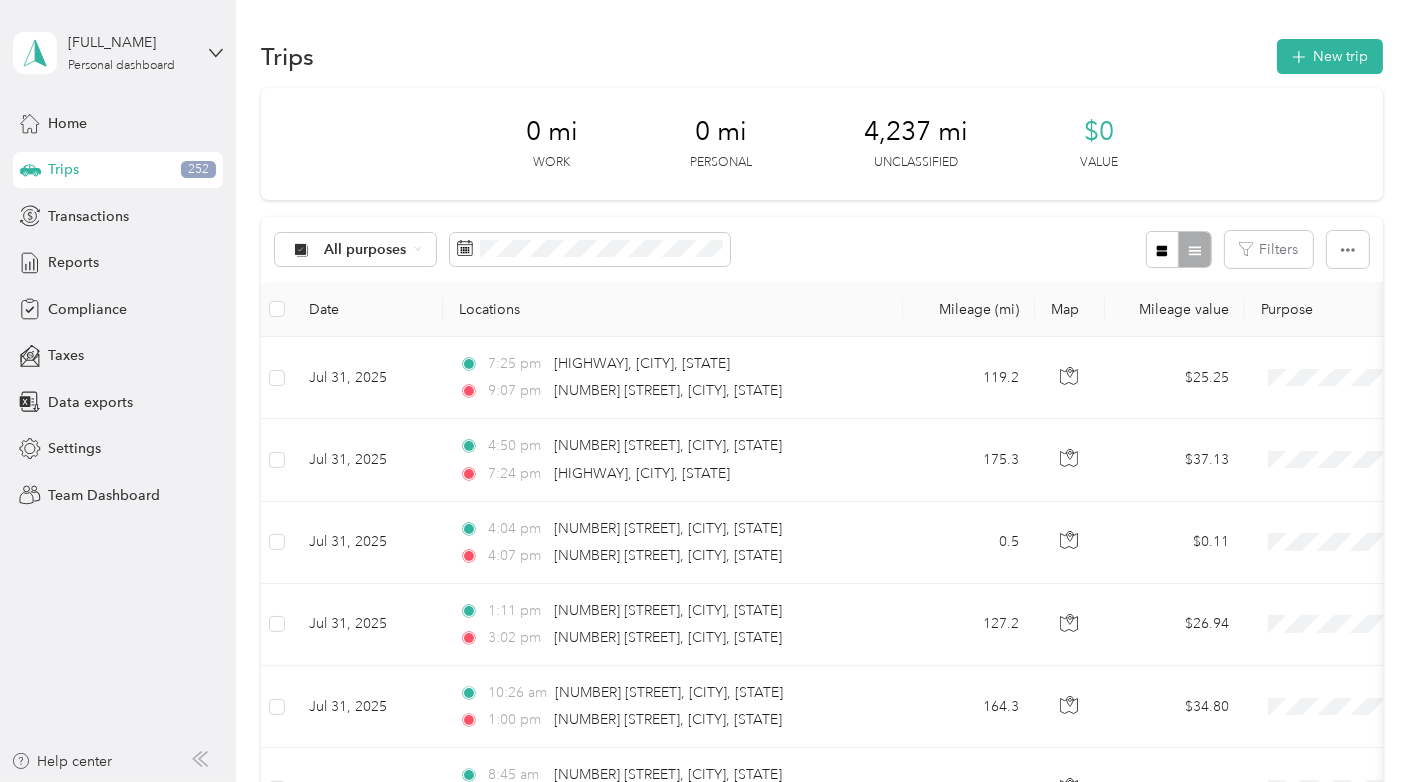 click on "All purposes Filters" at bounding box center (822, 249) 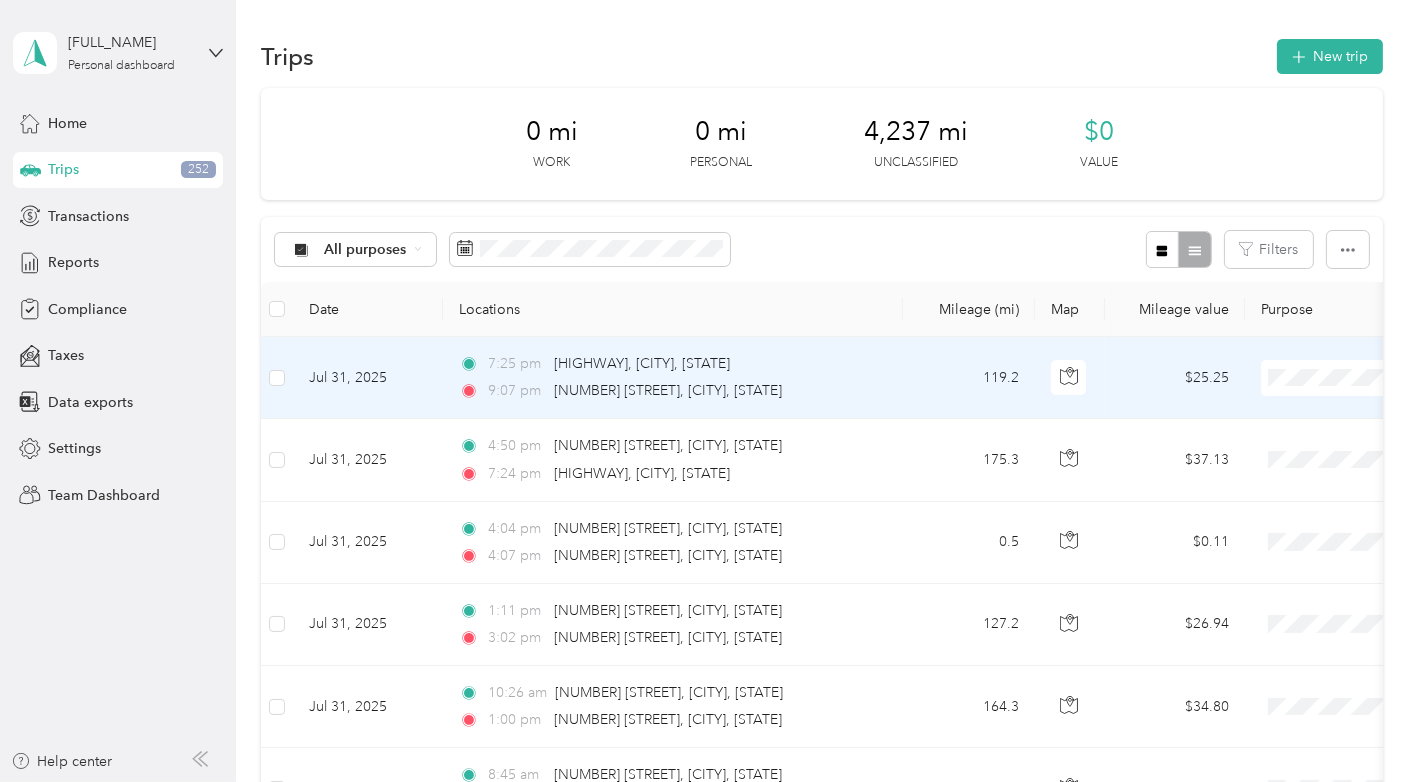 click on "School Specialty" at bounding box center (1293, 413) 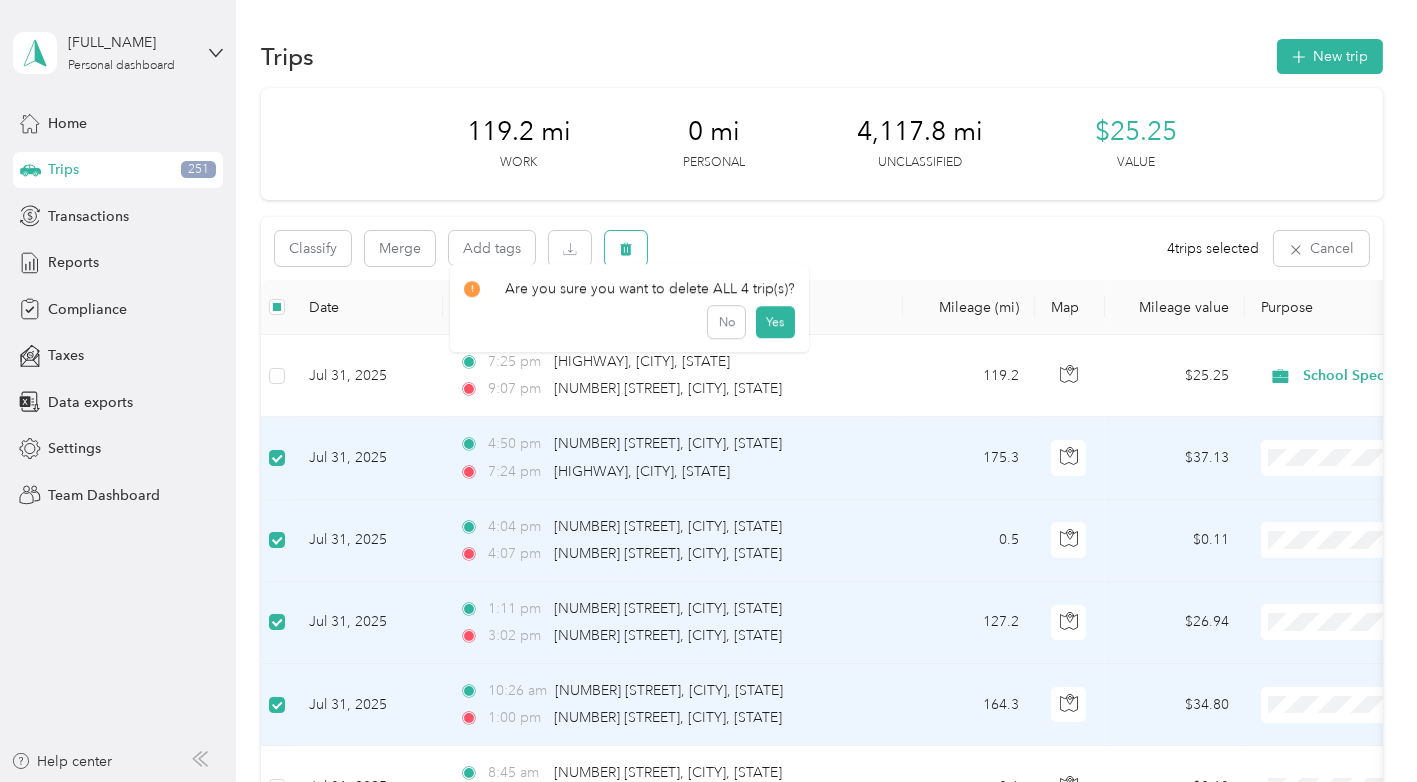 click 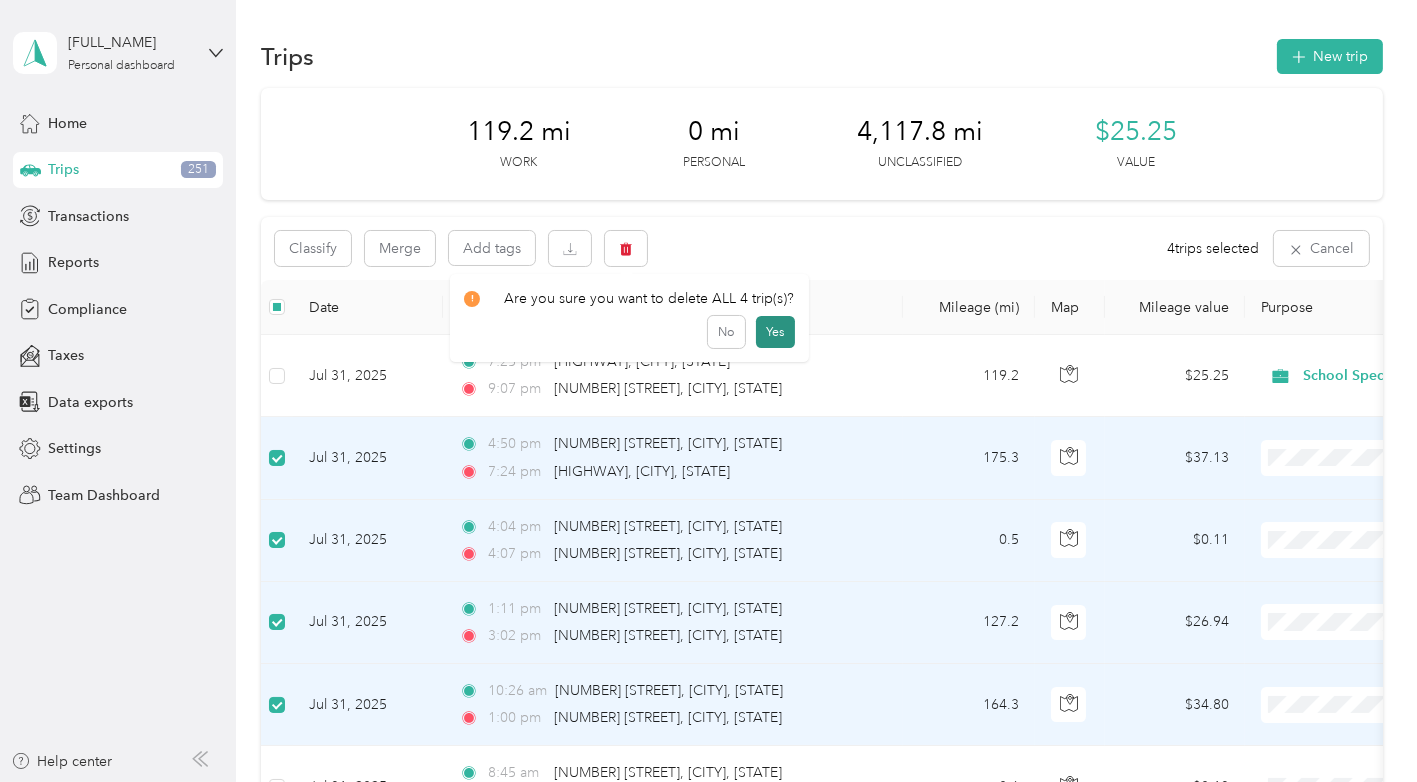 click on "Yes" at bounding box center [775, 332] 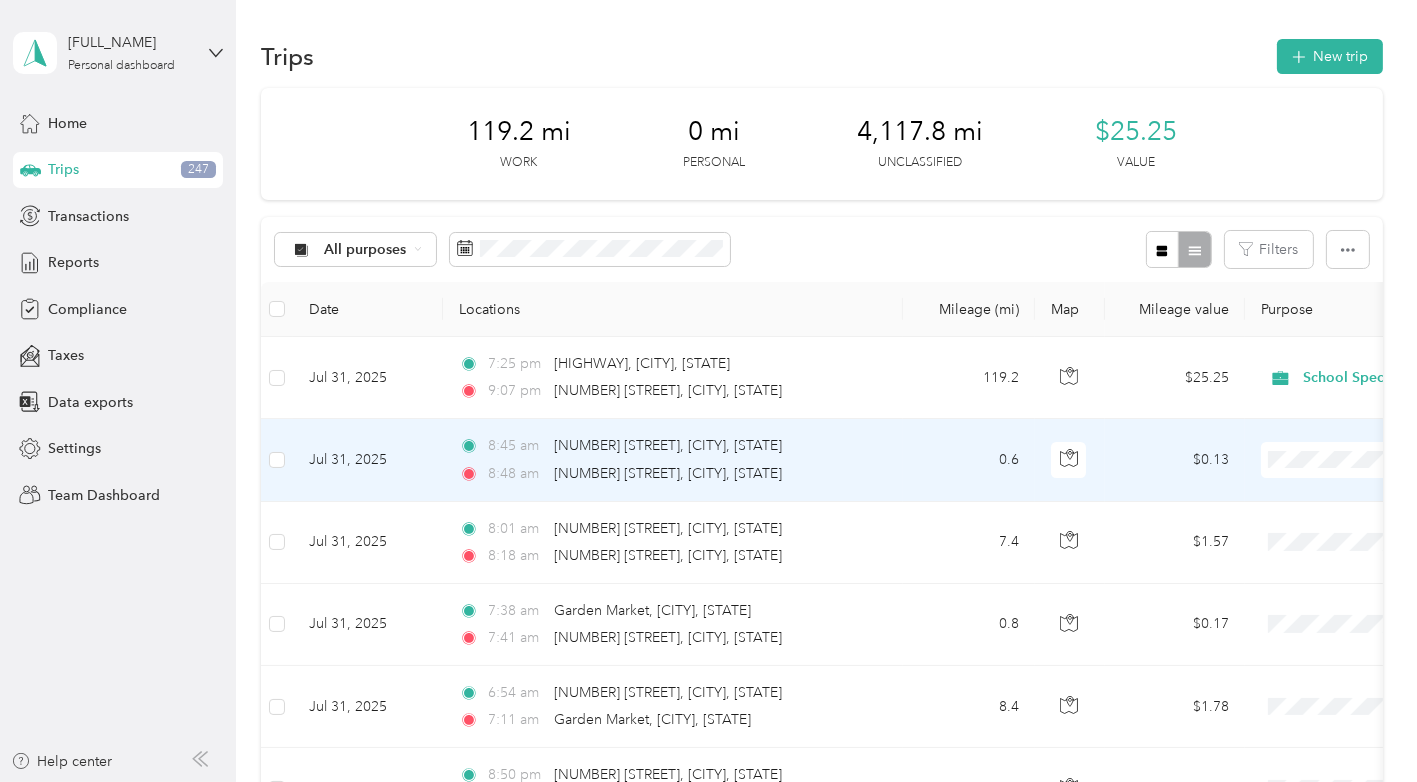 click on "School Specialty" at bounding box center [1311, 494] 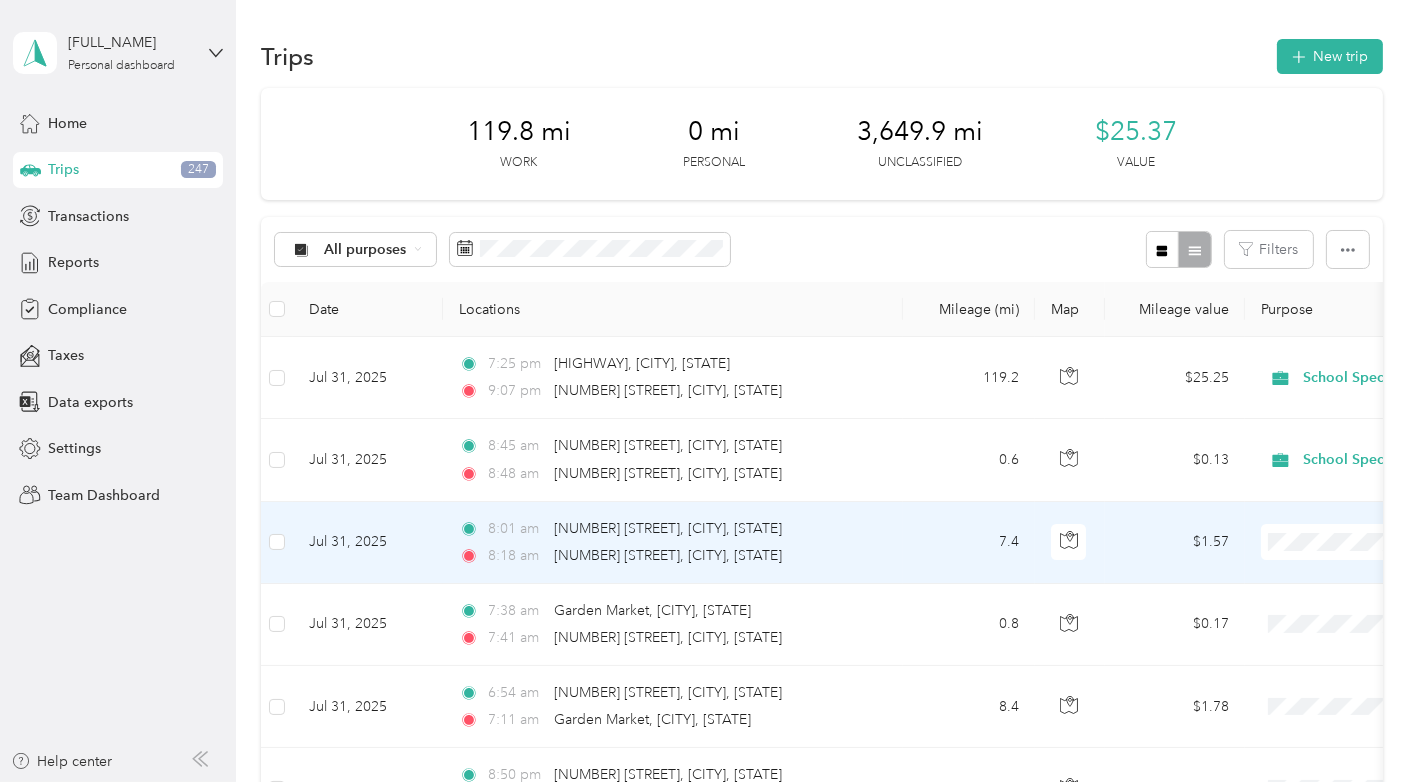 click at bounding box center (1385, 542) 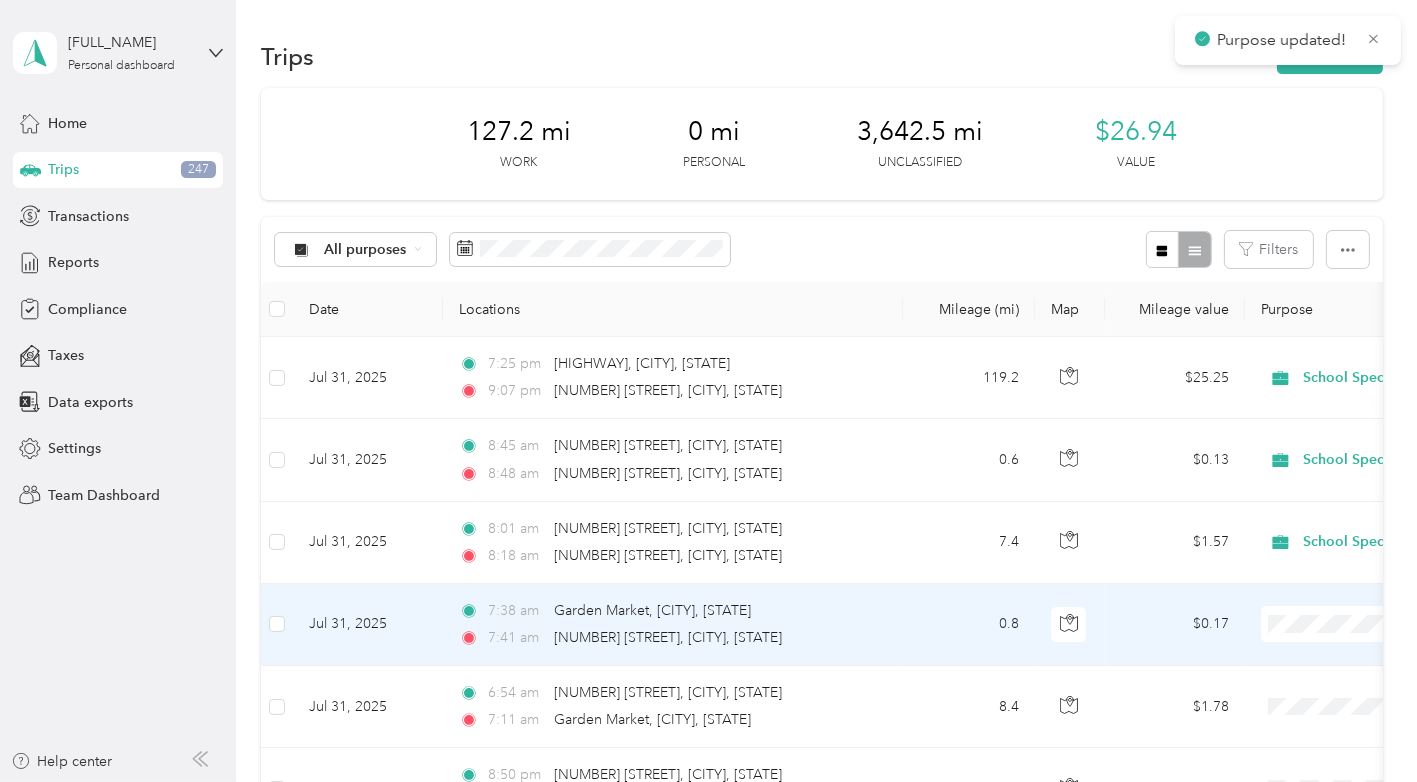 click on "School Specialty" at bounding box center (1311, 659) 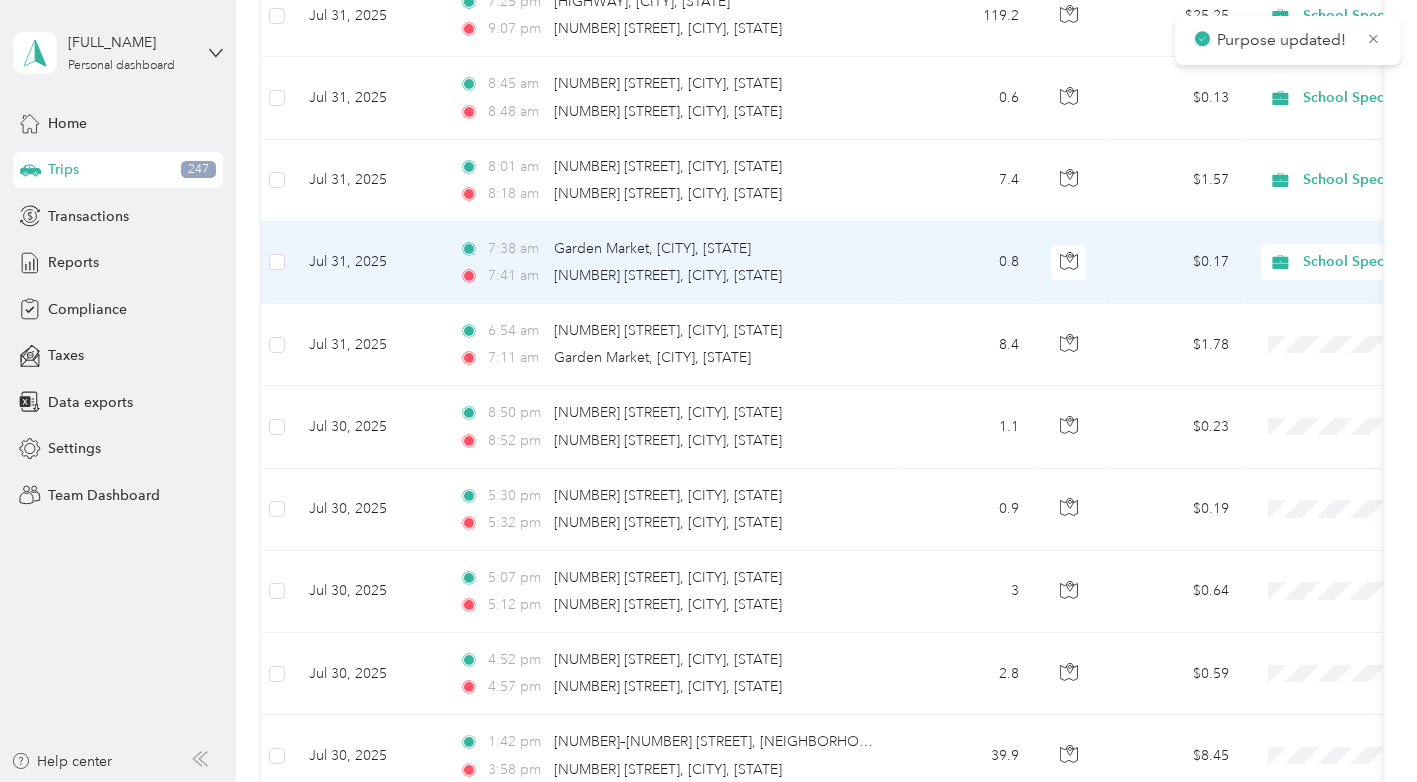 scroll, scrollTop: 363, scrollLeft: 0, axis: vertical 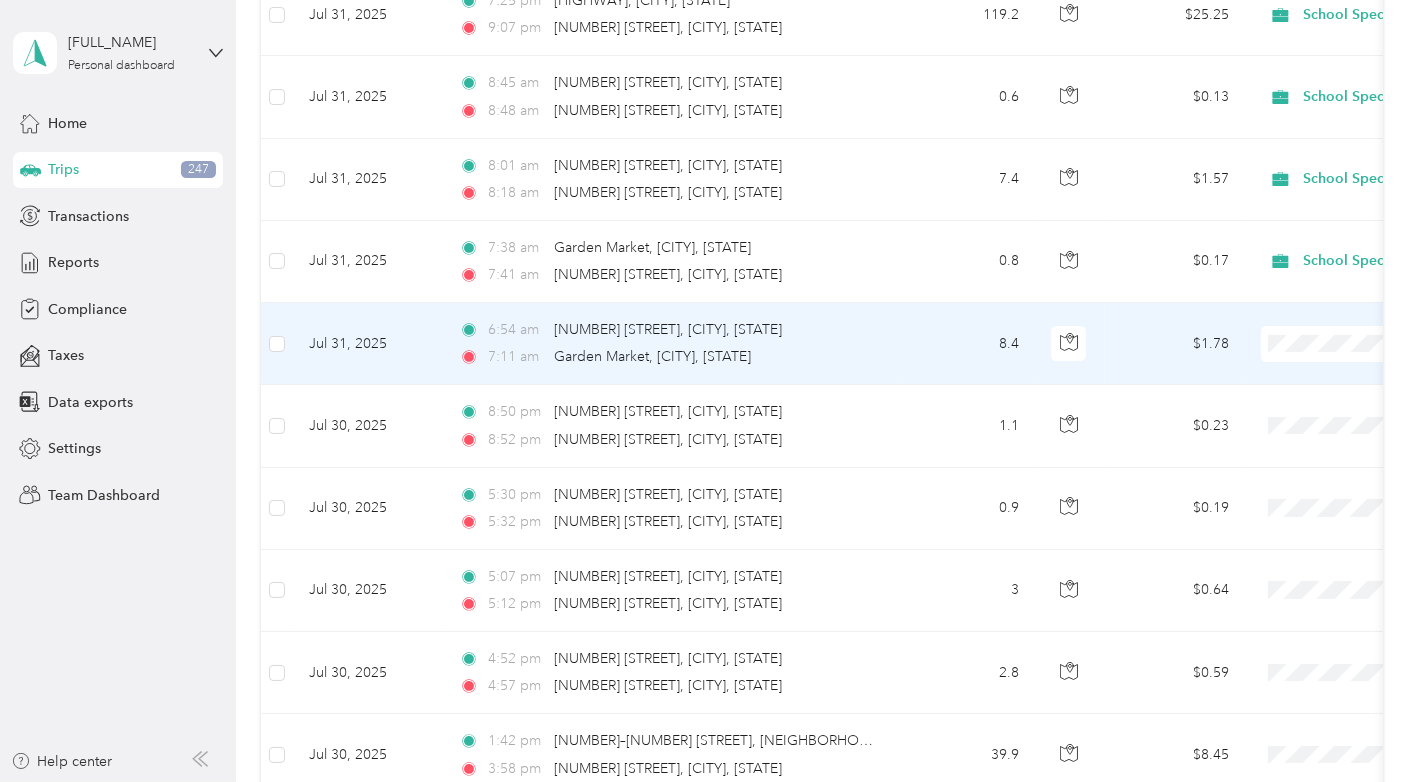 click on "School Specialty" at bounding box center [1311, 377] 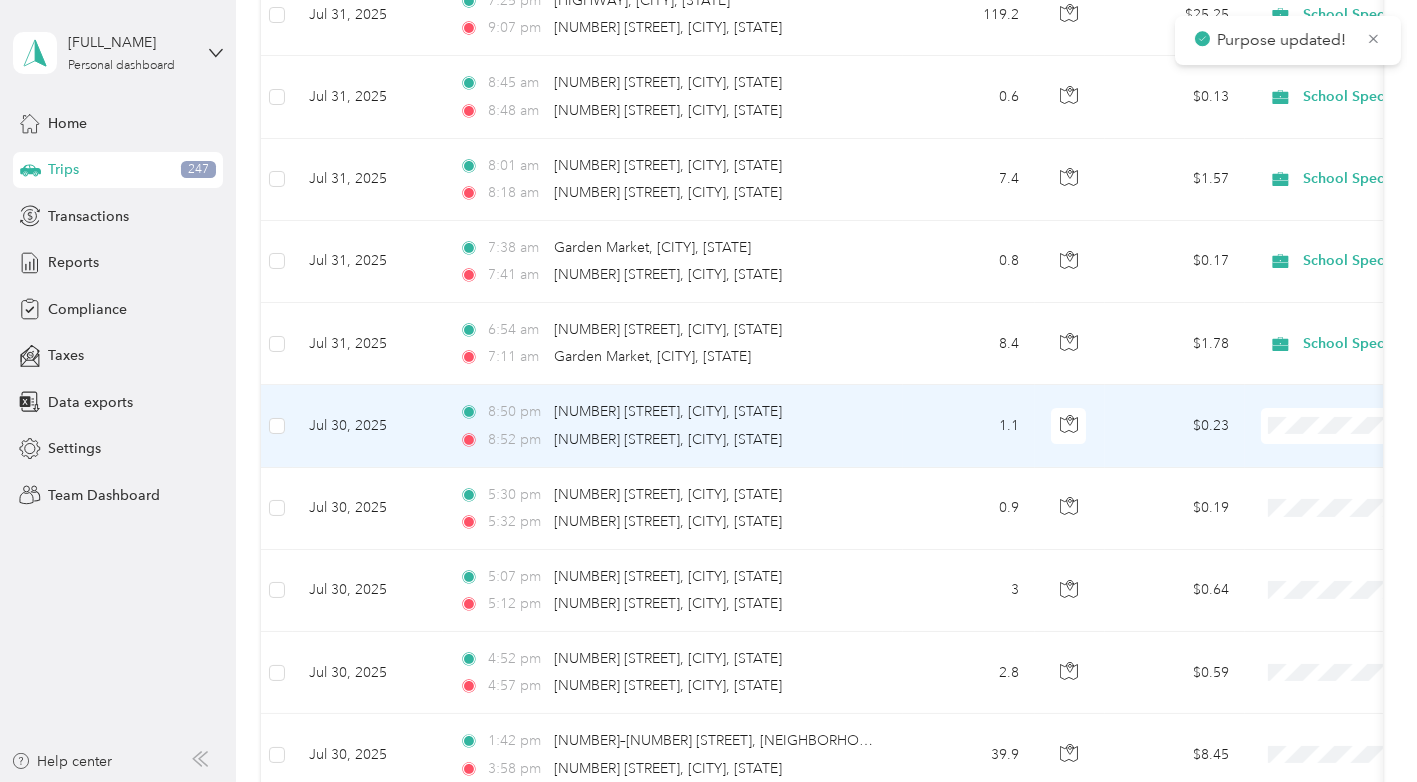 click on "School Specialty" at bounding box center (1311, 459) 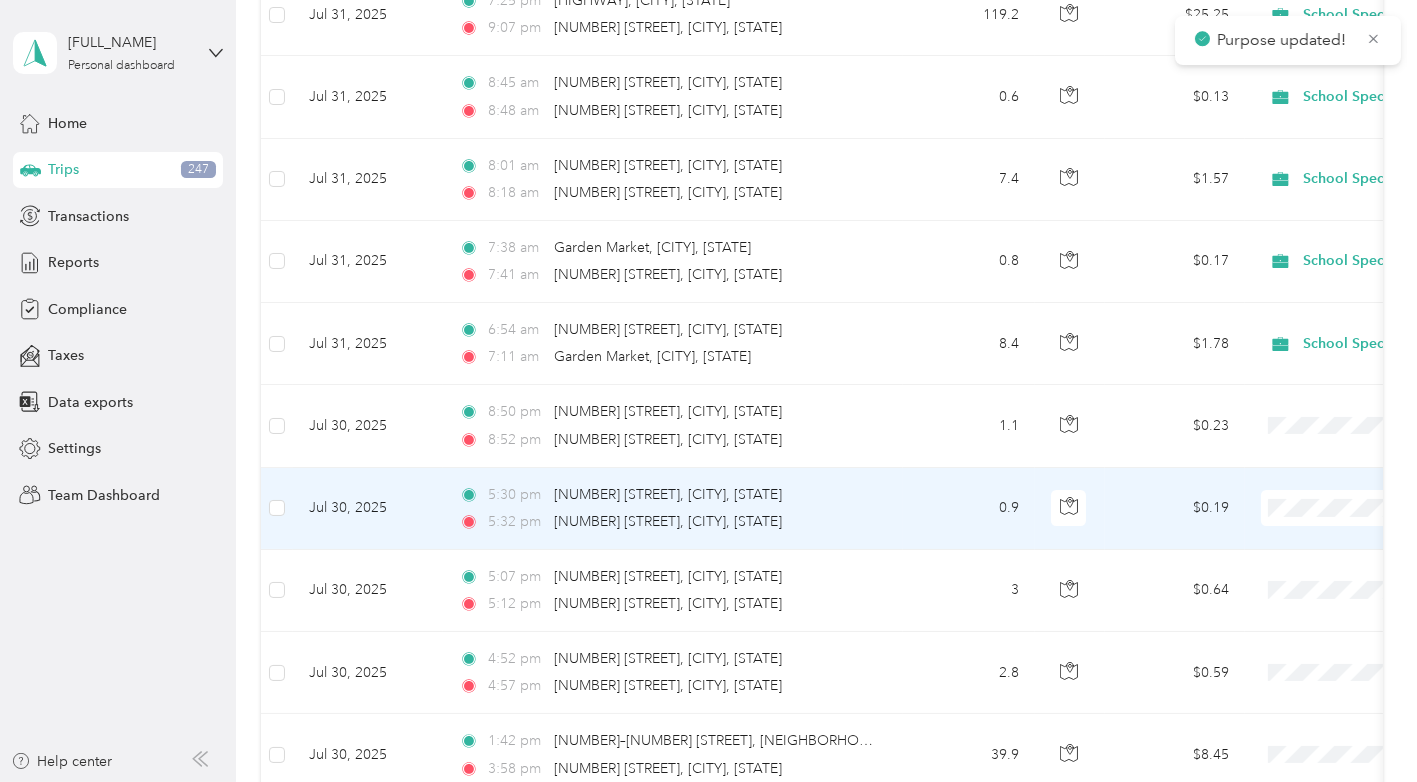 click on "School Specialty" at bounding box center [1311, 541] 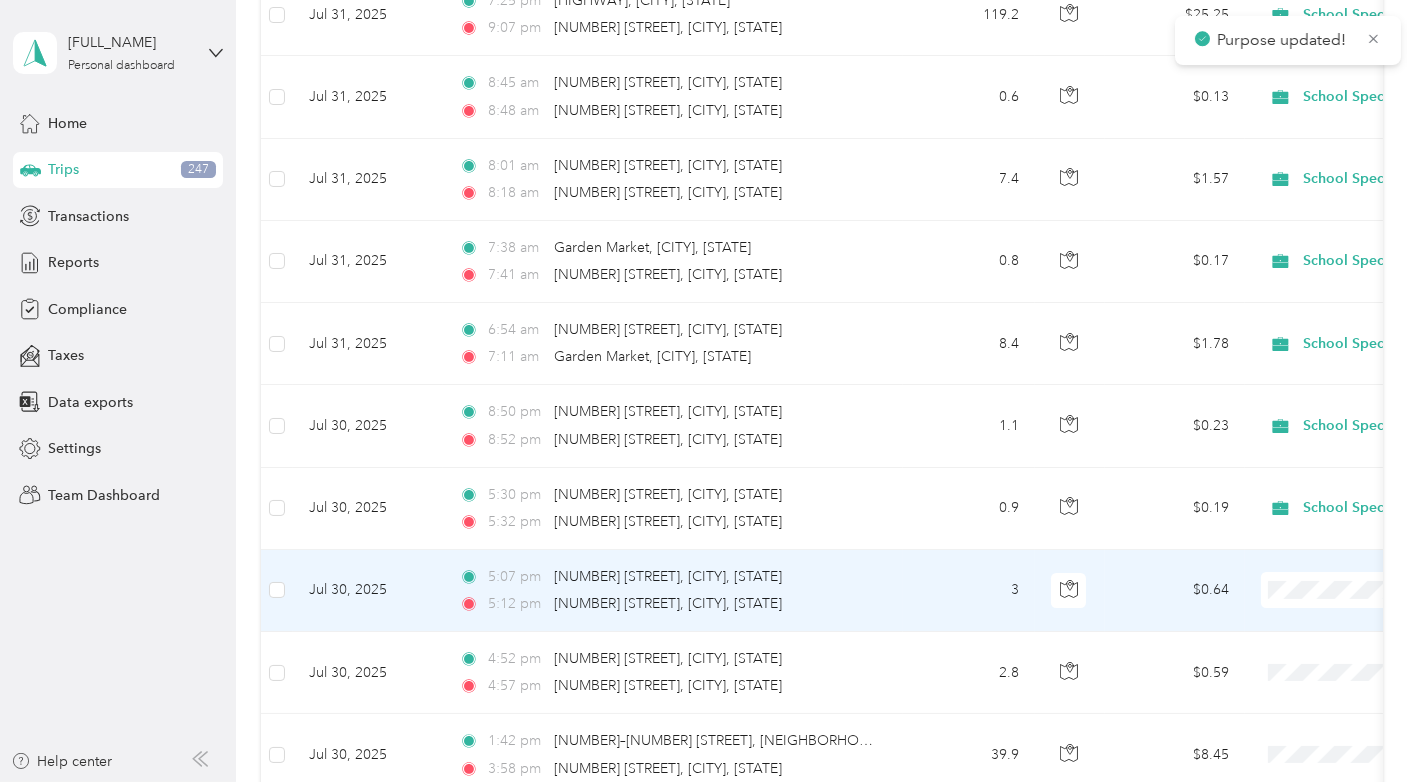 click on "School Specialty" at bounding box center (1311, 623) 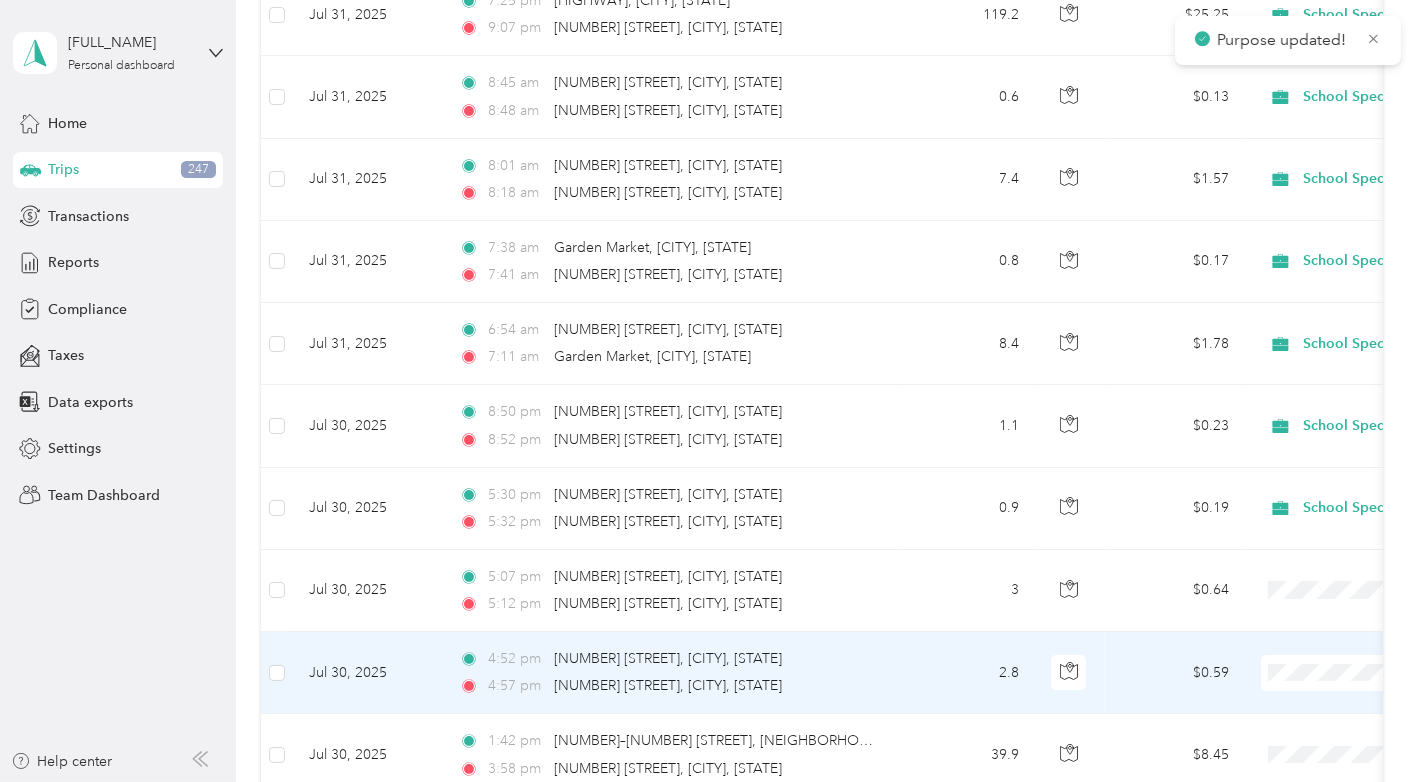 click on "School Specialty" at bounding box center (1311, 704) 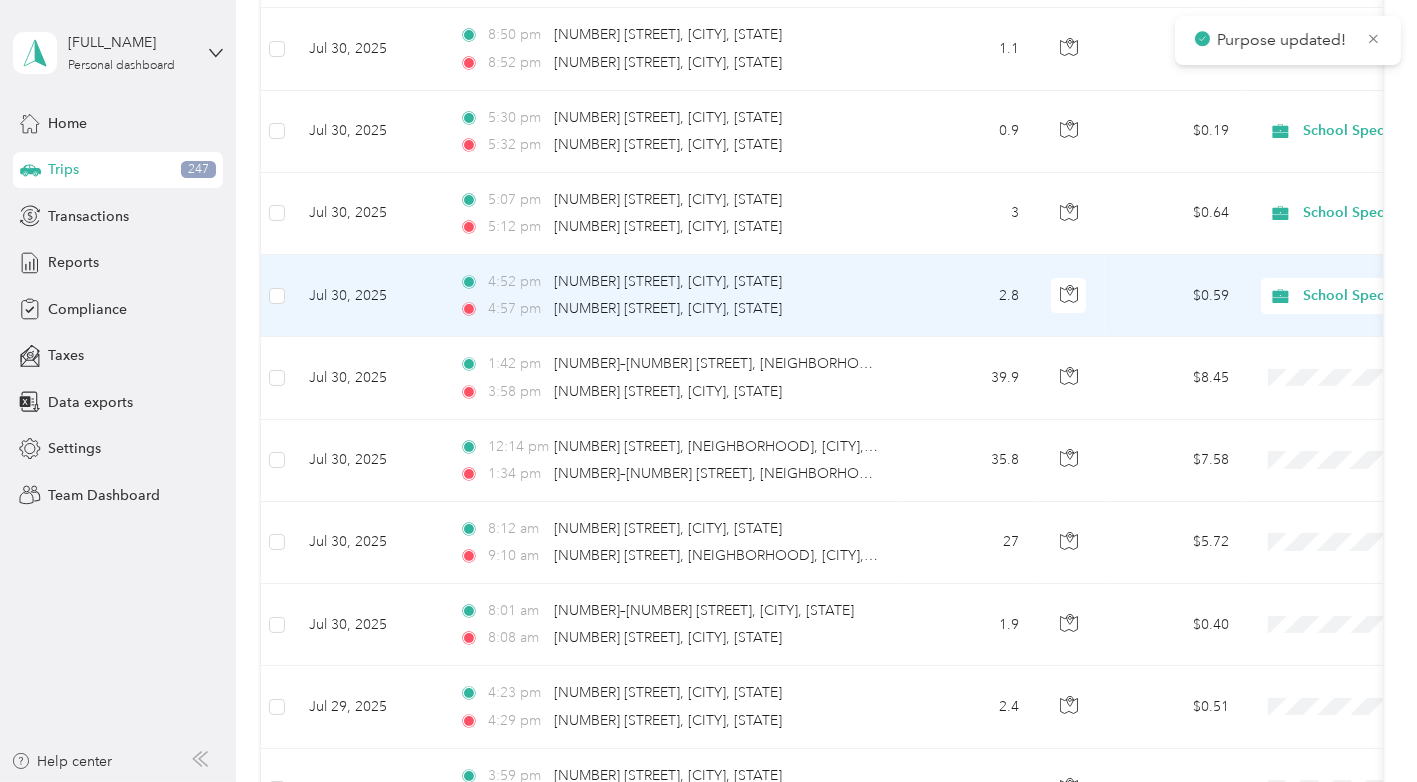 scroll, scrollTop: 753, scrollLeft: 0, axis: vertical 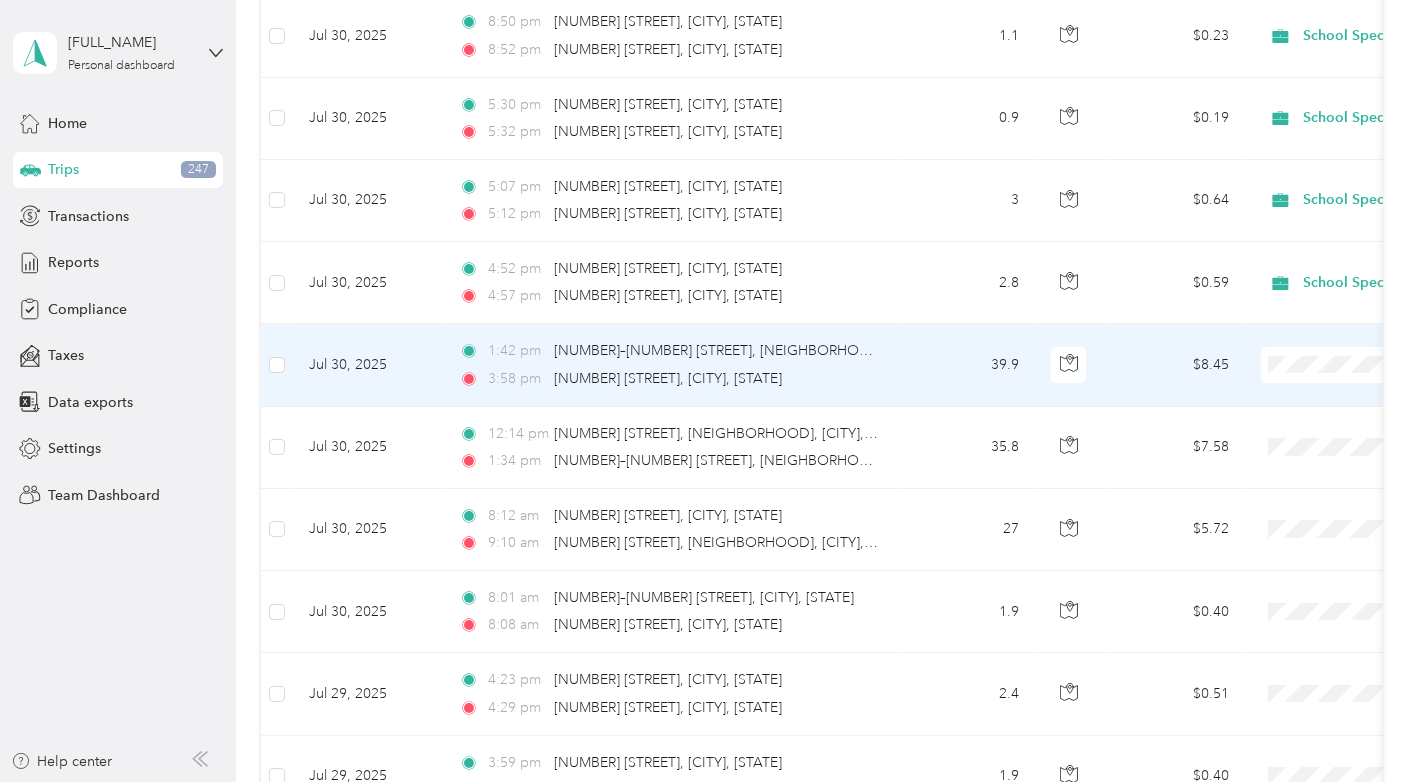 click on "School Specialty" at bounding box center (1311, 397) 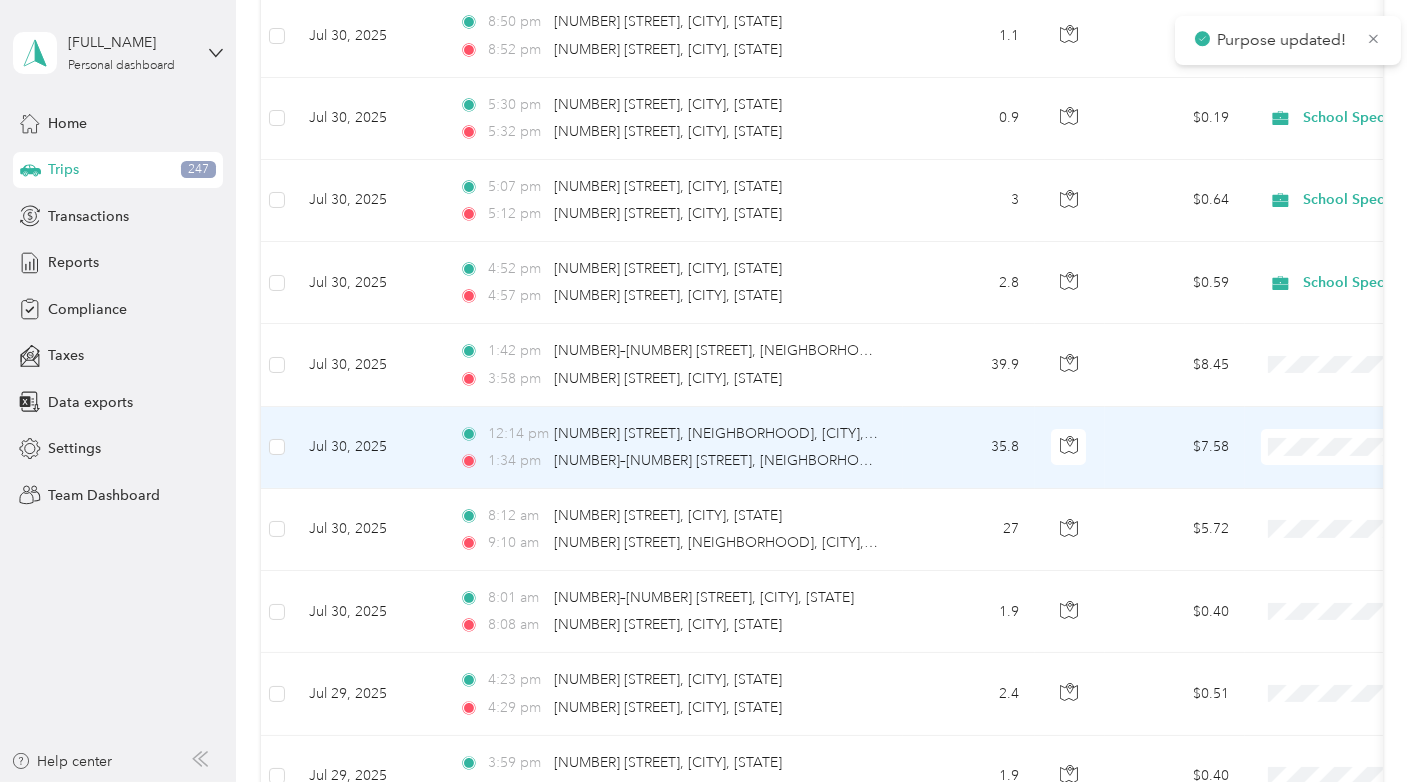 click on "School Specialty" at bounding box center [1293, 478] 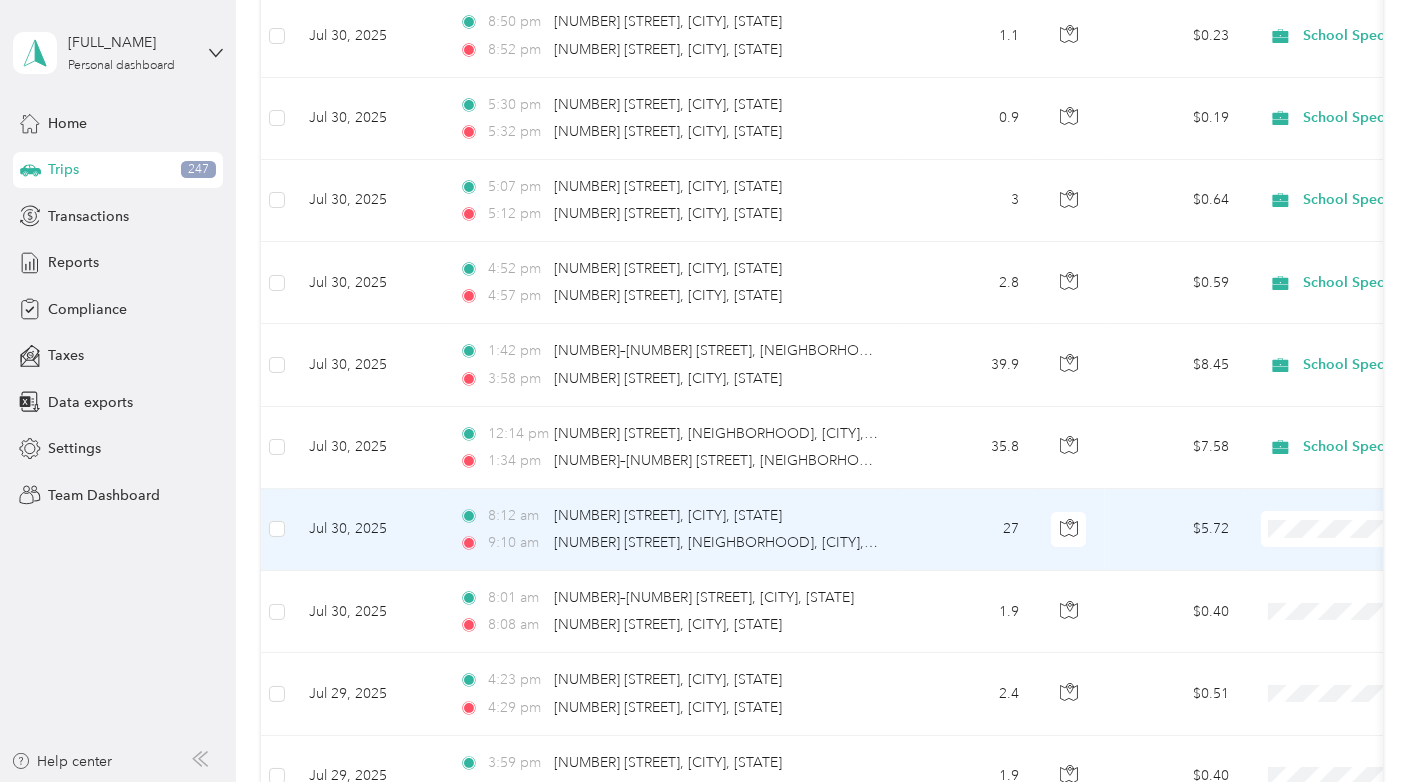 click on "School Specialty" at bounding box center [1311, 553] 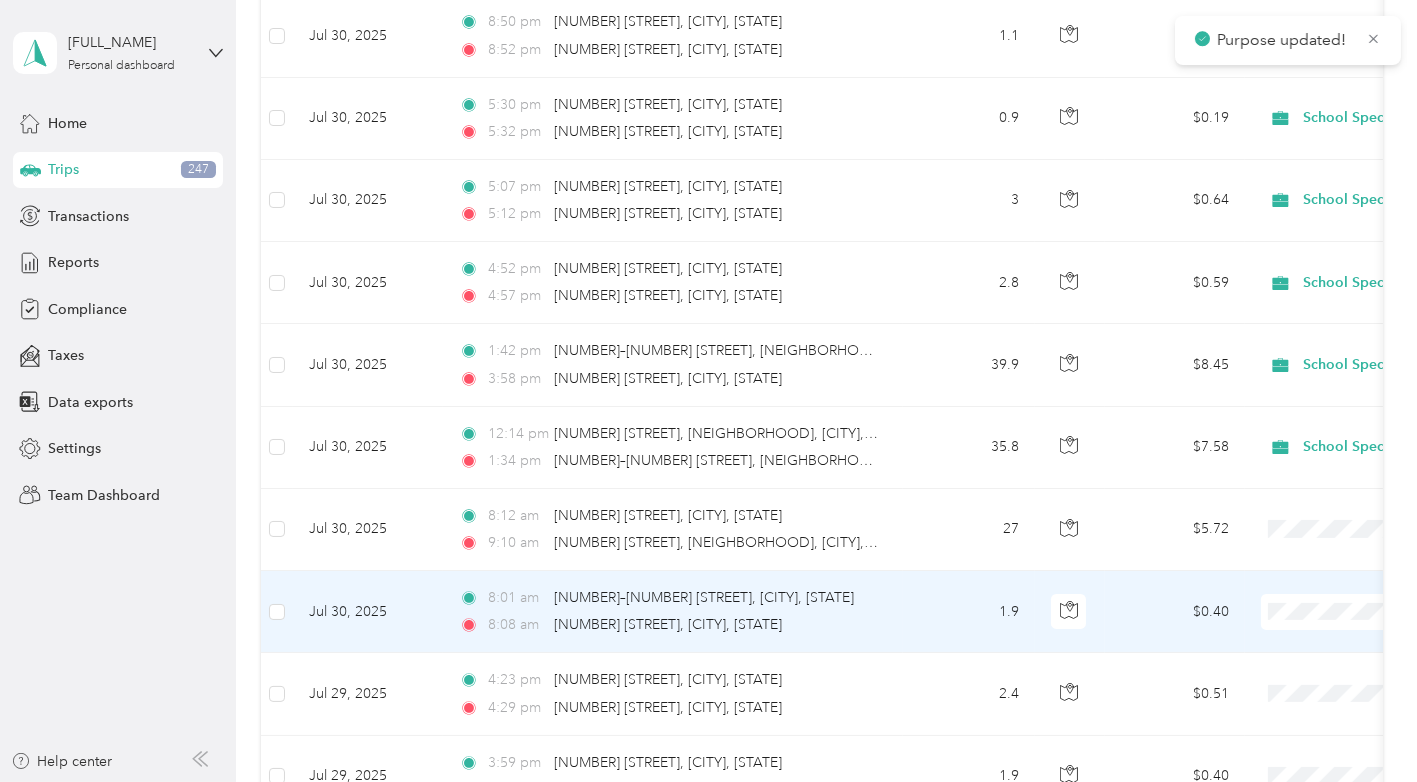 click on "School Specialty" at bounding box center (1311, 642) 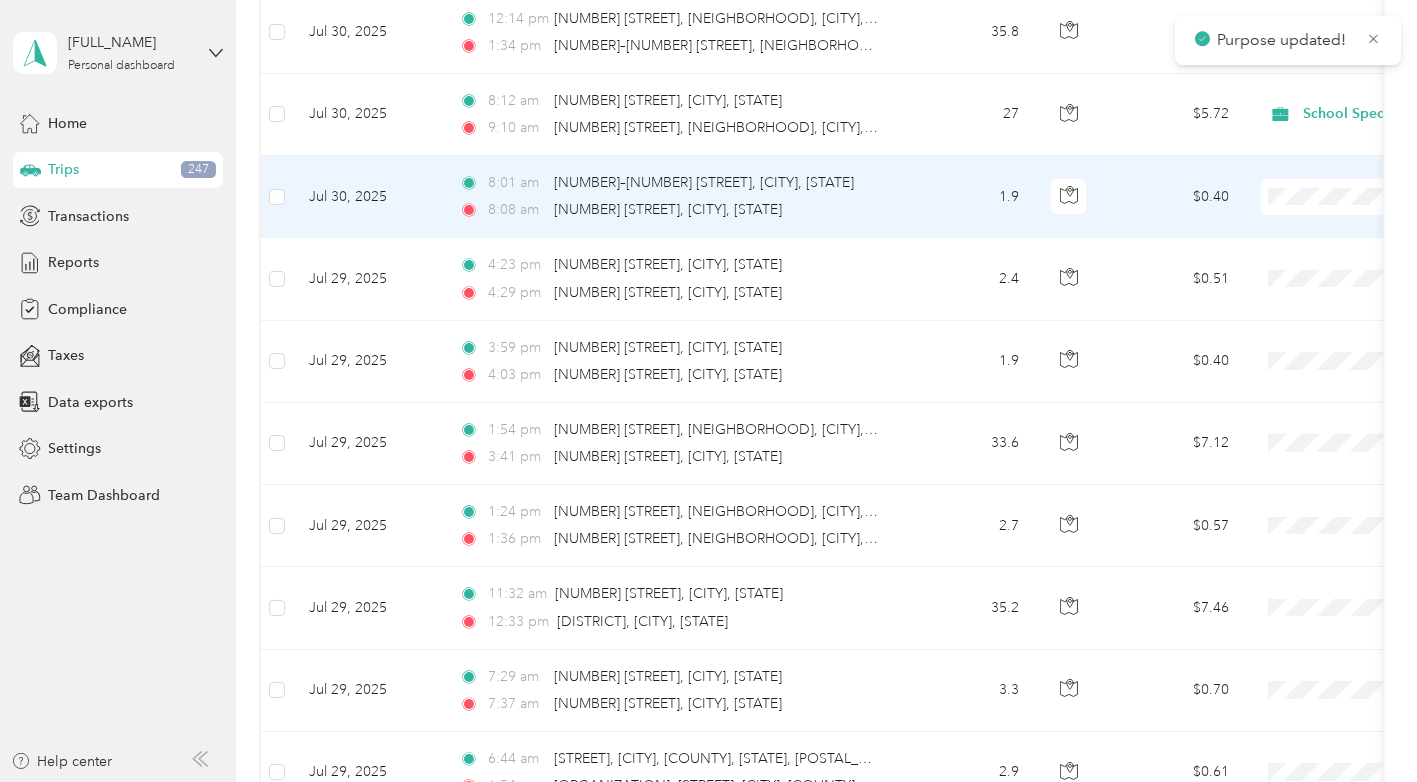 scroll, scrollTop: 1168, scrollLeft: 0, axis: vertical 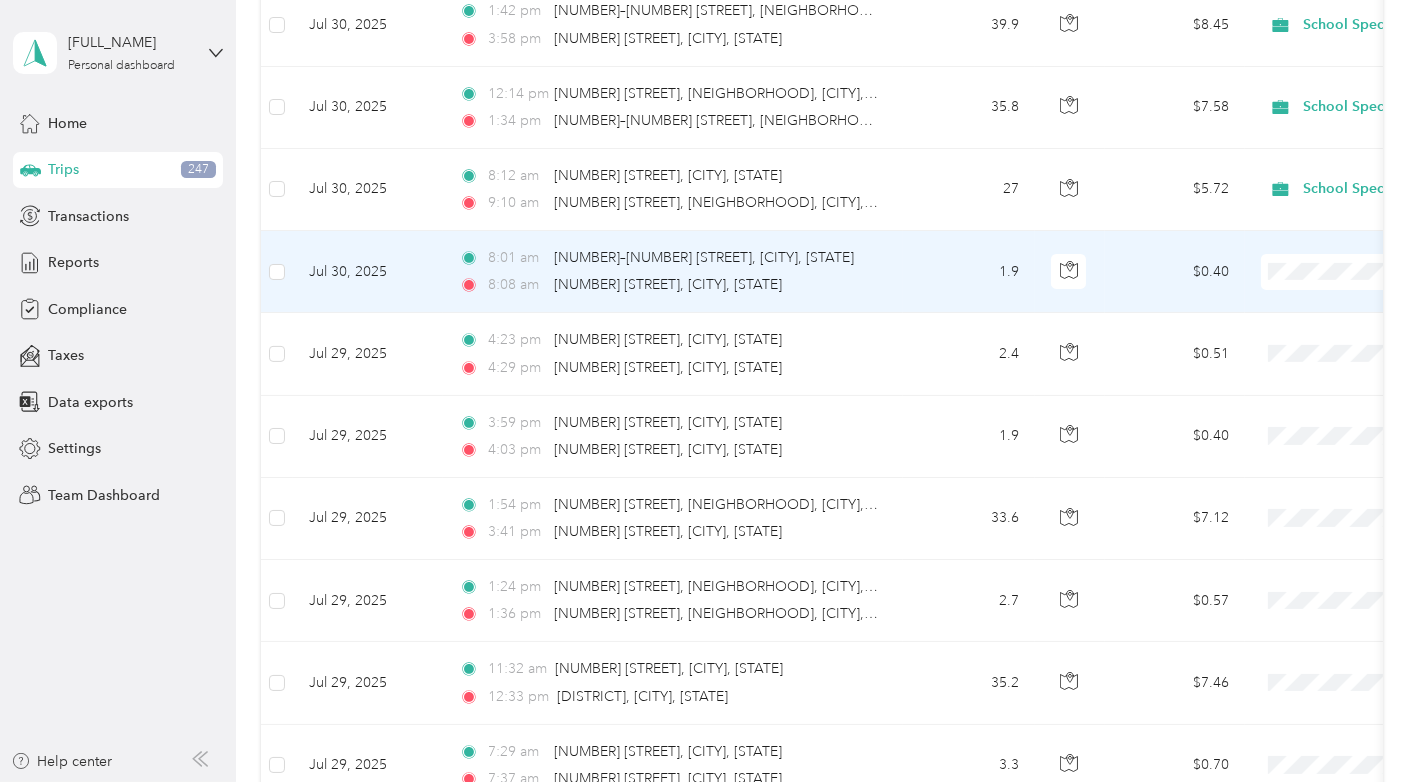 click on "School Specialty" at bounding box center (1311, 302) 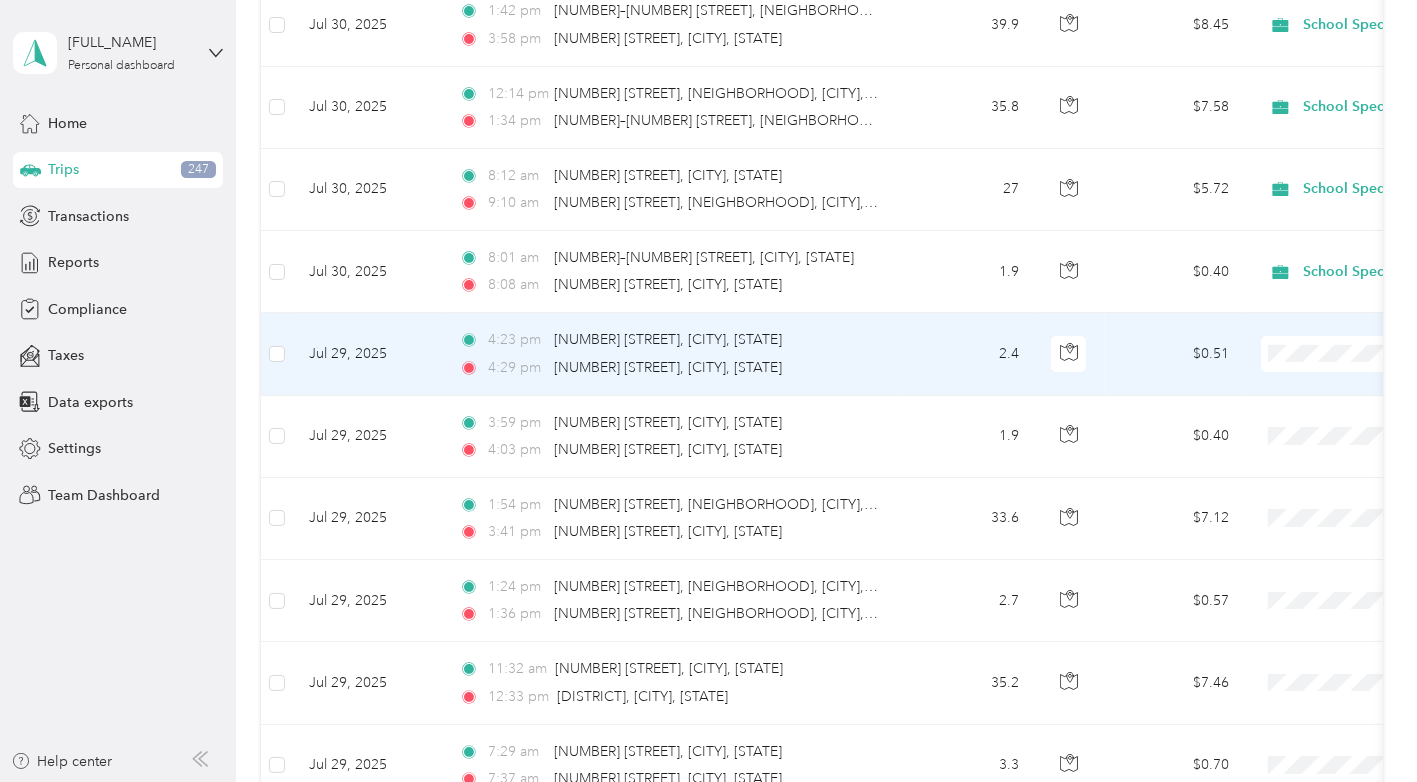 click on "School Specialty" at bounding box center [1311, 384] 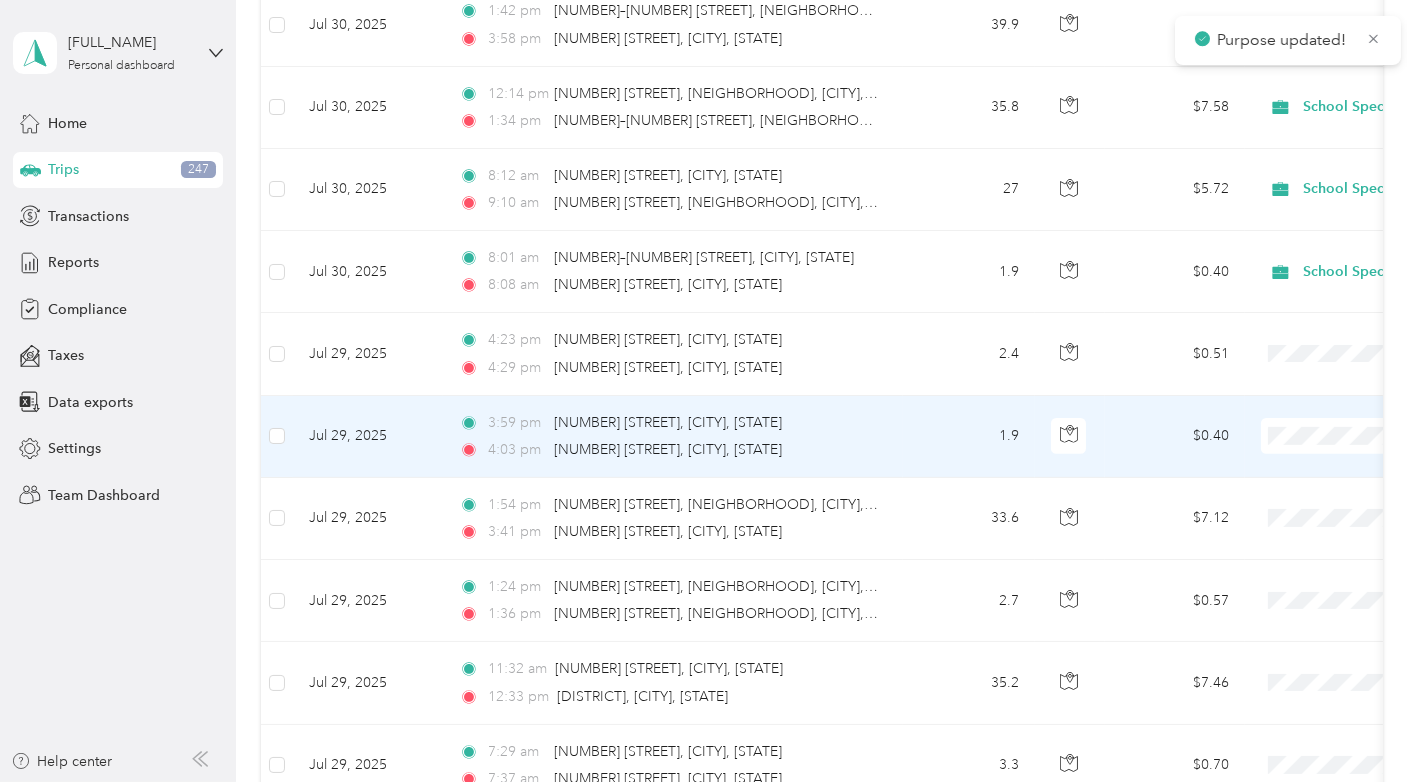 click on "School Specialty" at bounding box center [1293, 459] 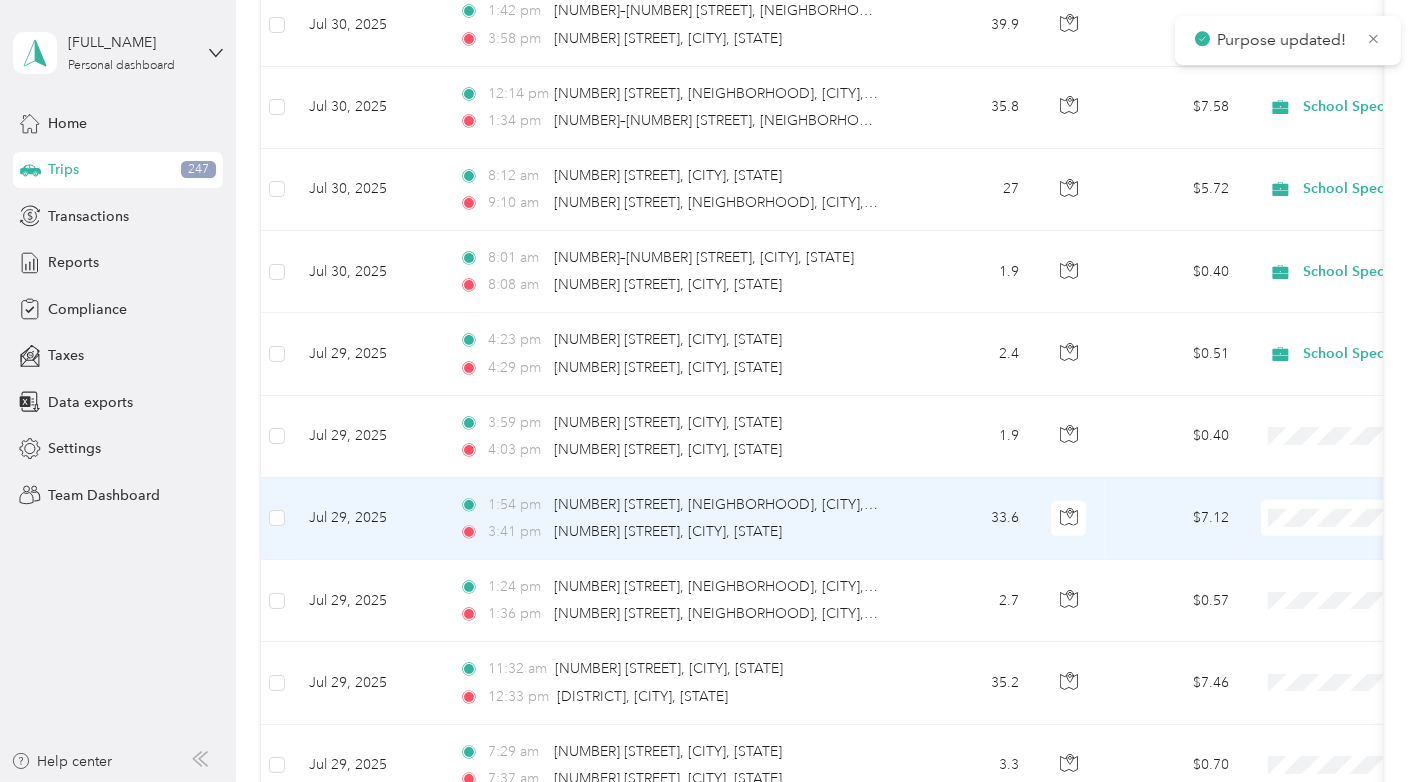 click at bounding box center [1385, 518] 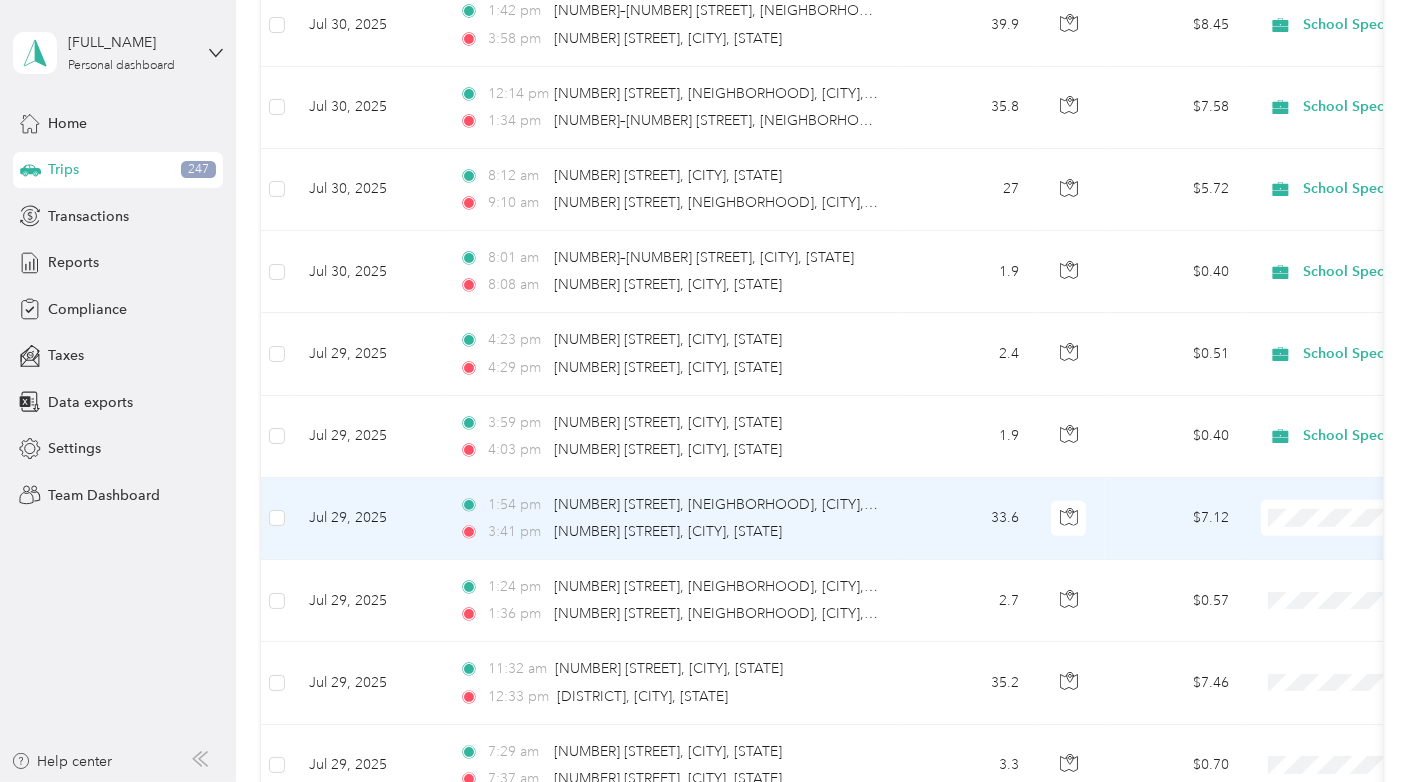 click on "School Specialty" at bounding box center (1311, 548) 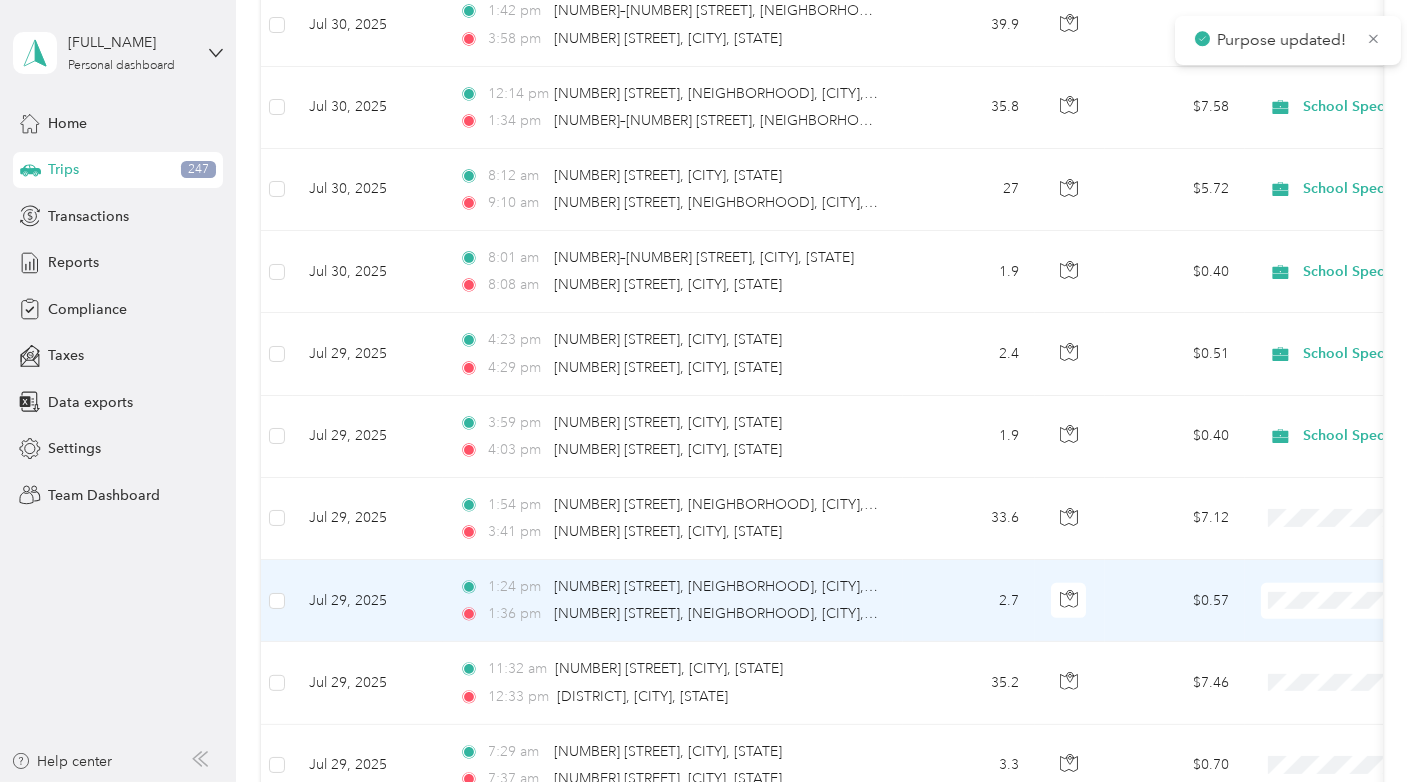 click on "School Specialty" at bounding box center [1293, 629] 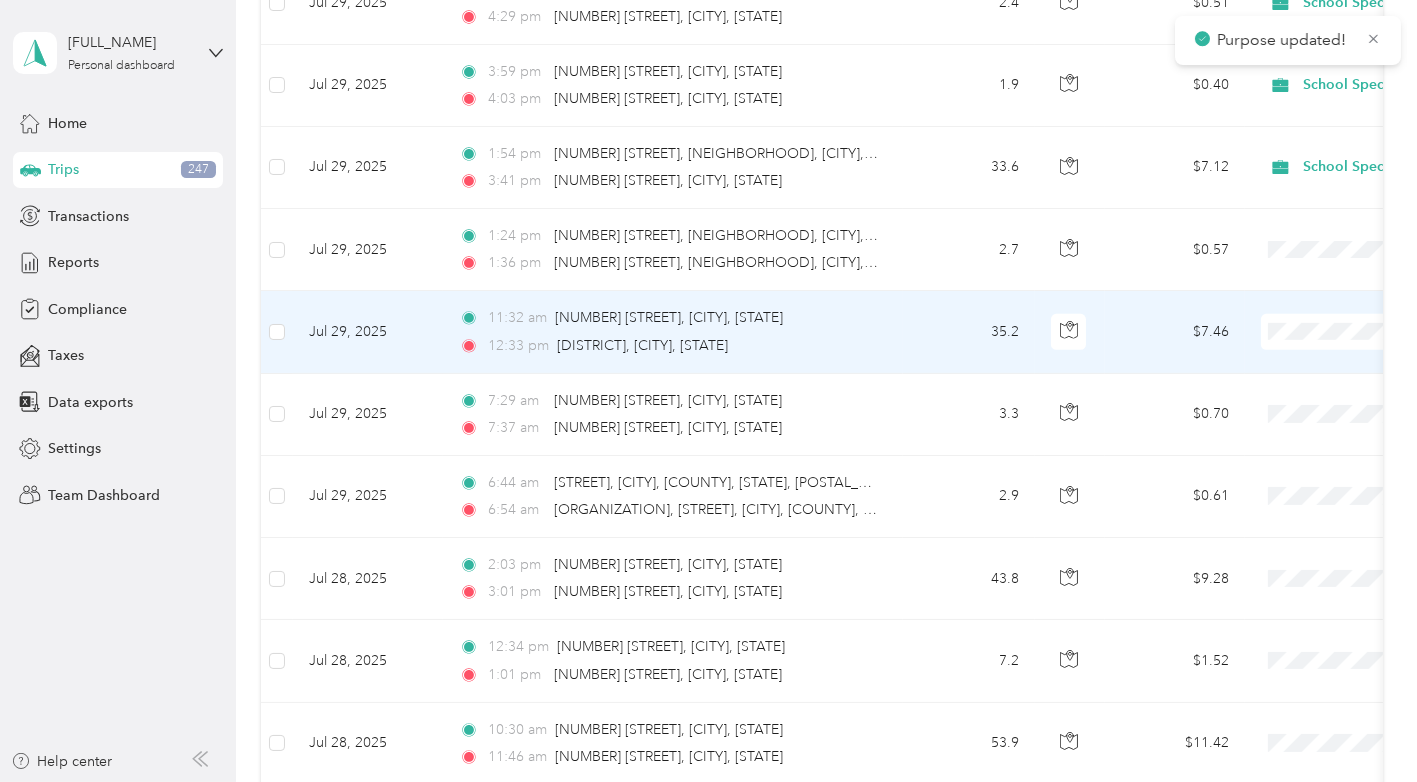 scroll, scrollTop: 1458, scrollLeft: 0, axis: vertical 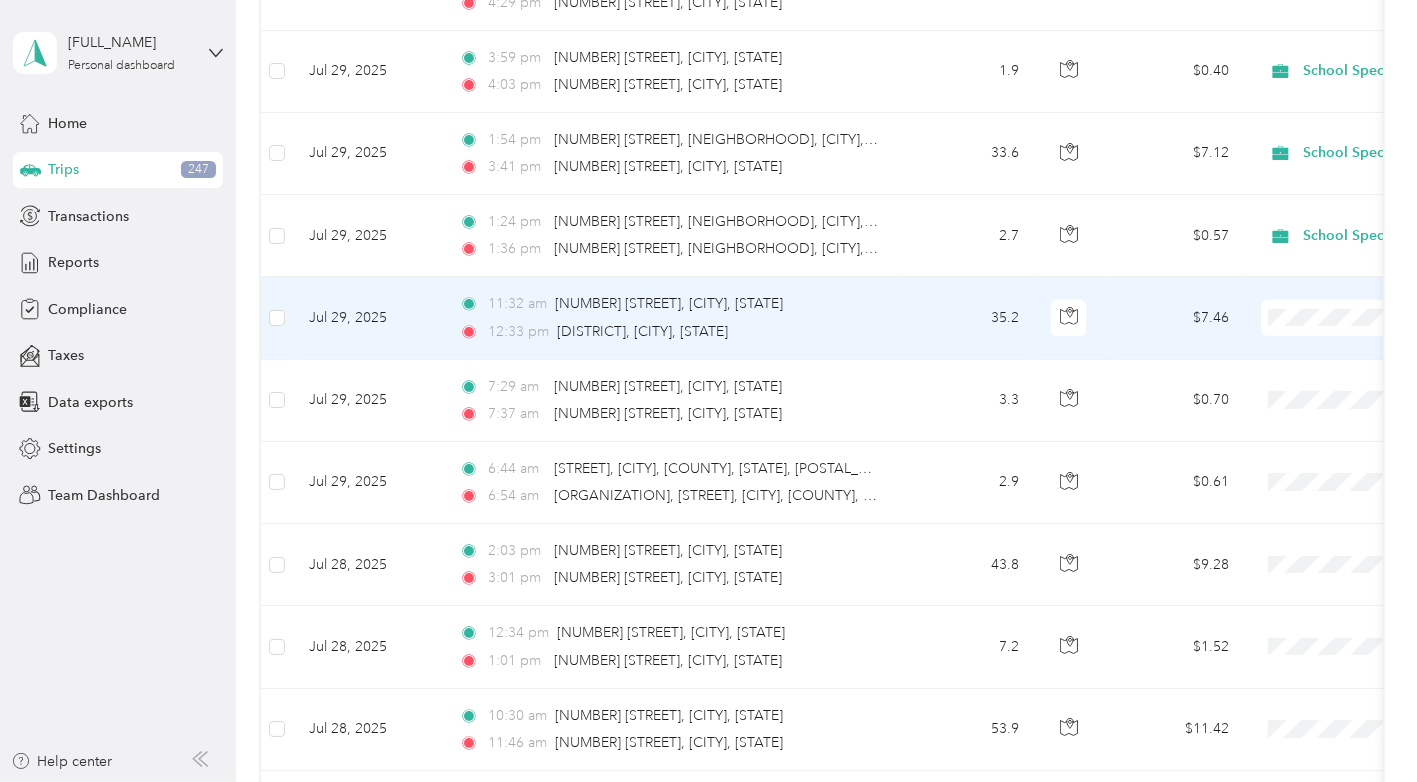 click on "School Specialty" at bounding box center (1311, 345) 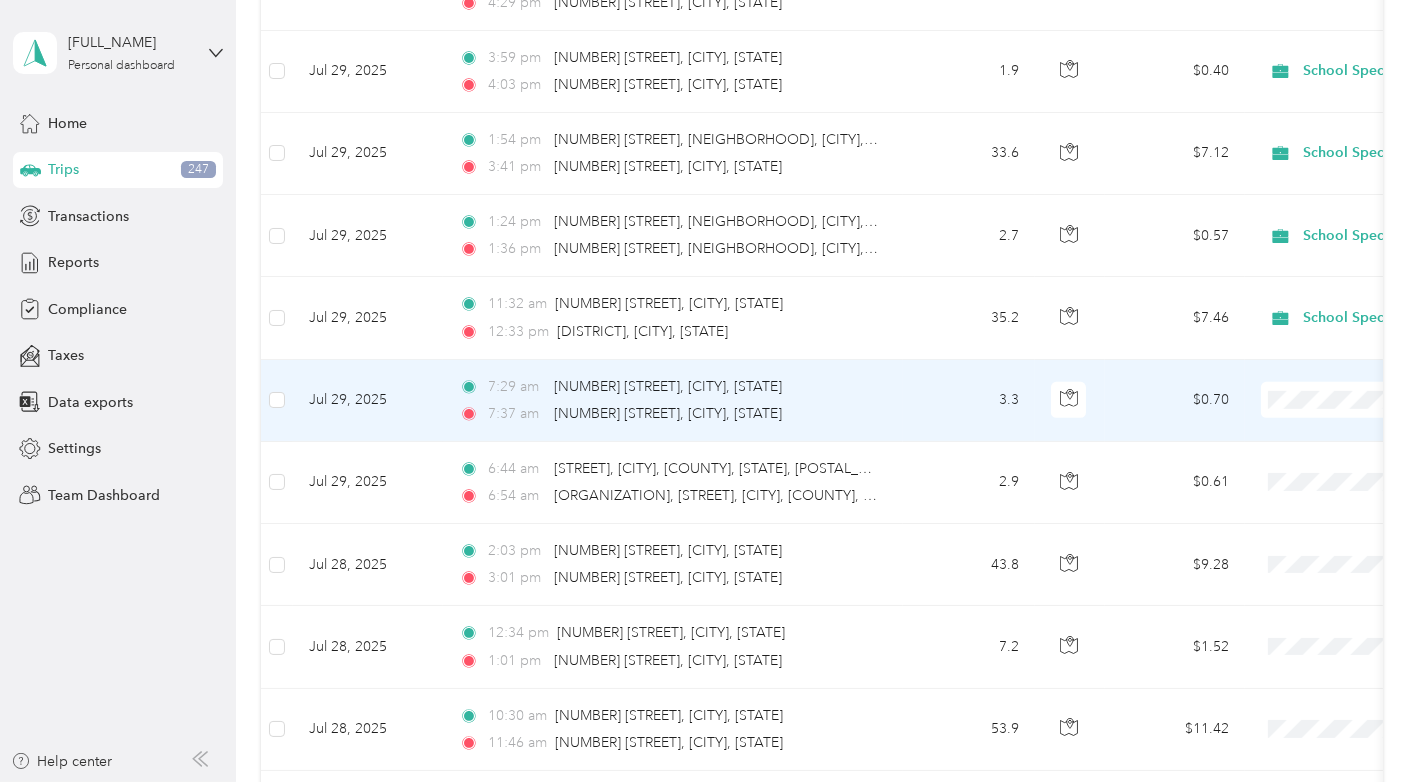 click on "School Specialty" at bounding box center (1311, 427) 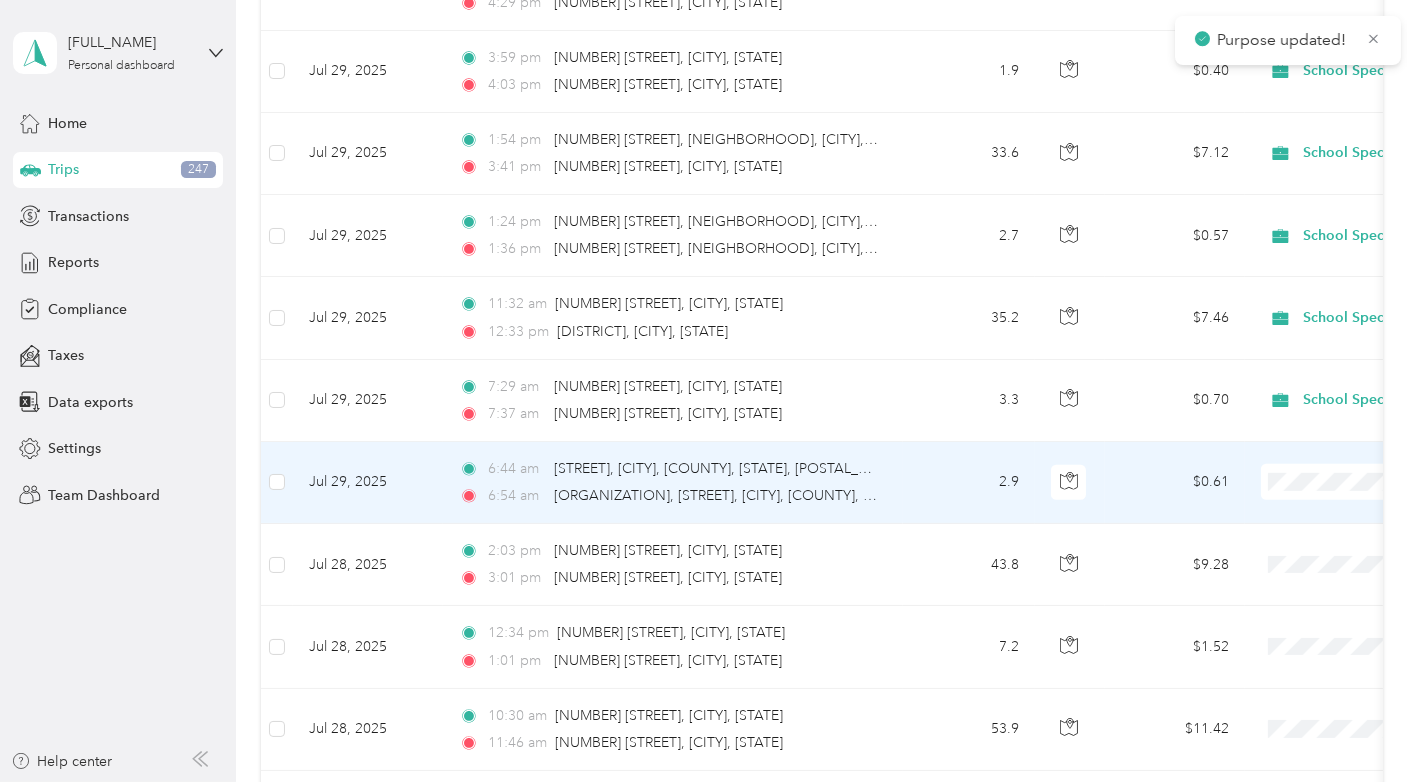 click on "Personal" at bounding box center [1311, 538] 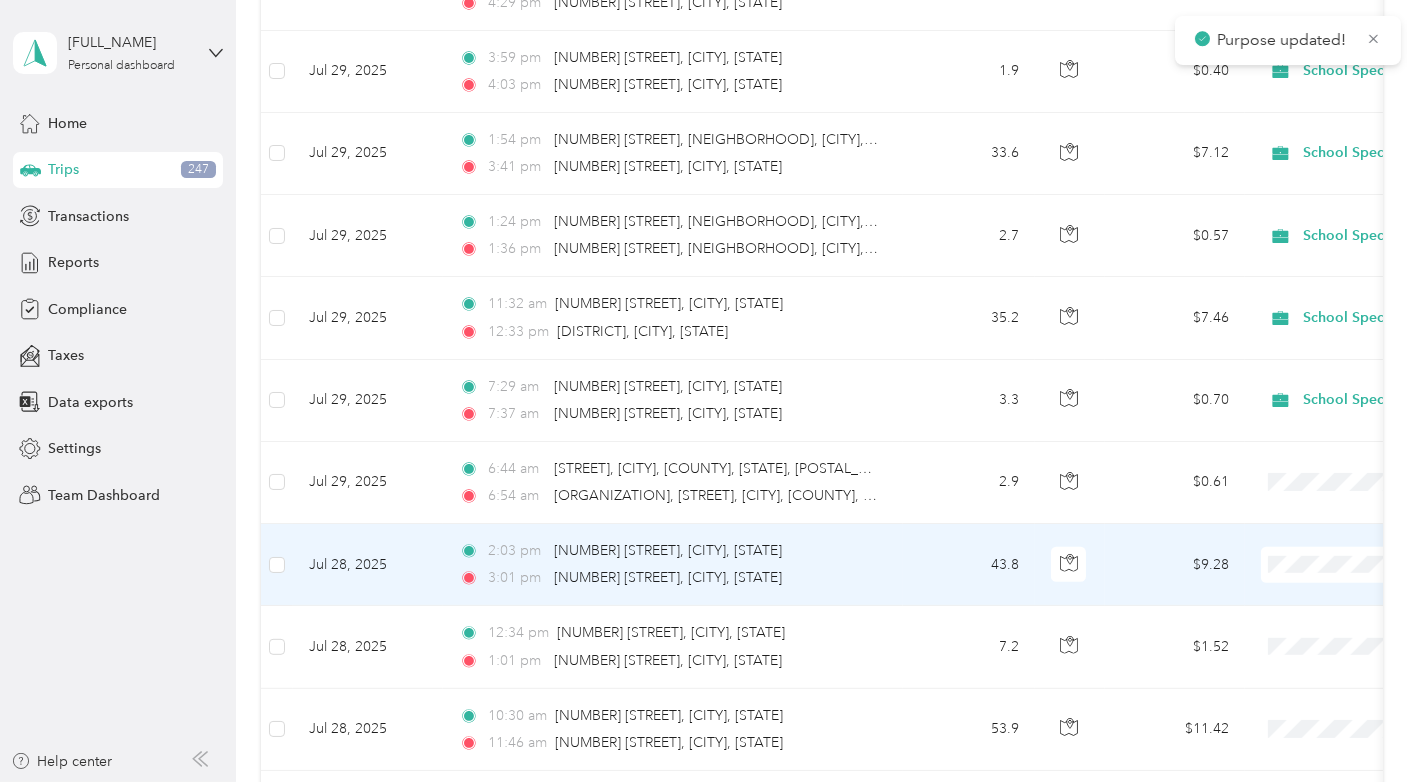 click on "School Specialty" at bounding box center (1311, 591) 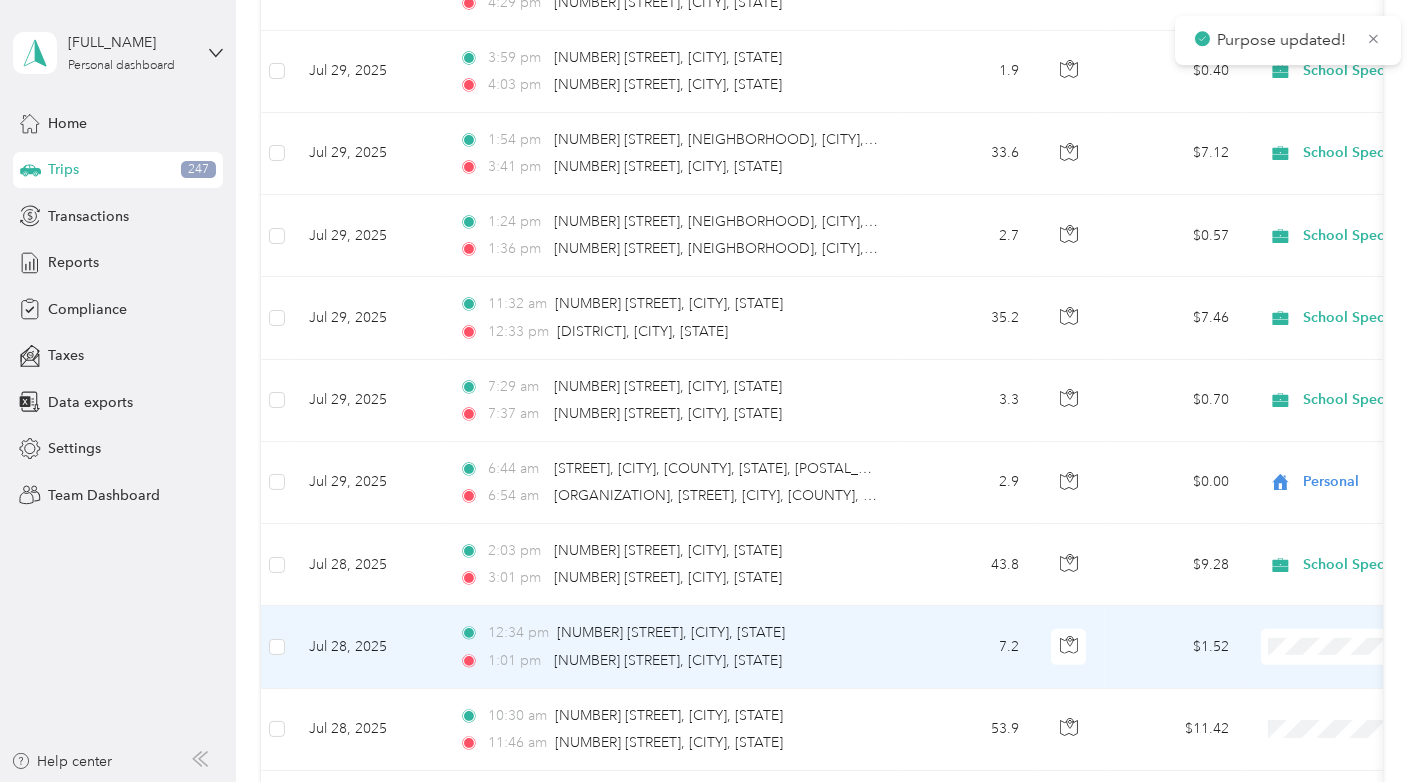 click on "School Specialty" at bounding box center [1311, 673] 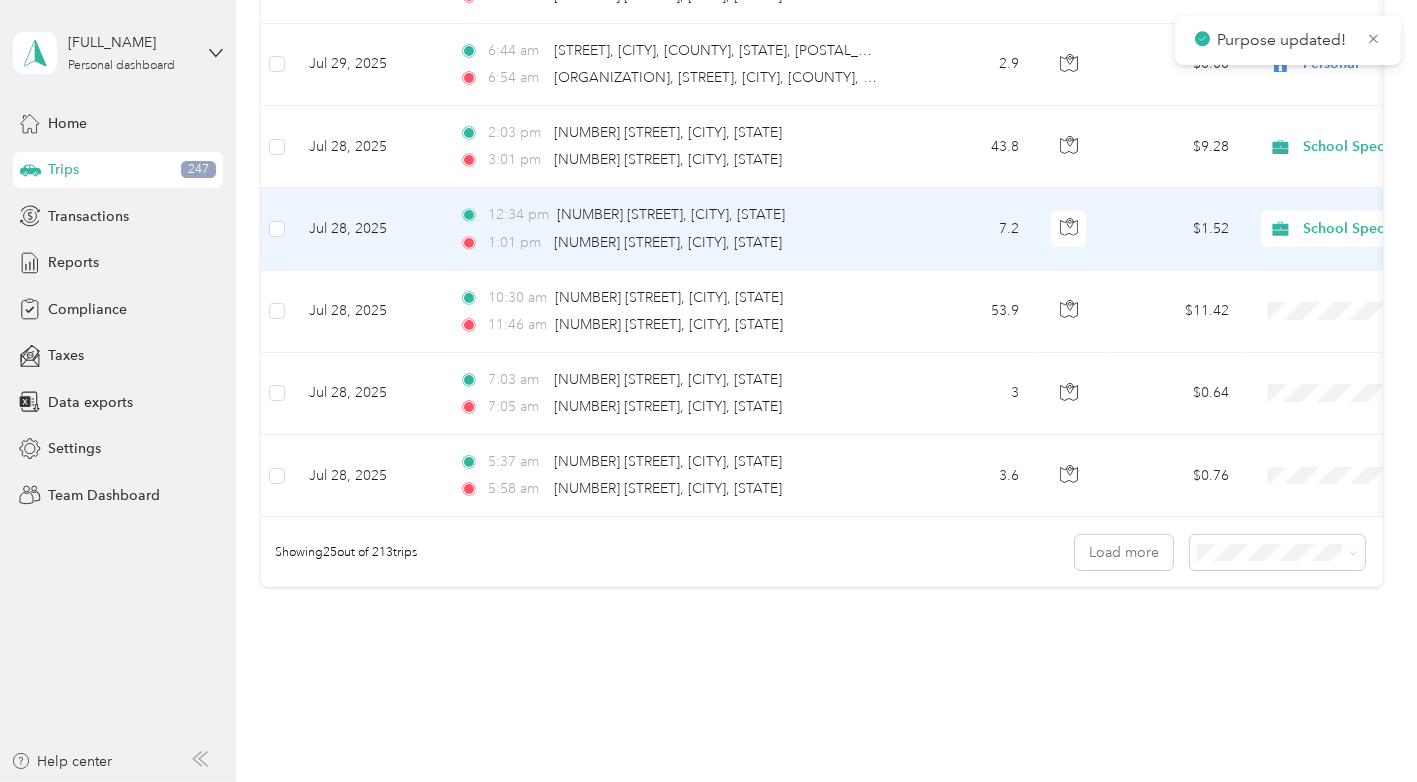 scroll, scrollTop: 1876, scrollLeft: 0, axis: vertical 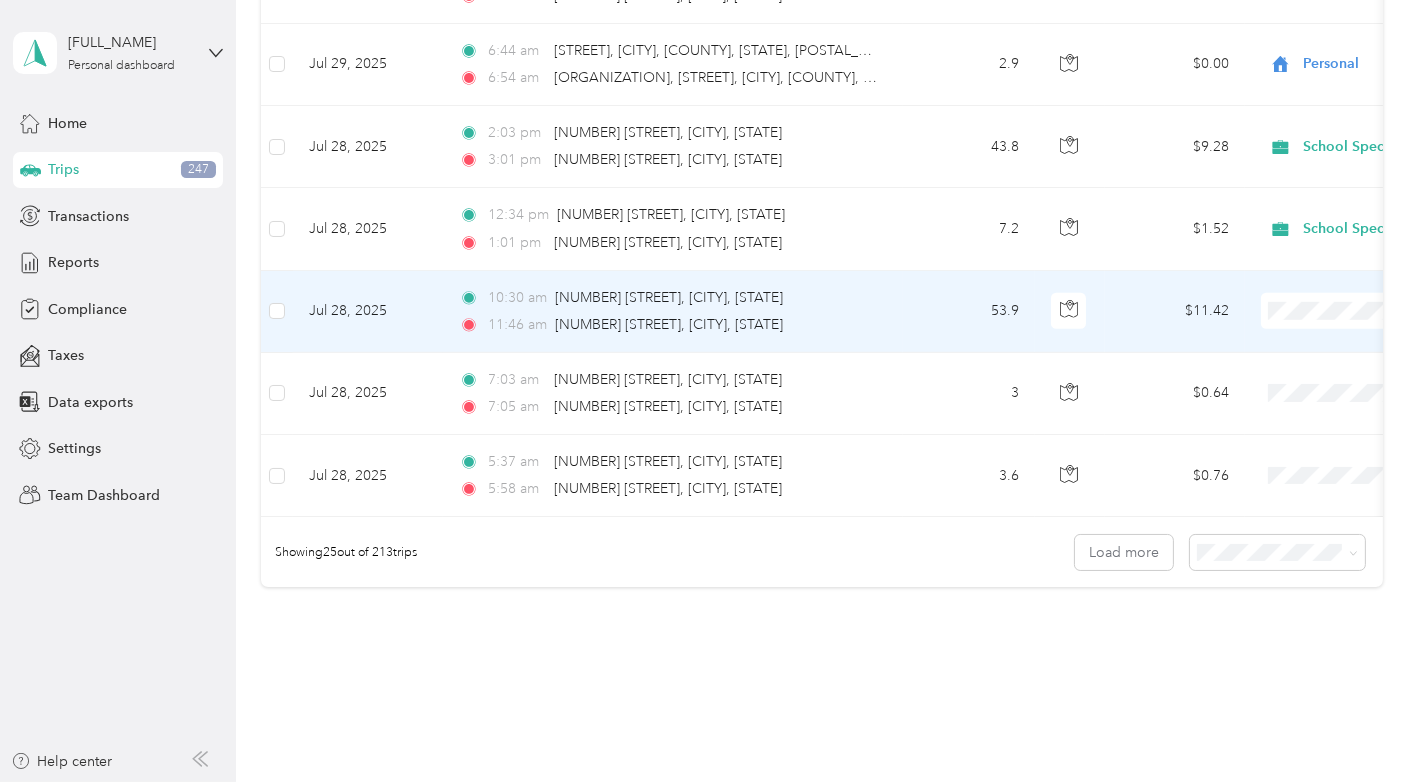 click on "School Specialty" at bounding box center (1311, 328) 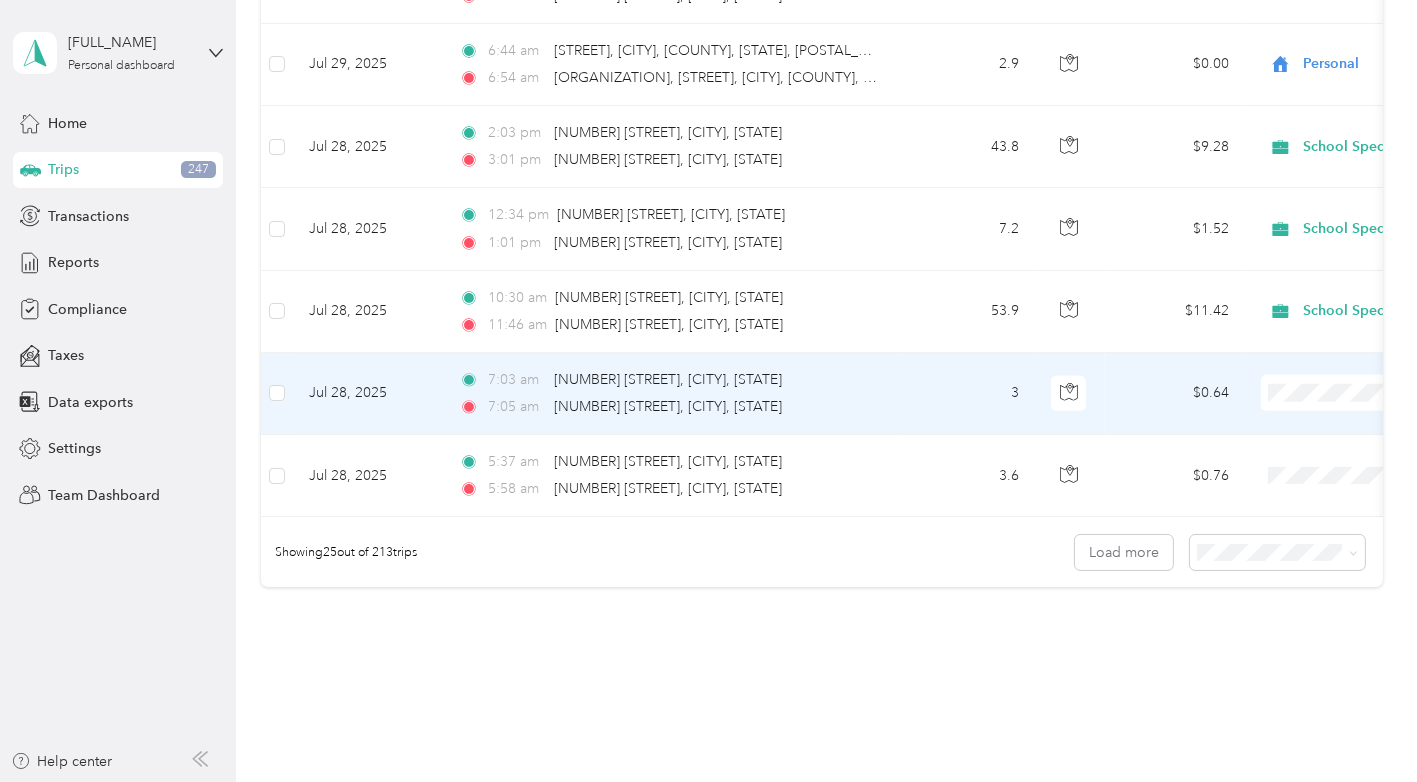 click on "Personal" at bounding box center (1311, 454) 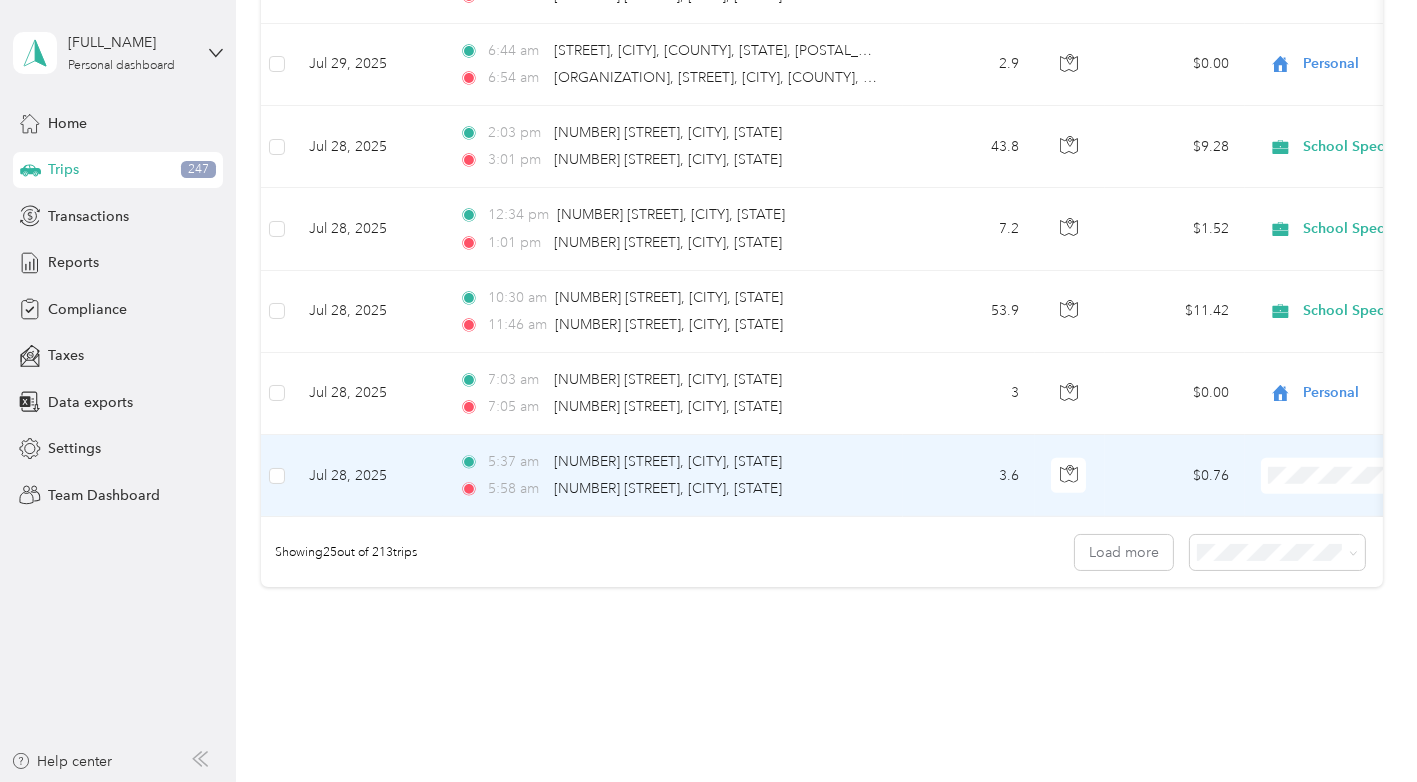 click on "Personal" at bounding box center (1311, 536) 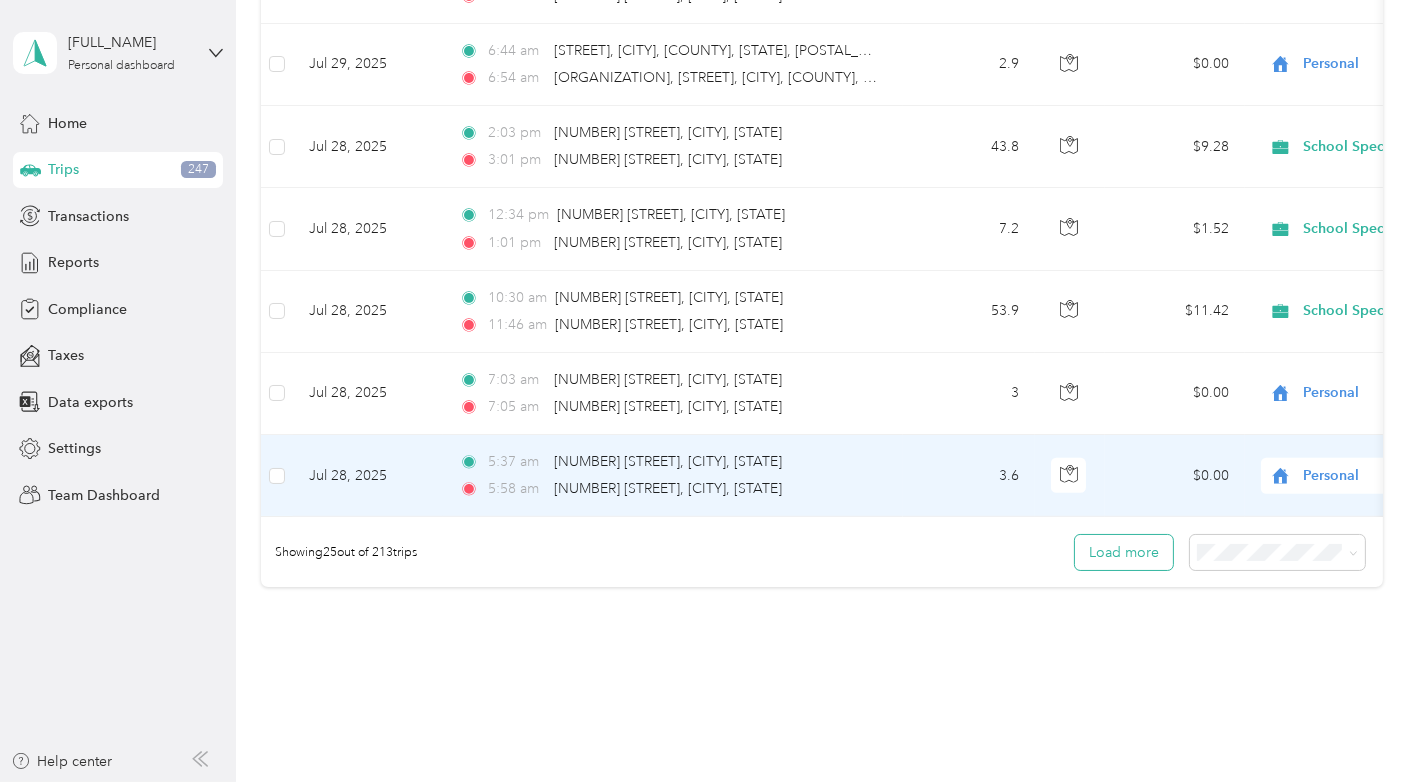 click on "Load more" at bounding box center (1124, 552) 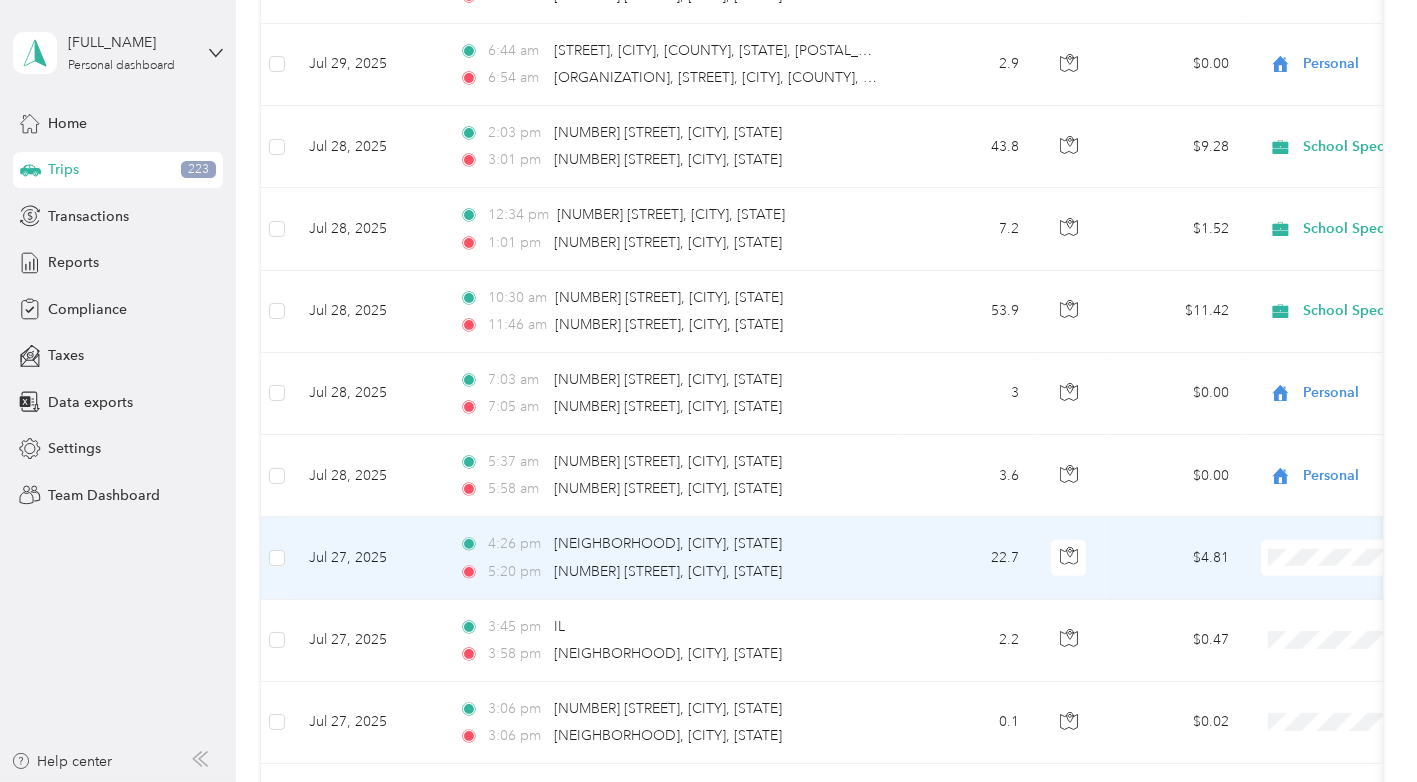 click on "Personal" at bounding box center (1311, 618) 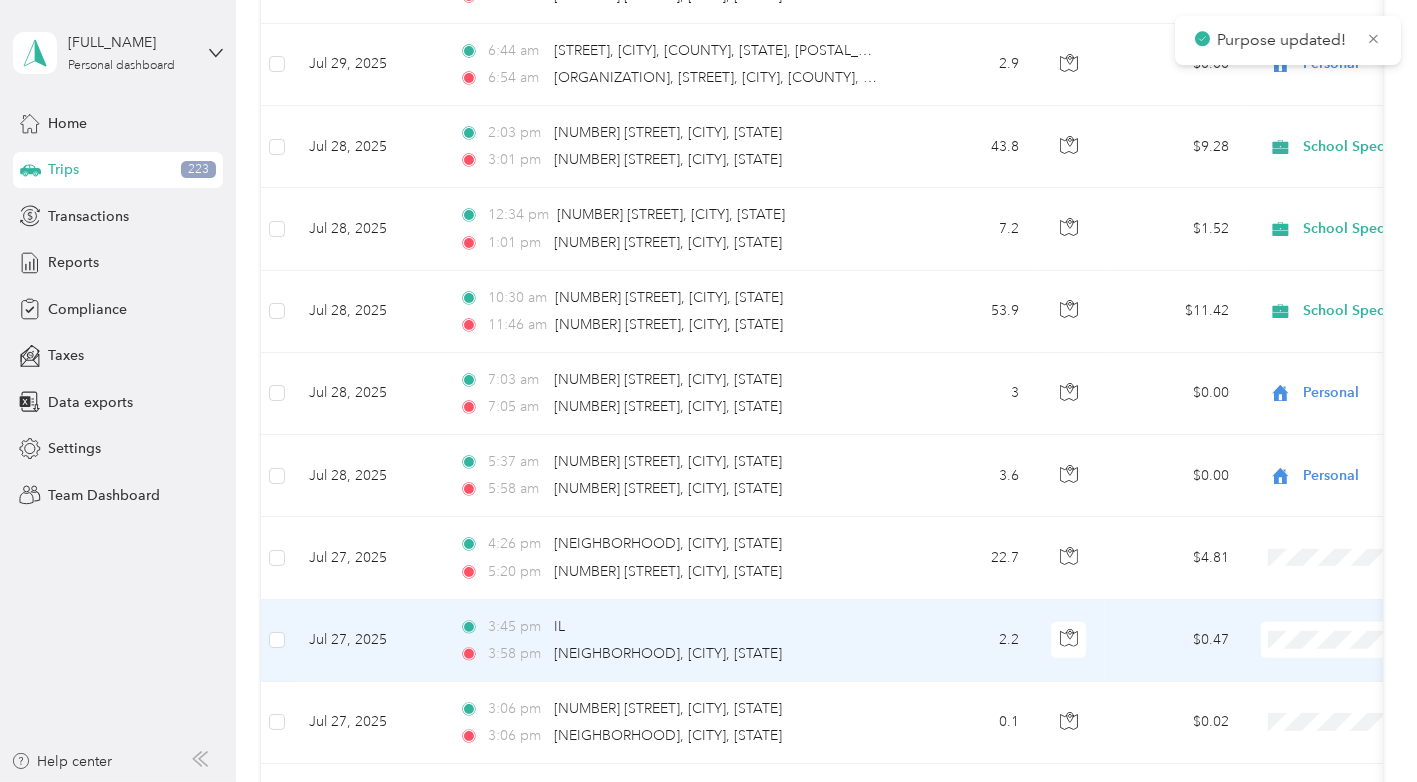 click at bounding box center [1385, 640] 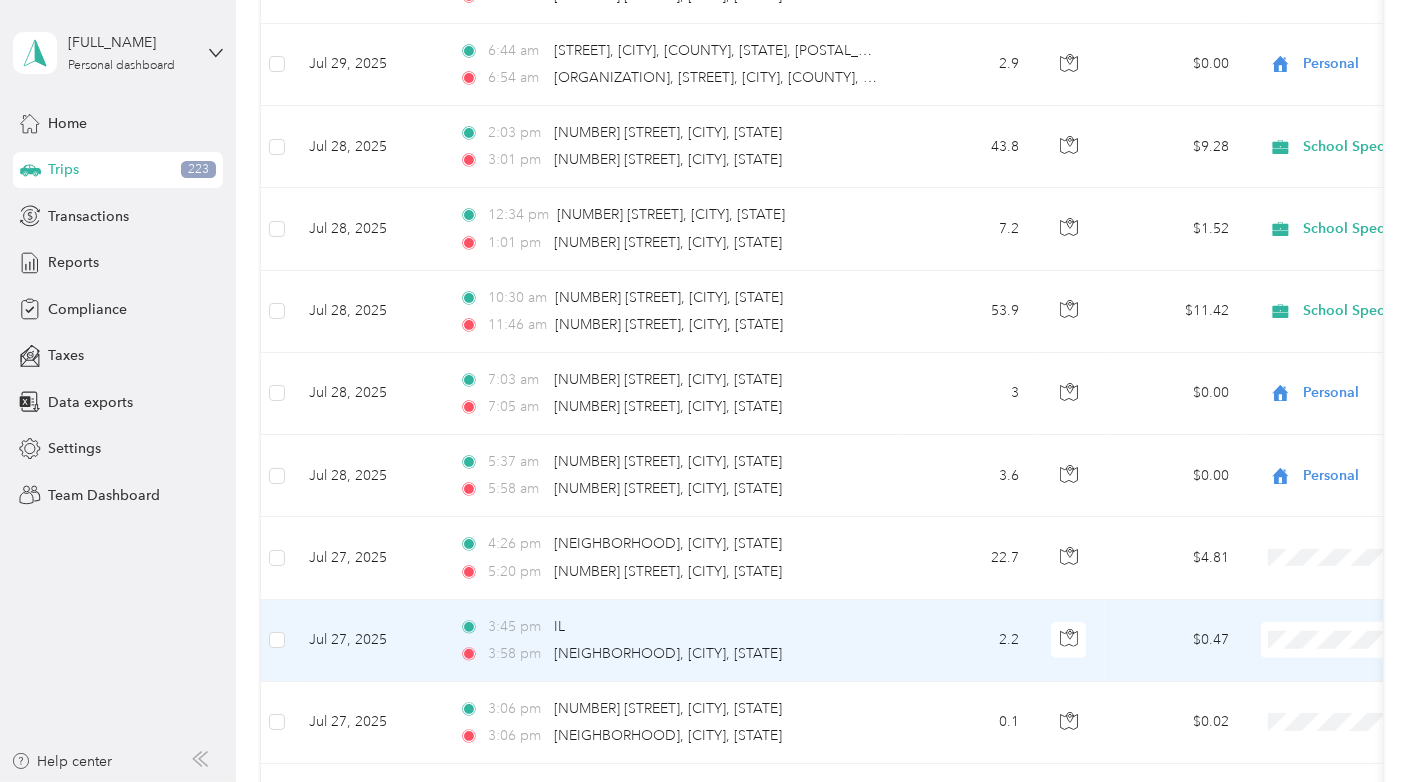 click on "Personal" at bounding box center [1293, 700] 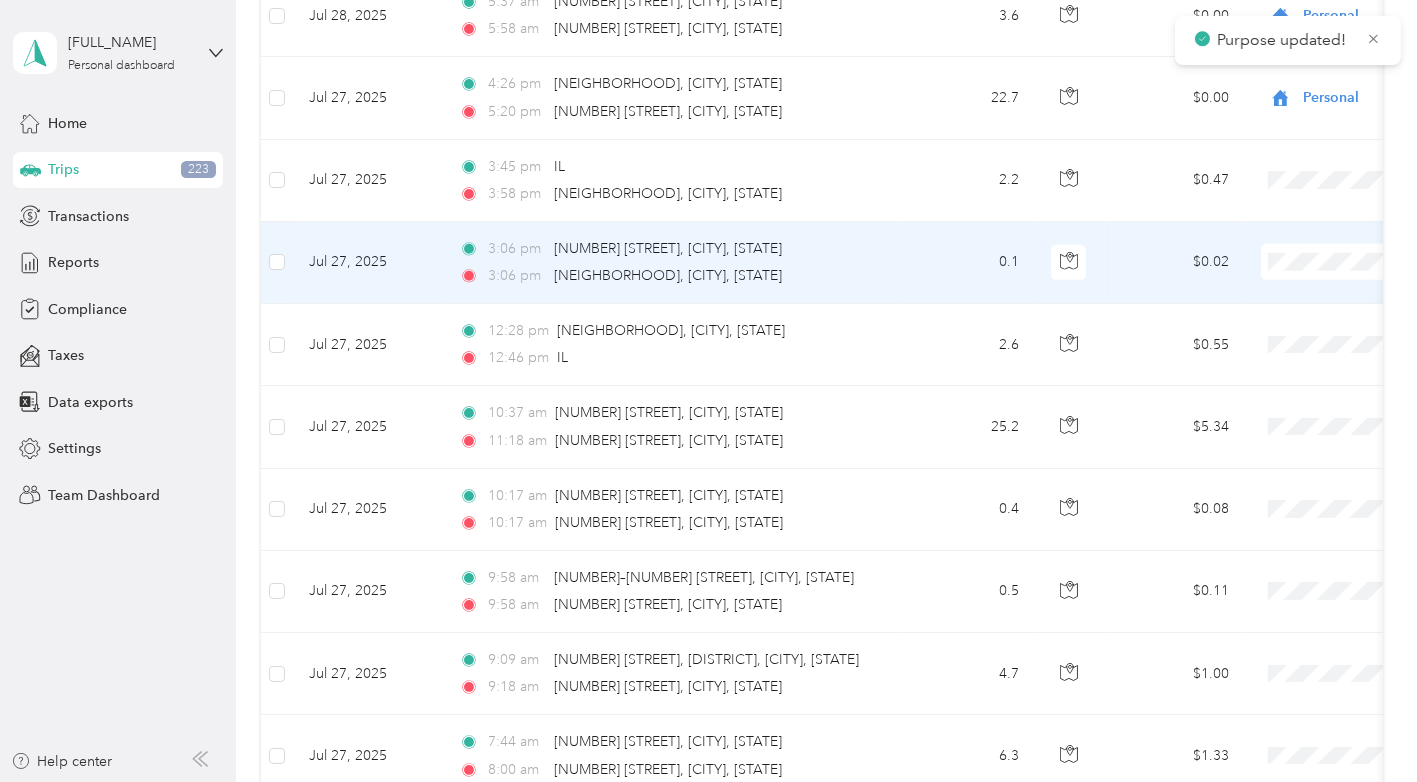scroll, scrollTop: 2337, scrollLeft: 0, axis: vertical 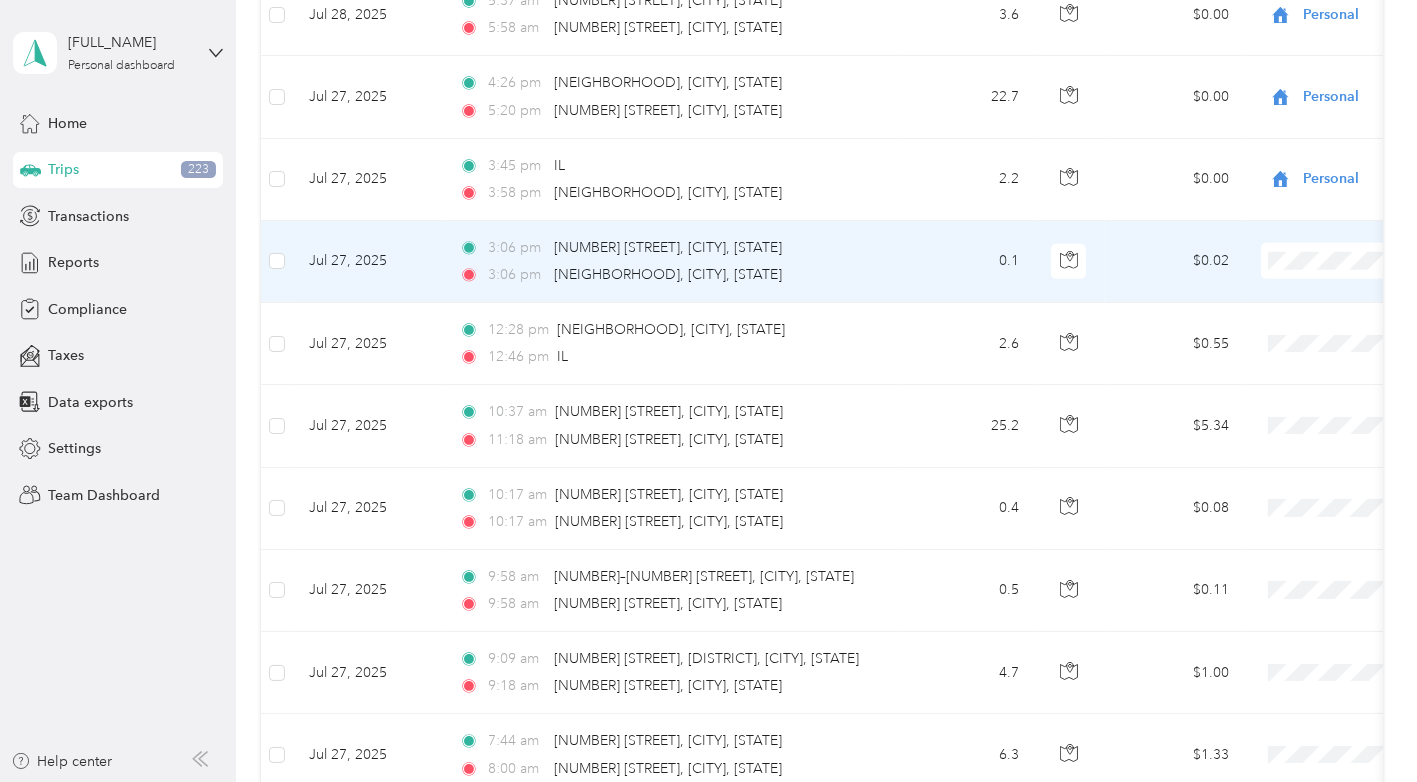 click on "Personal" at bounding box center [1293, 318] 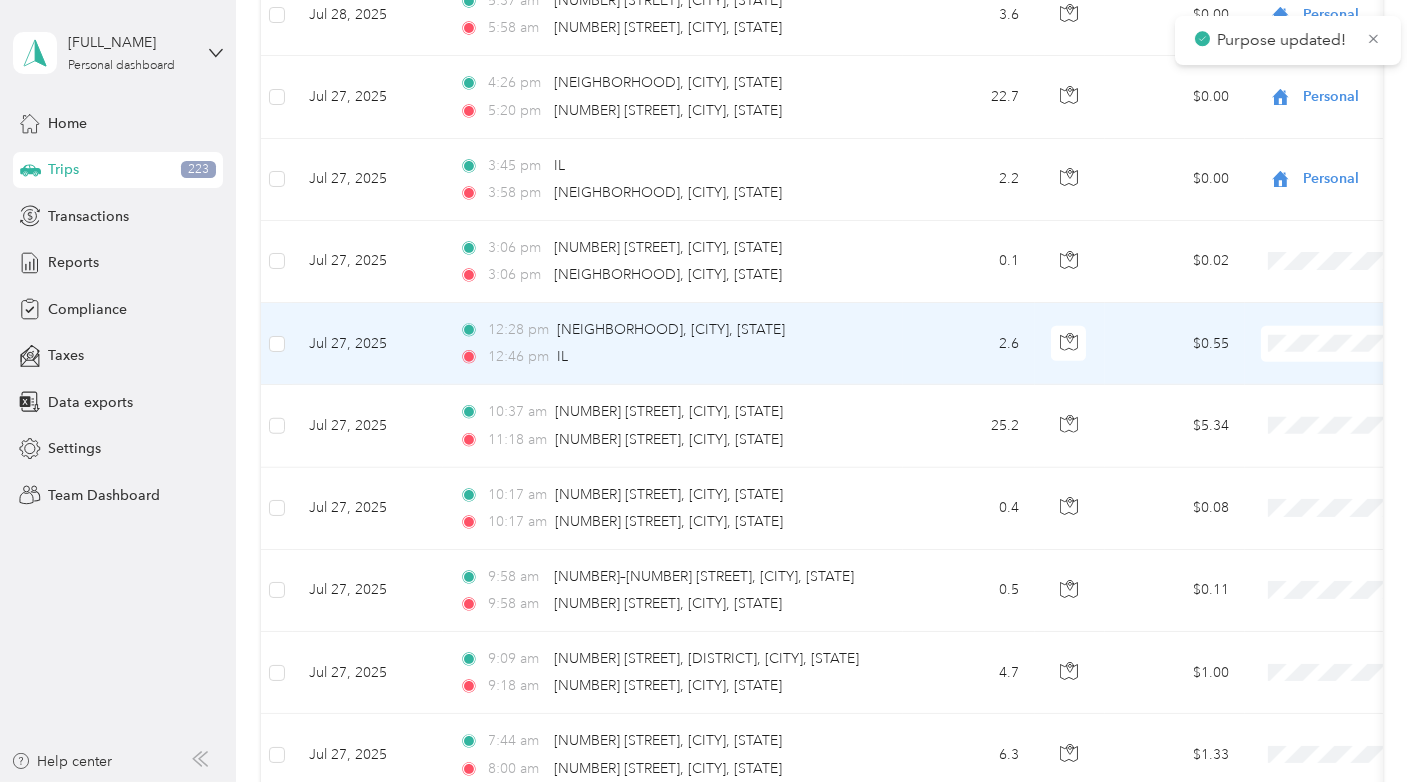 click at bounding box center [1385, 344] 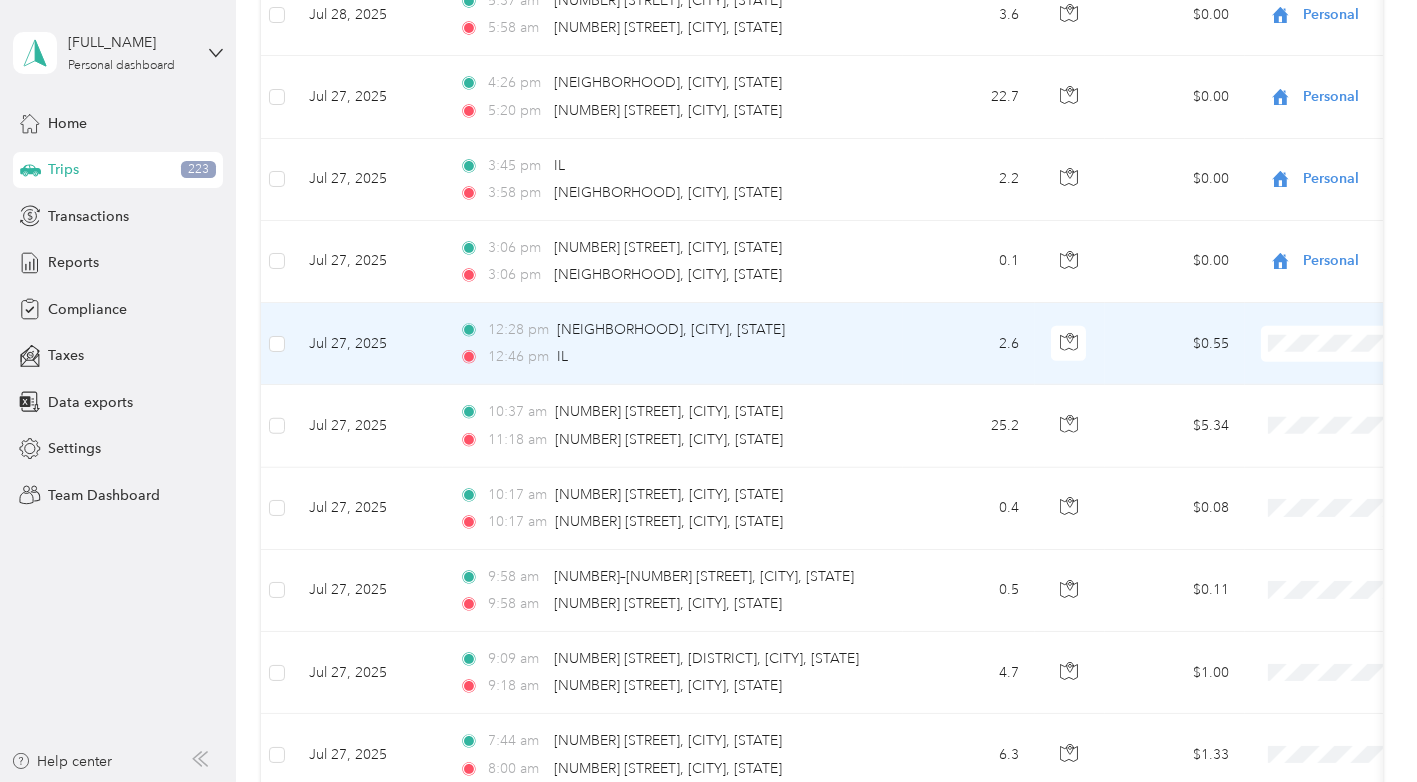 click at bounding box center (1385, 344) 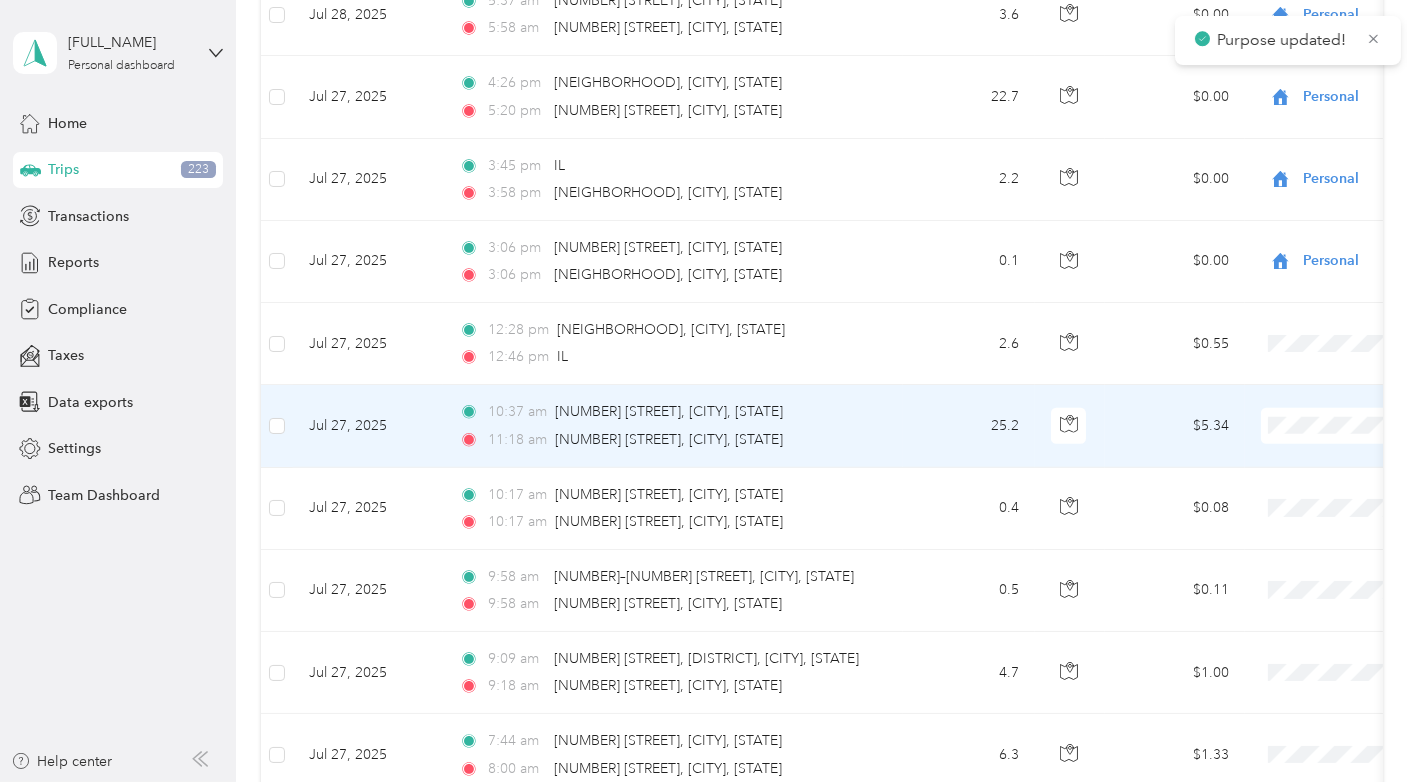 click on "Personal" at bounding box center (1311, 483) 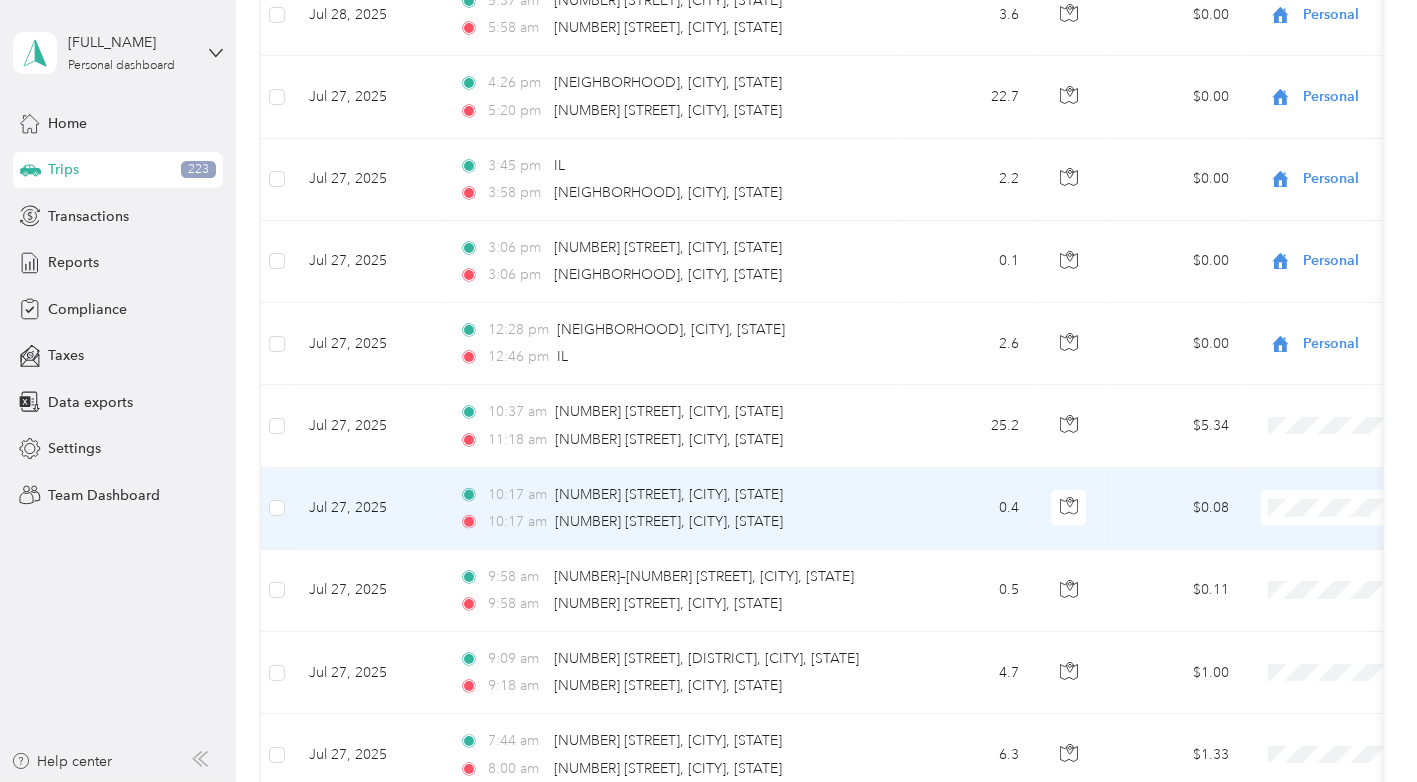 click on "Personal" at bounding box center [1311, 565] 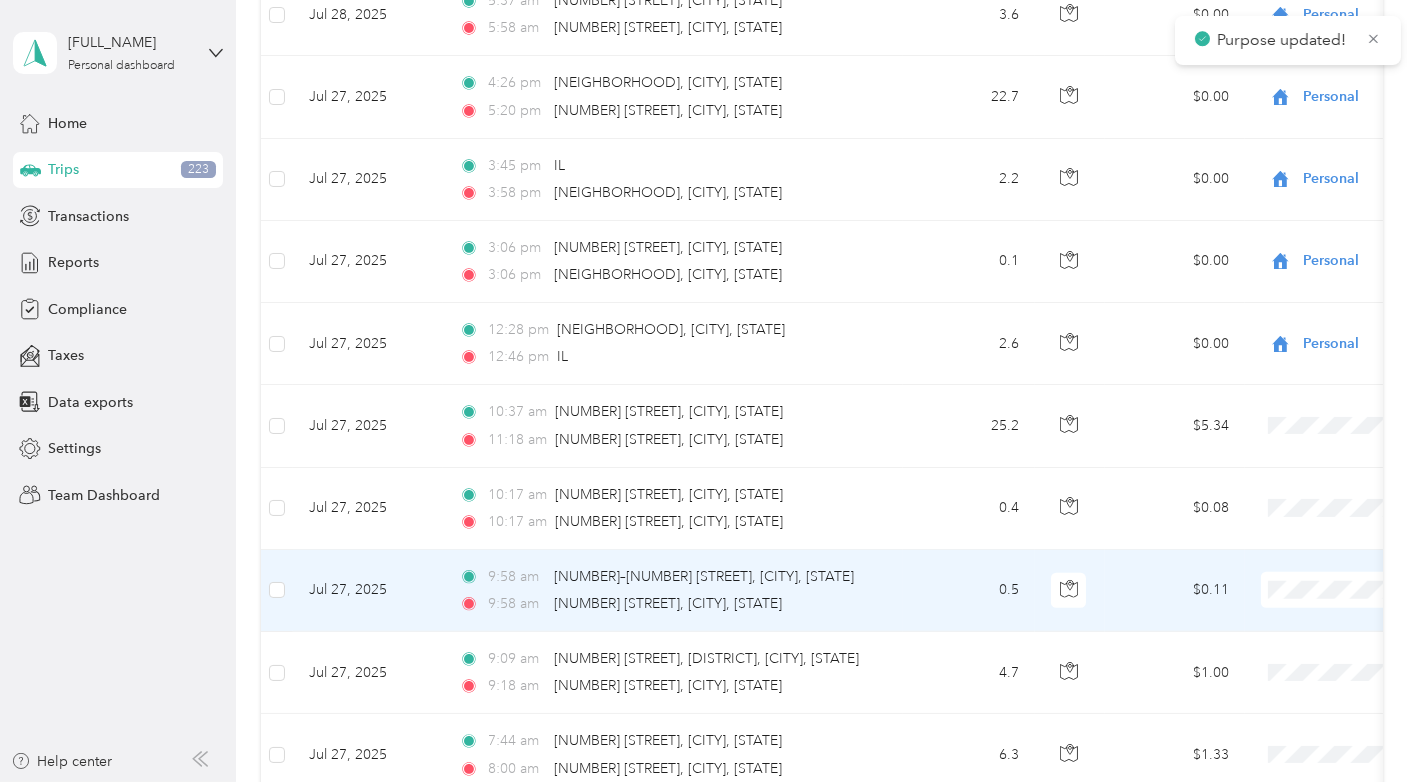 click on "Personal" at bounding box center [1311, 647] 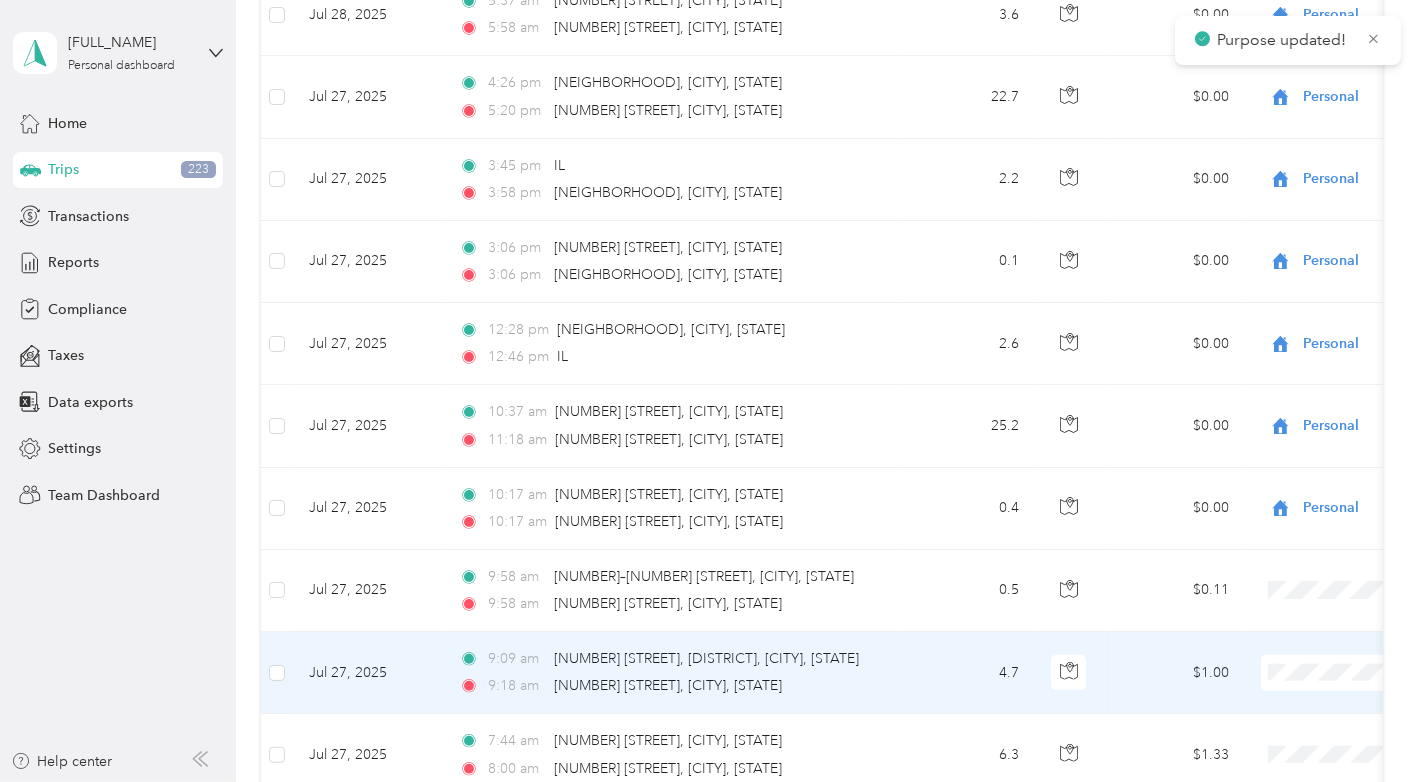 click on "Personal" at bounding box center [1311, 729] 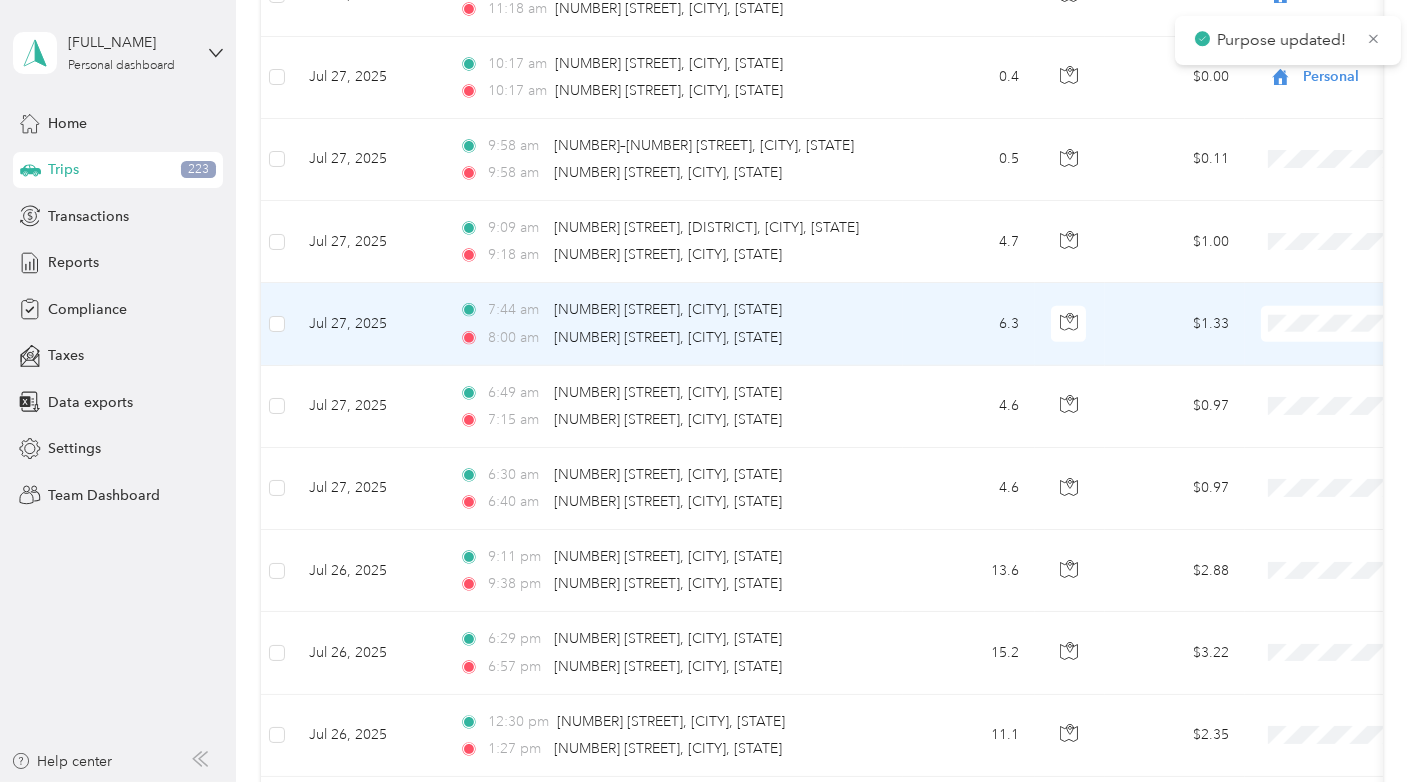 scroll, scrollTop: 2776, scrollLeft: 0, axis: vertical 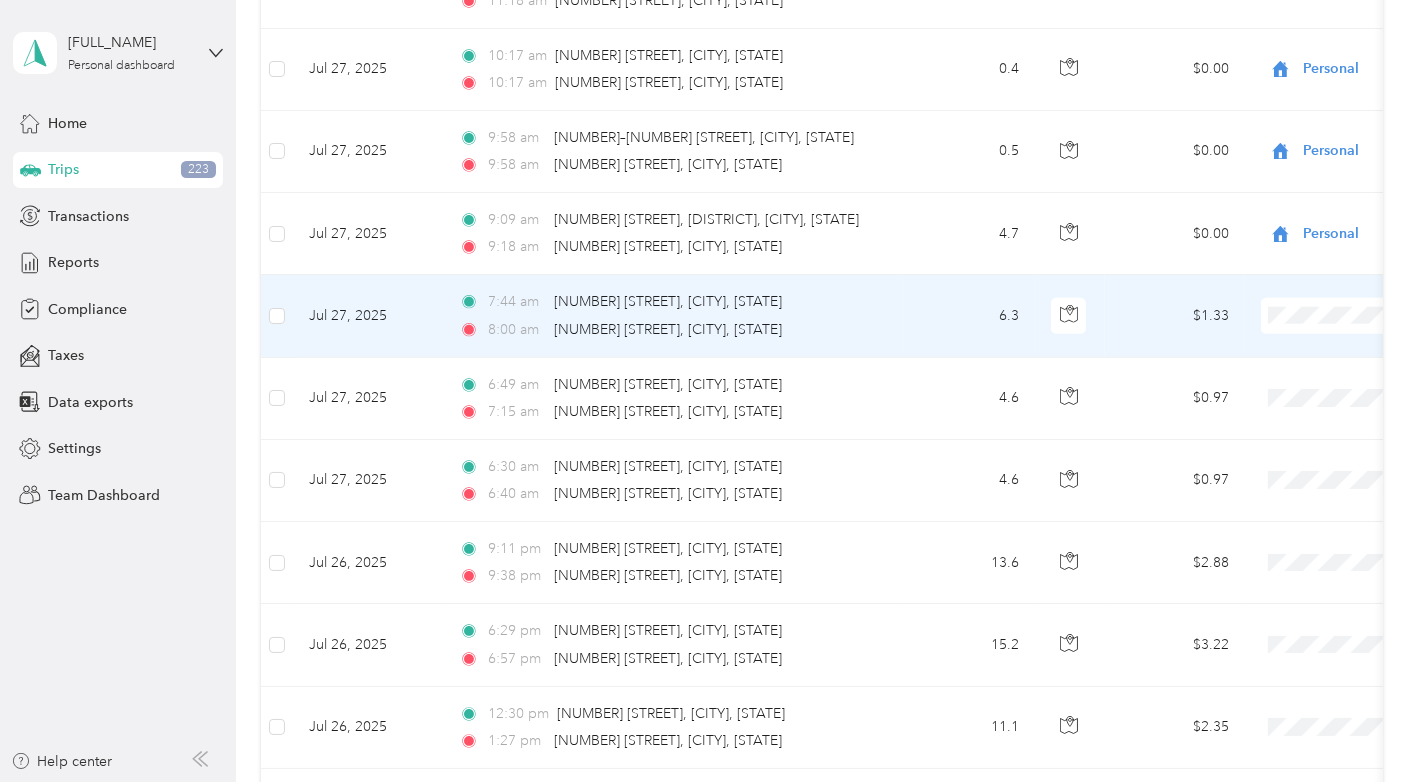 click on "Personal" at bounding box center (1293, 372) 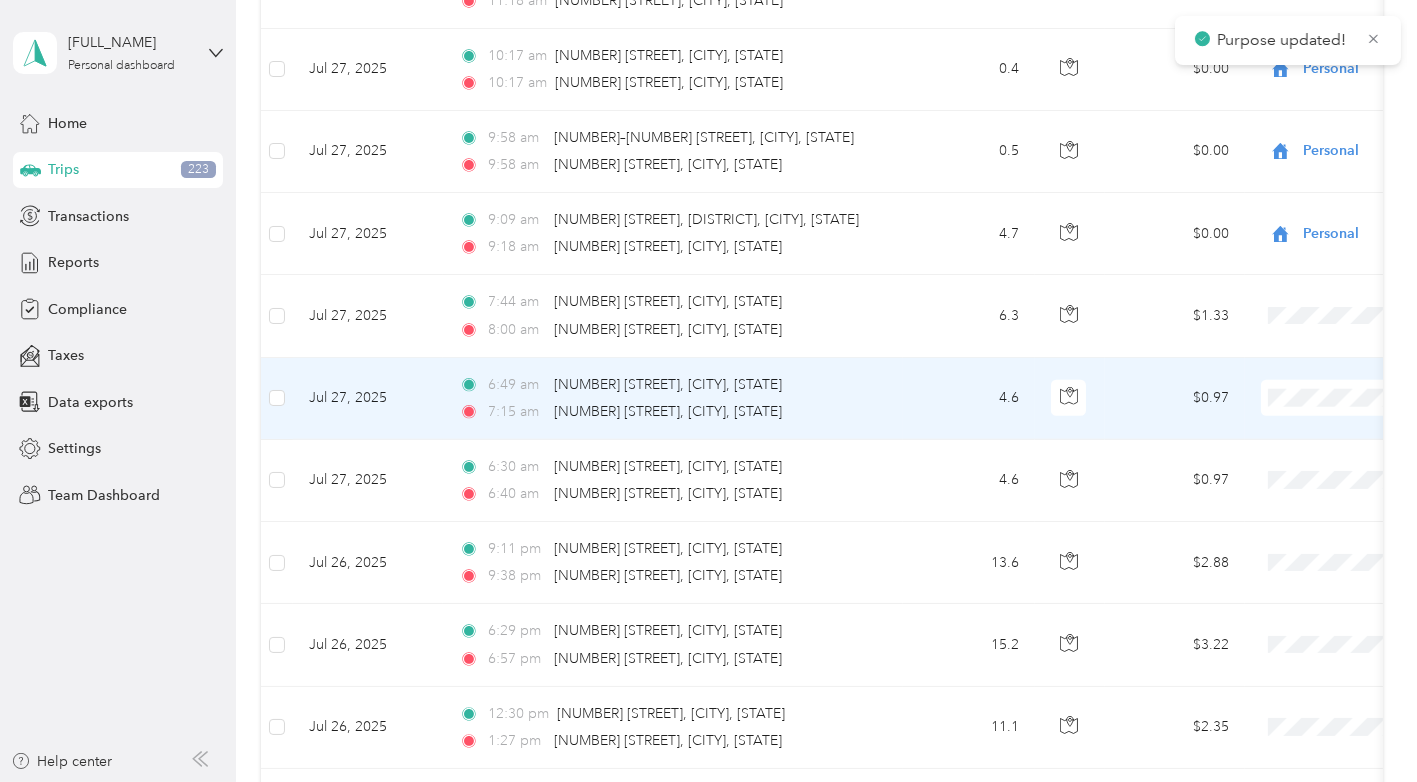 click on "Personal" at bounding box center [1311, 454] 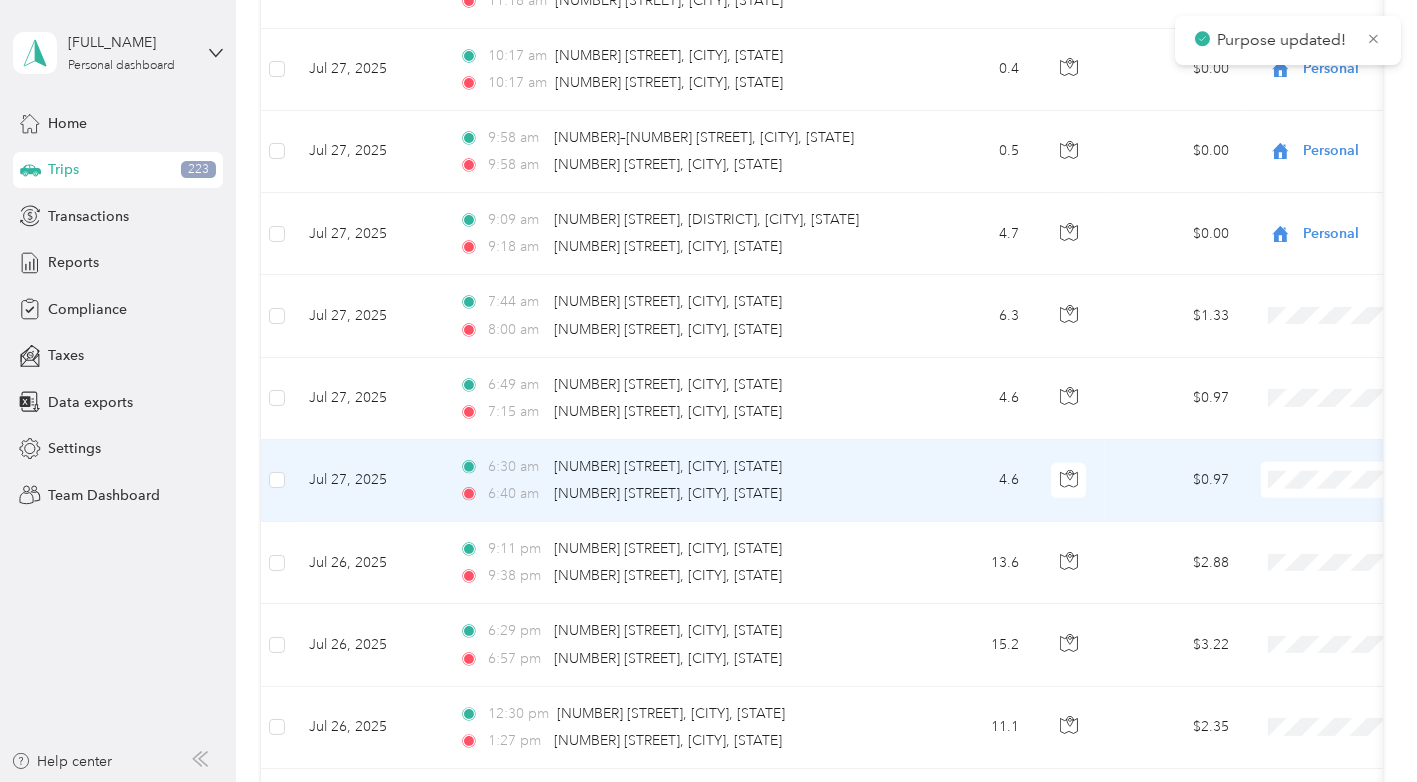 click on "Personal" at bounding box center [1293, 536] 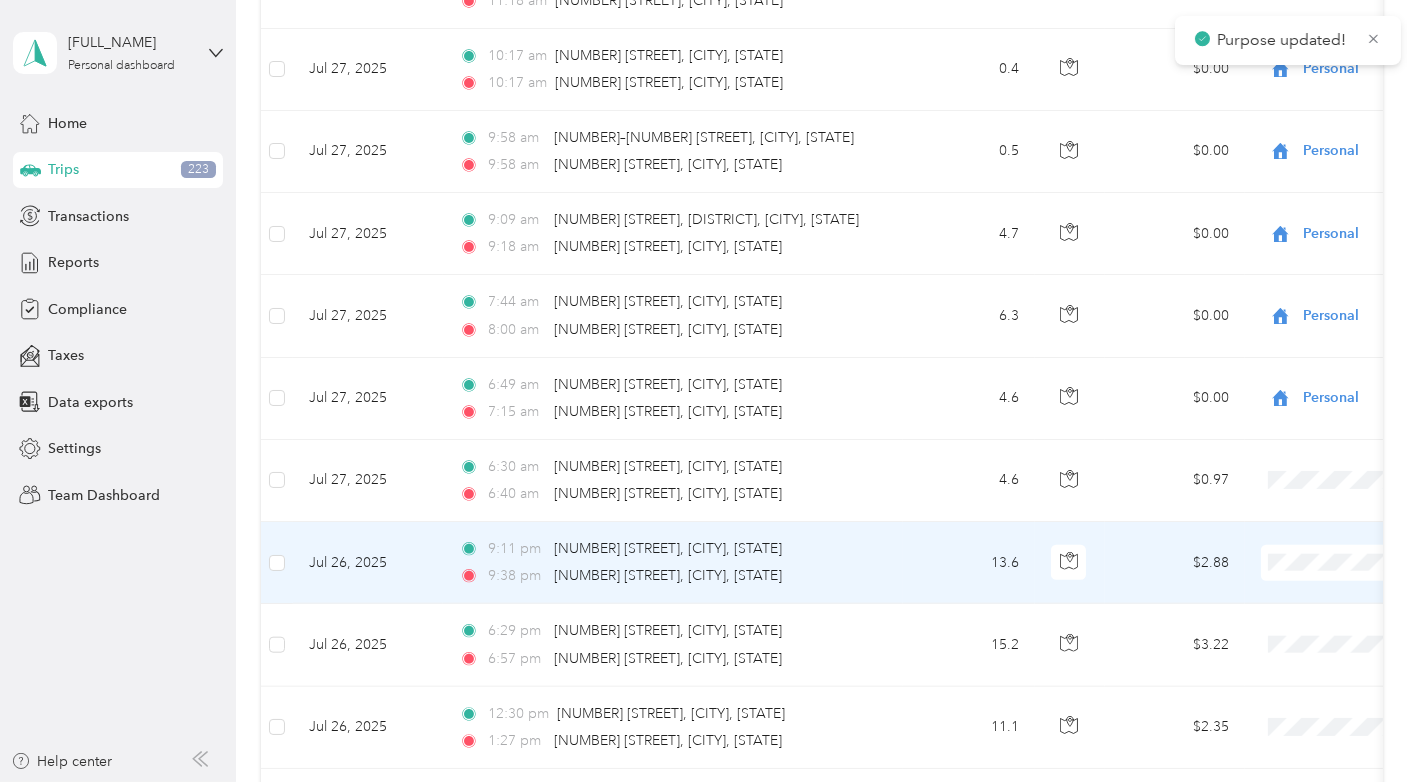 click on "Personal" at bounding box center (1311, 617) 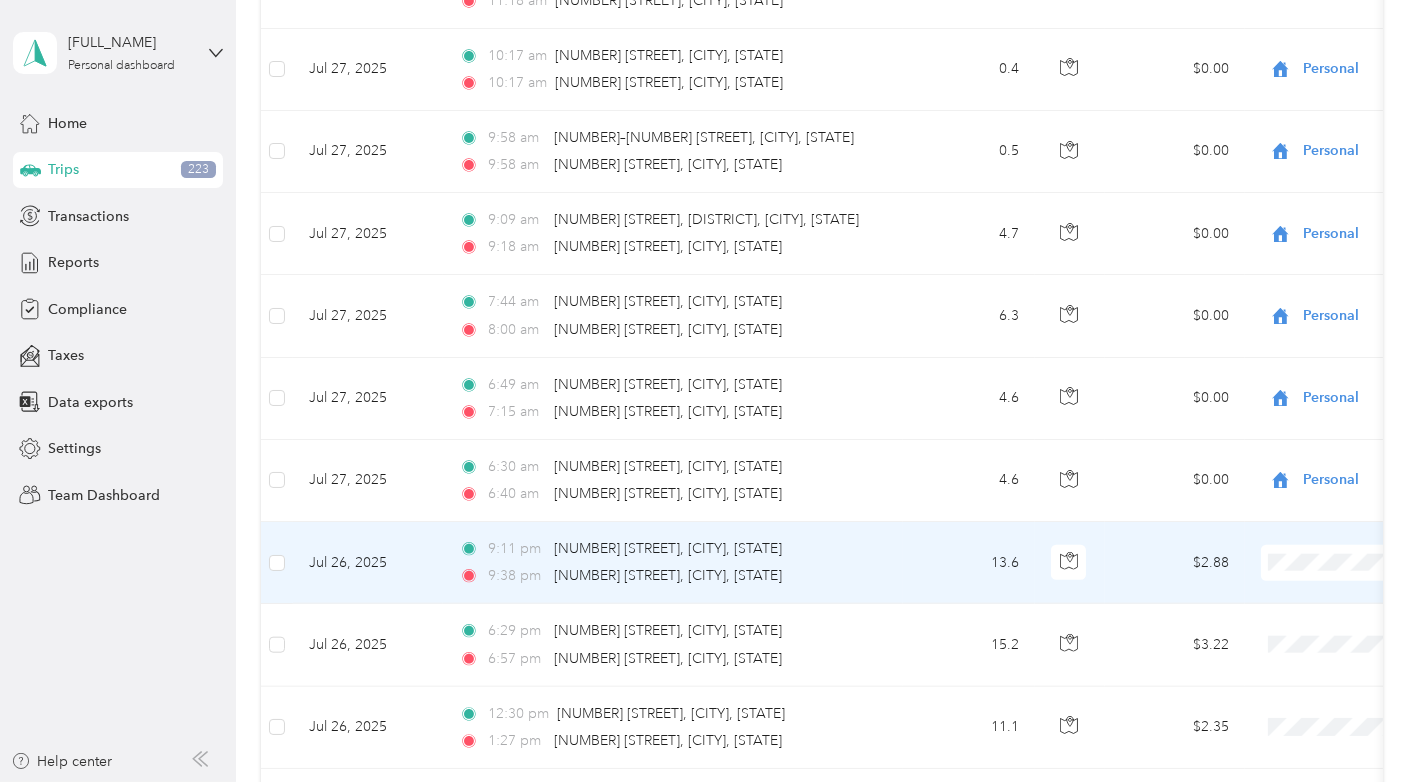 click on "Personal" at bounding box center (1311, 617) 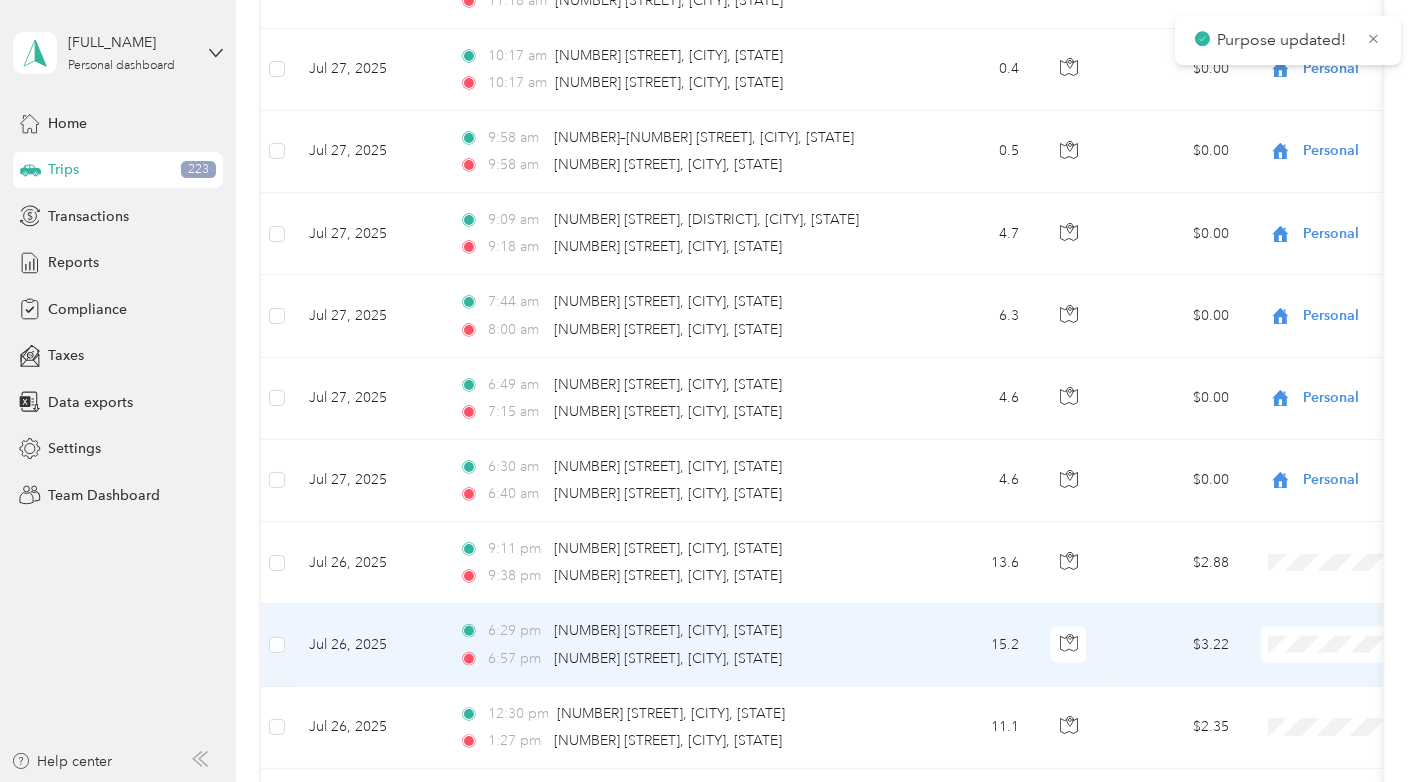 click on "Personal" at bounding box center (1311, 699) 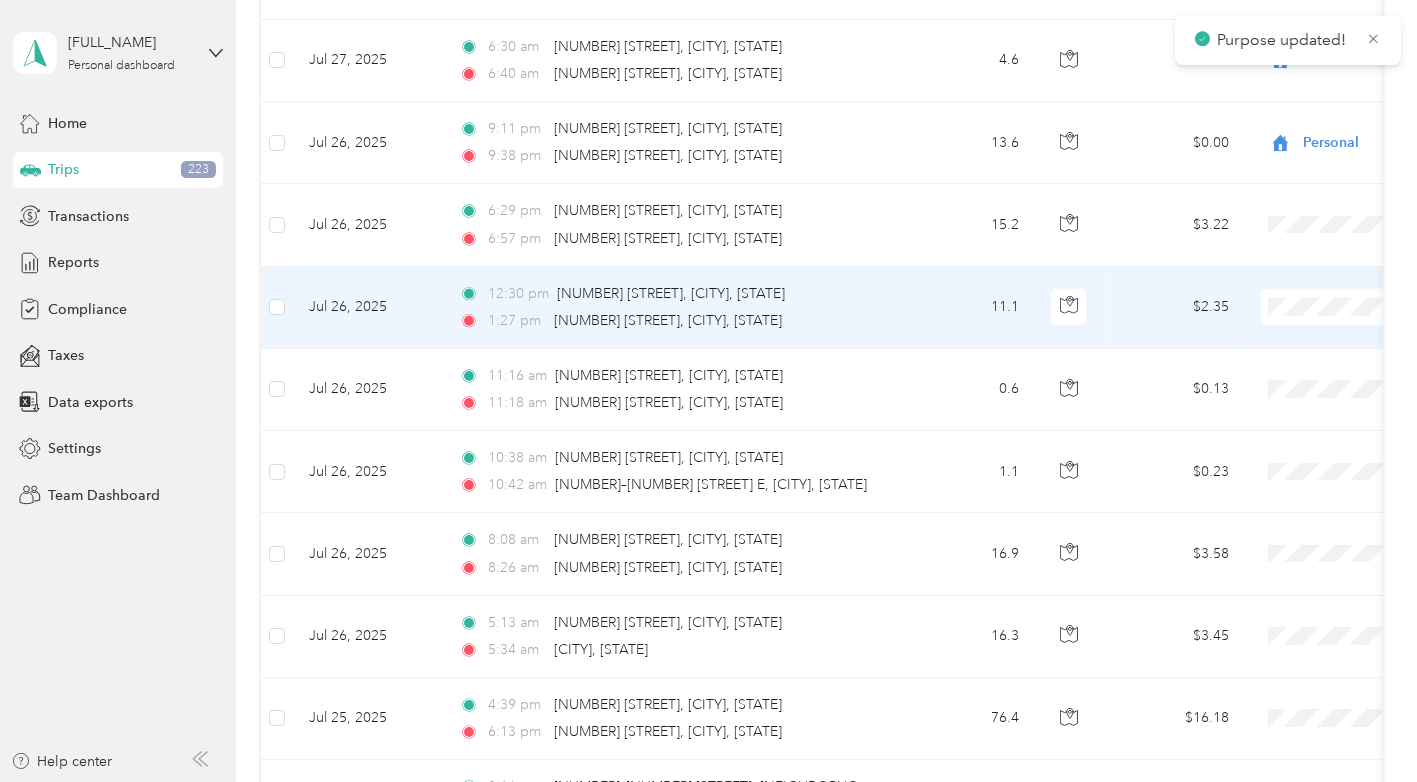 scroll, scrollTop: 3197, scrollLeft: 0, axis: vertical 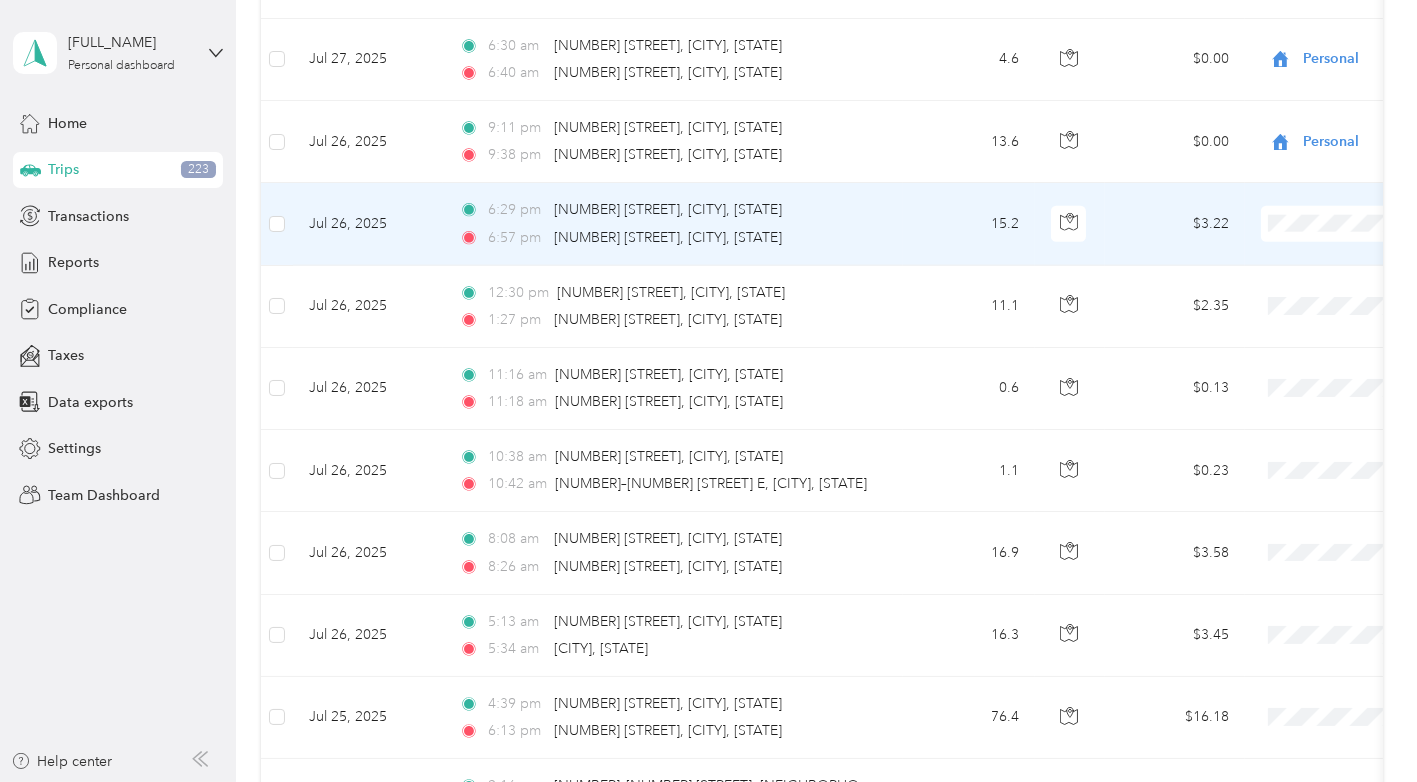 click at bounding box center (1385, 224) 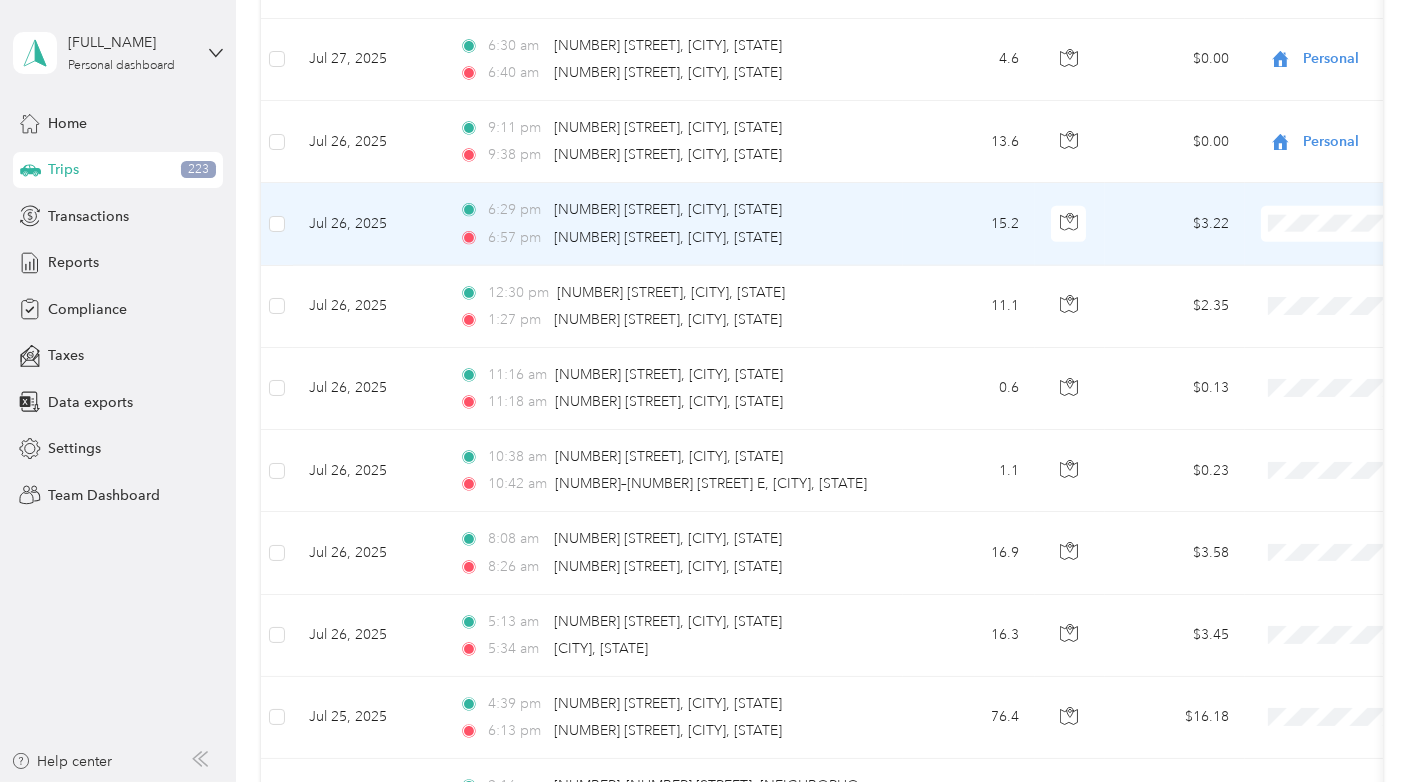 click on "Personal" at bounding box center [1293, 278] 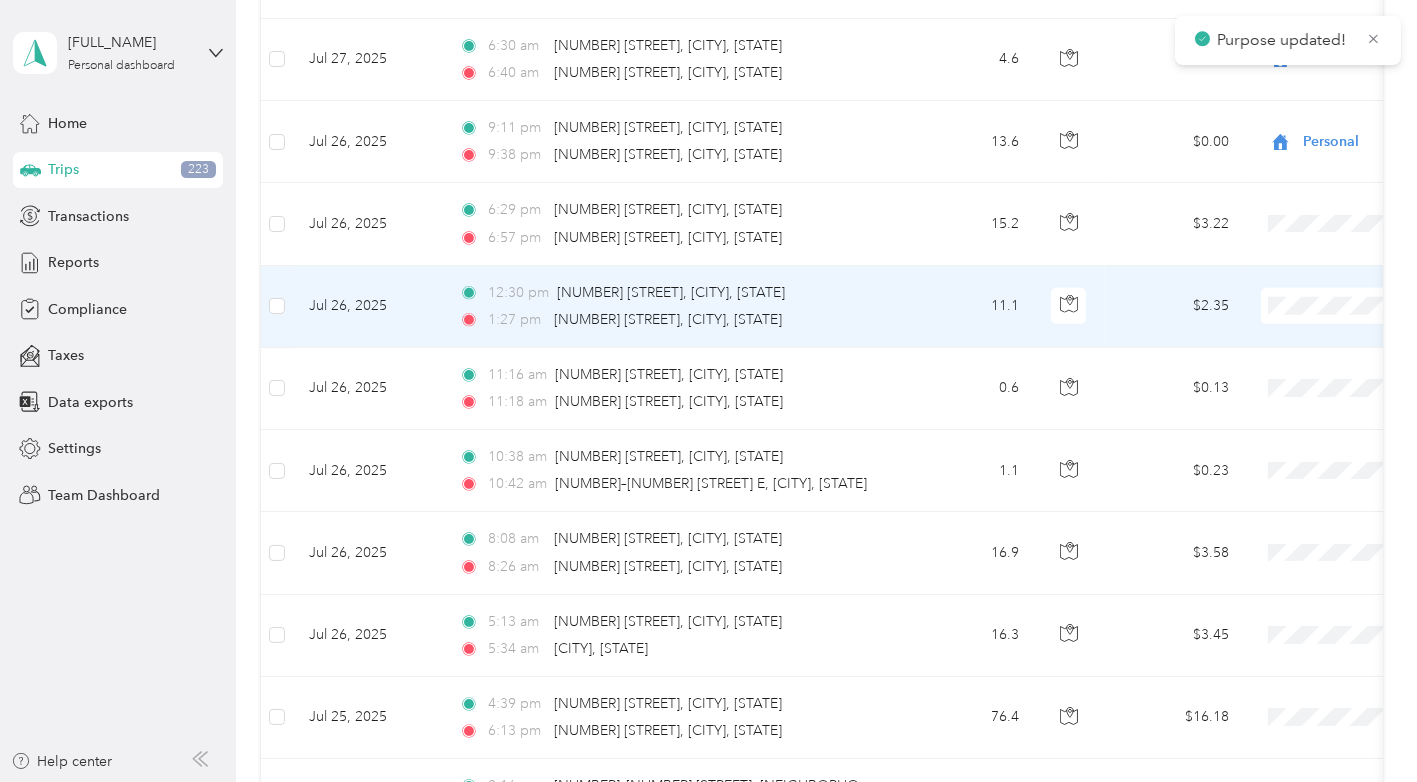 click on "Personal" at bounding box center (1311, 360) 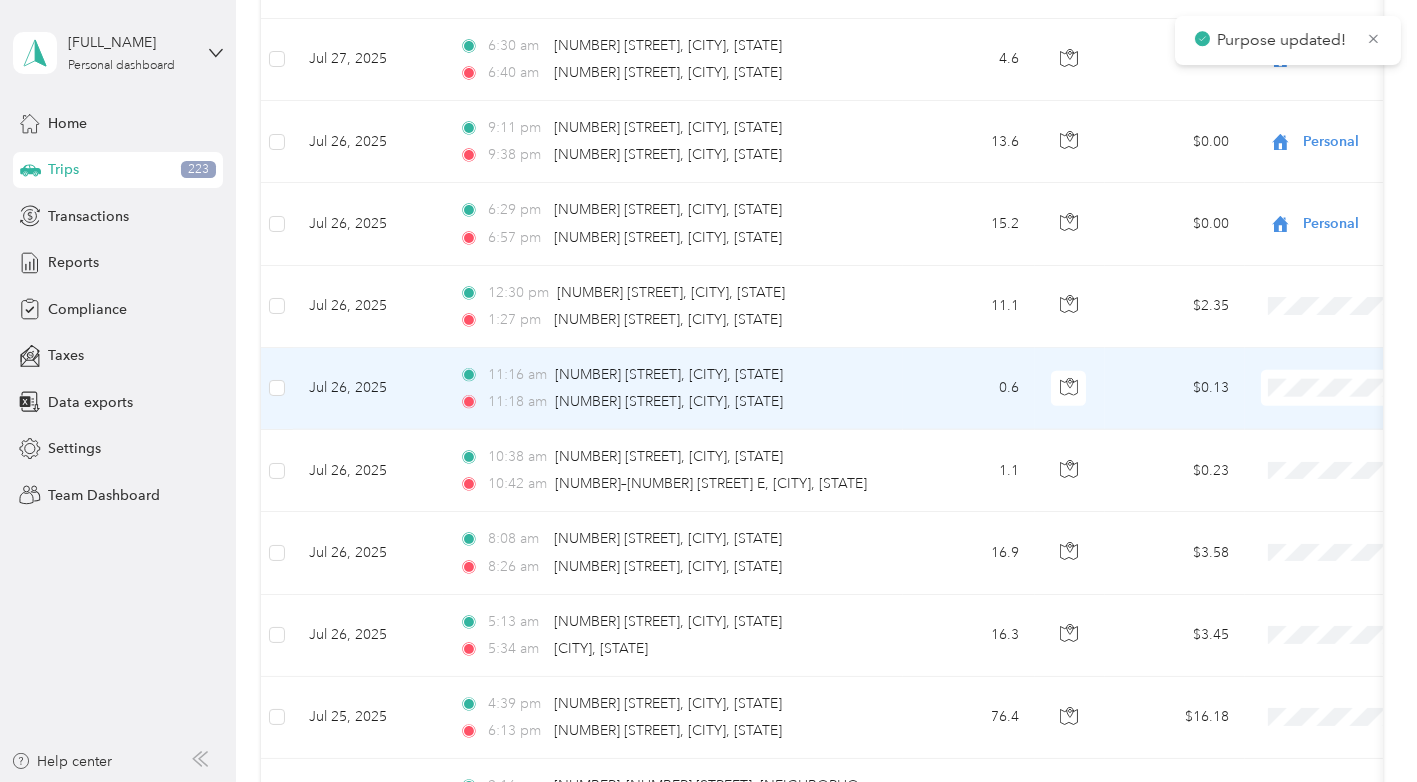 click on "Personal" at bounding box center (1311, 438) 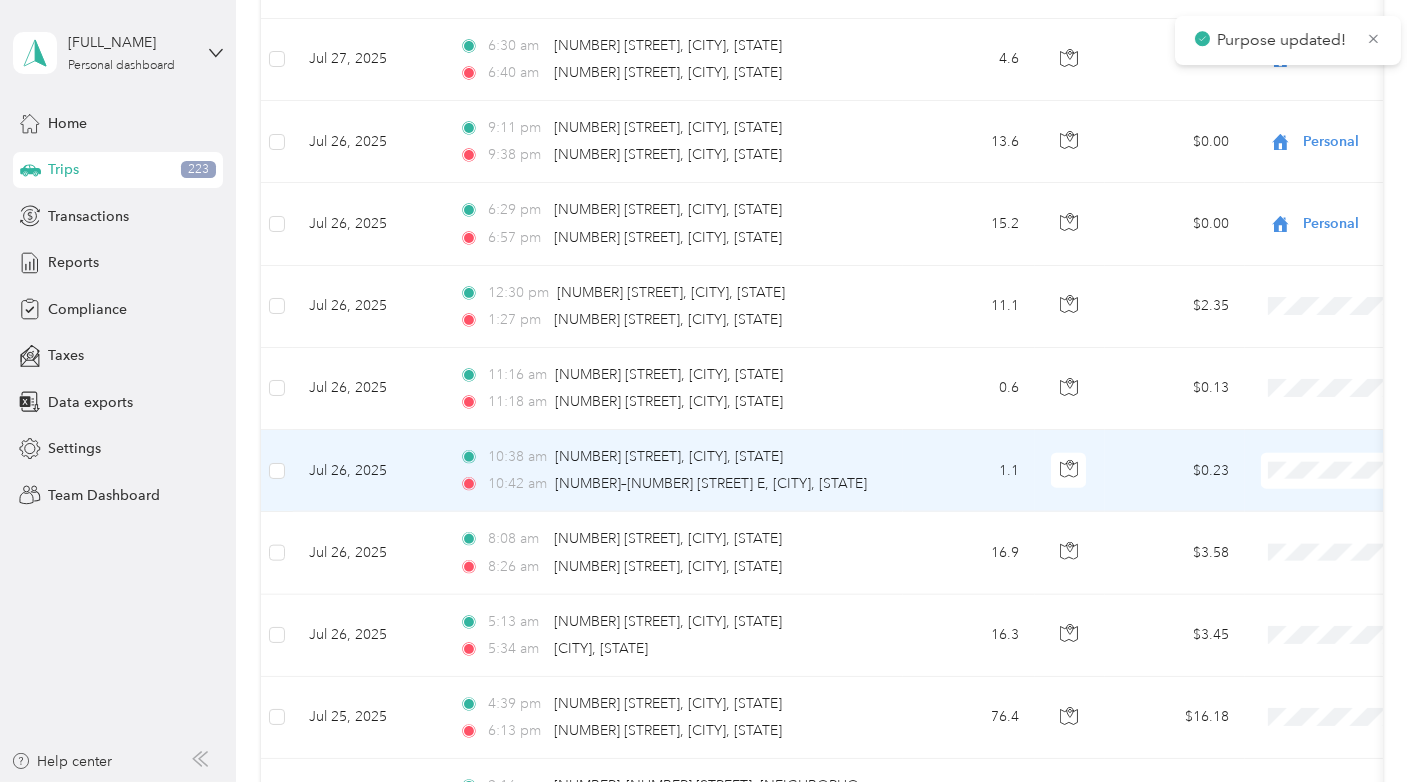 click on "Personal" at bounding box center [1311, 523] 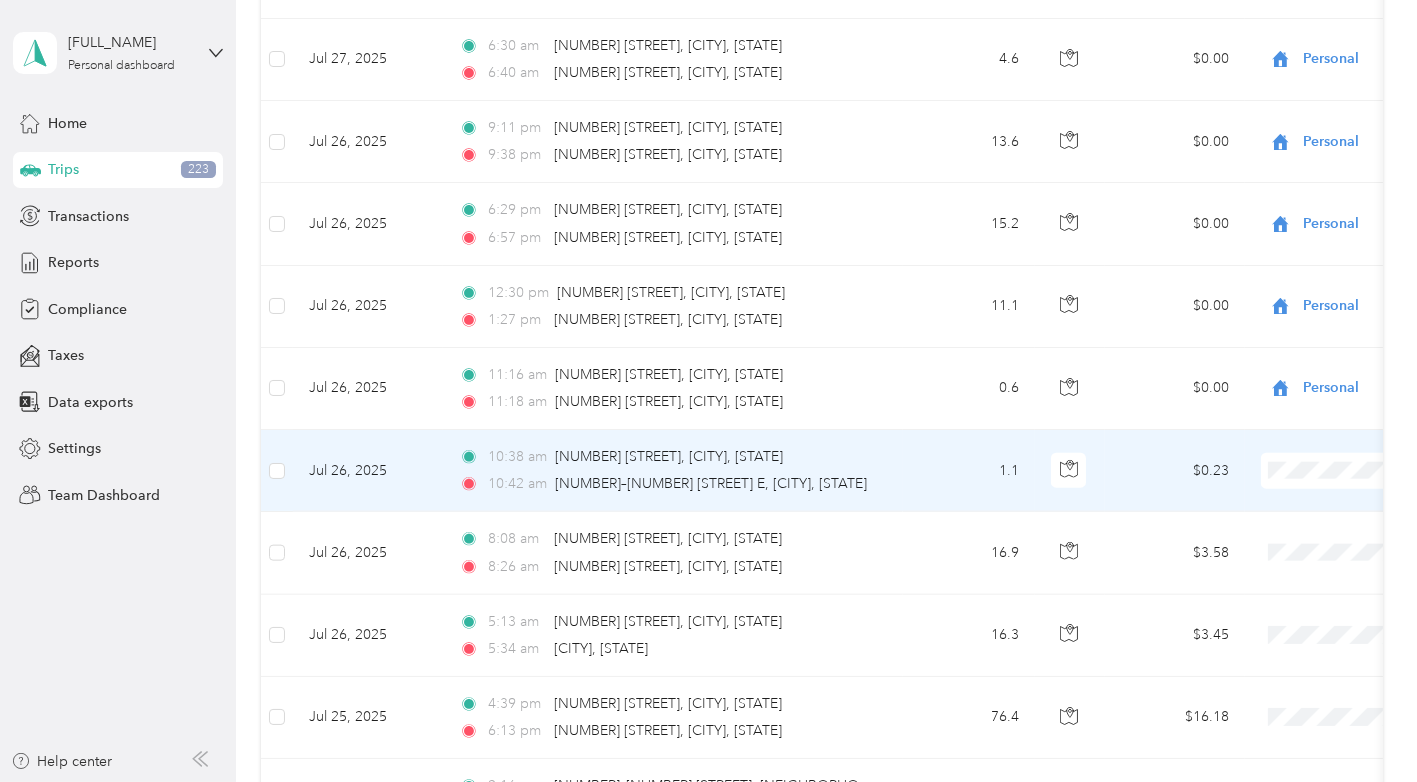 click on "Personal" at bounding box center (1311, 523) 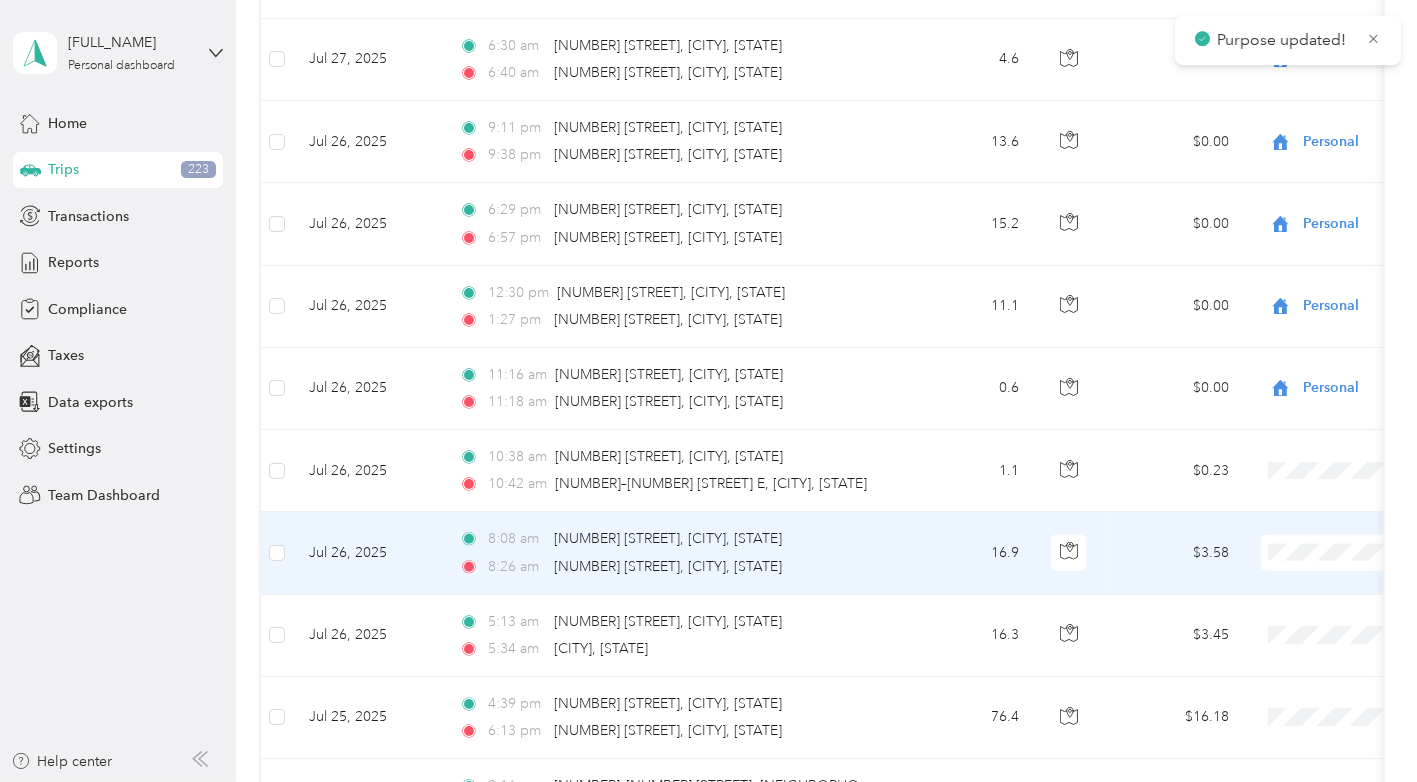 click on "Personal" at bounding box center (1311, 605) 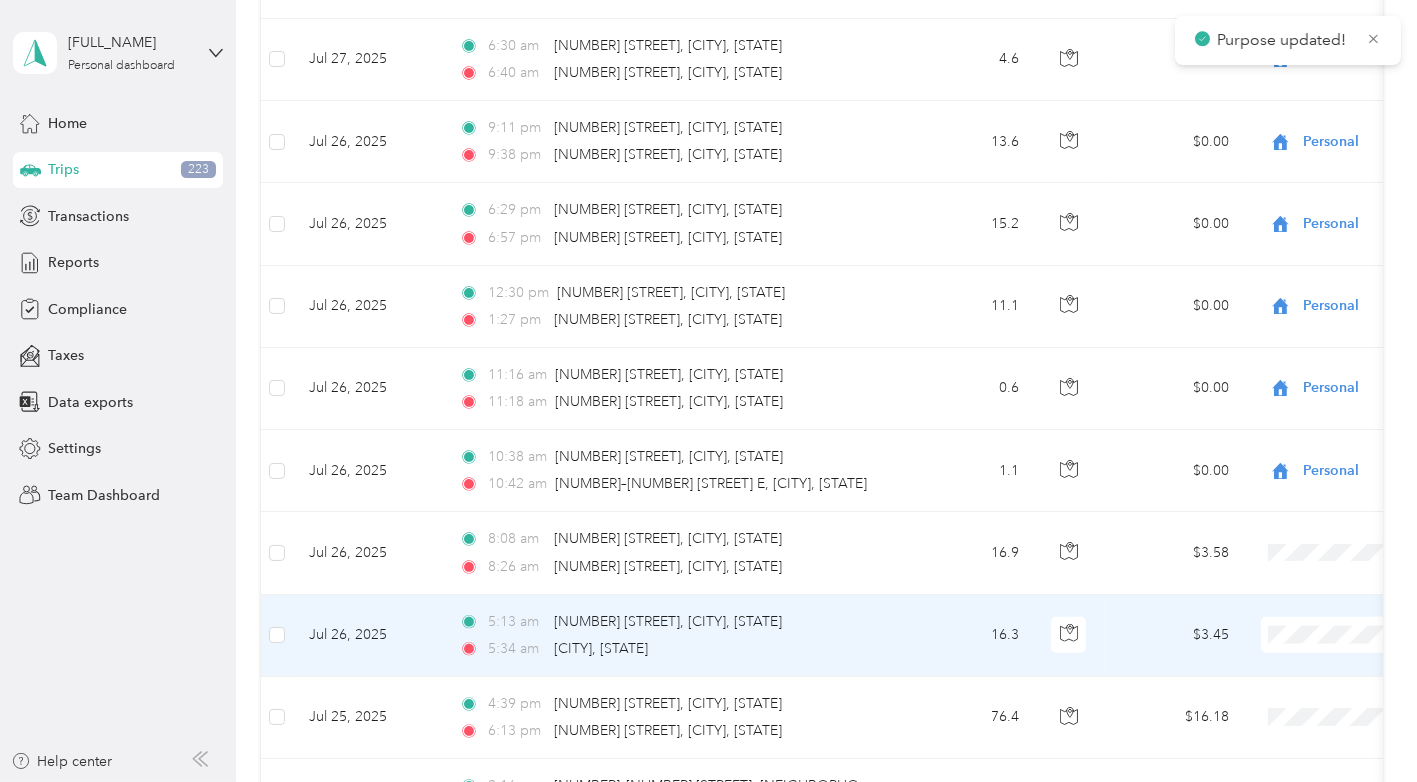 click on "Personal" at bounding box center [1311, 683] 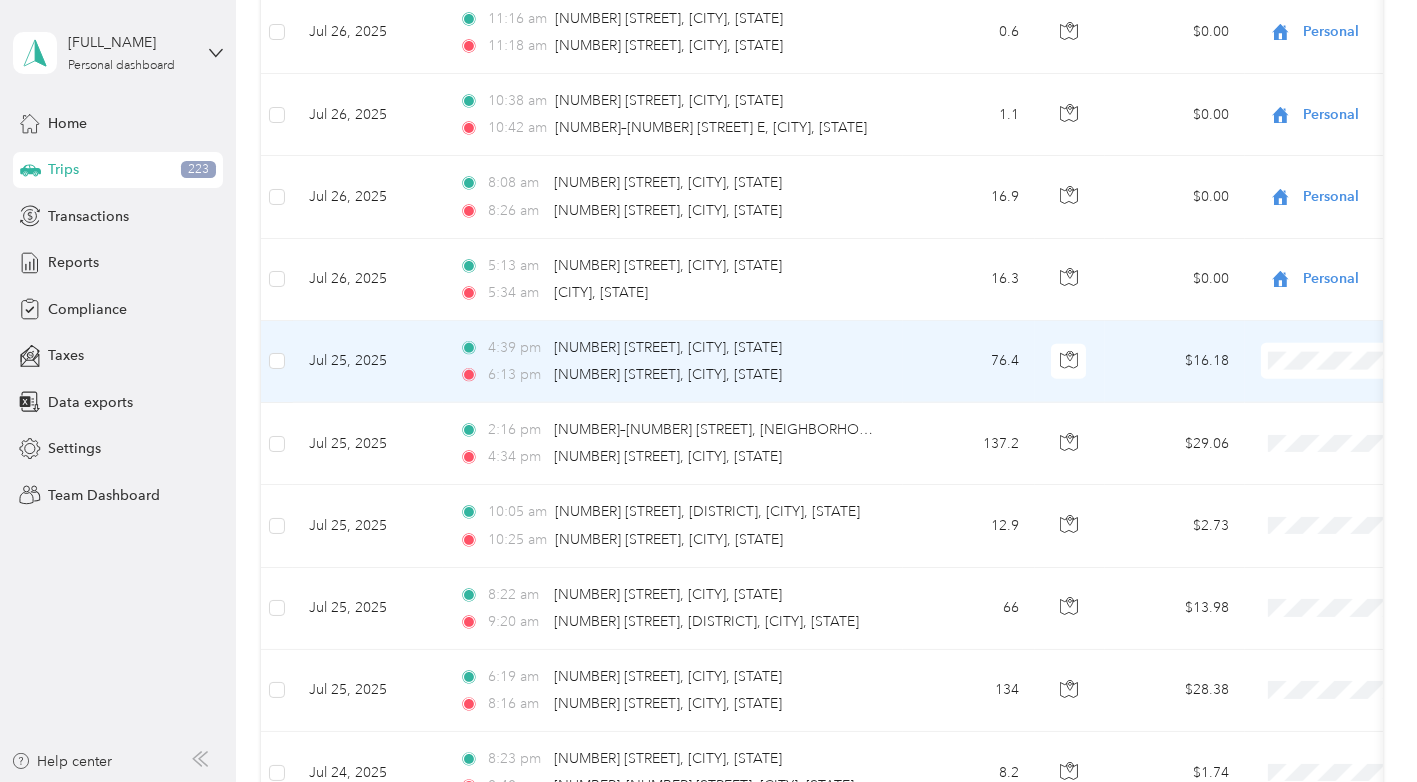 scroll, scrollTop: 3553, scrollLeft: 0, axis: vertical 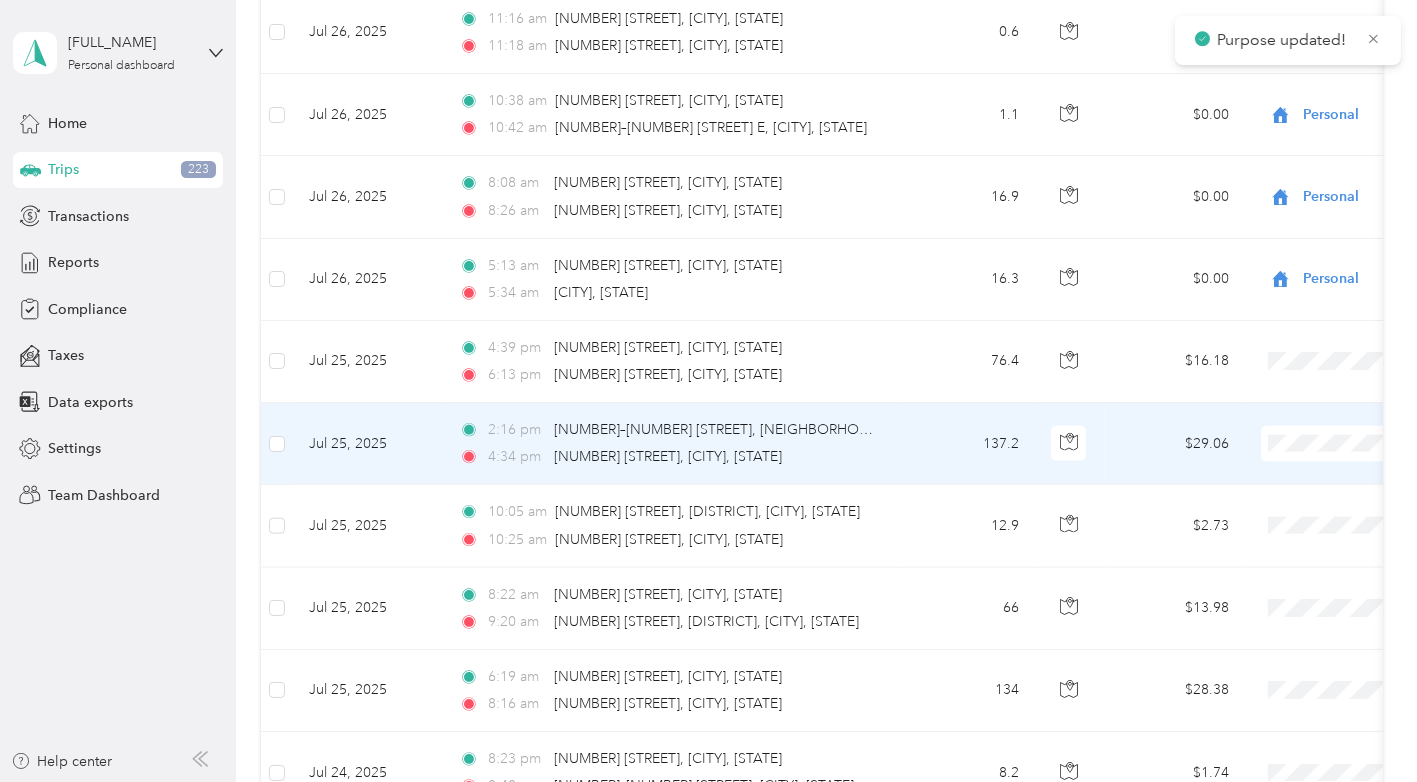 click on "School Specialty" at bounding box center (1311, 460) 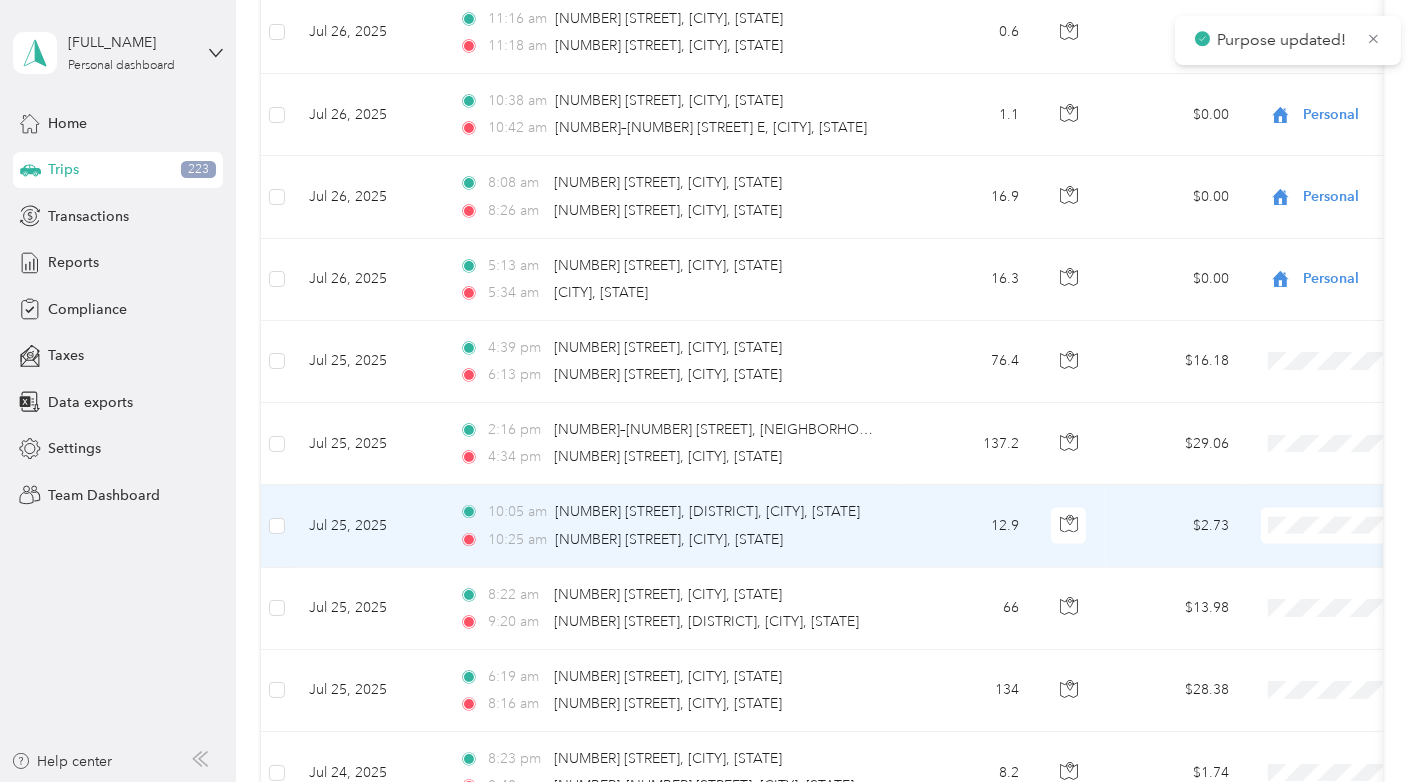click on "School Specialty" at bounding box center (1311, 534) 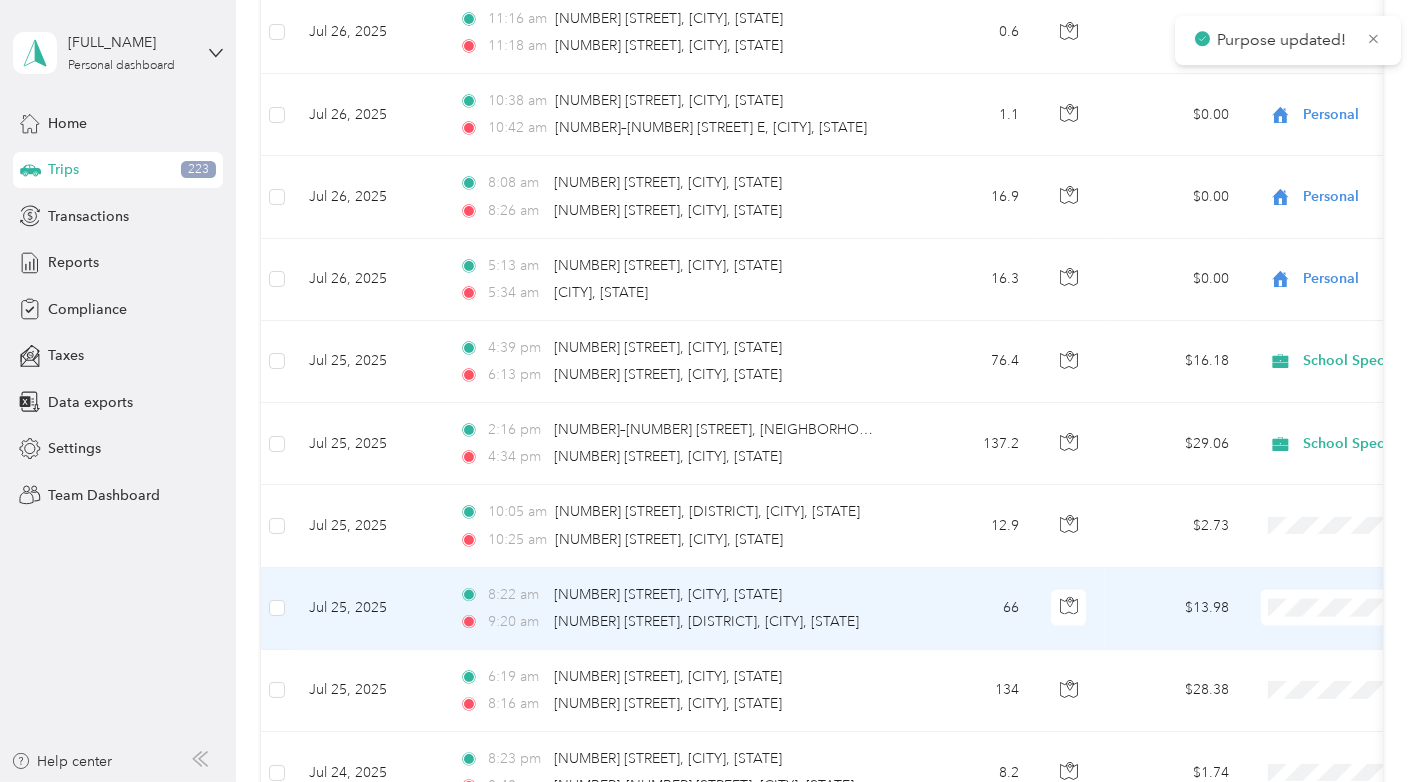 click on "School Specialty" at bounding box center [1311, 623] 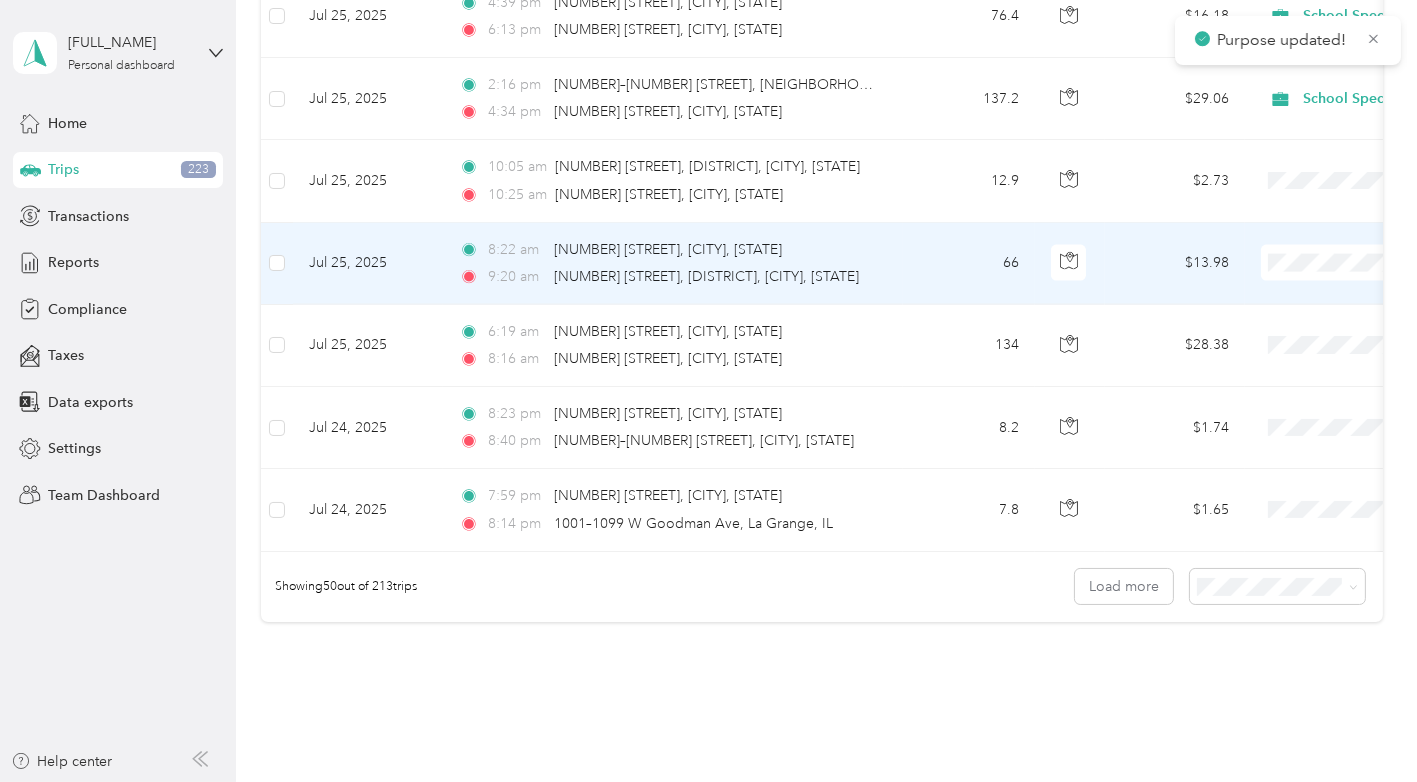 scroll, scrollTop: 3896, scrollLeft: 0, axis: vertical 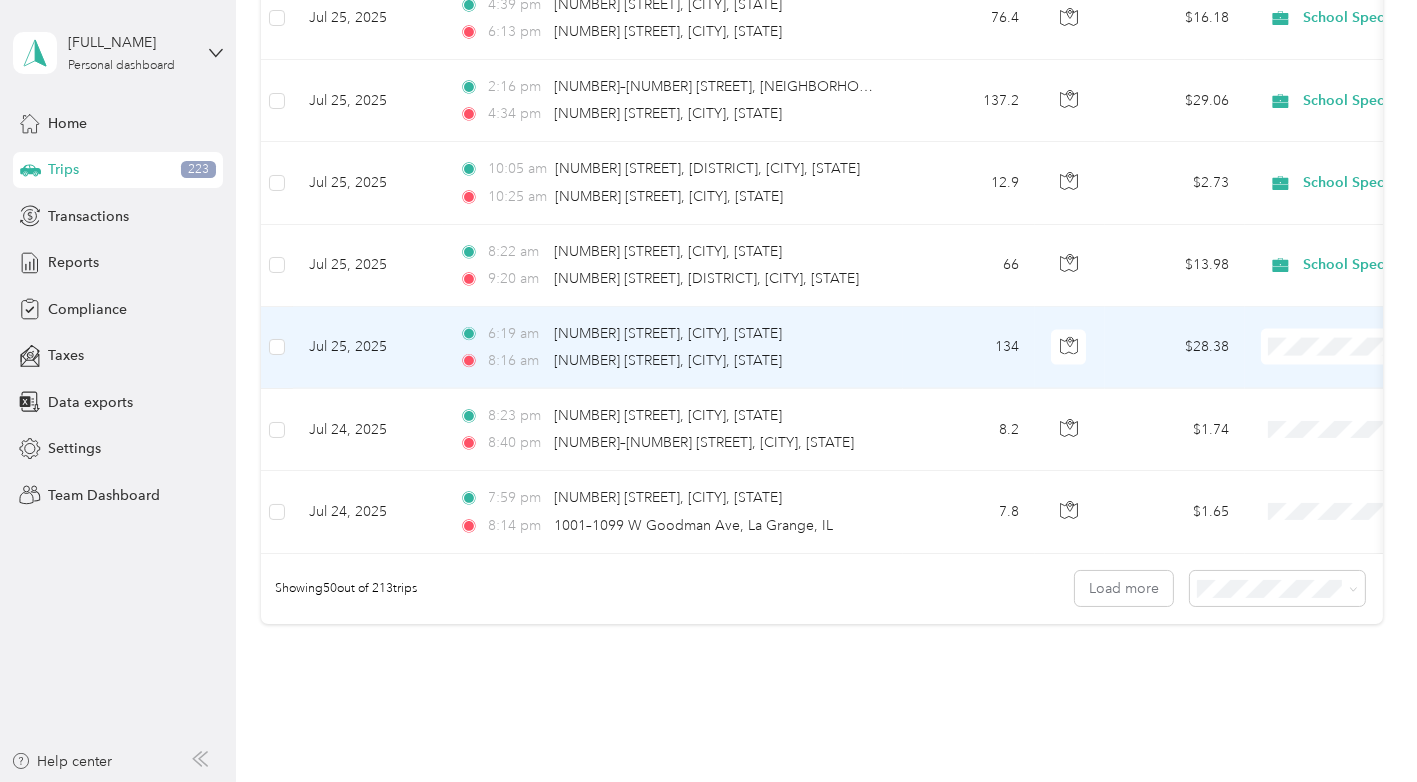 click on "School Specialty" at bounding box center (1311, 363) 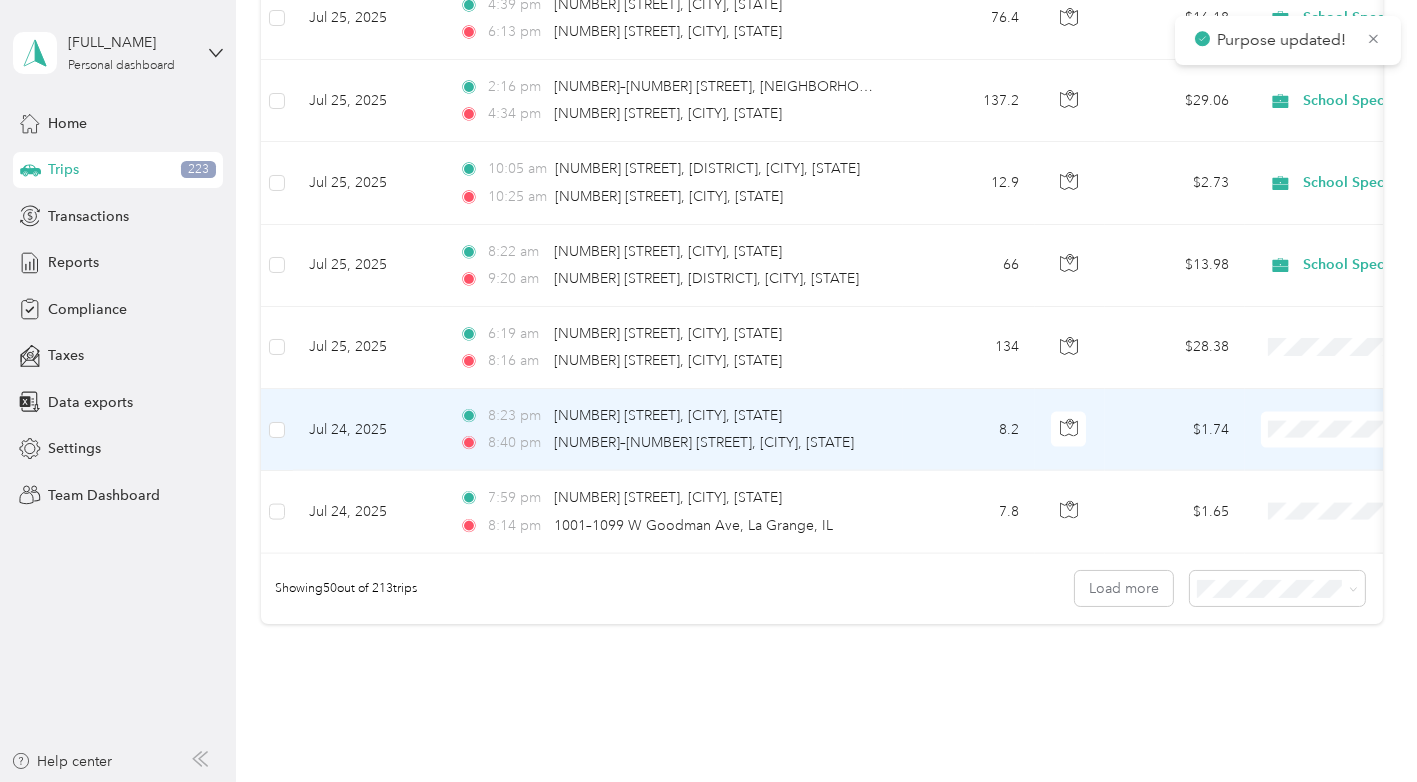 click on "School Specialty" at bounding box center (1311, 445) 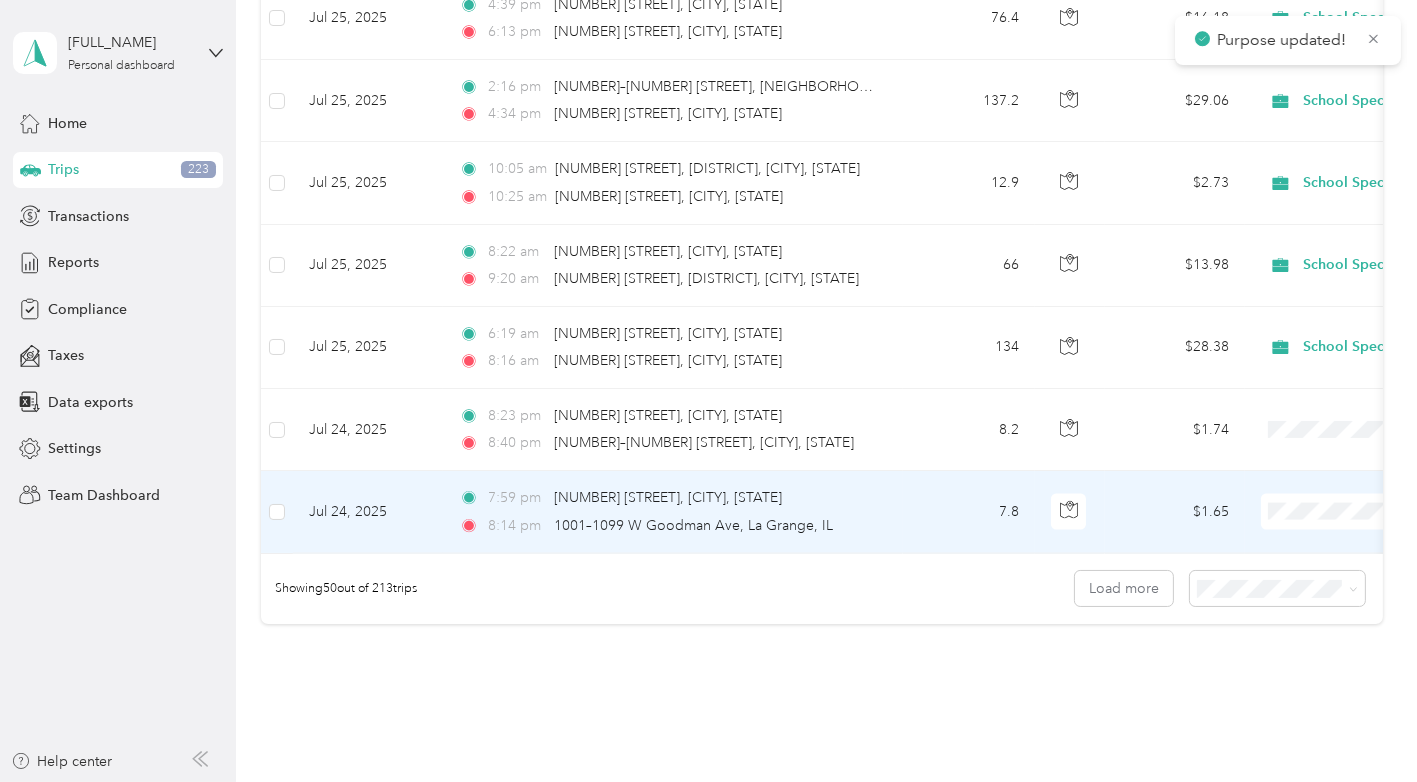 click on "School Specialty" at bounding box center (1311, 527) 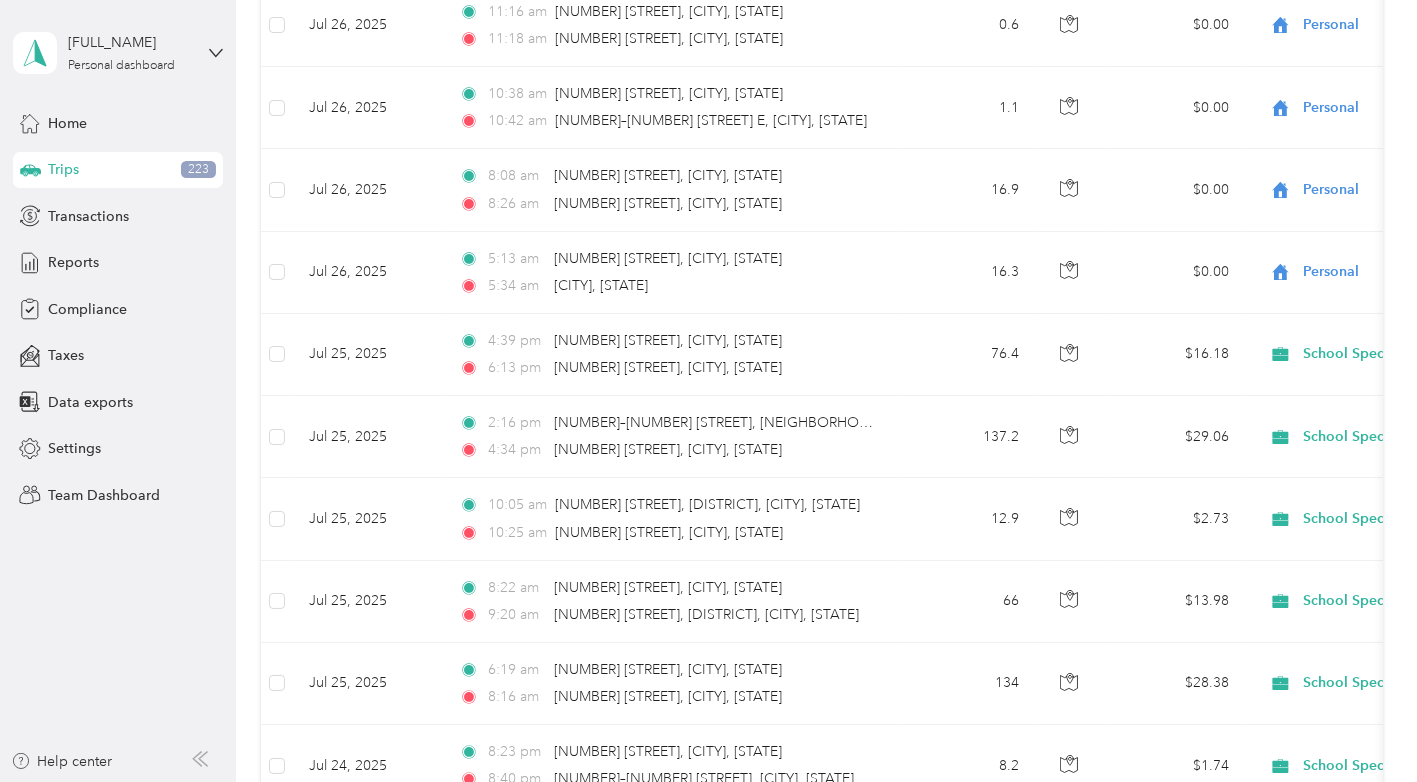 click on "Load more" at bounding box center [1124, 924] 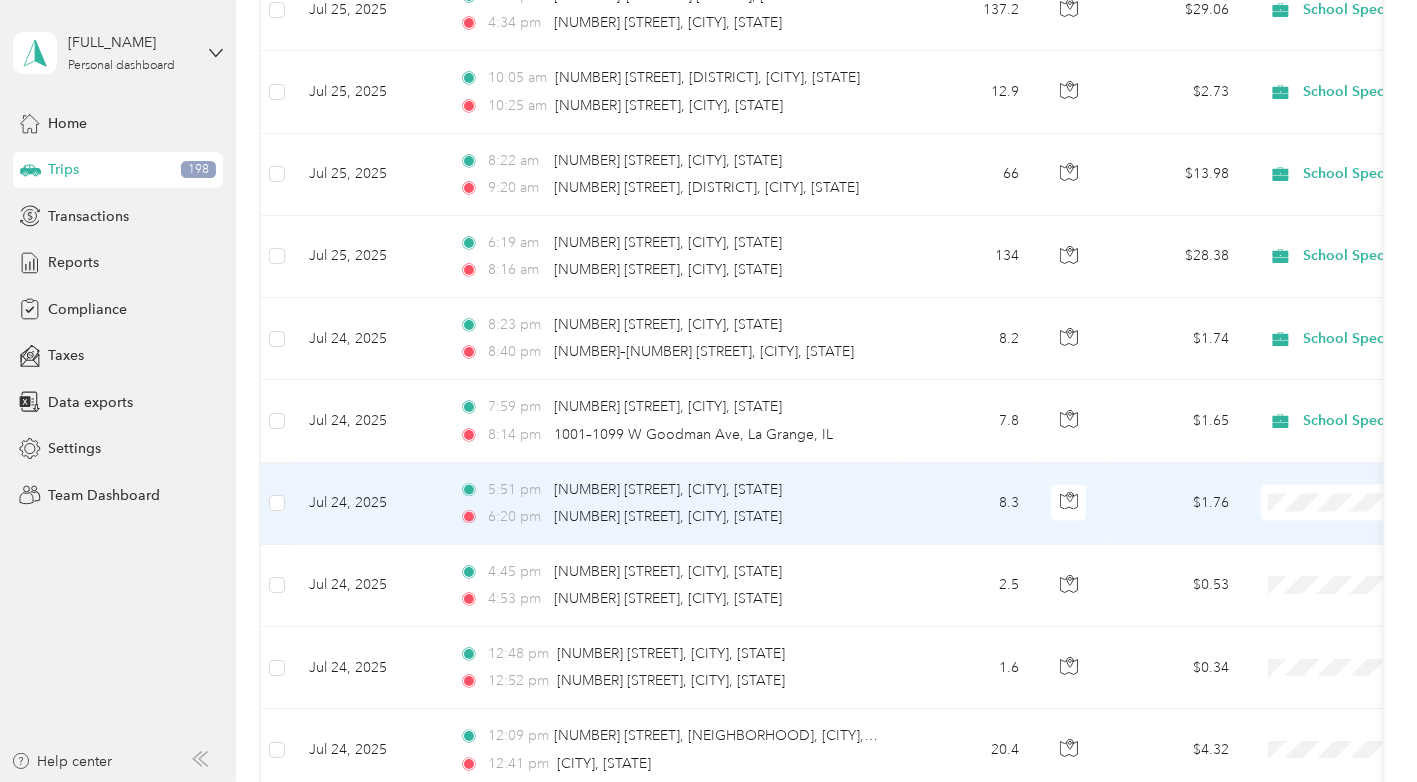 scroll, scrollTop: 4320, scrollLeft: 0, axis: vertical 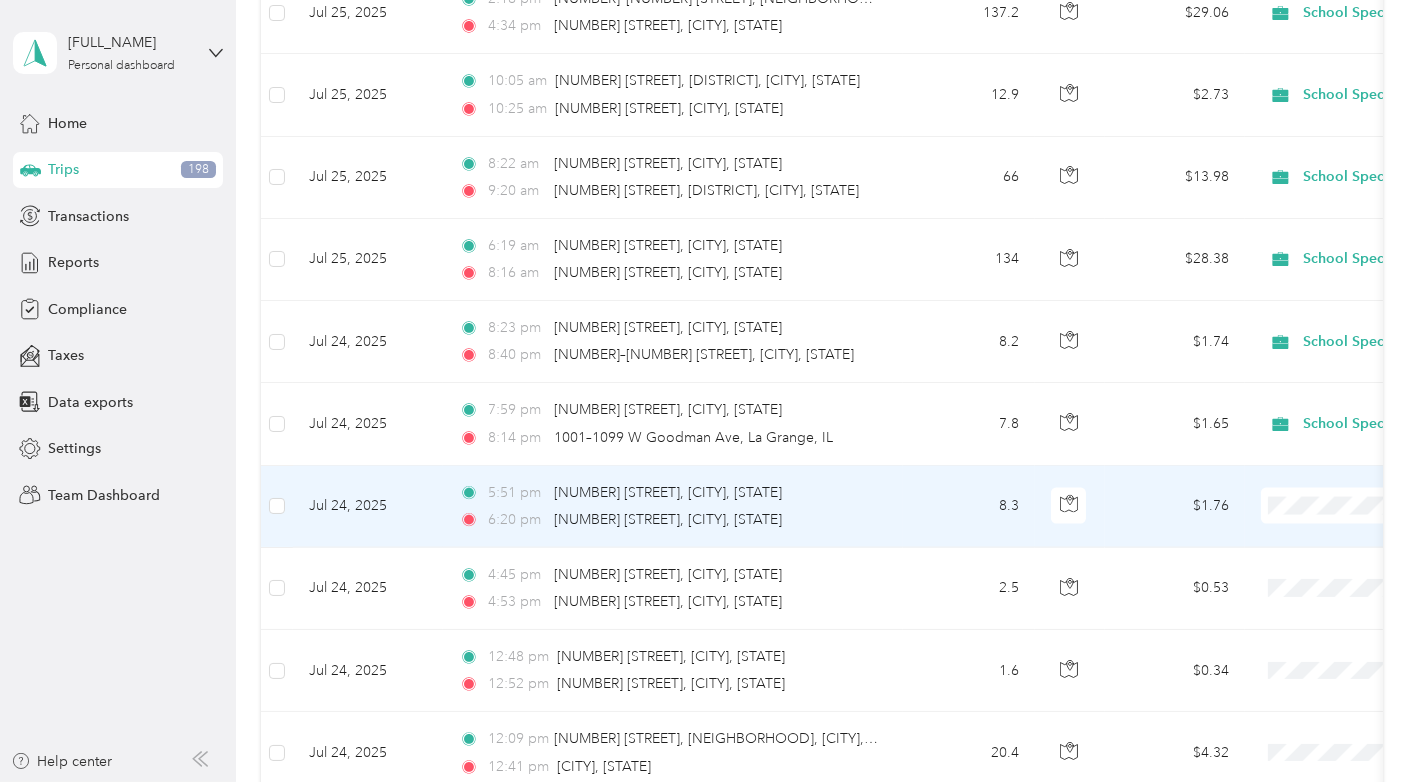 click on "Personal" at bounding box center [1311, 210] 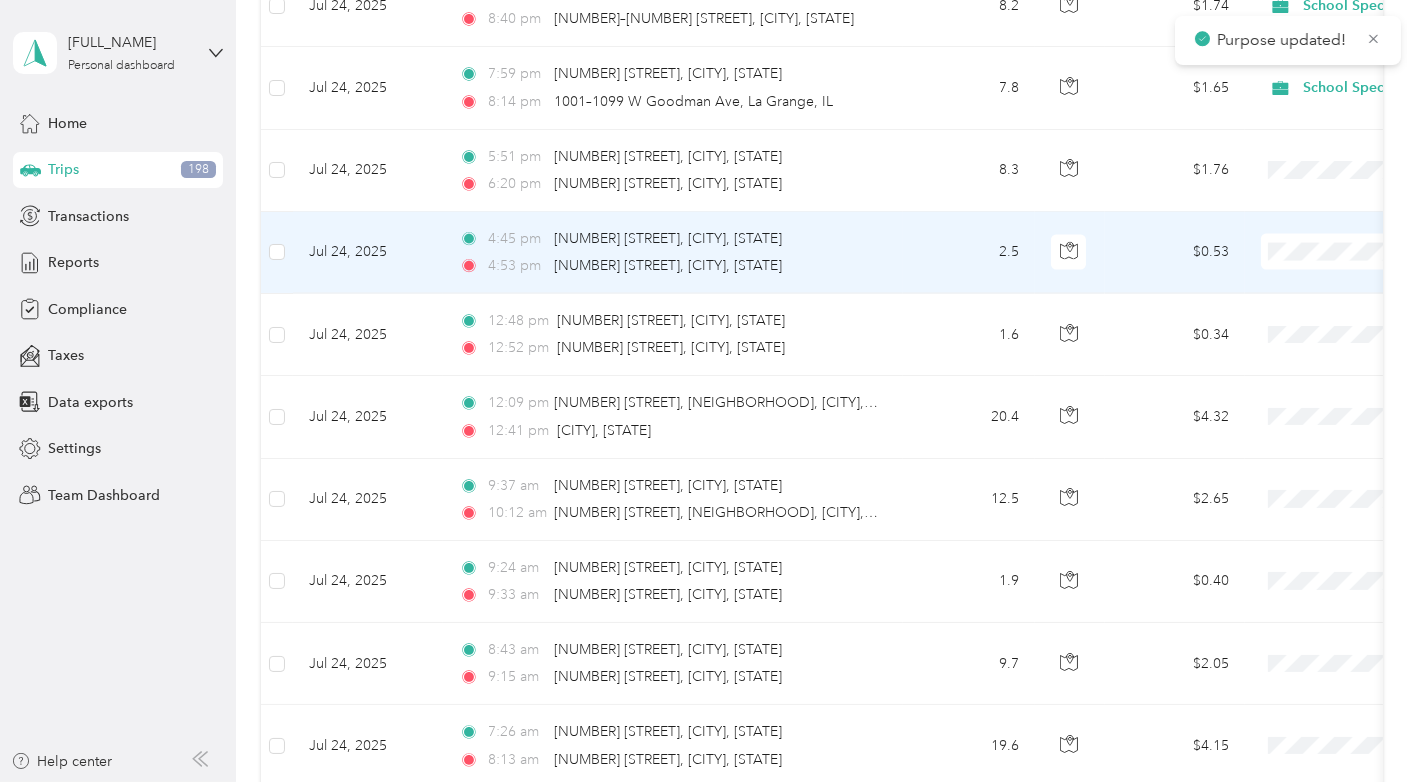 click on "School Specialty" at bounding box center [1311, 260] 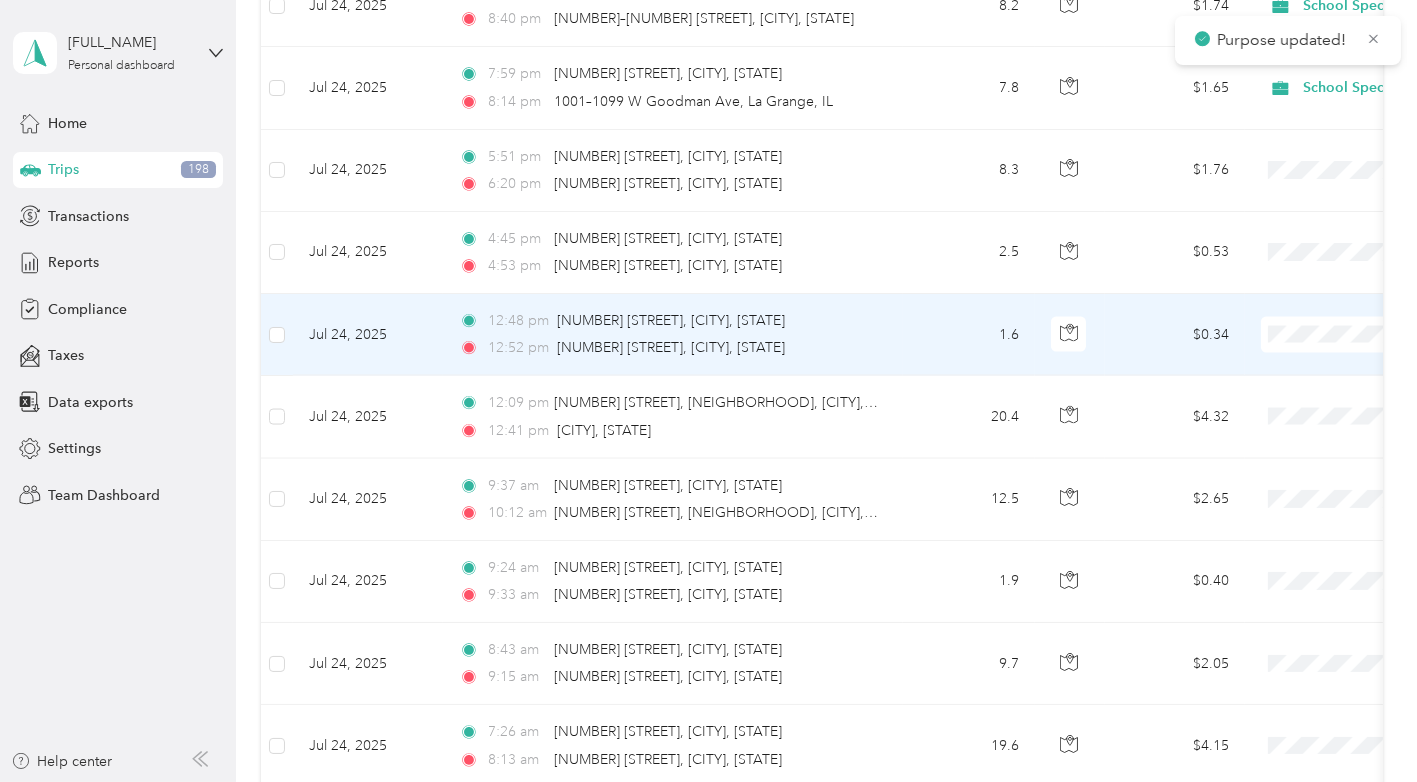 click at bounding box center (1385, 335) 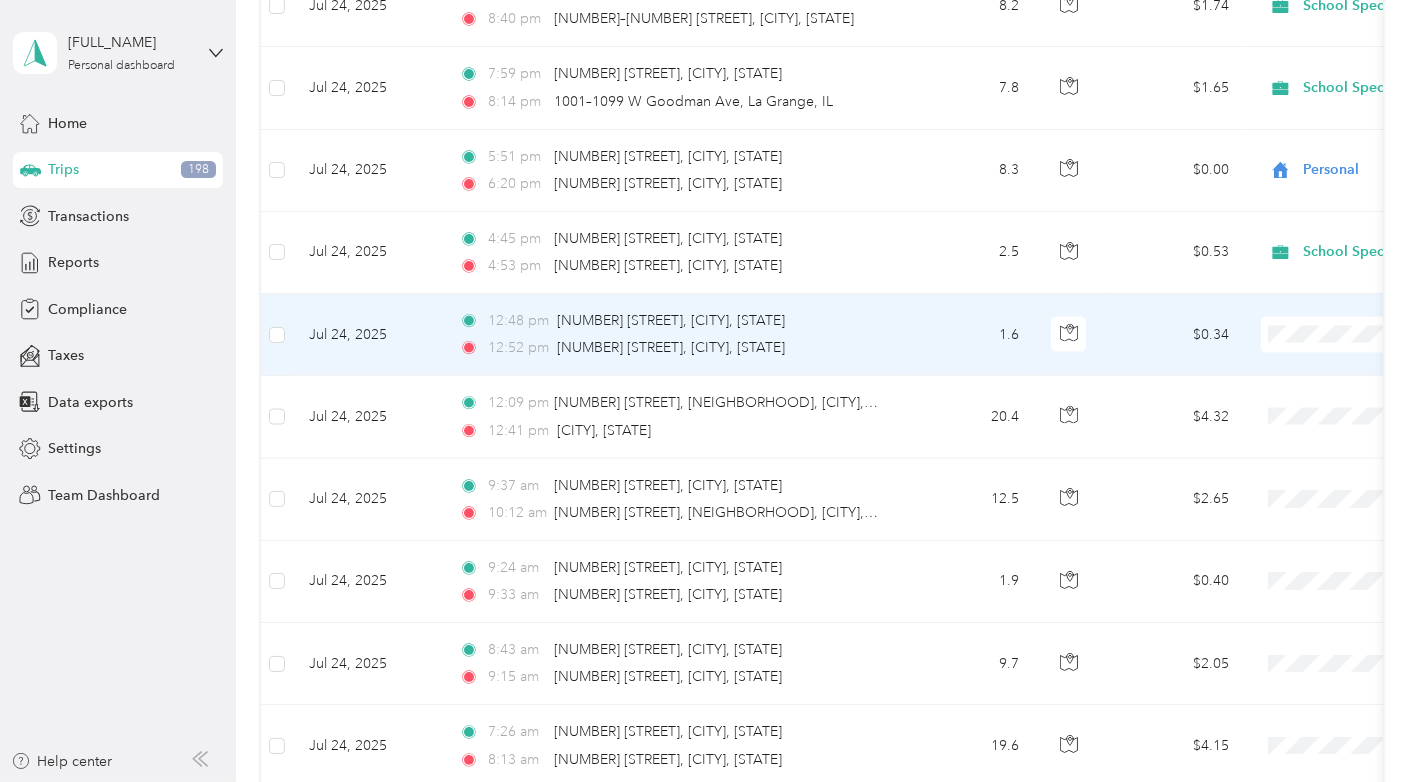 click at bounding box center (1385, 335) 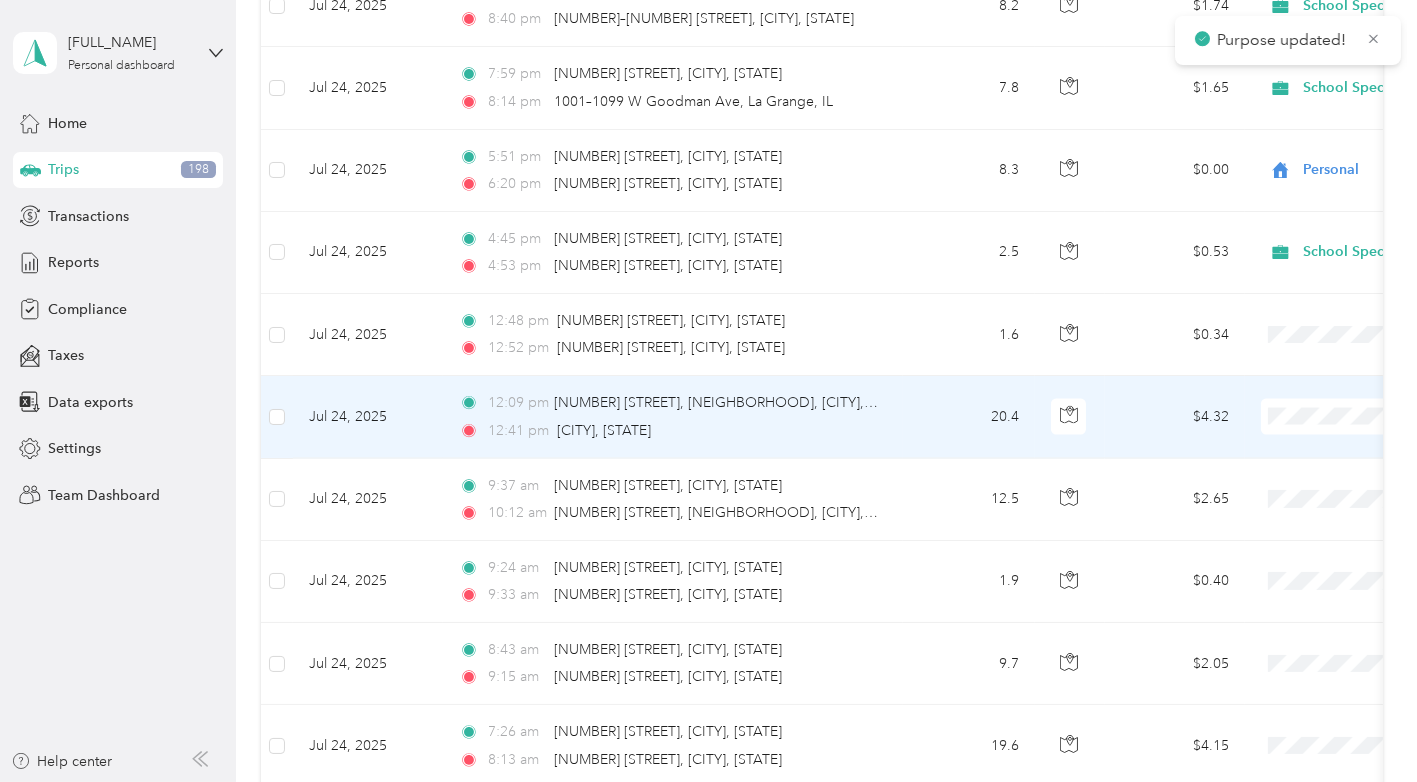 click on "School Specialty" at bounding box center (1293, 430) 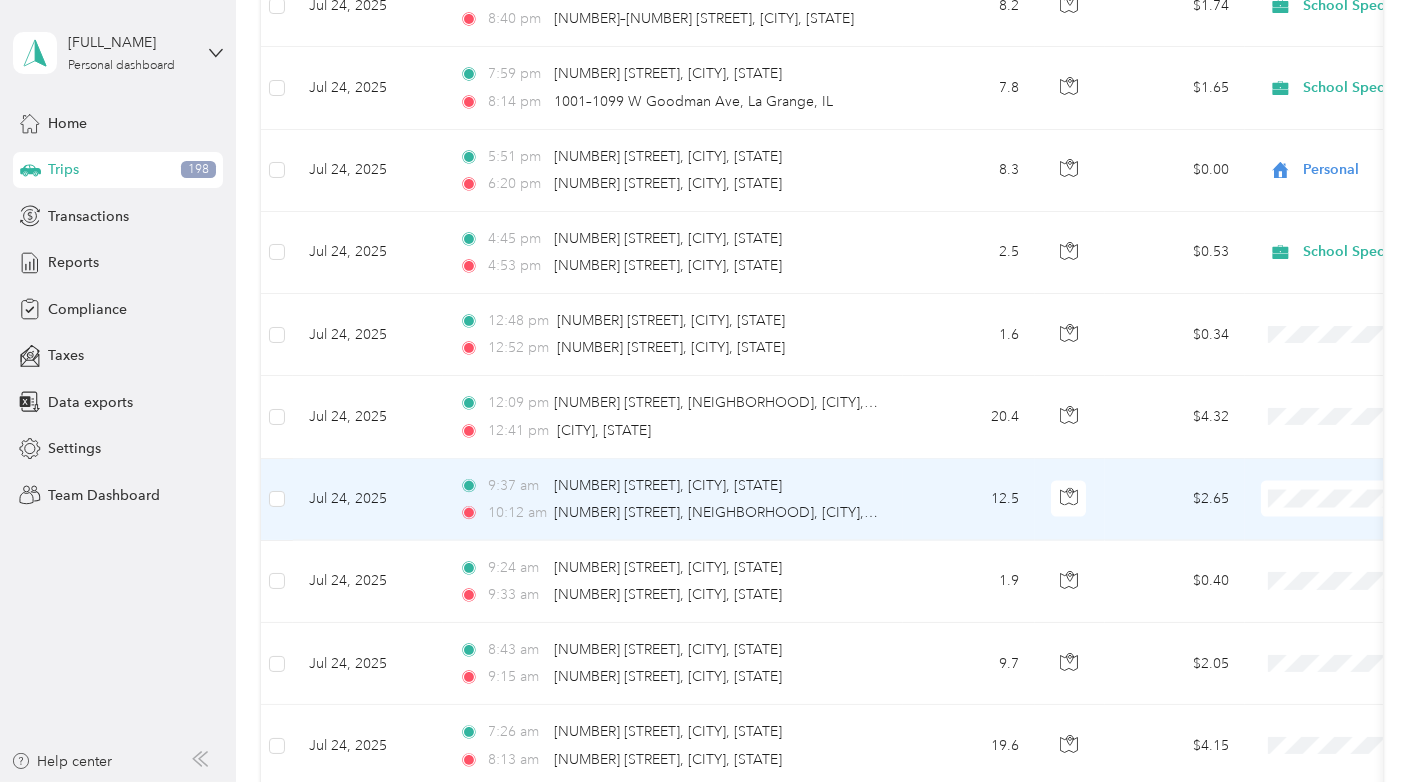 click on "School Specialty" at bounding box center [1311, 512] 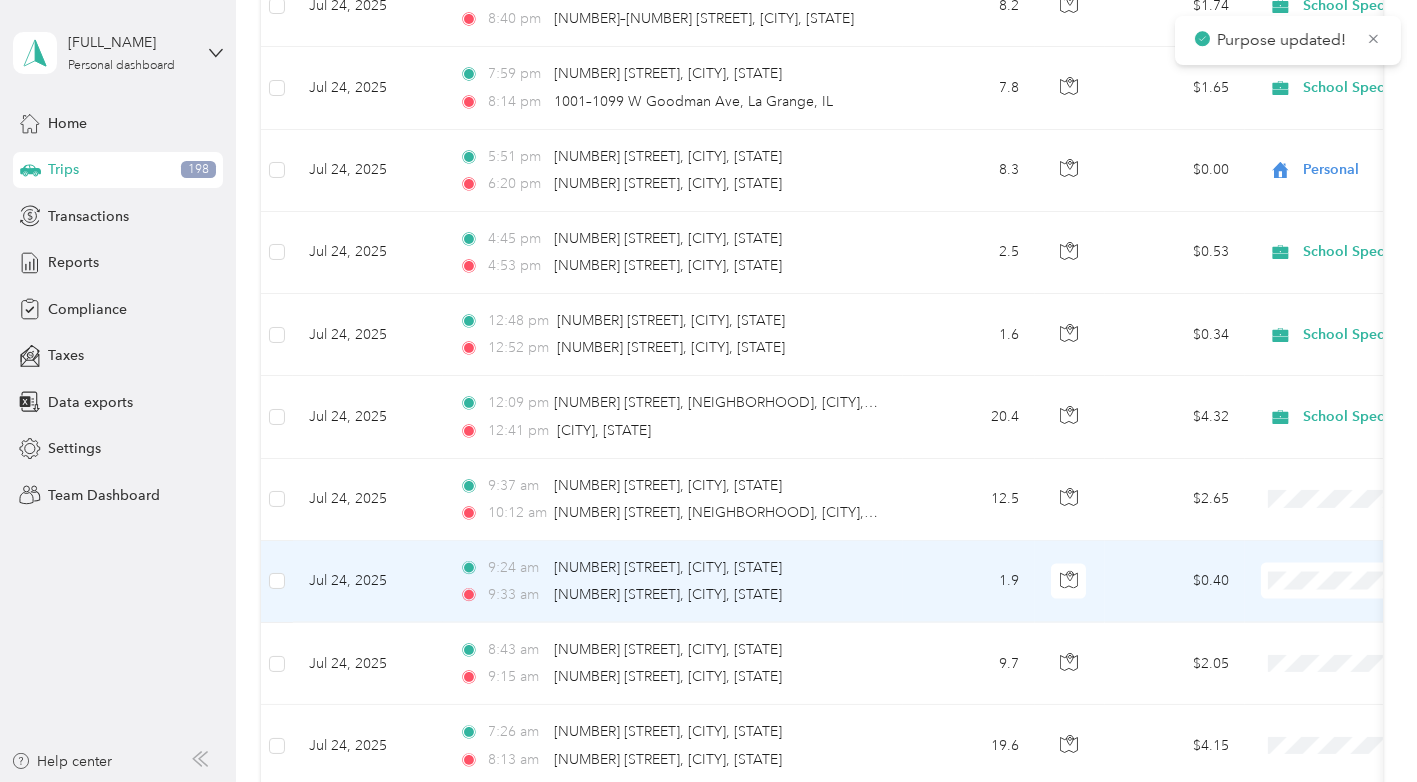 click on "School Specialty" at bounding box center (1293, 589) 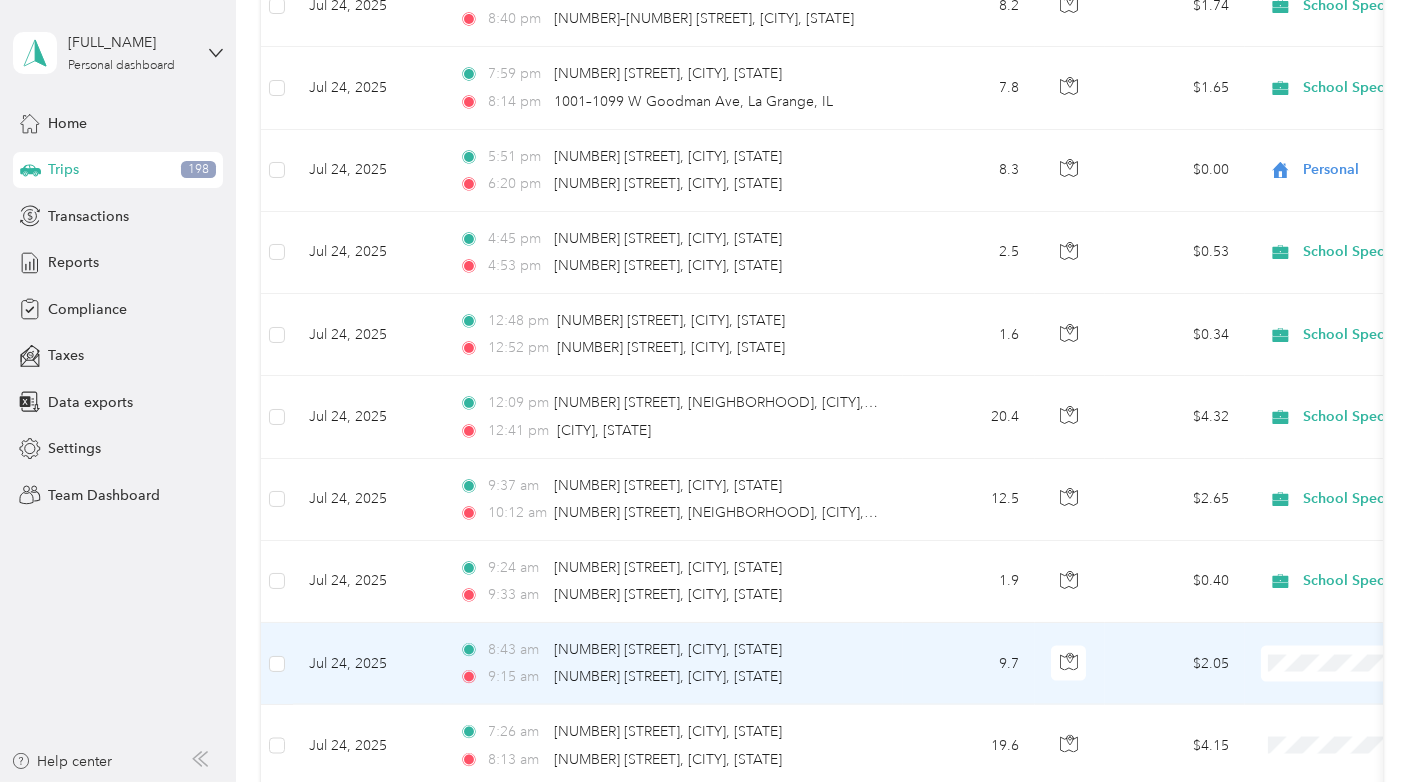 click on "School Specialty" at bounding box center (1311, 675) 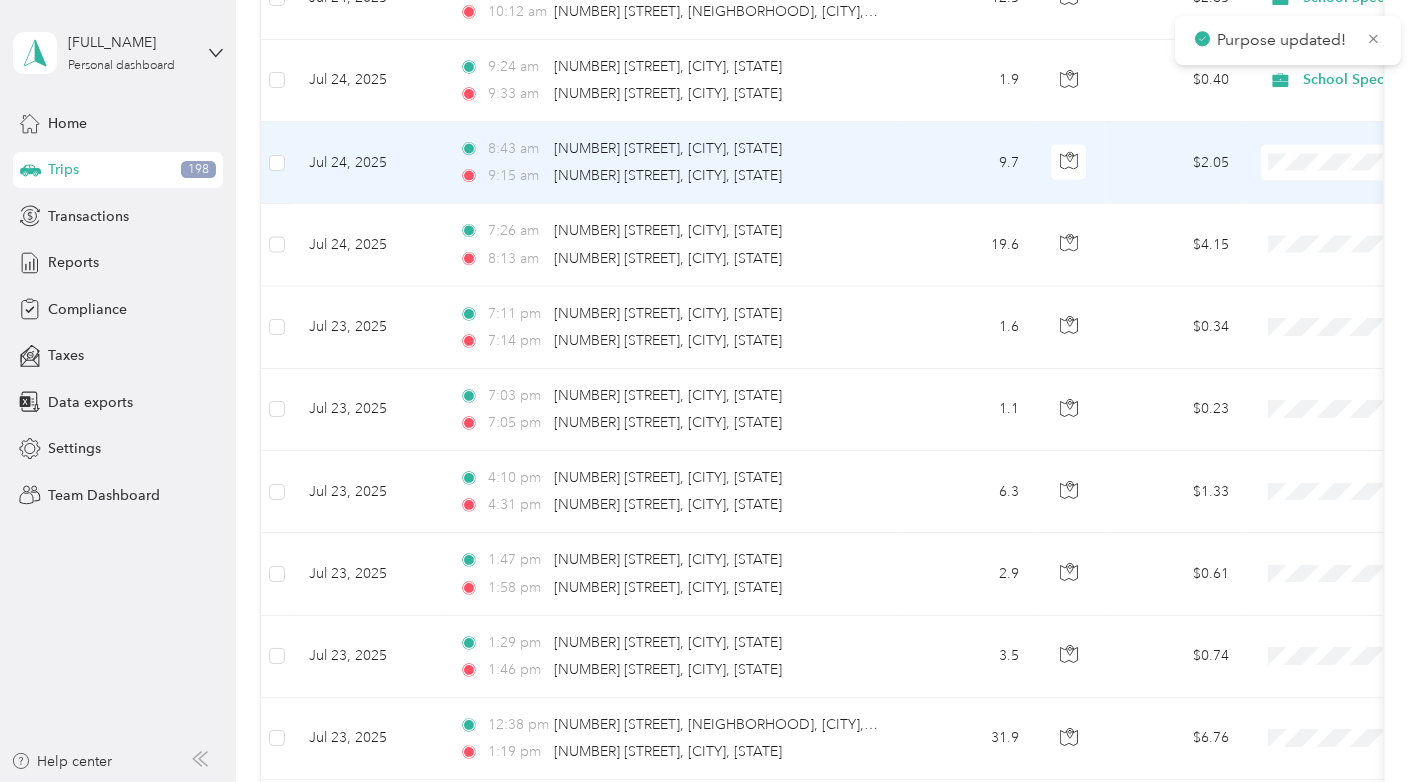 scroll, scrollTop: 4824, scrollLeft: 0, axis: vertical 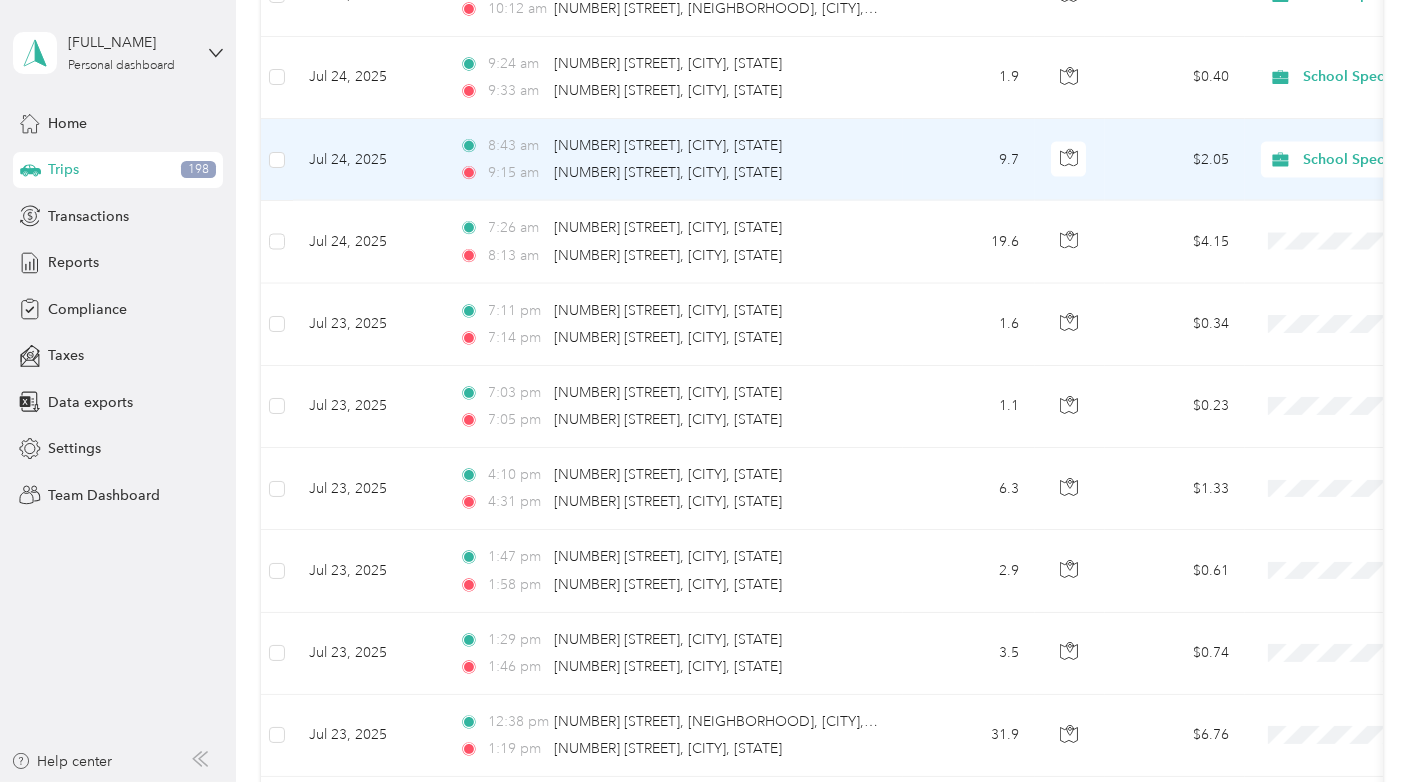 click on "School Specialty" at bounding box center (1300, 171) 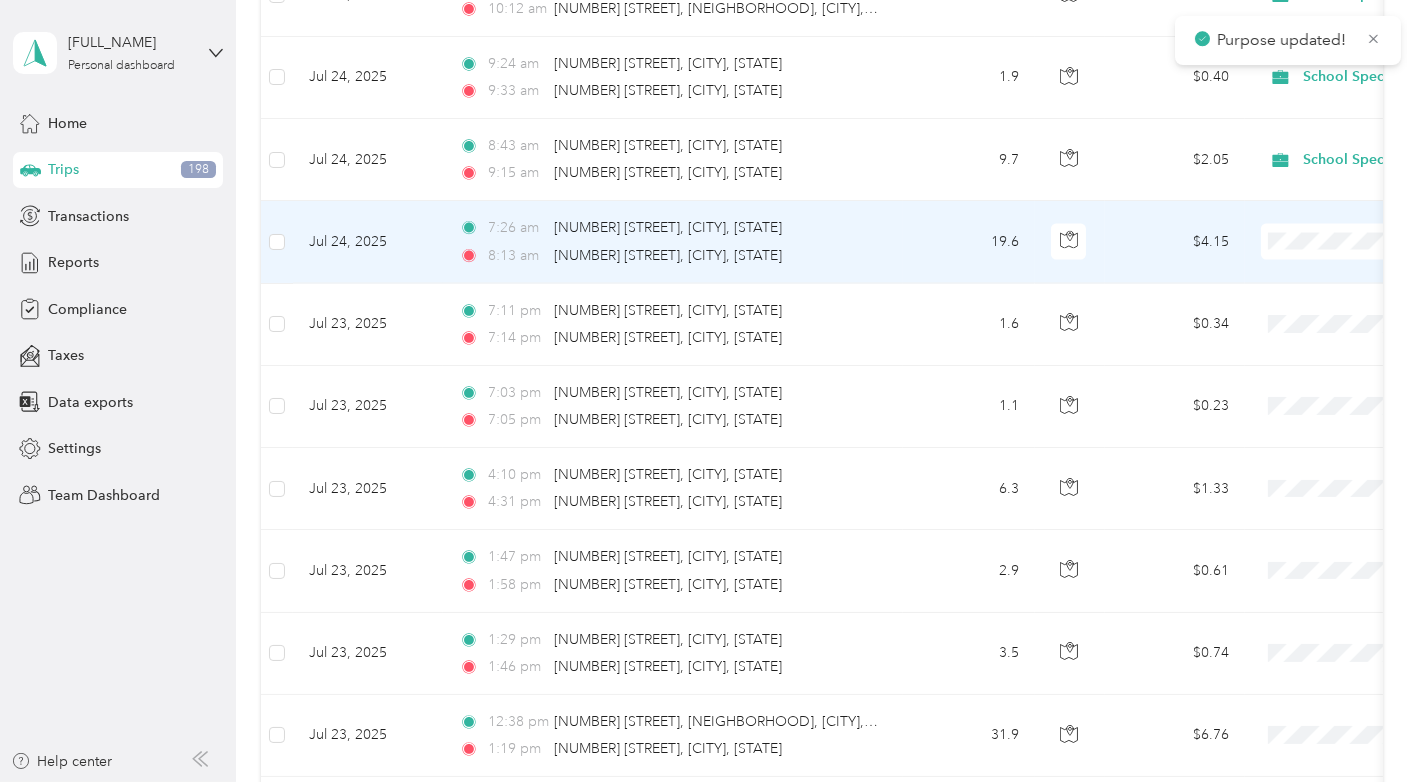 click on "School Specialty" at bounding box center [1293, 253] 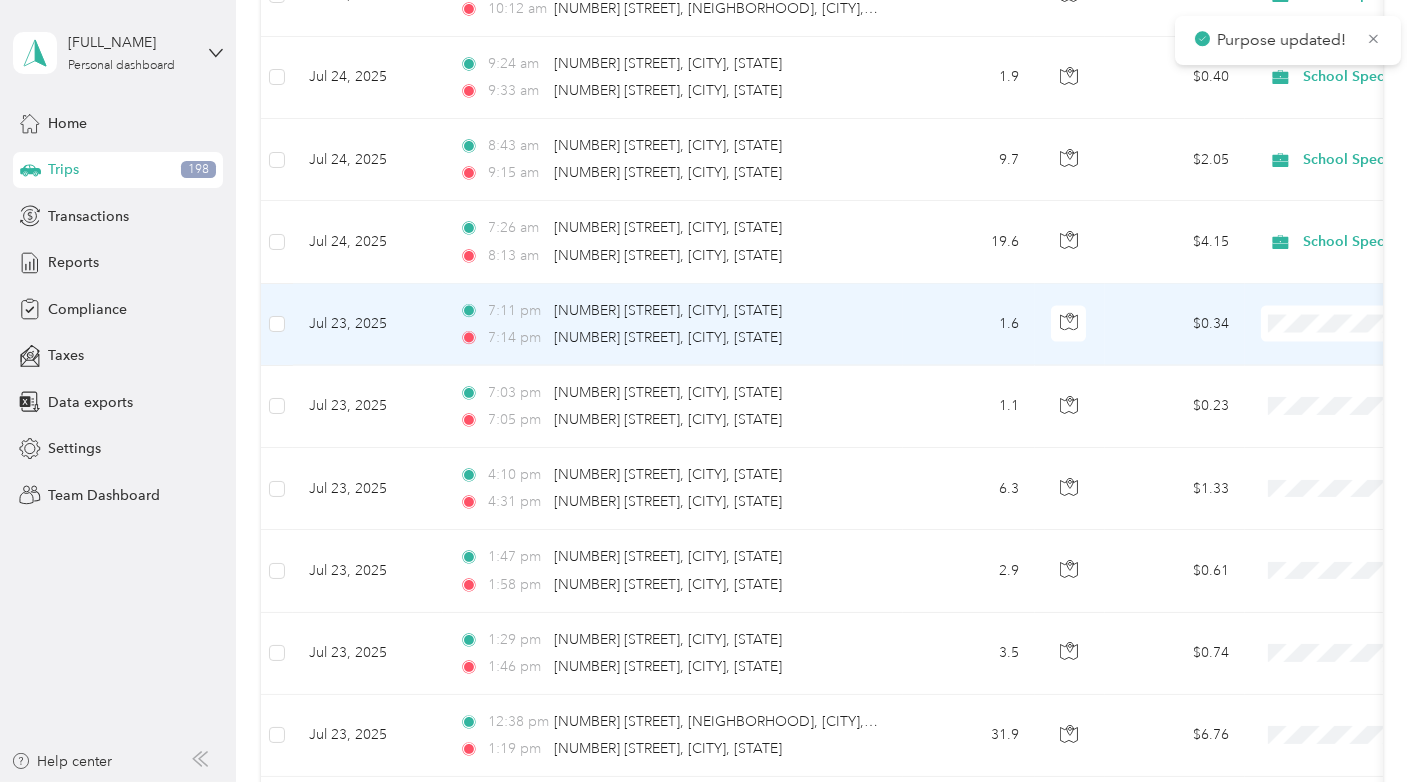 click on "School Specialty" at bounding box center (1311, 334) 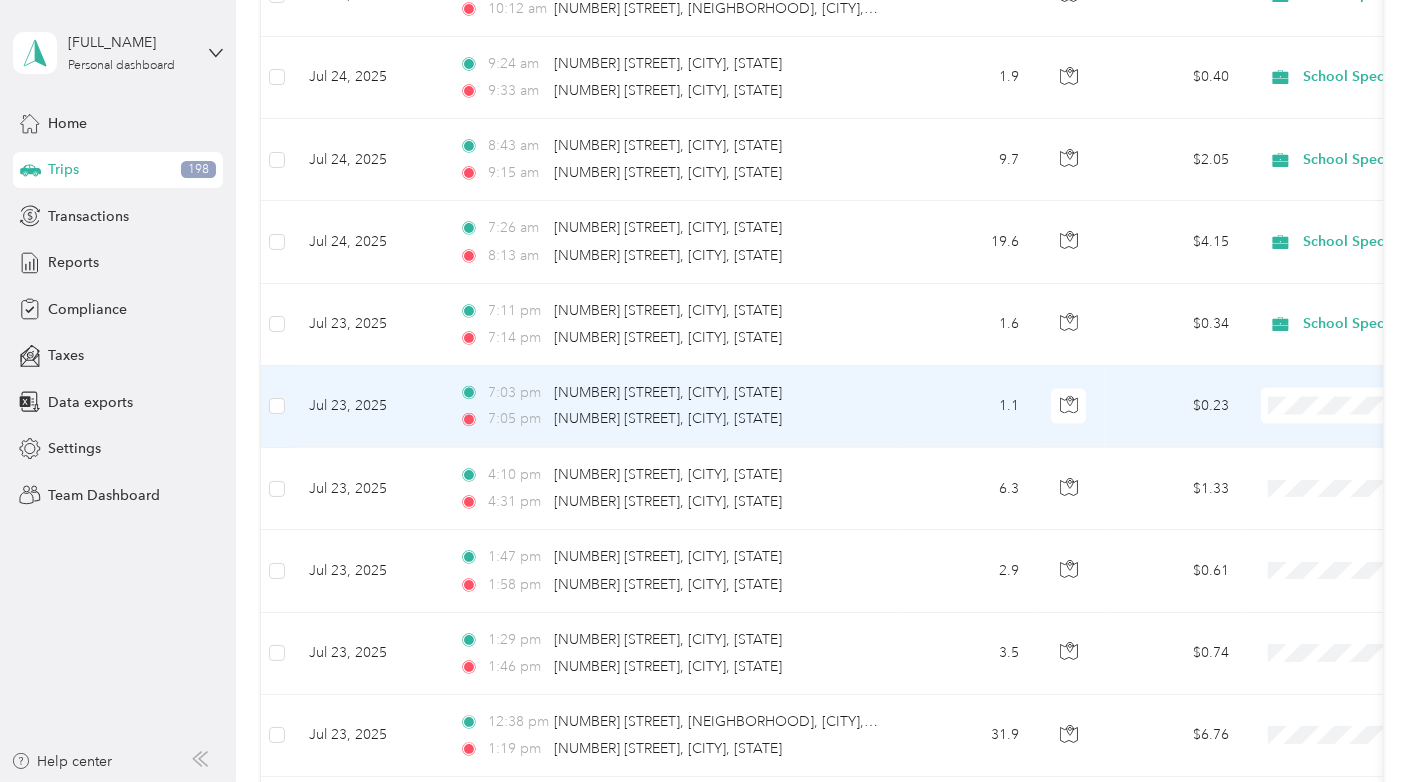 click at bounding box center [1385, 406] 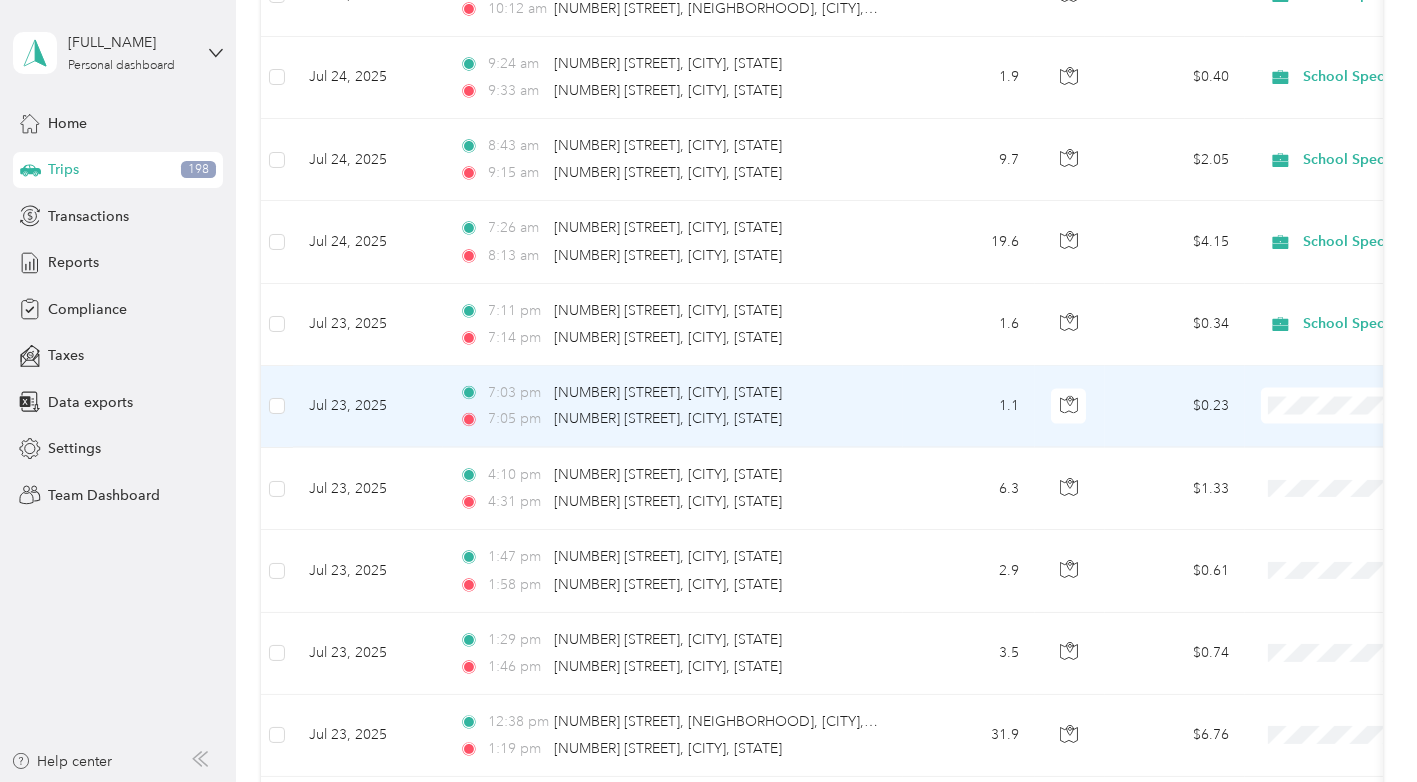 click on "Personal" at bounding box center [1311, 451] 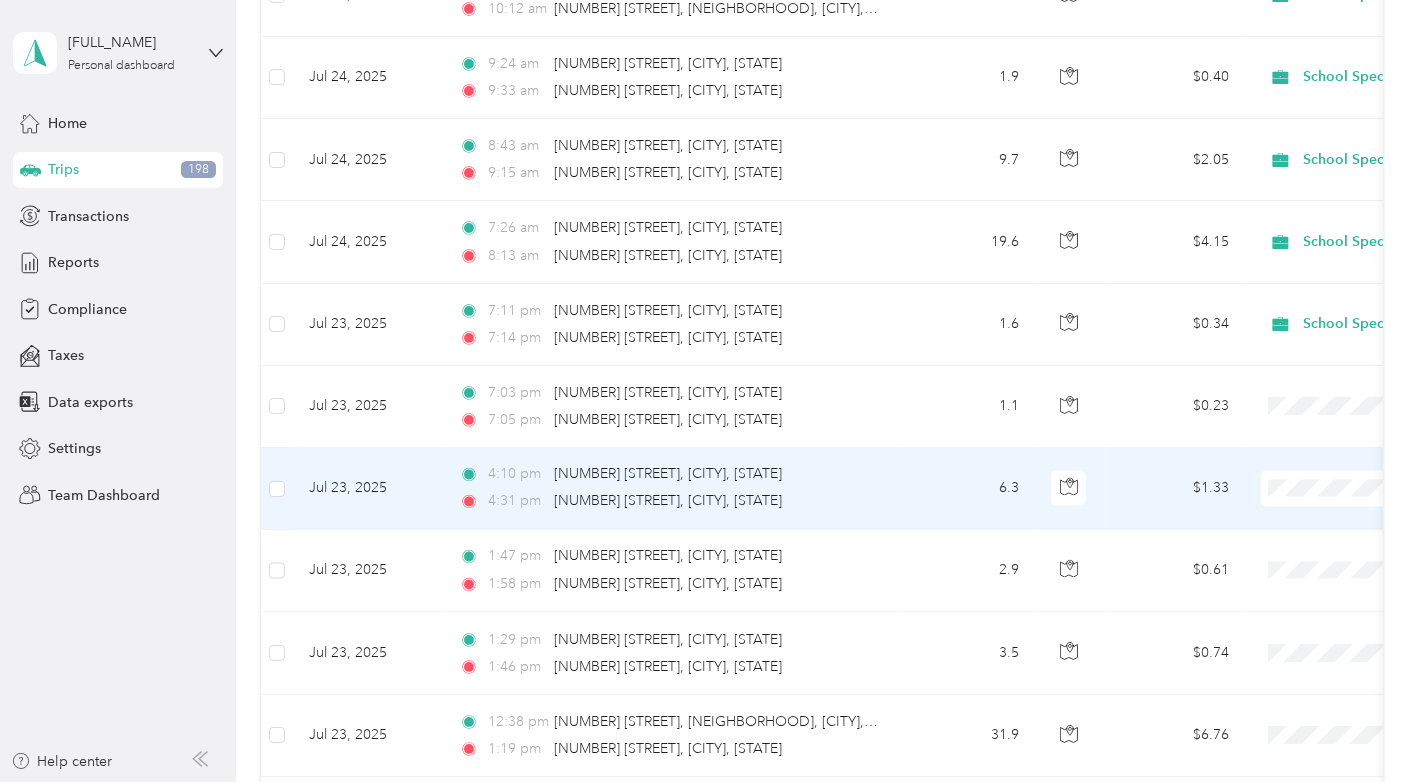 click on "Personal" at bounding box center [1311, 529] 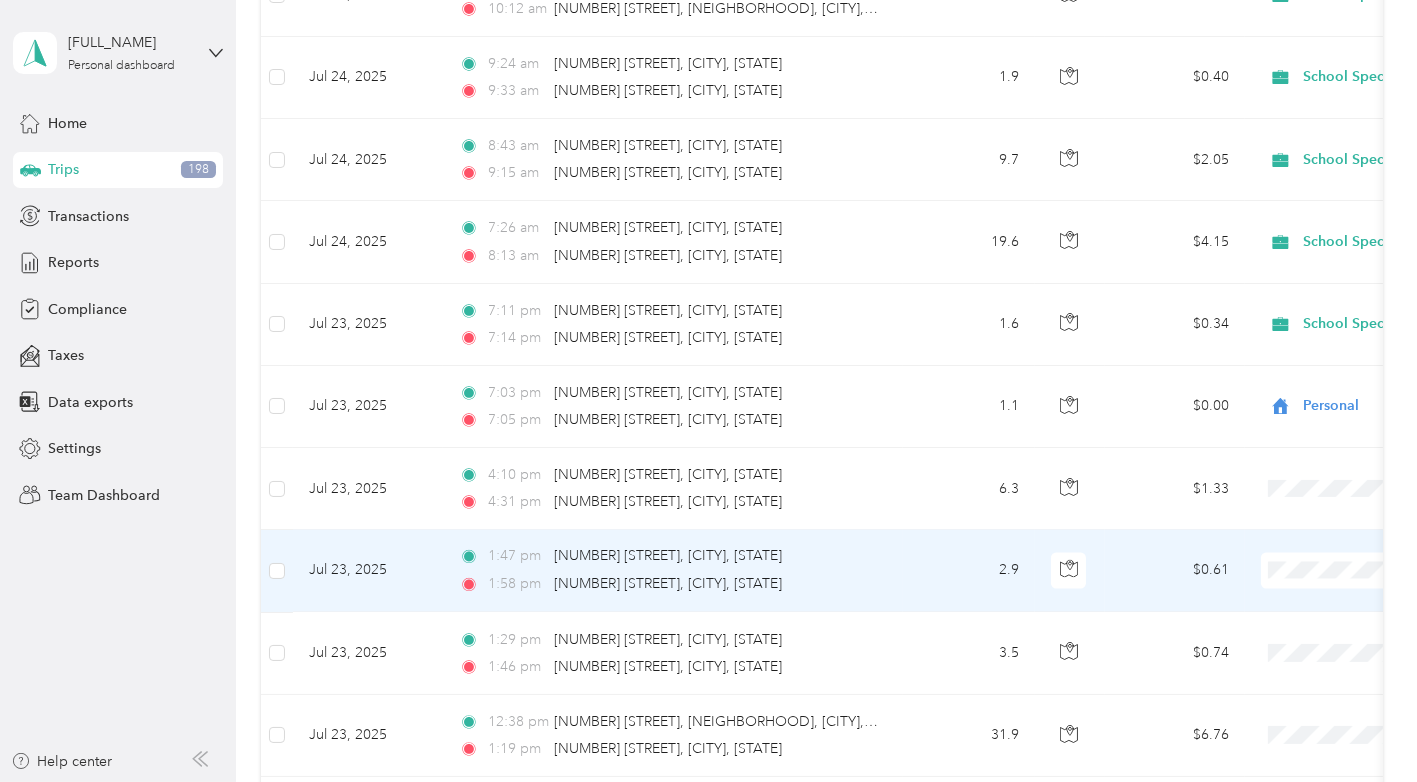 click on "School Specialty" at bounding box center (1293, 577) 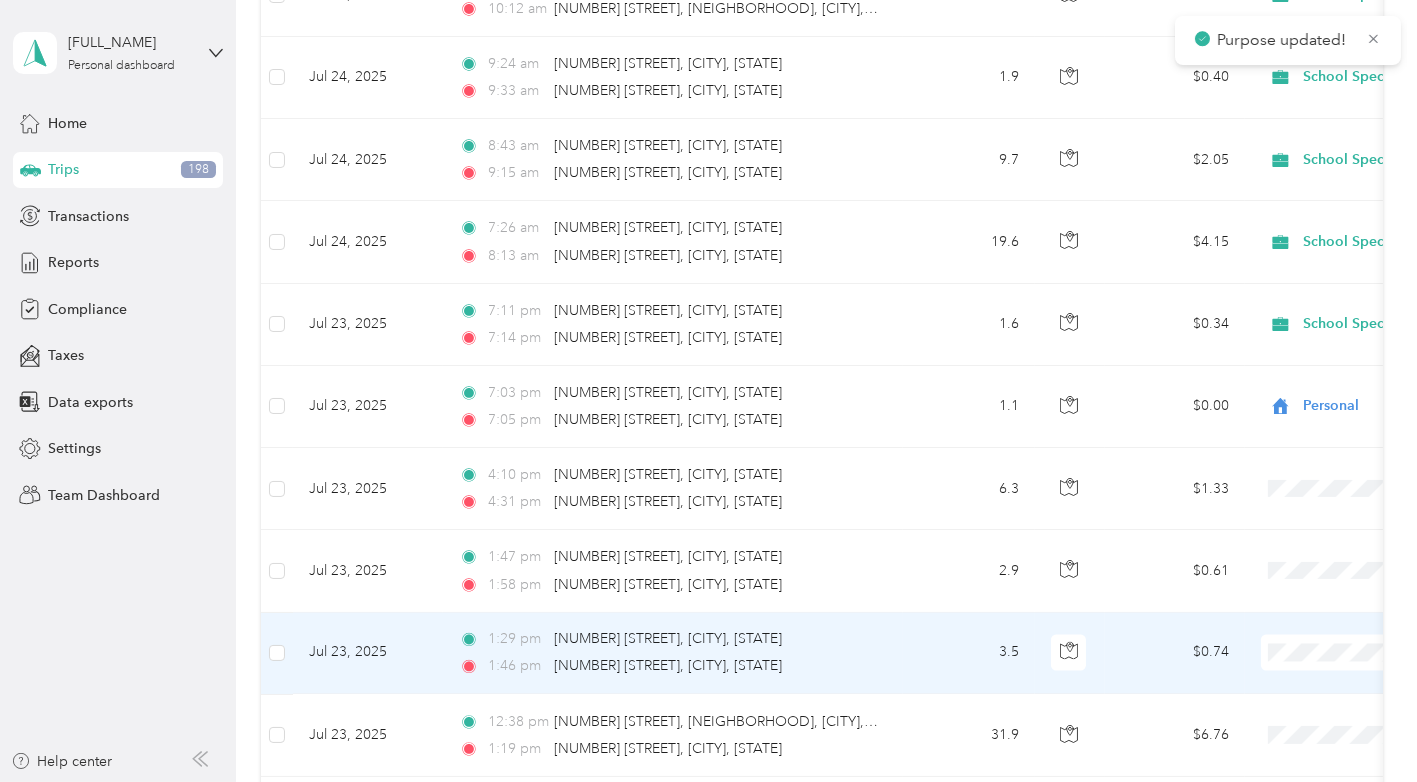 click on "School Specialty" at bounding box center (1311, 662) 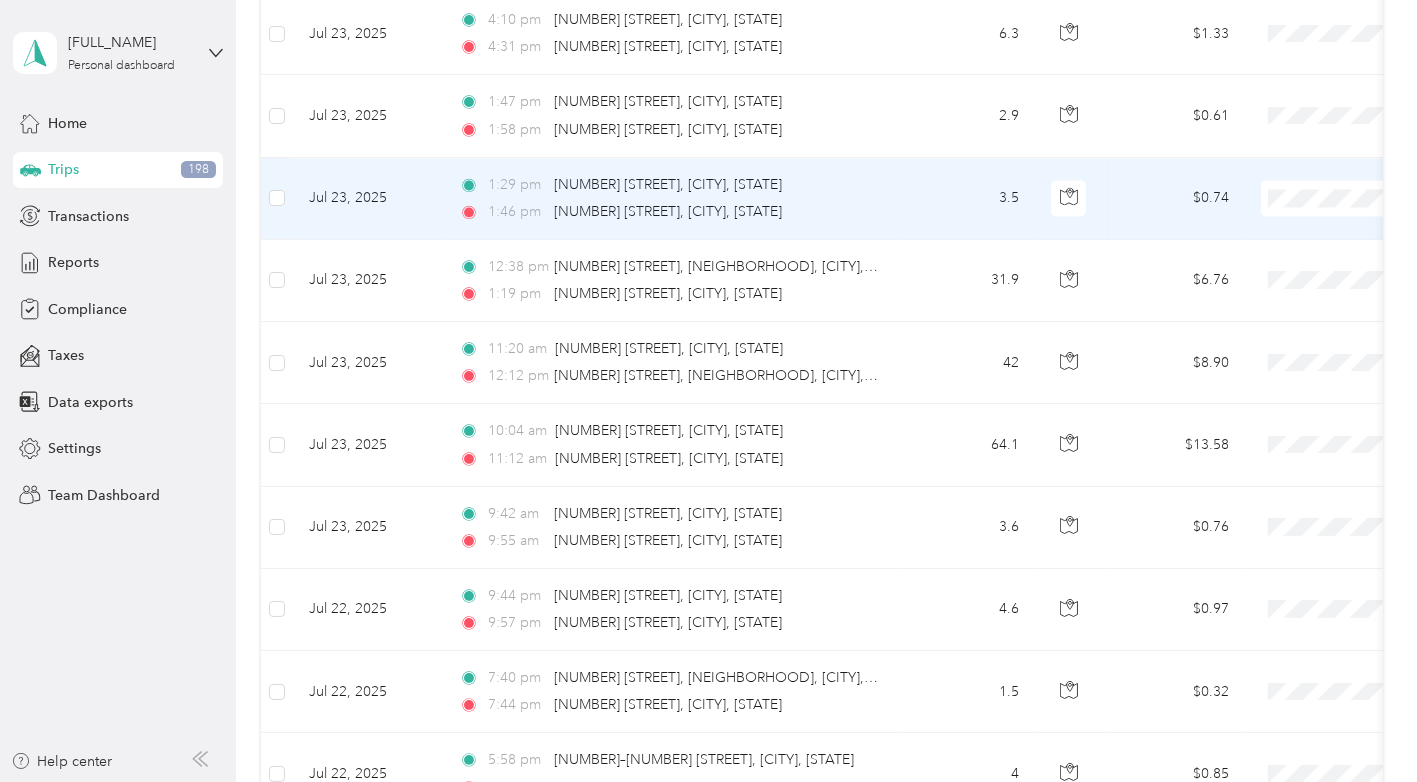 scroll, scrollTop: 5287, scrollLeft: 0, axis: vertical 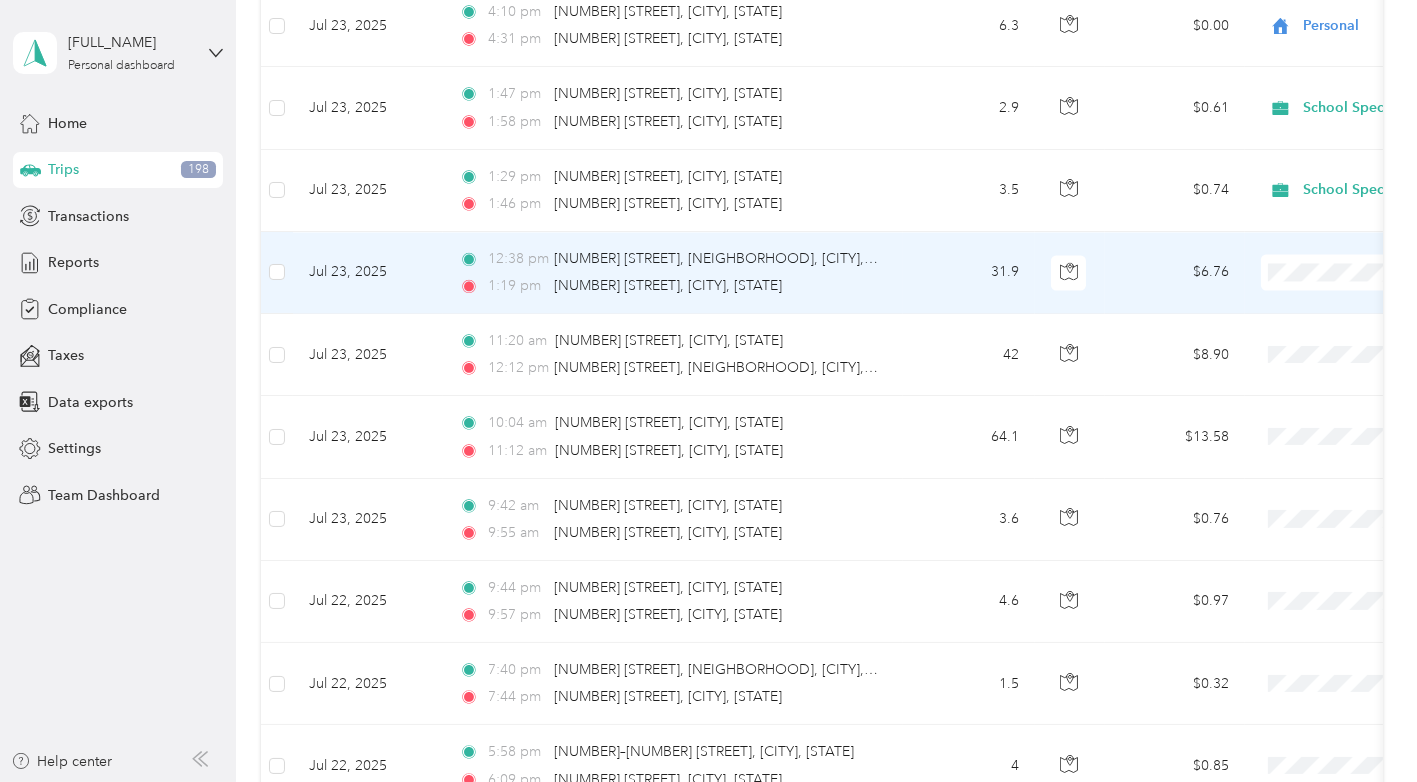 click on "School Specialty" at bounding box center [1311, 281] 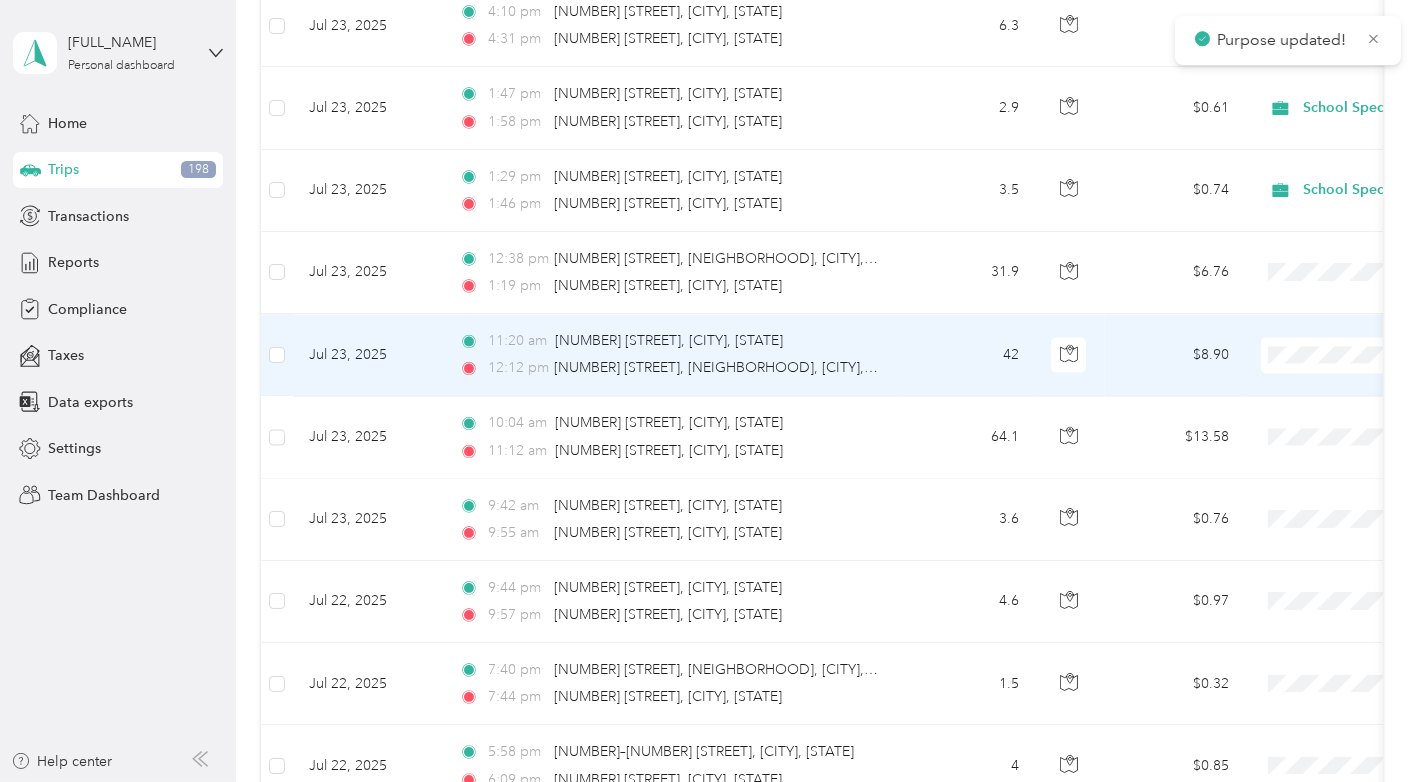 click on "School Specialty" at bounding box center (1293, 362) 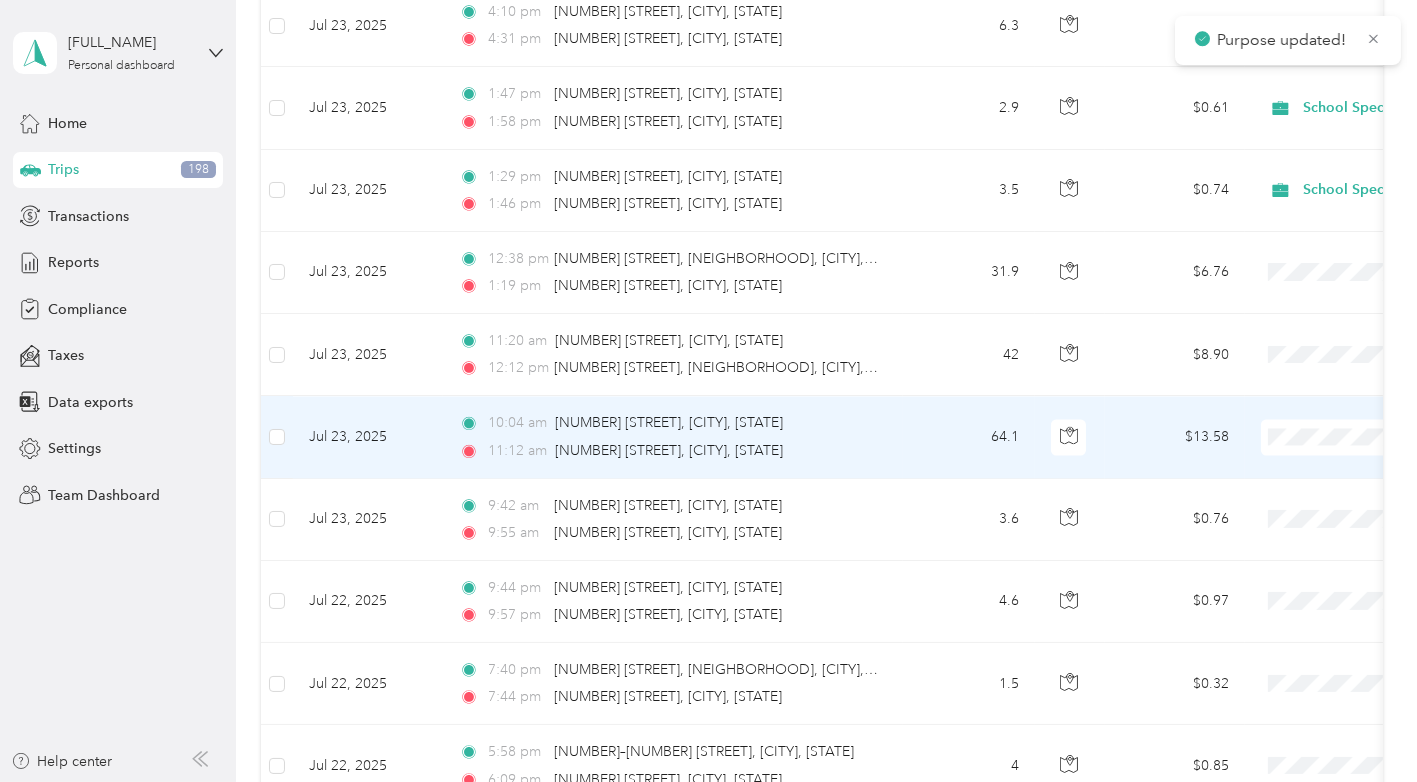 click on "School Specialty" at bounding box center [1311, 444] 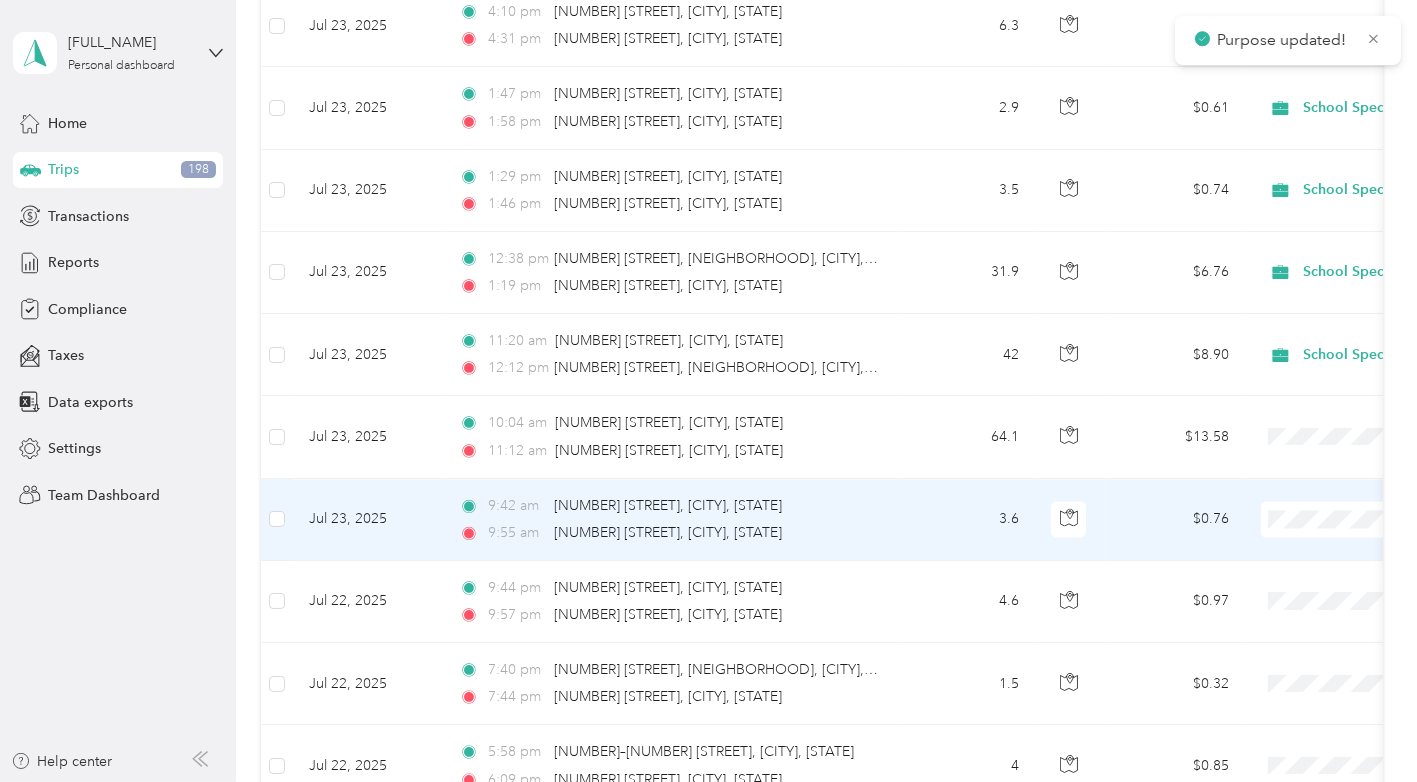 click on "School Specialty" at bounding box center [1311, 518] 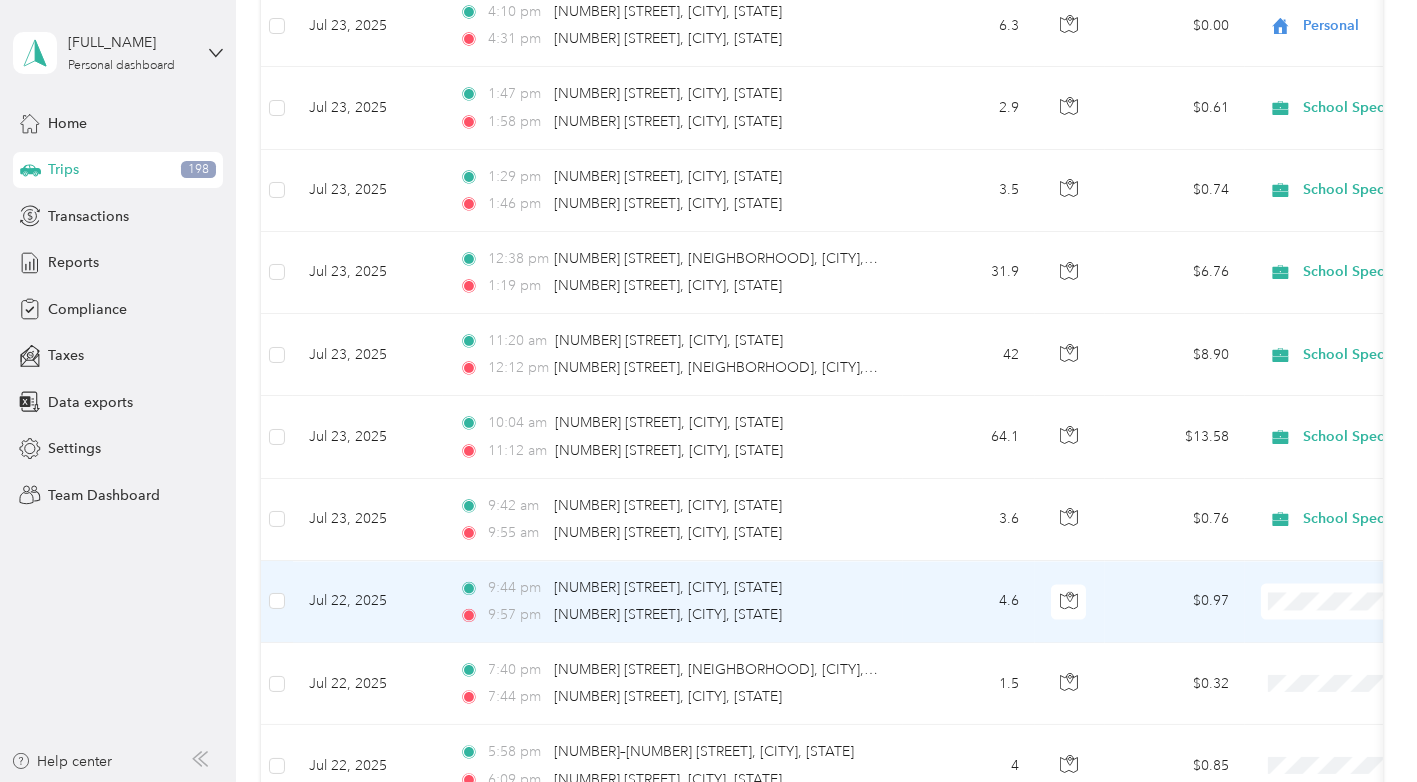 click on "School Specialty" at bounding box center [1311, 607] 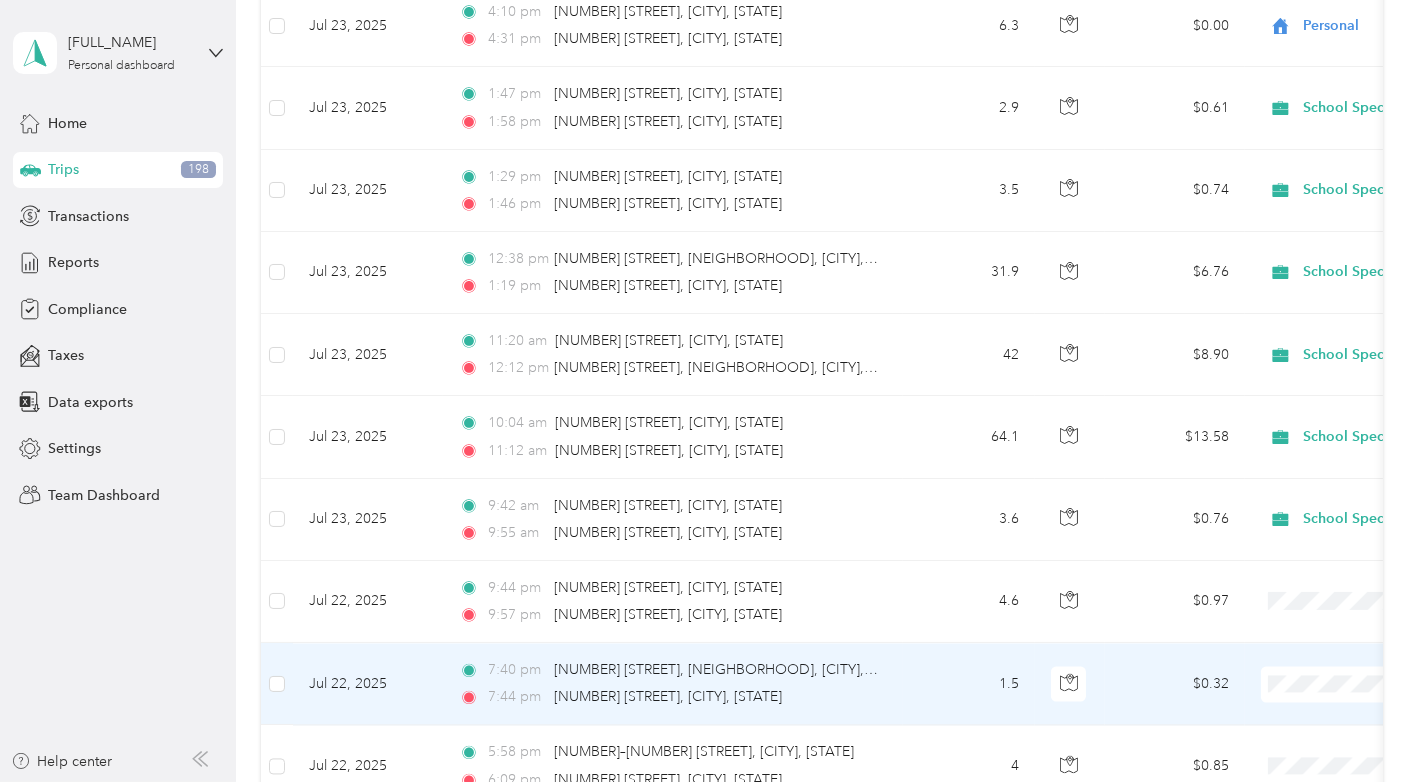 click on "Personal" at bounding box center [1311, 725] 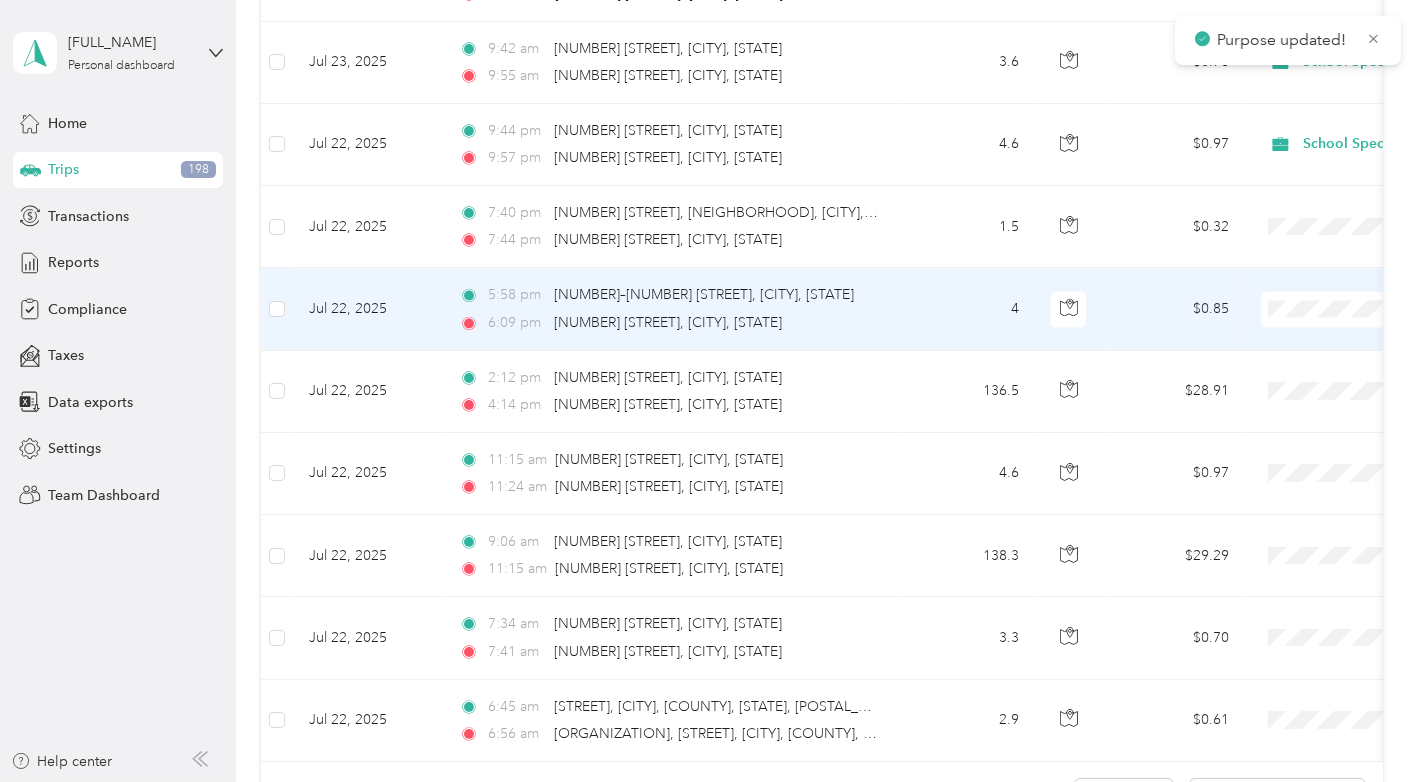 scroll, scrollTop: 5740, scrollLeft: 0, axis: vertical 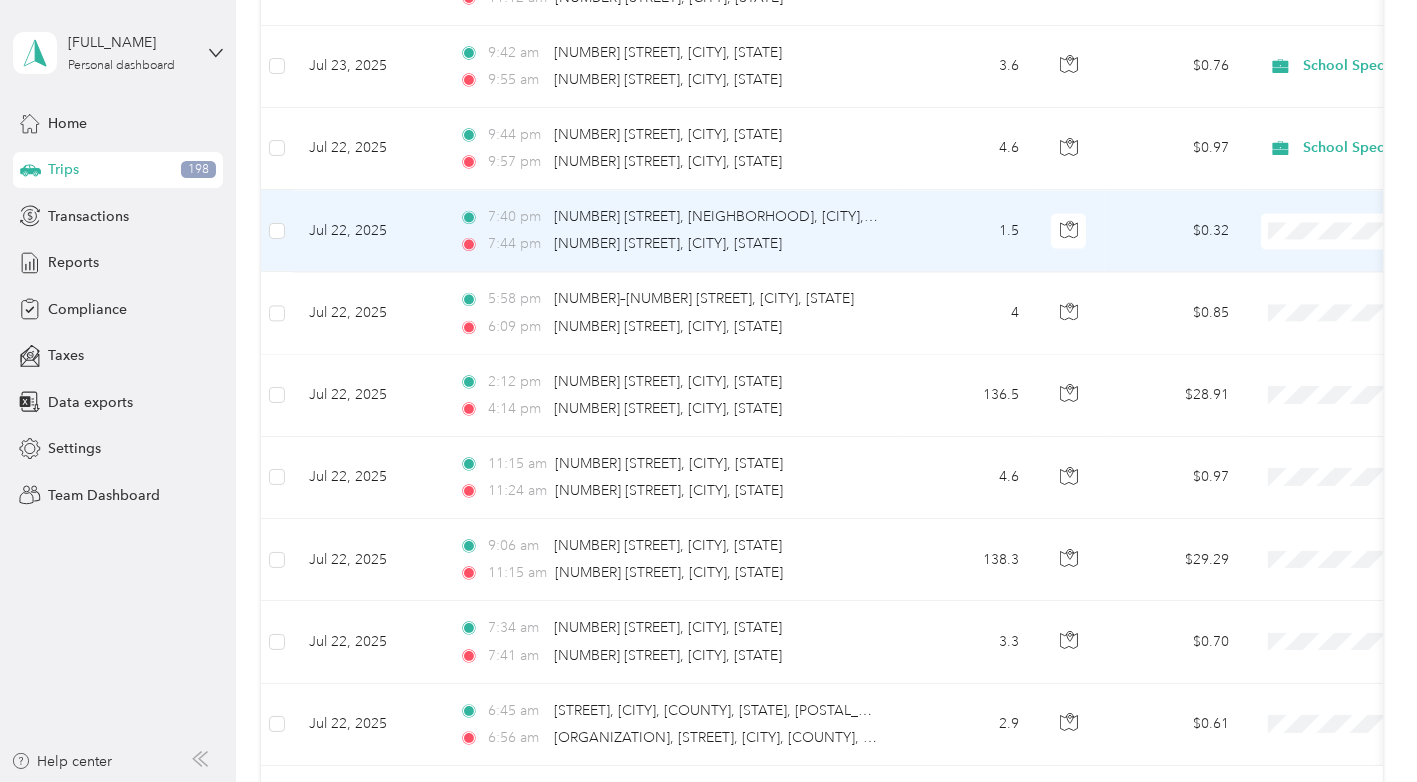 click on "Personal" at bounding box center (1293, 272) 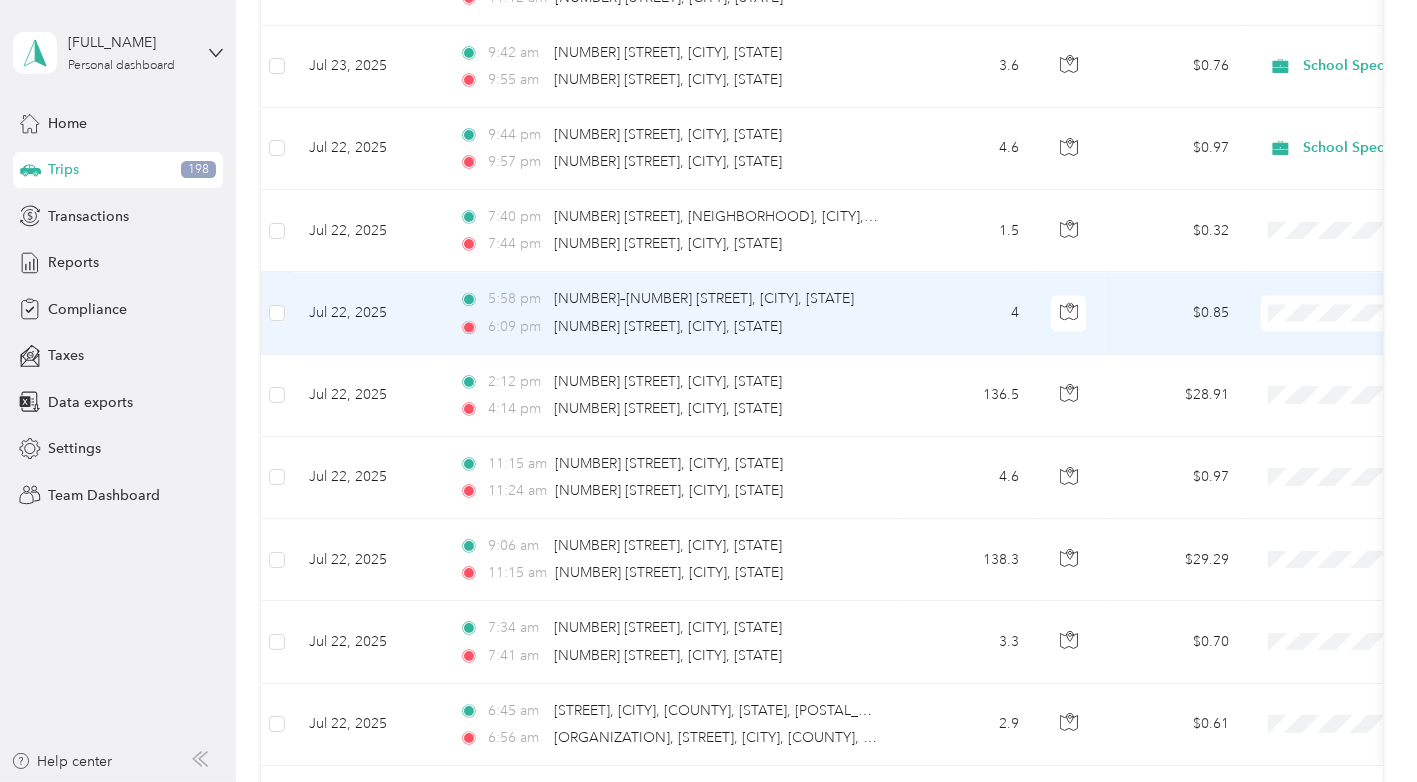 click on "Personal" at bounding box center (1311, 353) 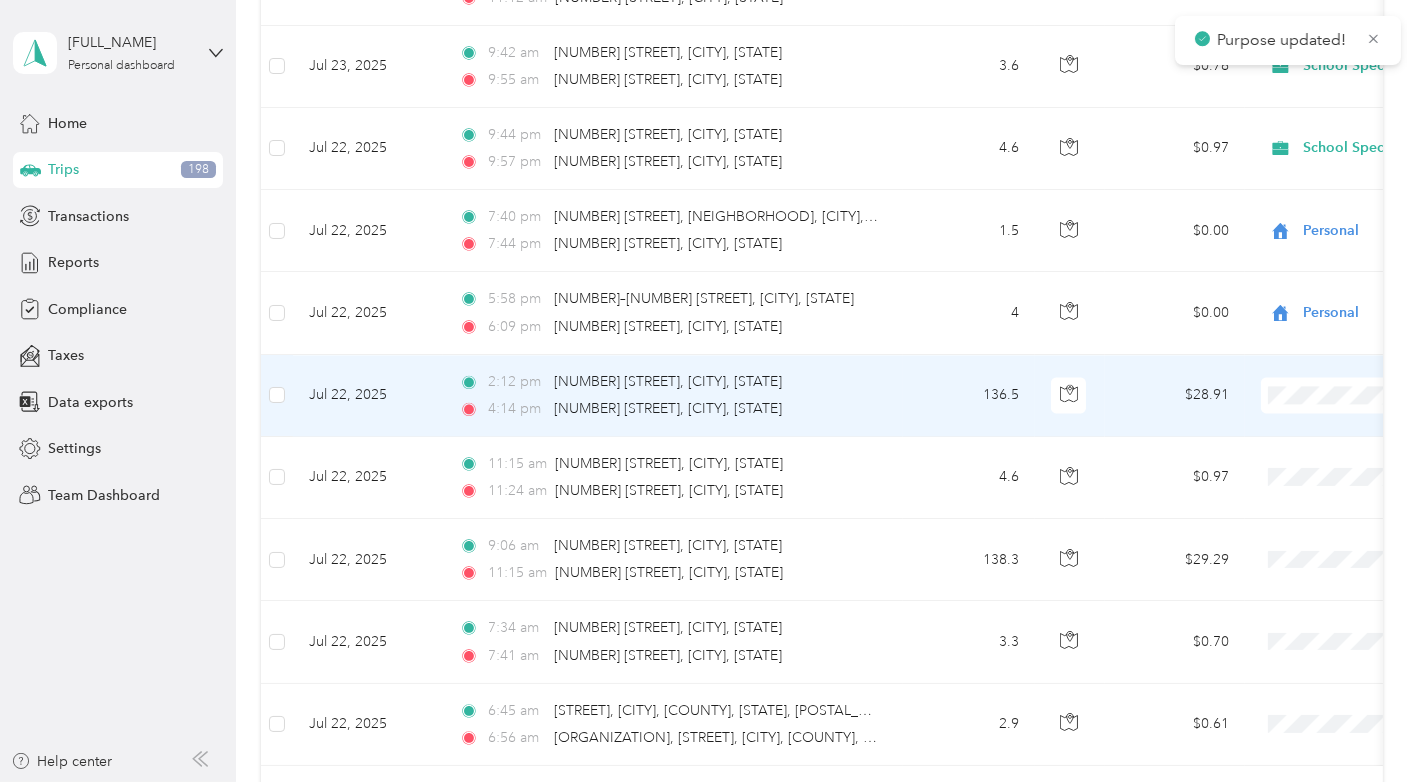 click on "School Specialty" at bounding box center [1311, 400] 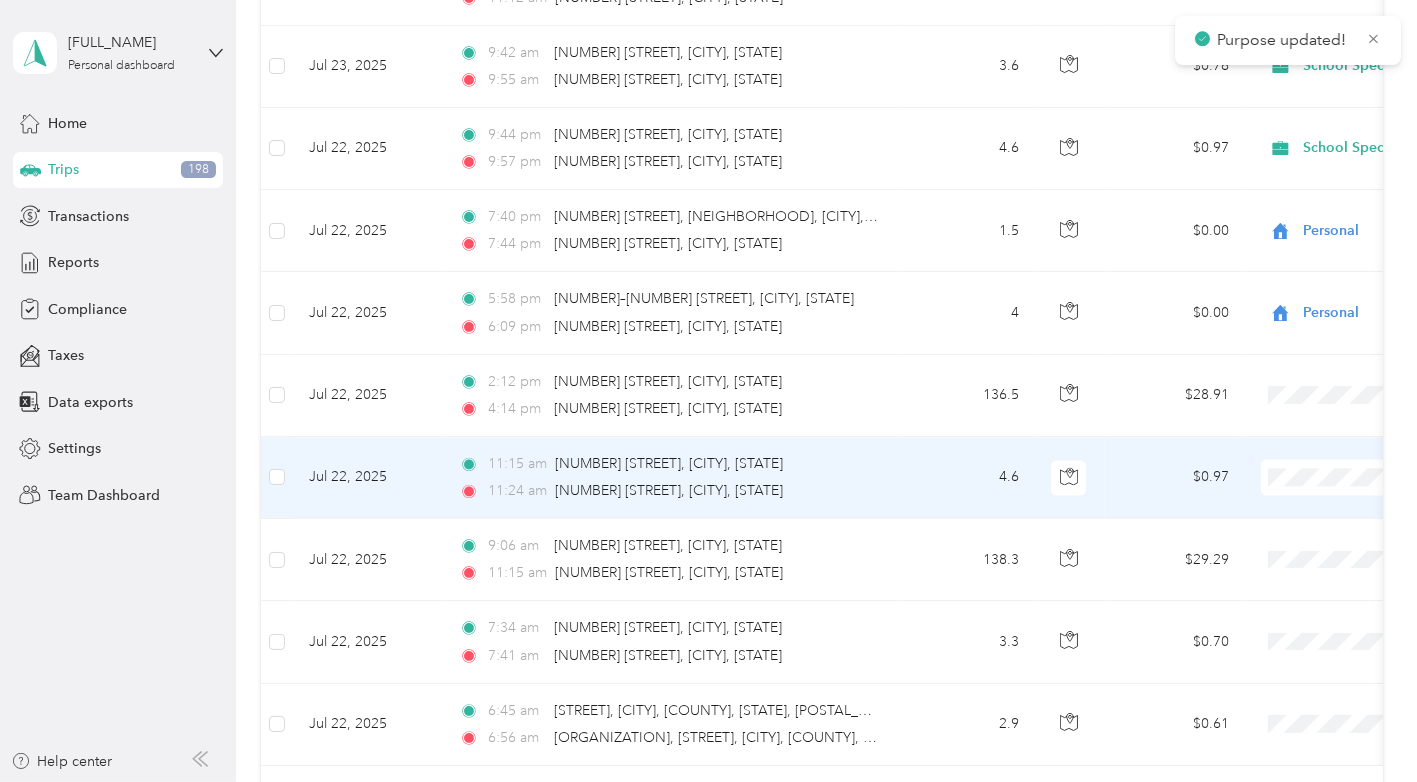click on "School Specialty" at bounding box center [1293, 482] 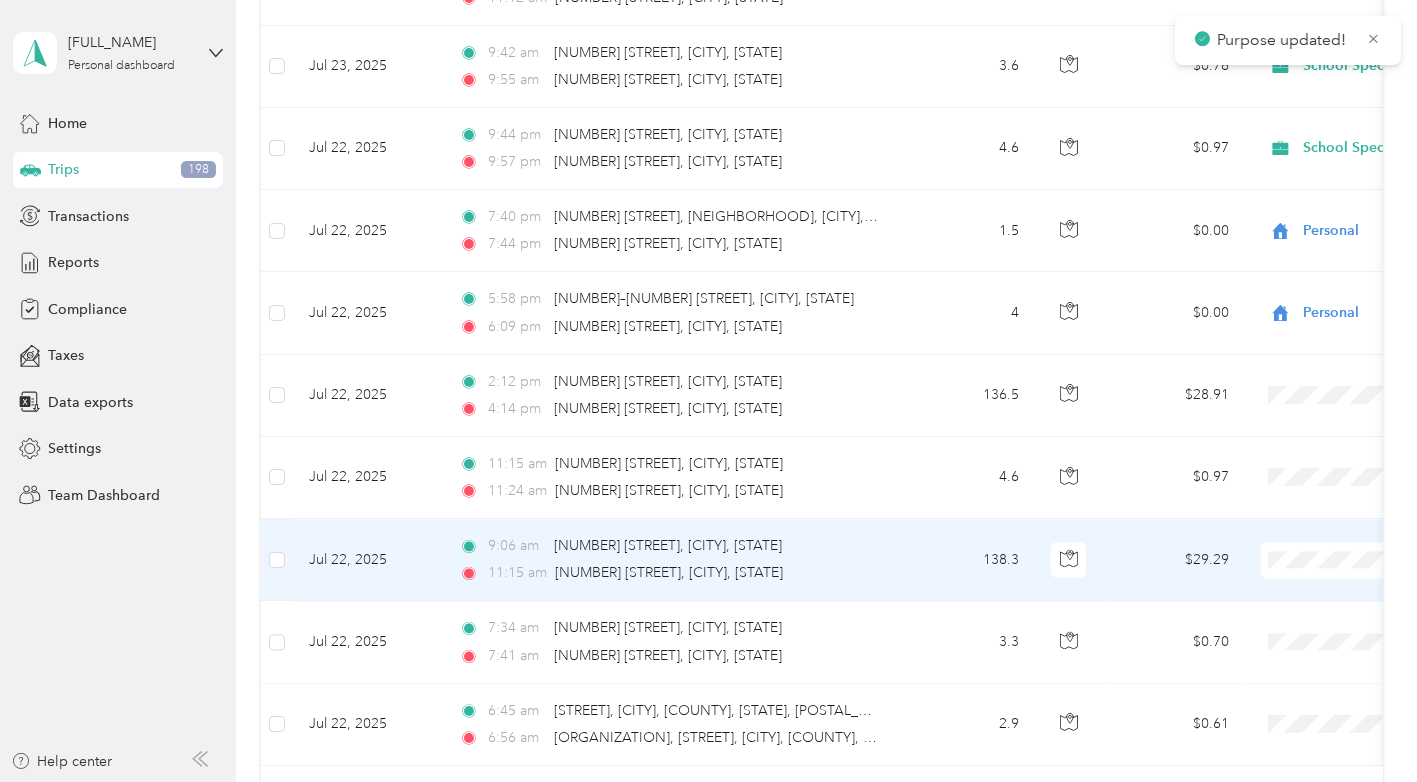 click on "School Specialty" at bounding box center (1311, 564) 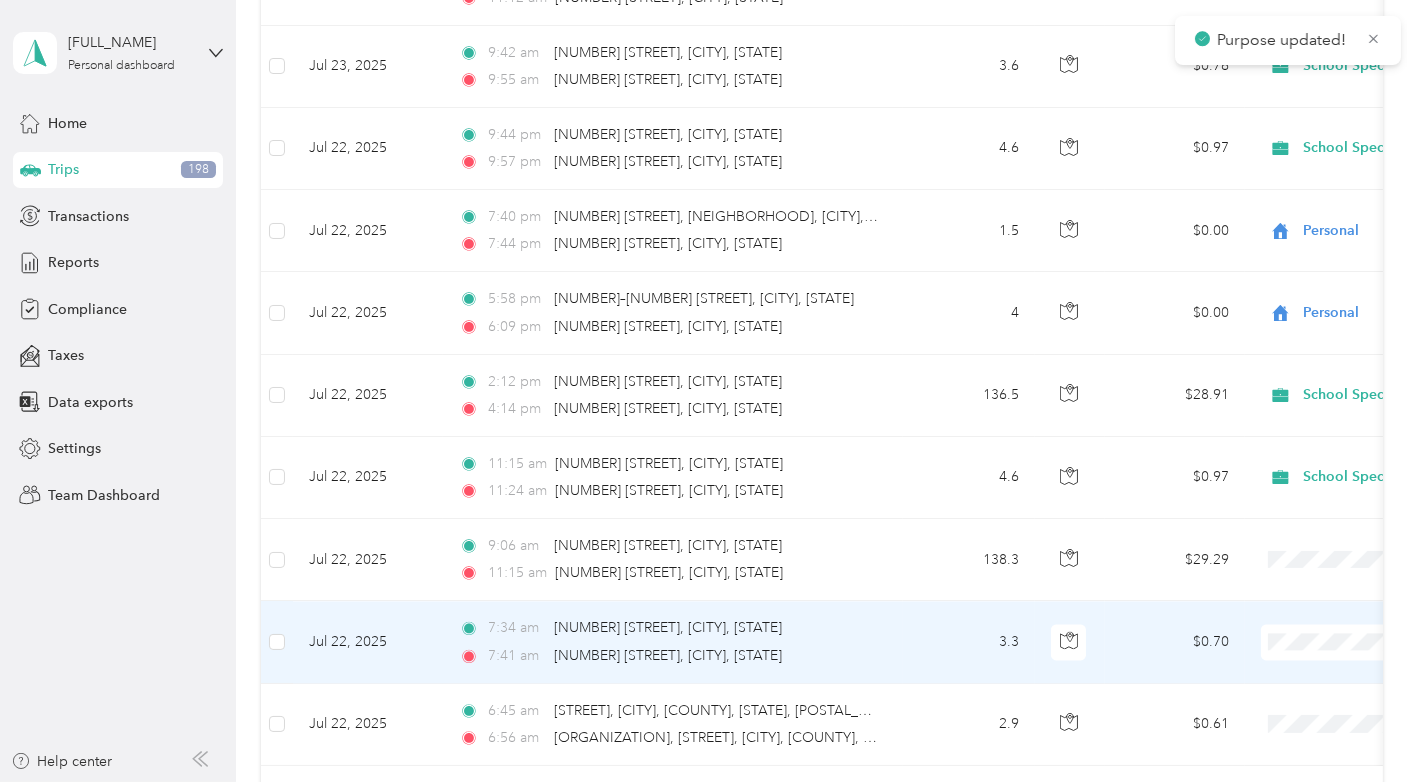 click on "School Specialty" at bounding box center (1311, 646) 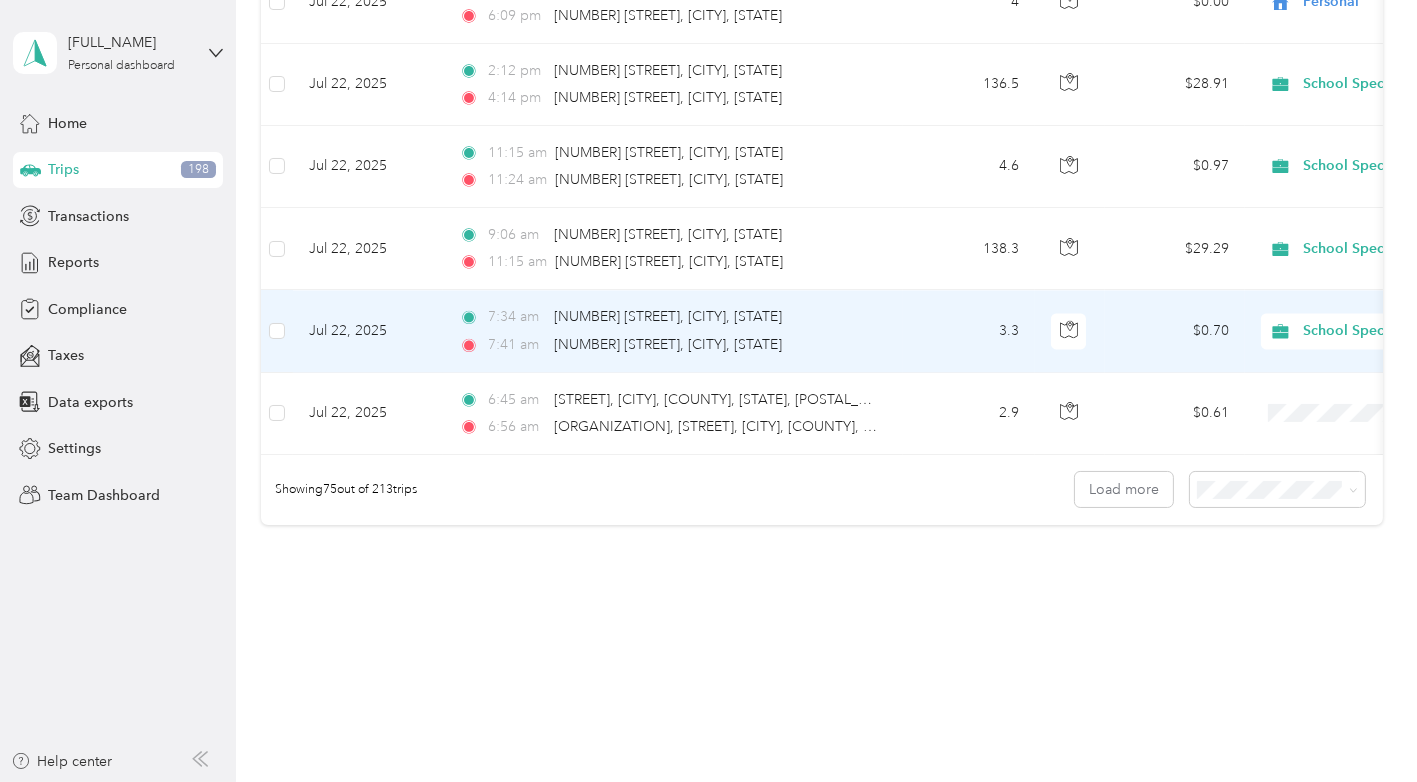 scroll, scrollTop: 6048, scrollLeft: 0, axis: vertical 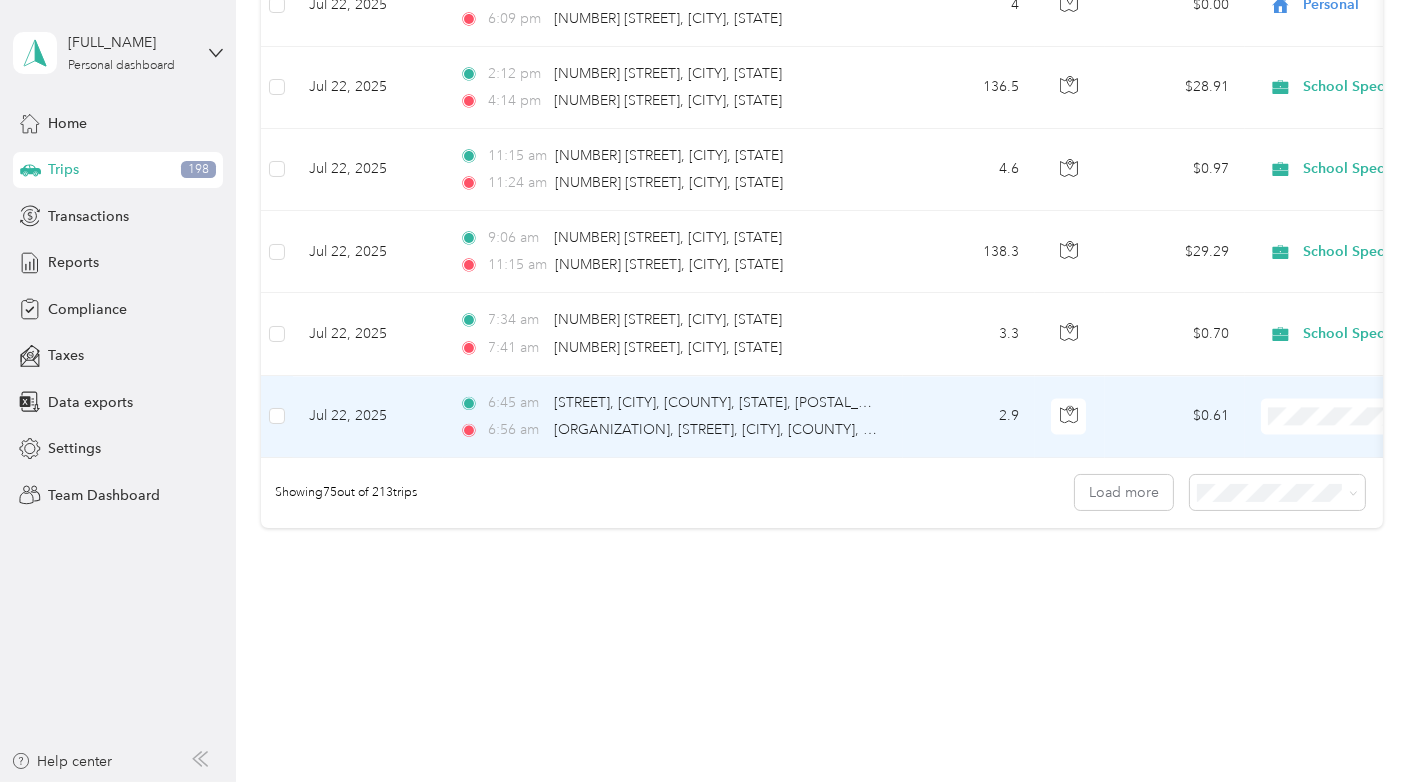 click on "Personal" at bounding box center (1293, 455) 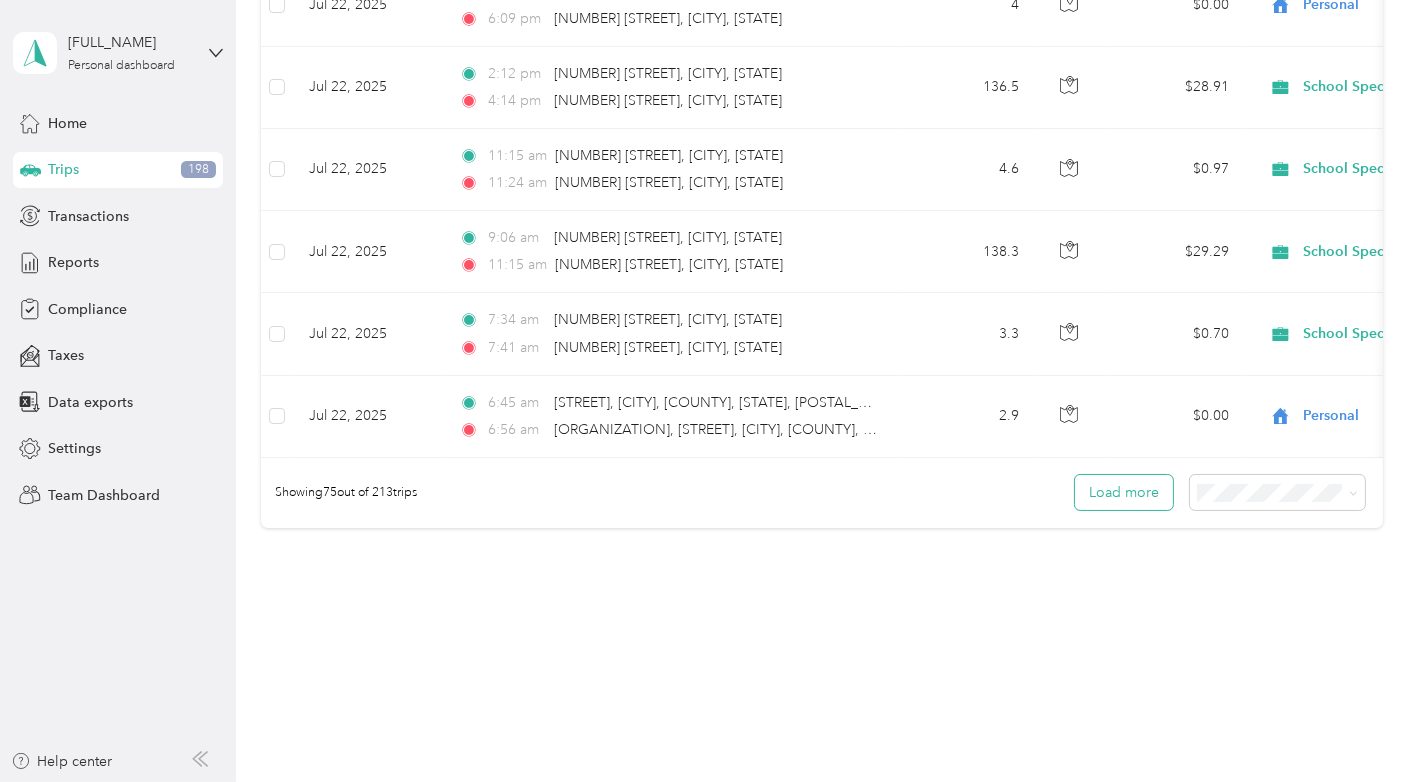 click on "Load more" at bounding box center (1124, 492) 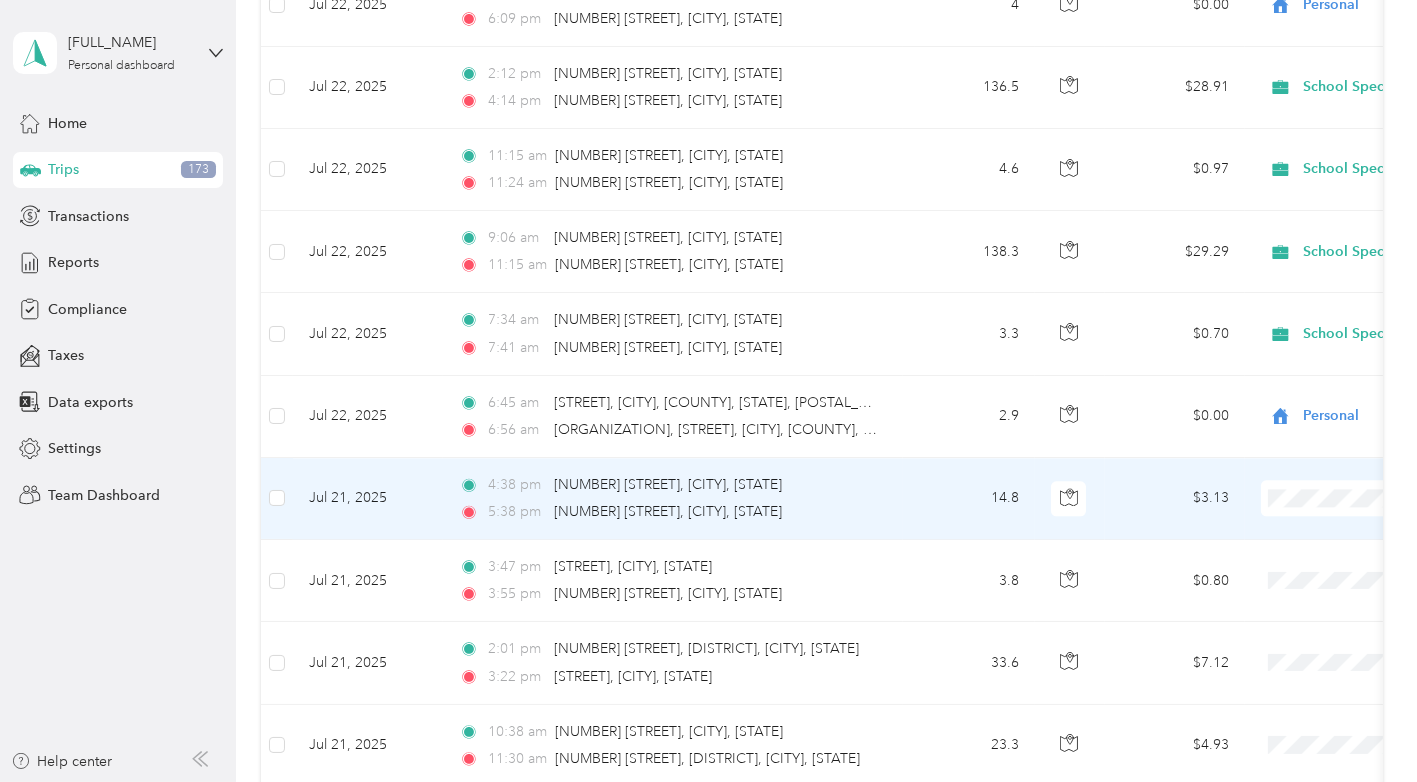 click on "School Specialty" at bounding box center [1311, 501] 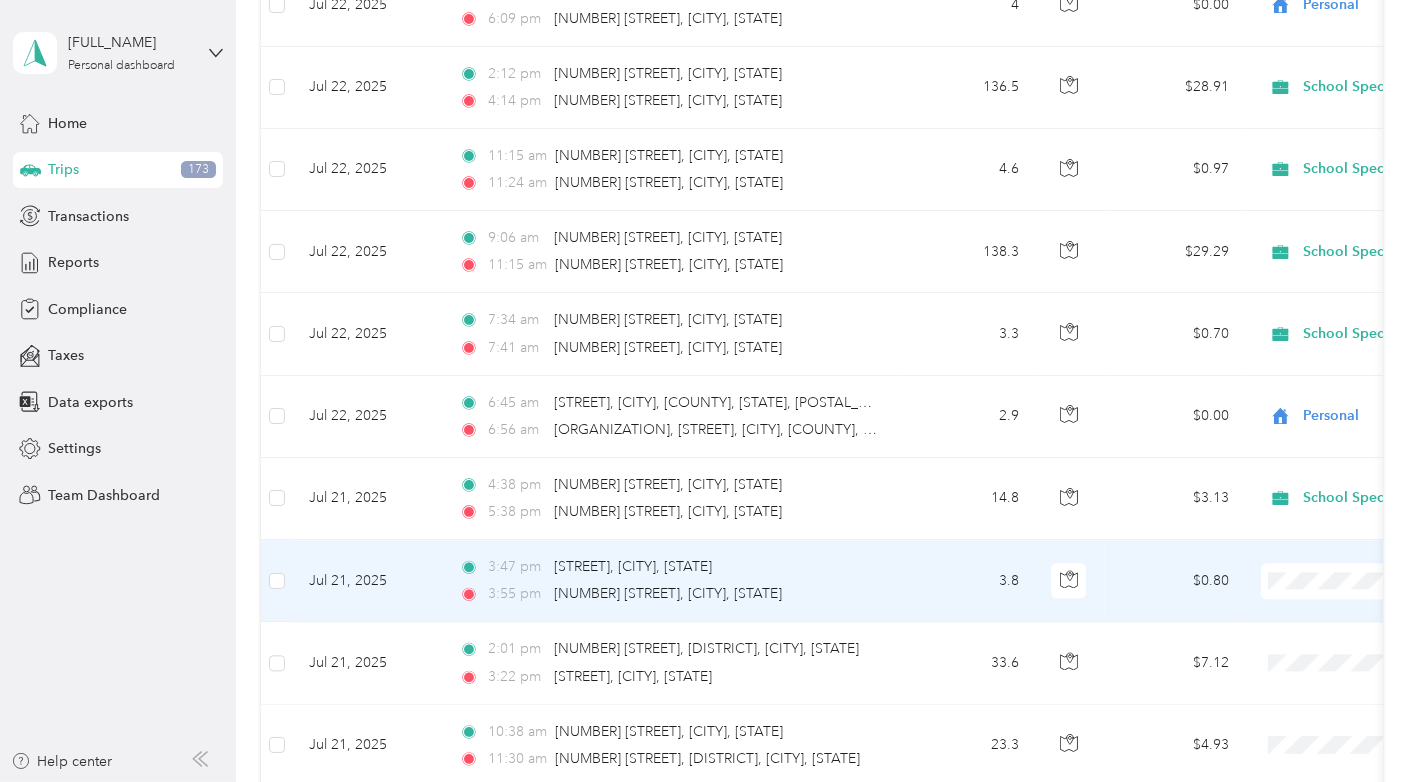 click on "School Specialty" at bounding box center (1311, 582) 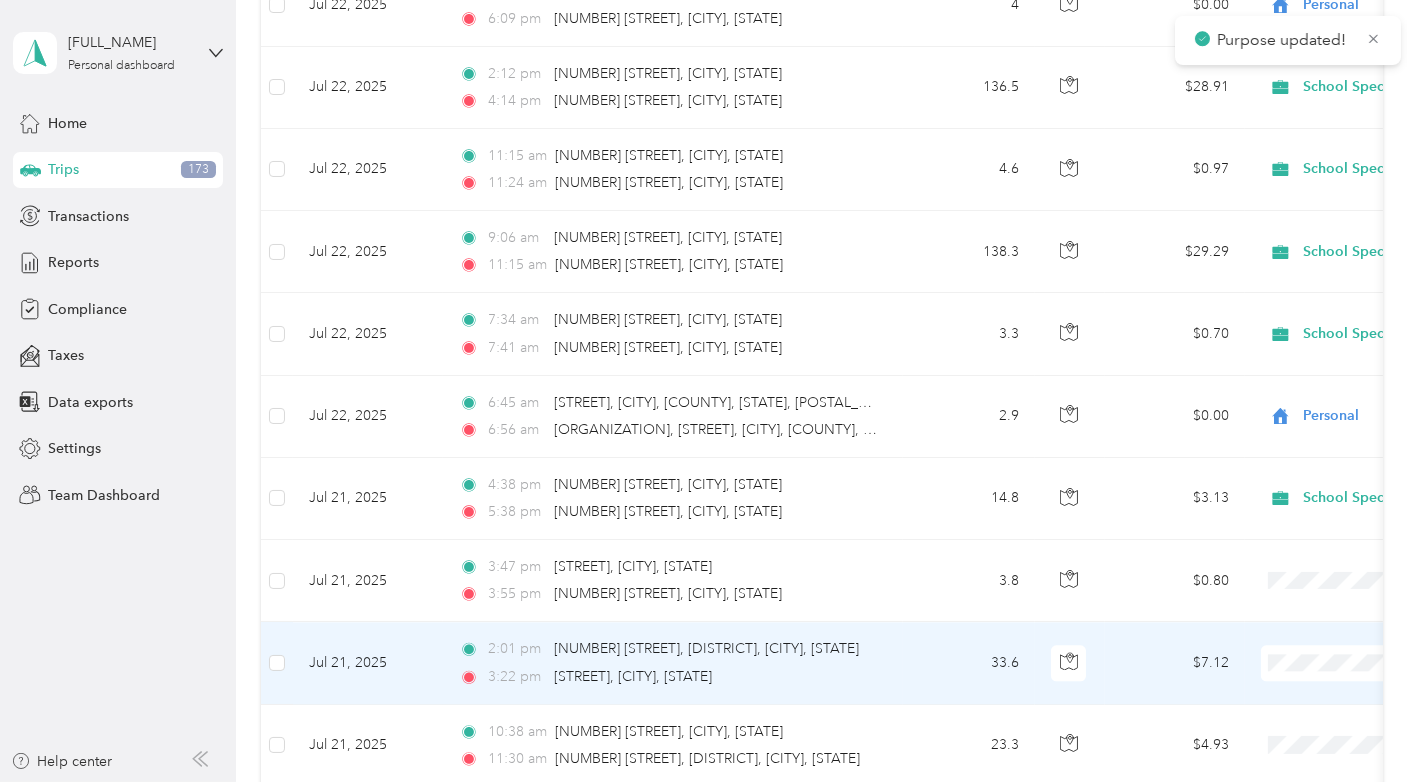 click on "School Specialty" at bounding box center (1311, 658) 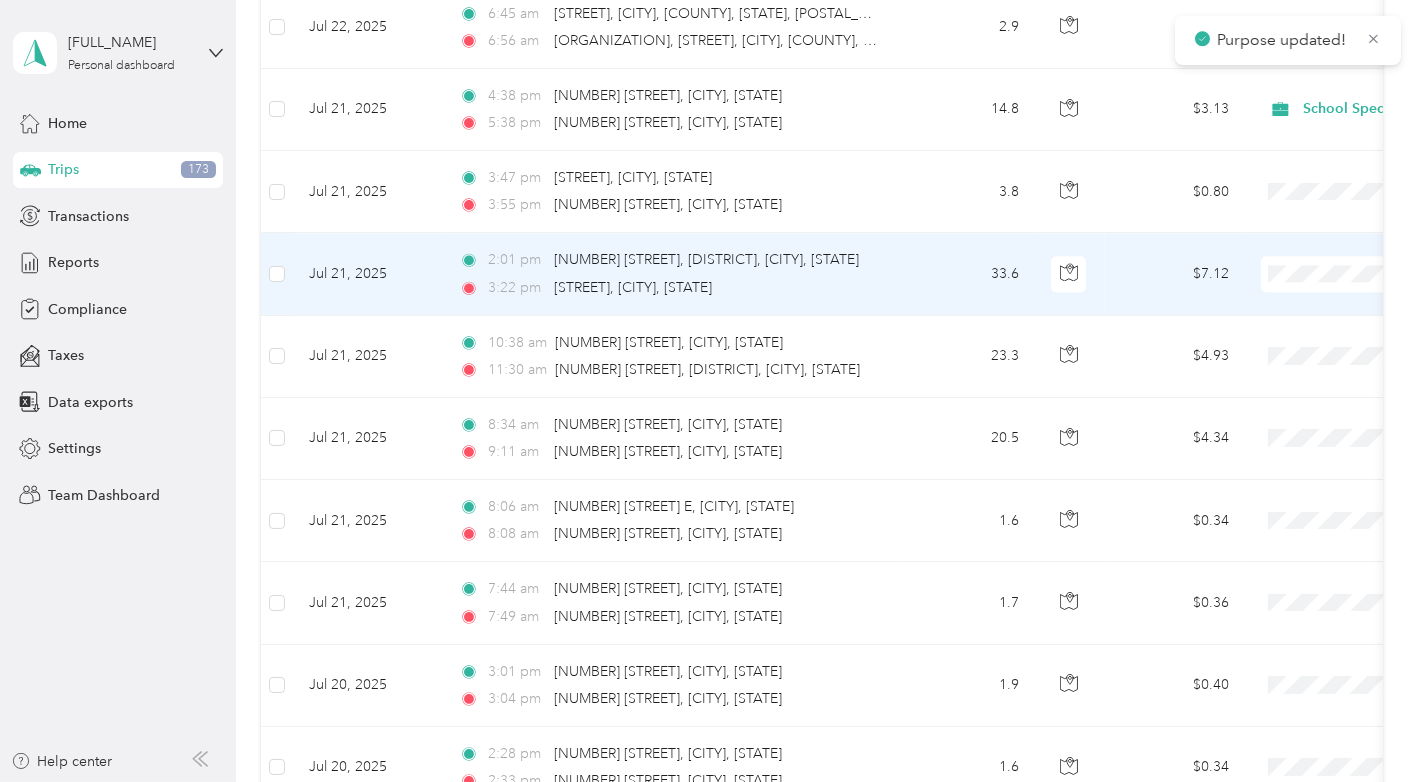 scroll, scrollTop: 6451, scrollLeft: 0, axis: vertical 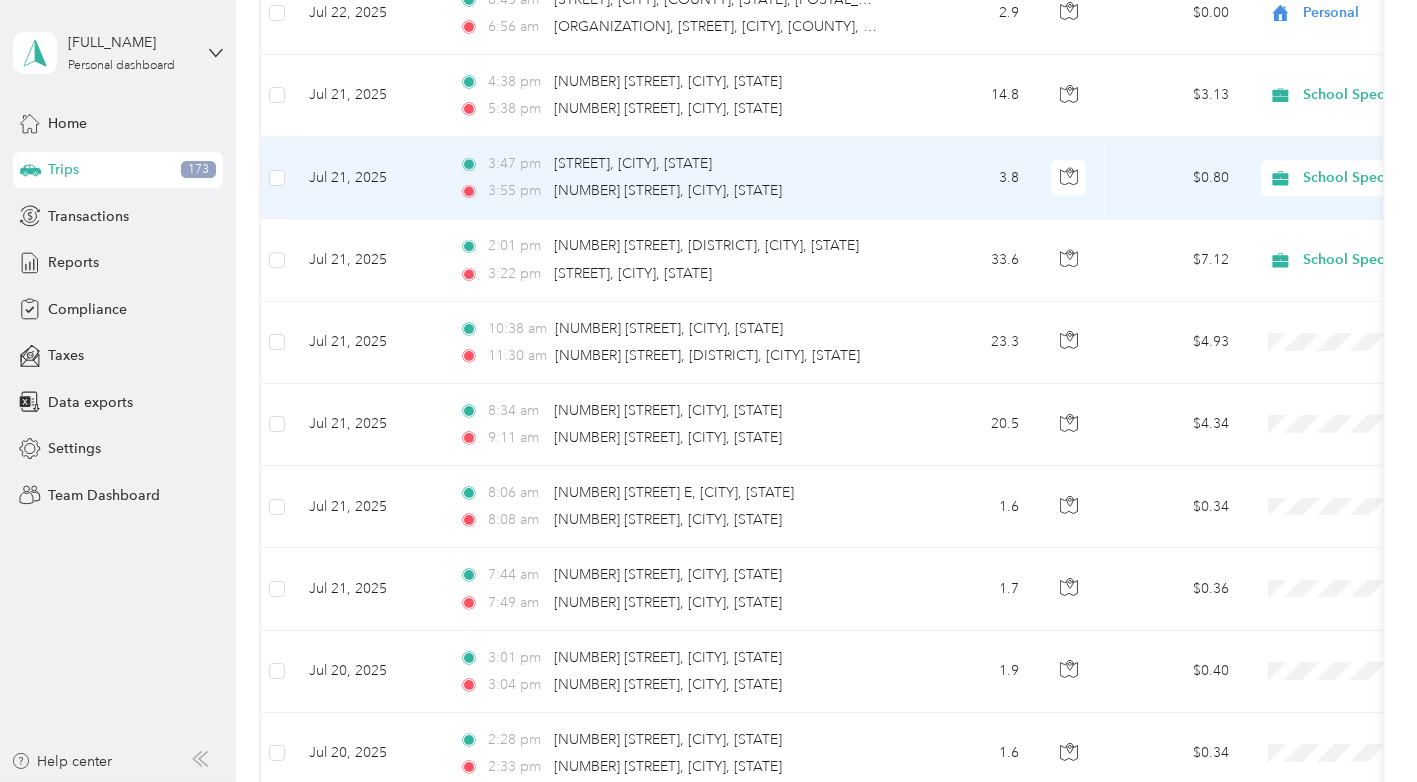 click on "School Specialty" at bounding box center (1385, 178) 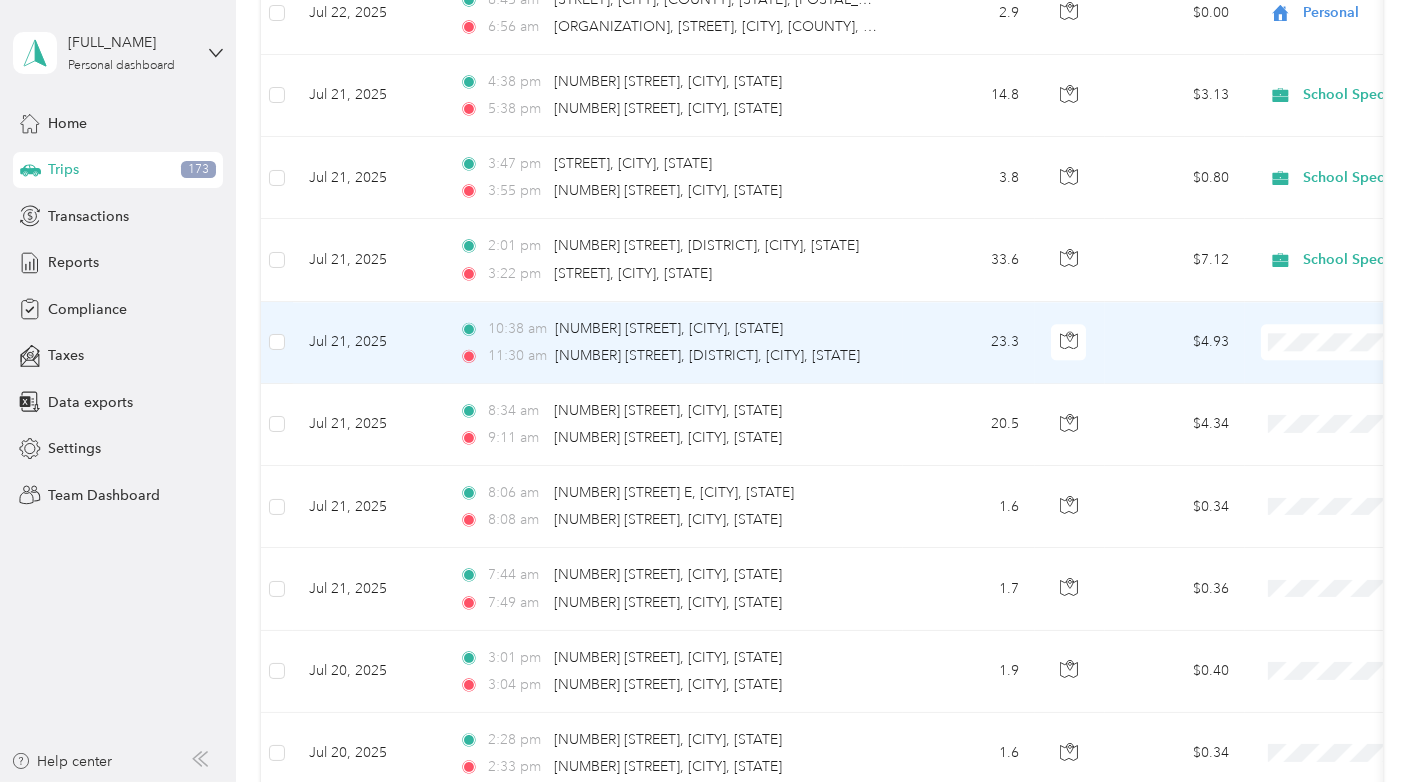 click on "$4.93" at bounding box center [1175, 343] 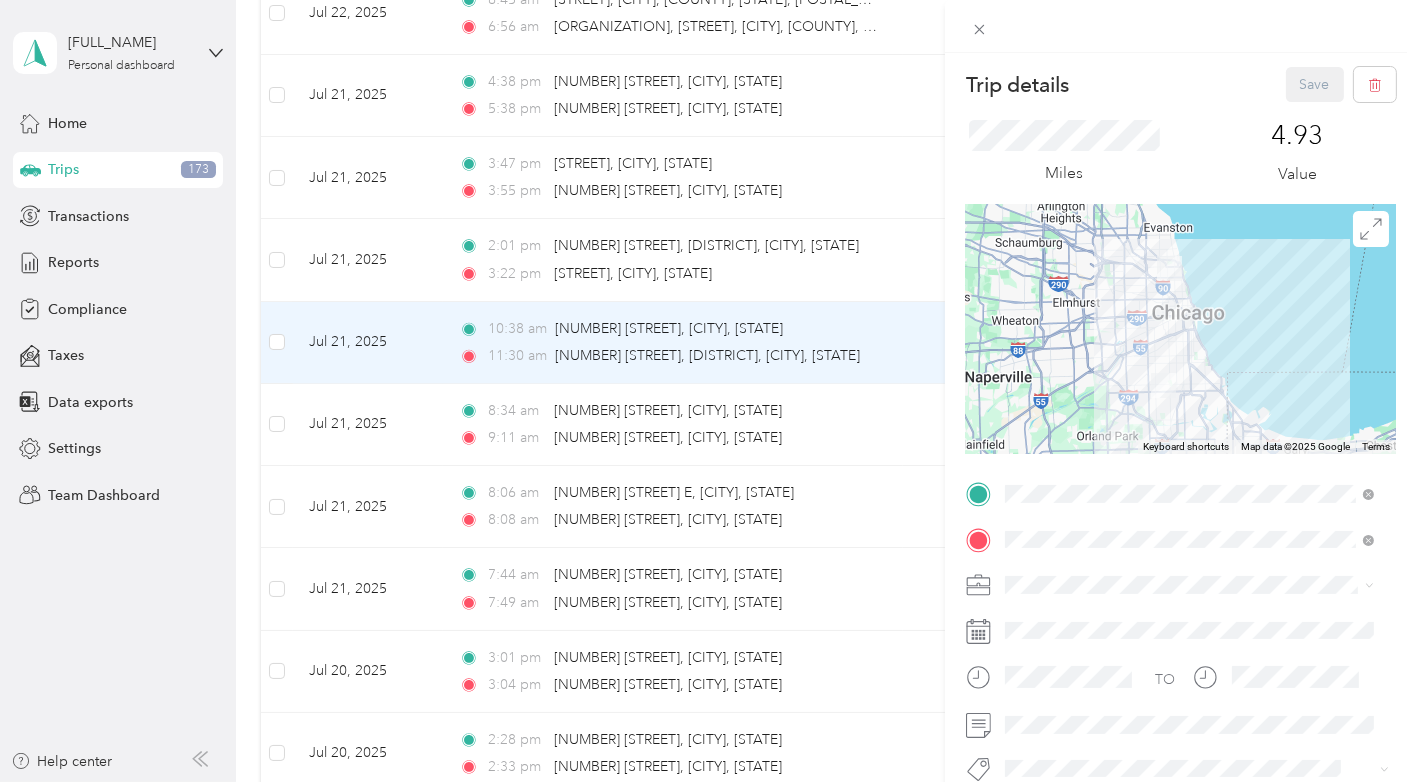click on "Trip details Save This trip cannot be edited because it is either under review, approved, or paid. Contact your Team Manager to edit it. Miles 4.93 Value To navigate the map with touch gestures double-tap and hold your finger on the map, then drag the map. ← Move left → Move right ↑ Move up ↓ Move down + Zoom in - Zoom out Home Jump left by 75% End Jump right by 75% Page Up Jump up by 75% Page Down Jump down by 75% Keyboard shortcuts Map Data Map data ©2025 Google Map data ©2025 Google 10 km Click to toggle between metric and imperial units Terms Report a map error TO Add photo" at bounding box center [708, 391] 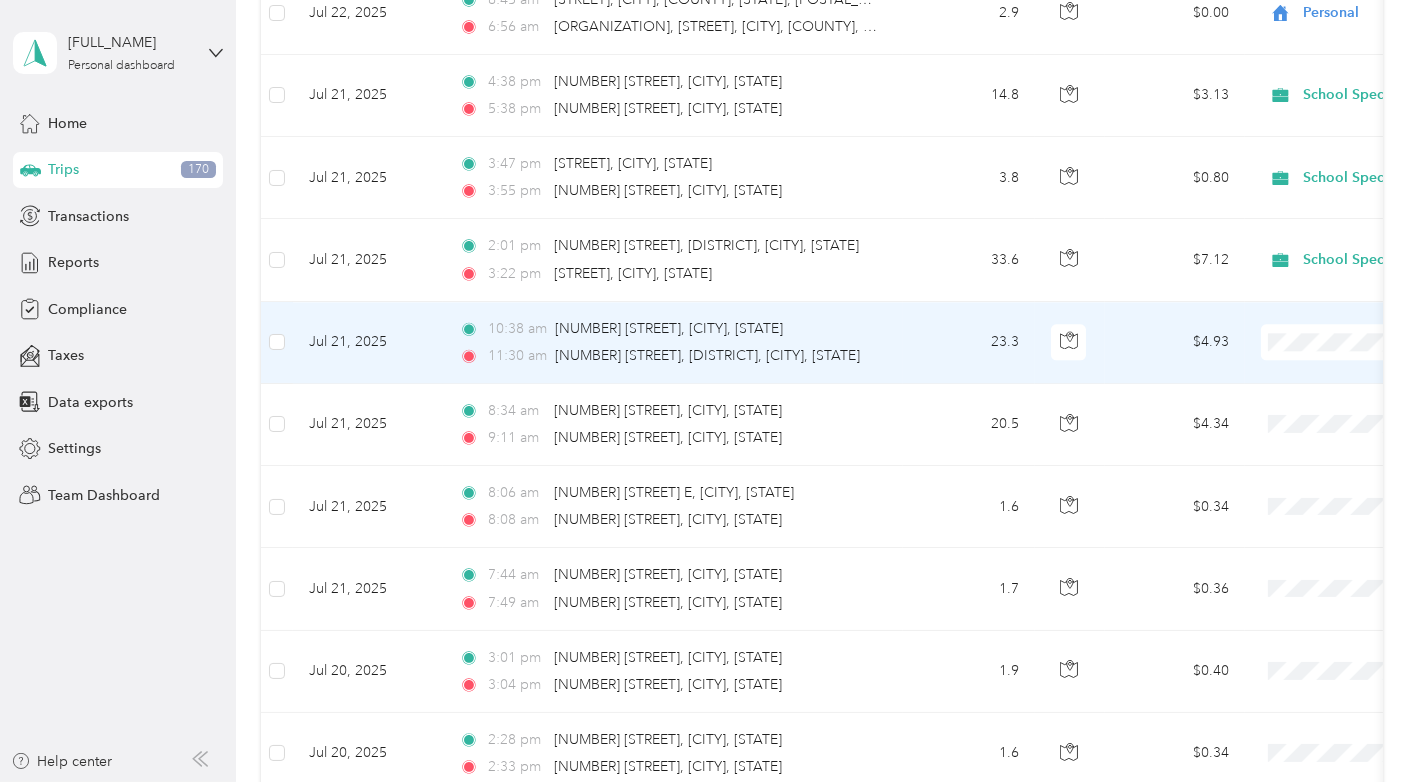 click on "School Specialty" at bounding box center [1311, 342] 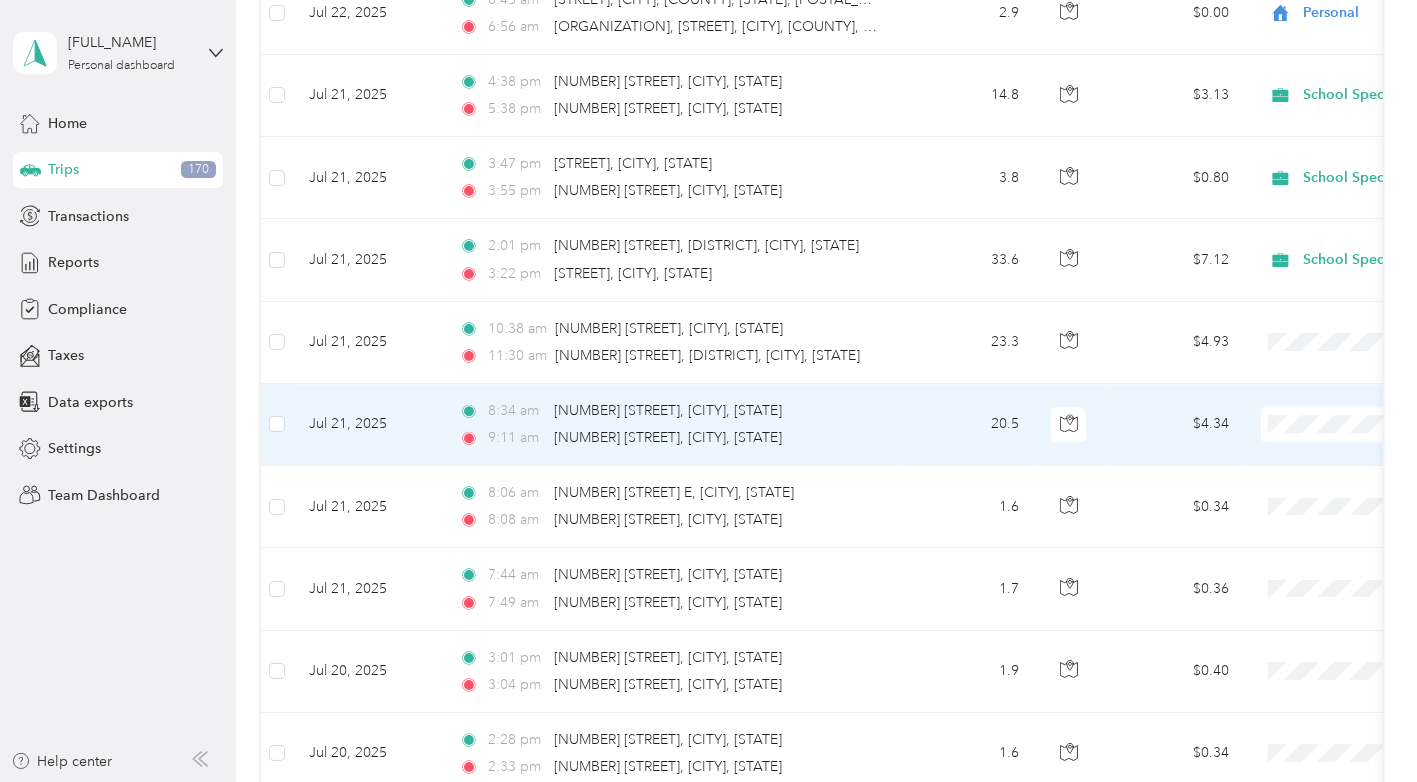 click on "School Specialty" at bounding box center (1311, 426) 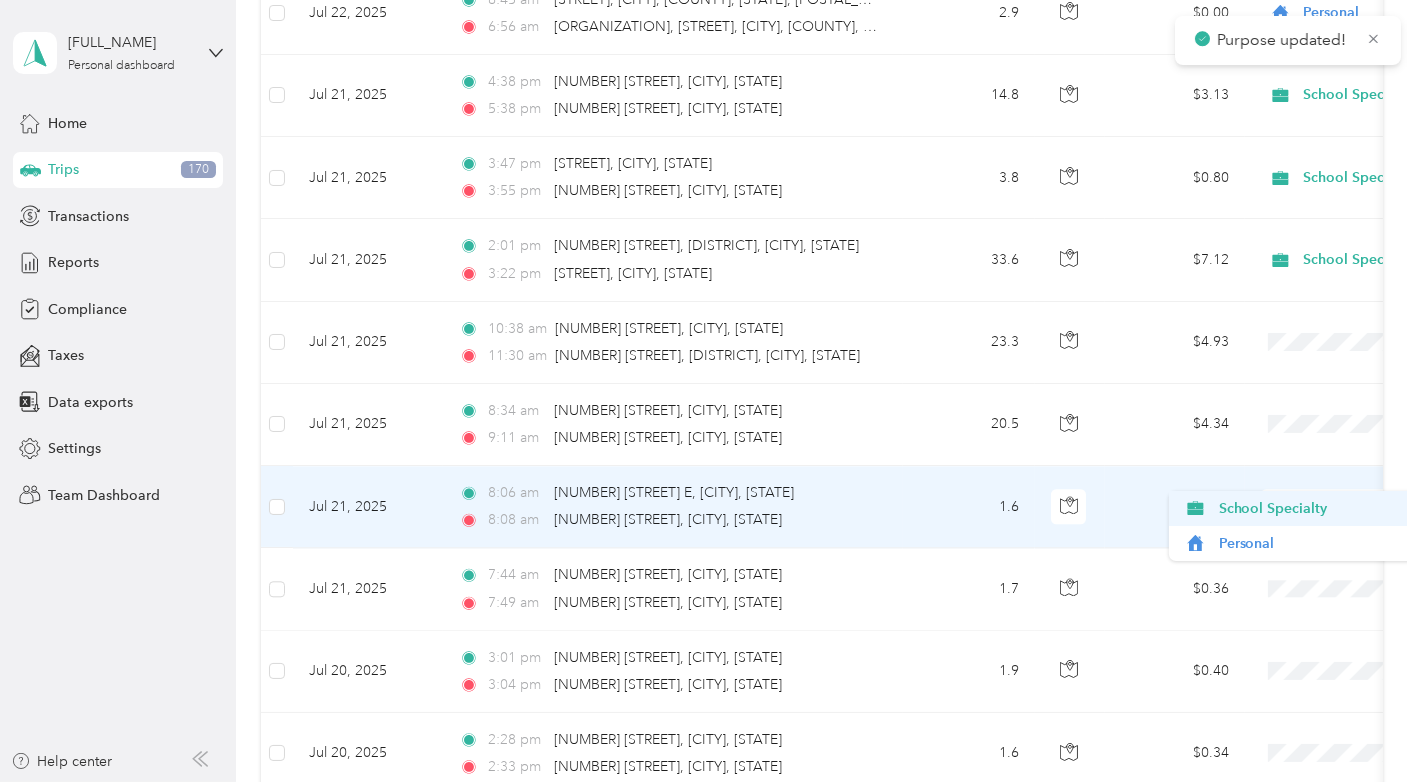 click on "School Specialty" at bounding box center [1311, 508] 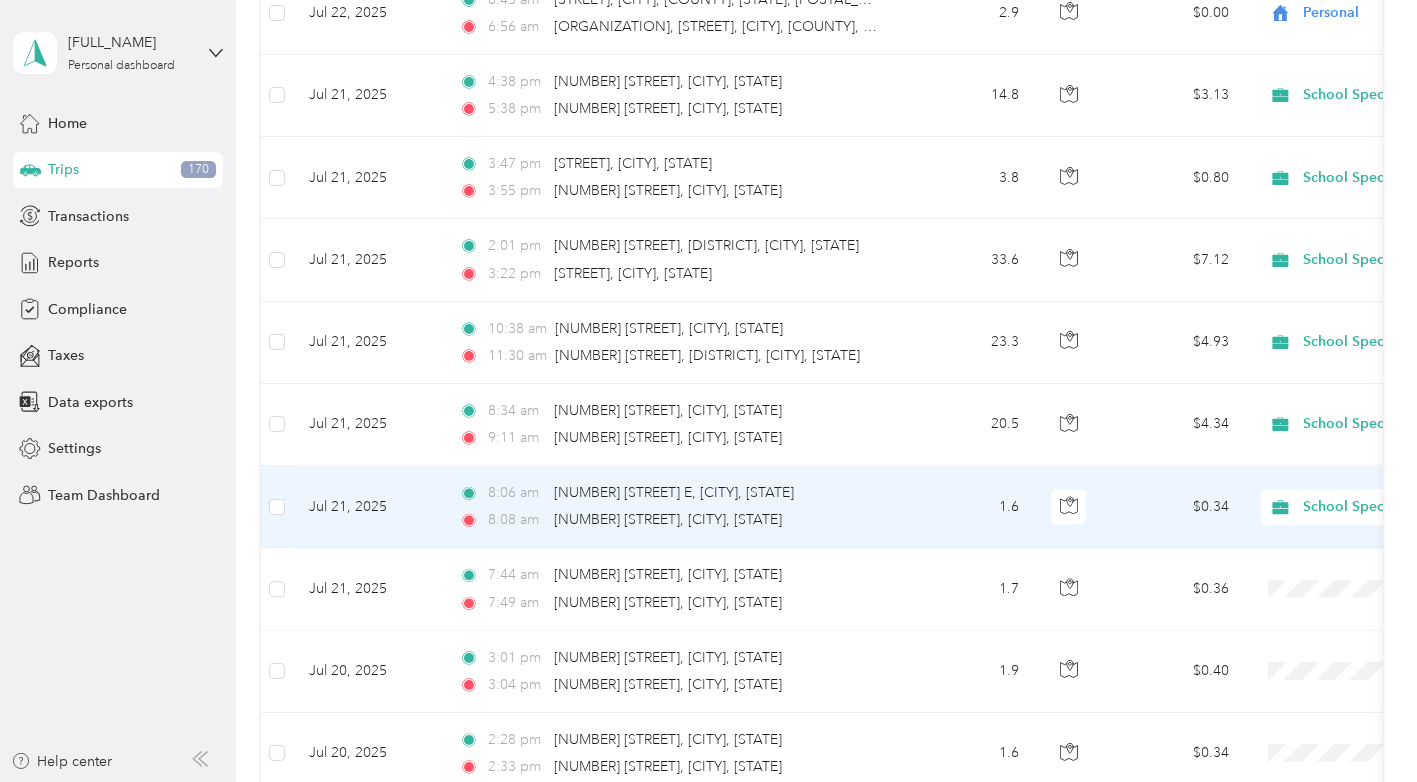 click 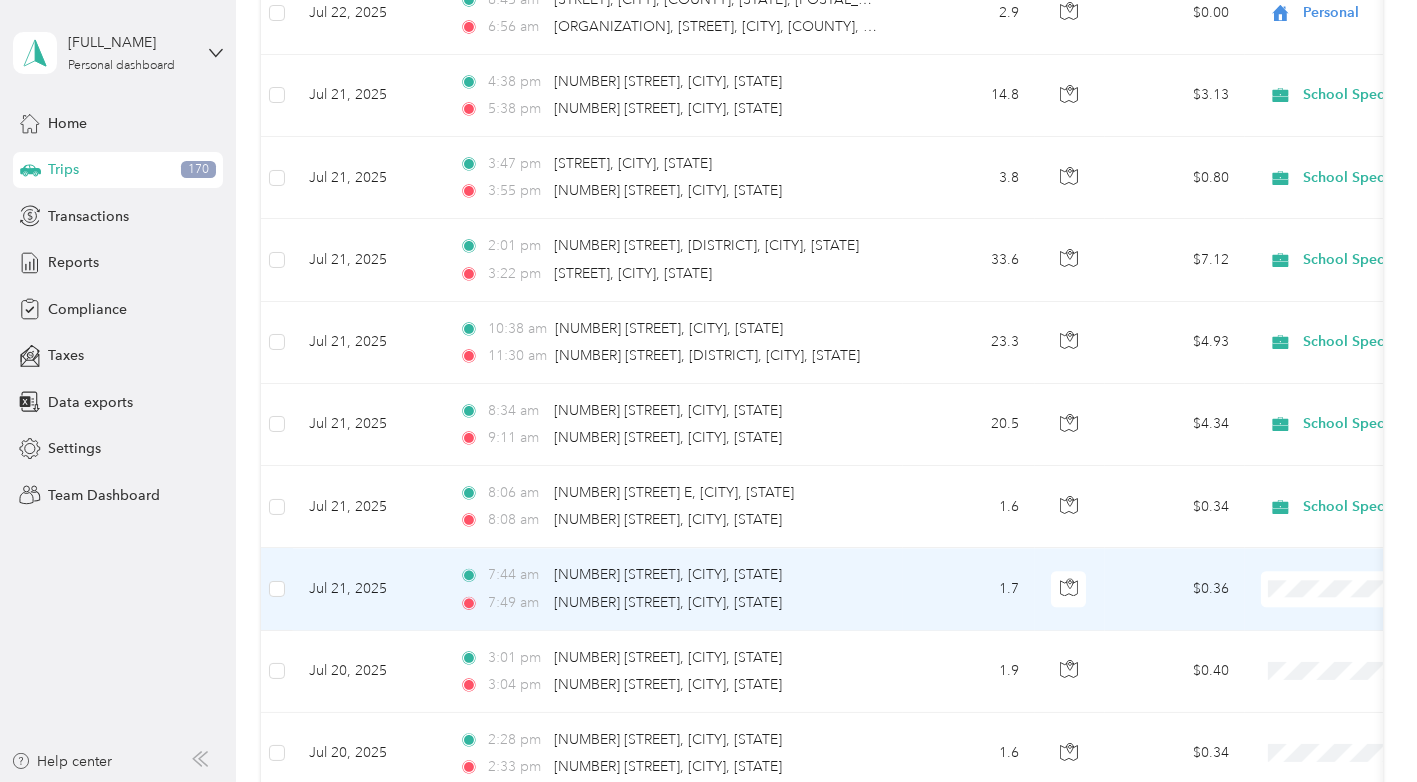 click on "School Specialty" at bounding box center [1311, 589] 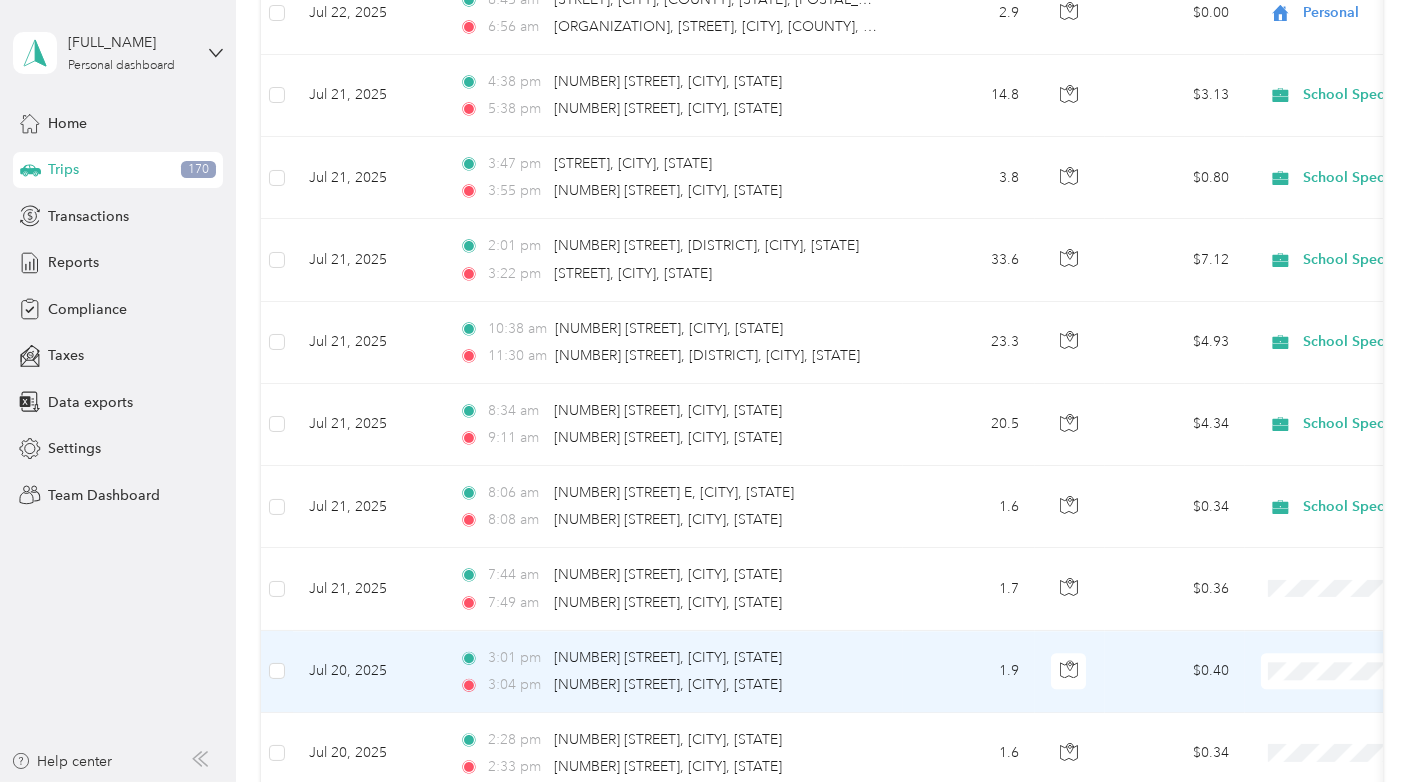 click on "Personal" at bounding box center (1311, 706) 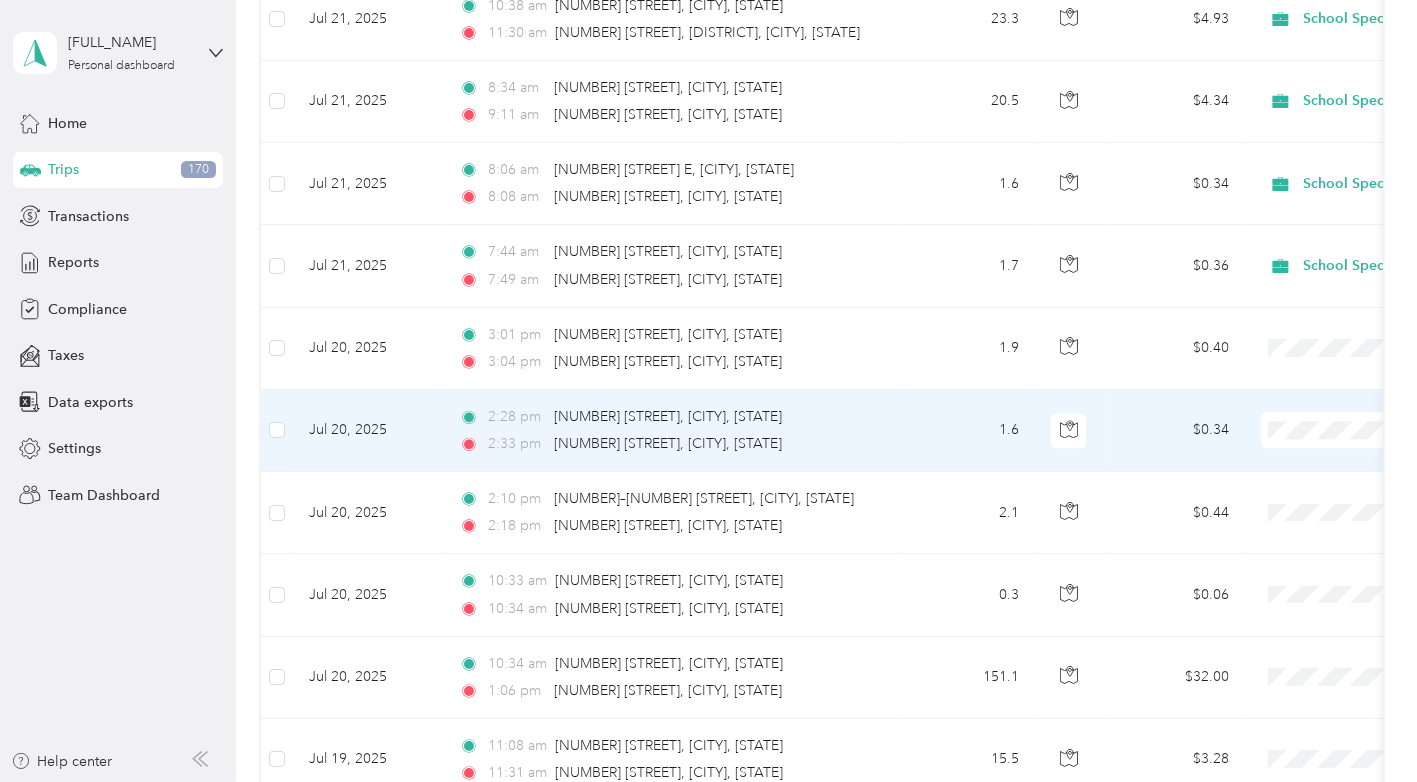 scroll, scrollTop: 6774, scrollLeft: 0, axis: vertical 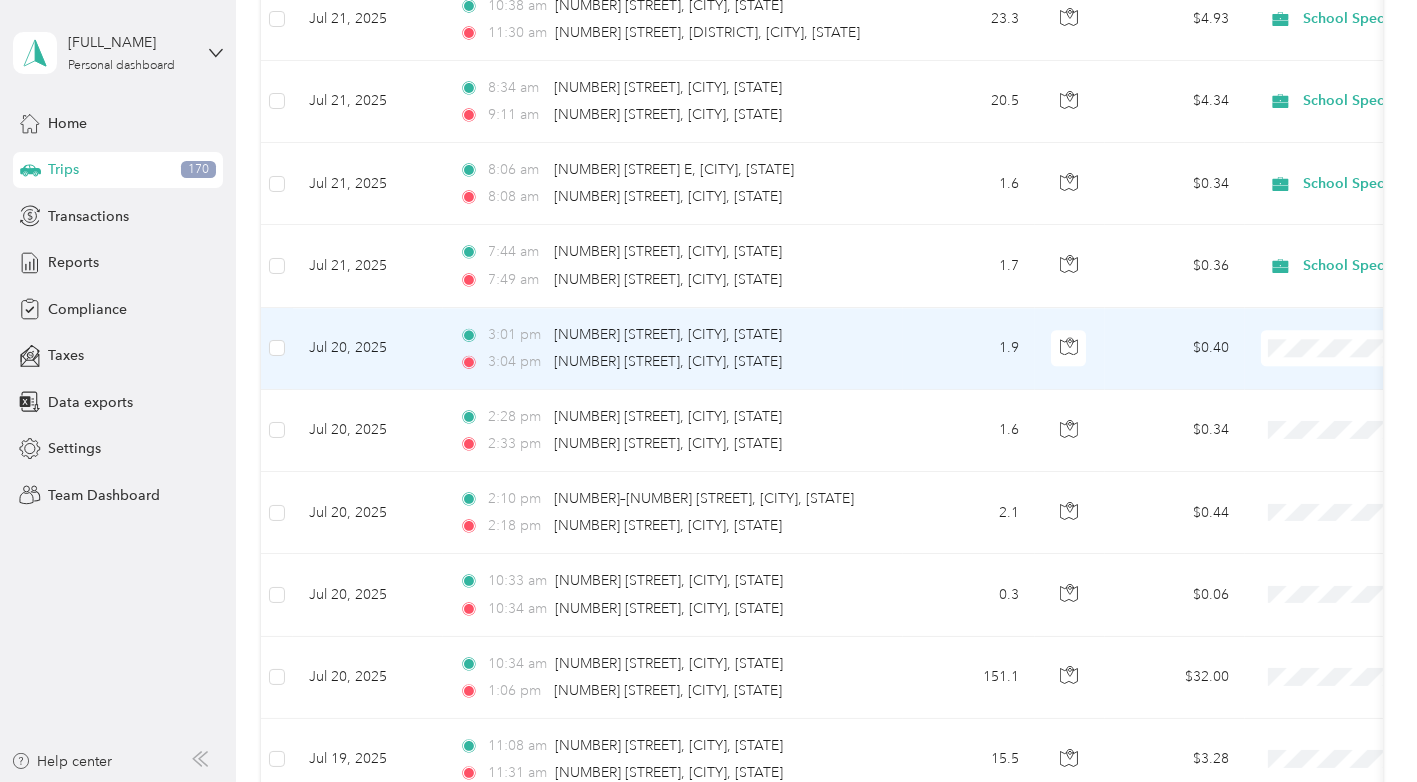 click at bounding box center (1385, 348) 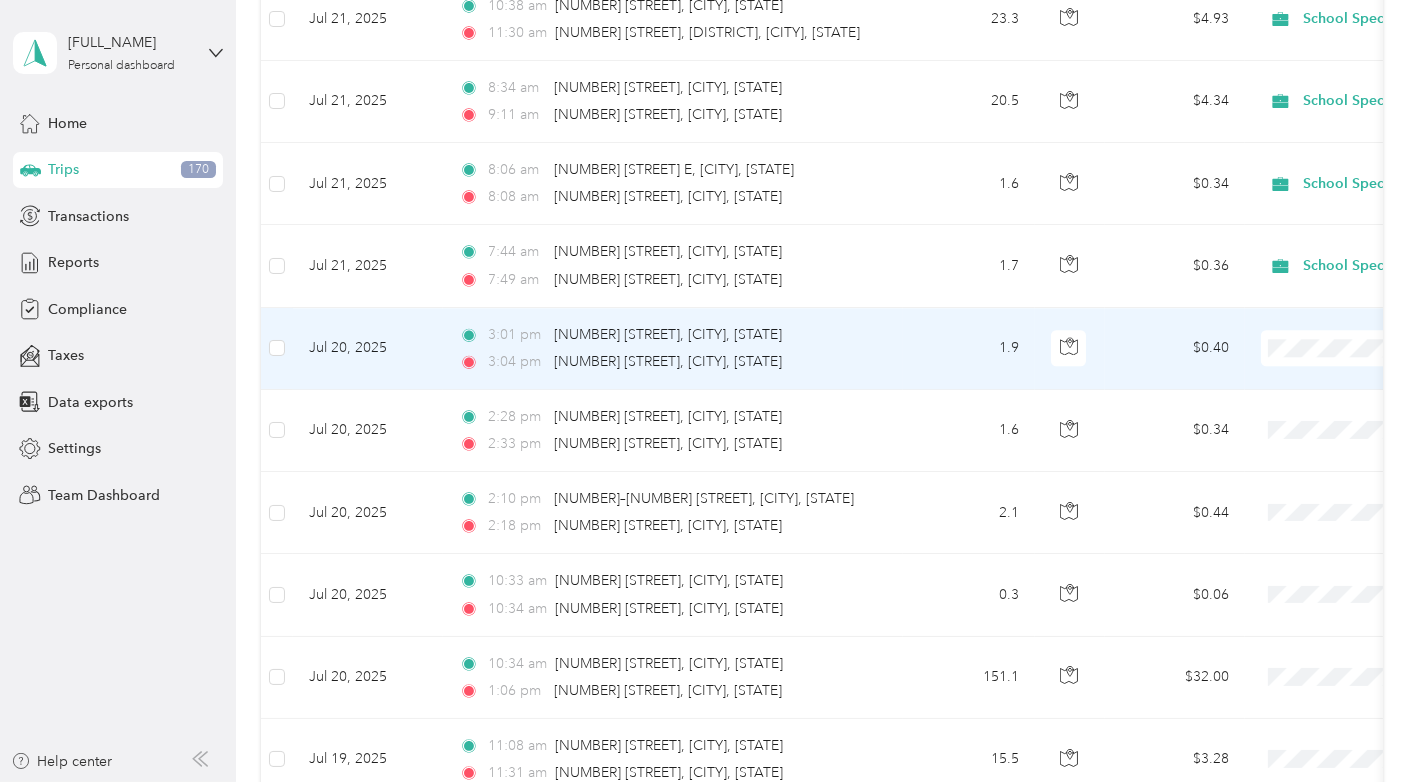 click on "Personal" at bounding box center (1311, 383) 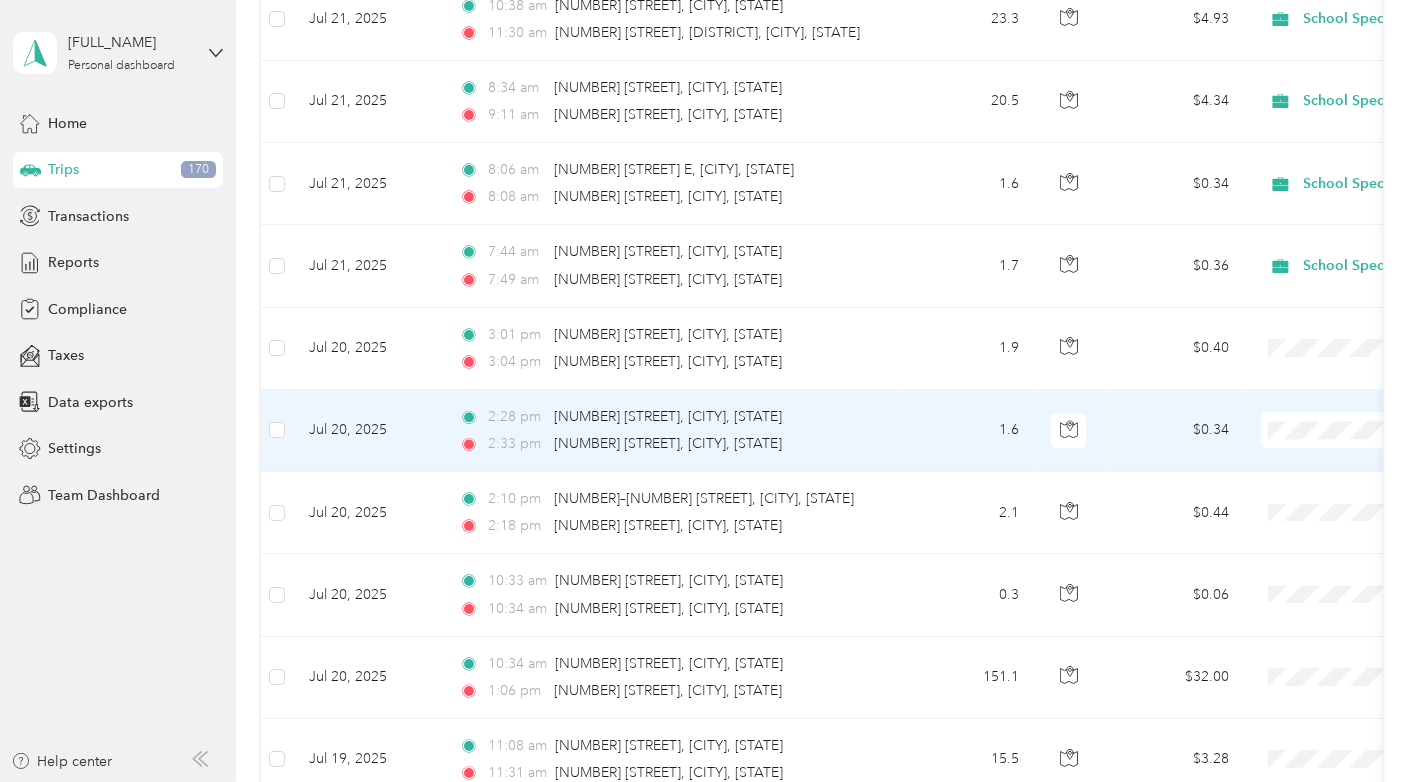 click on "Personal" at bounding box center (1311, 465) 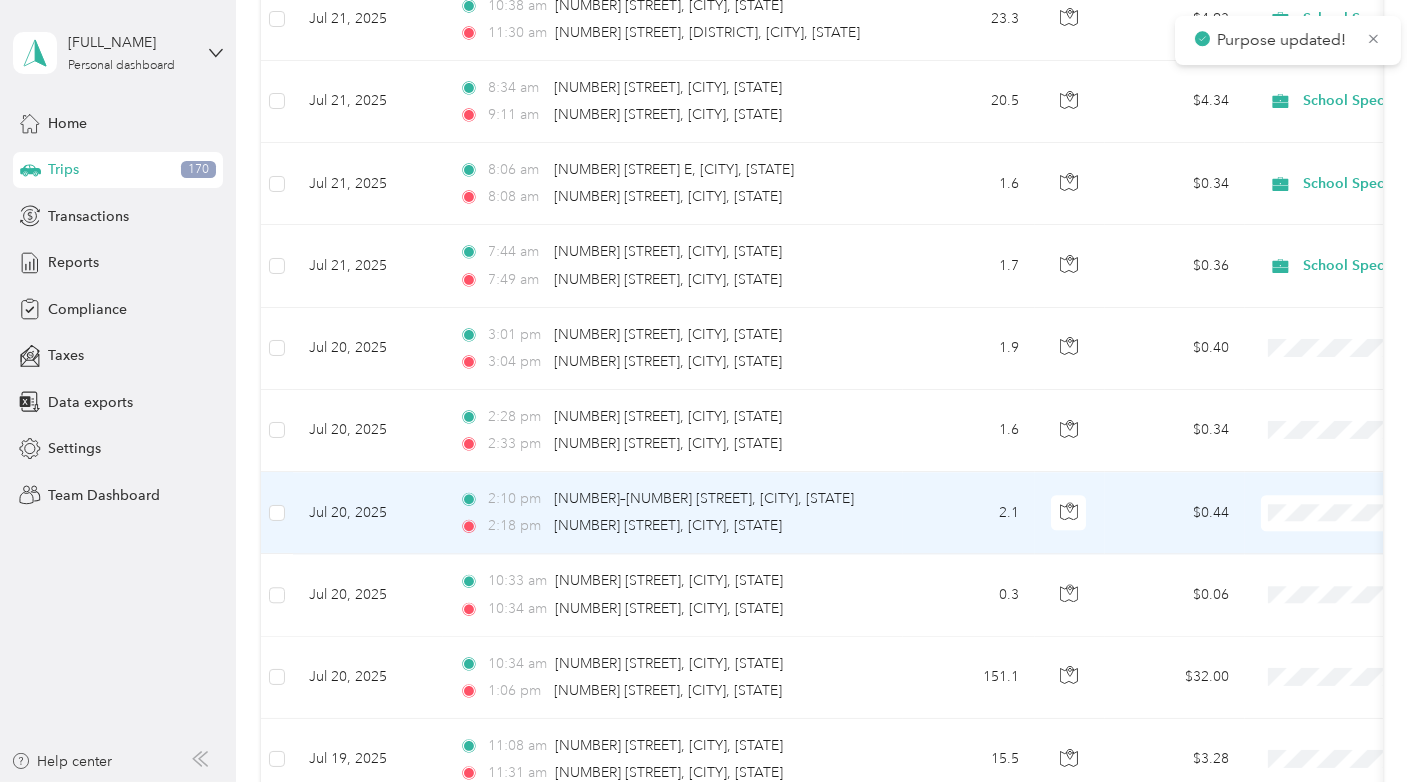 click at bounding box center [1385, 513] 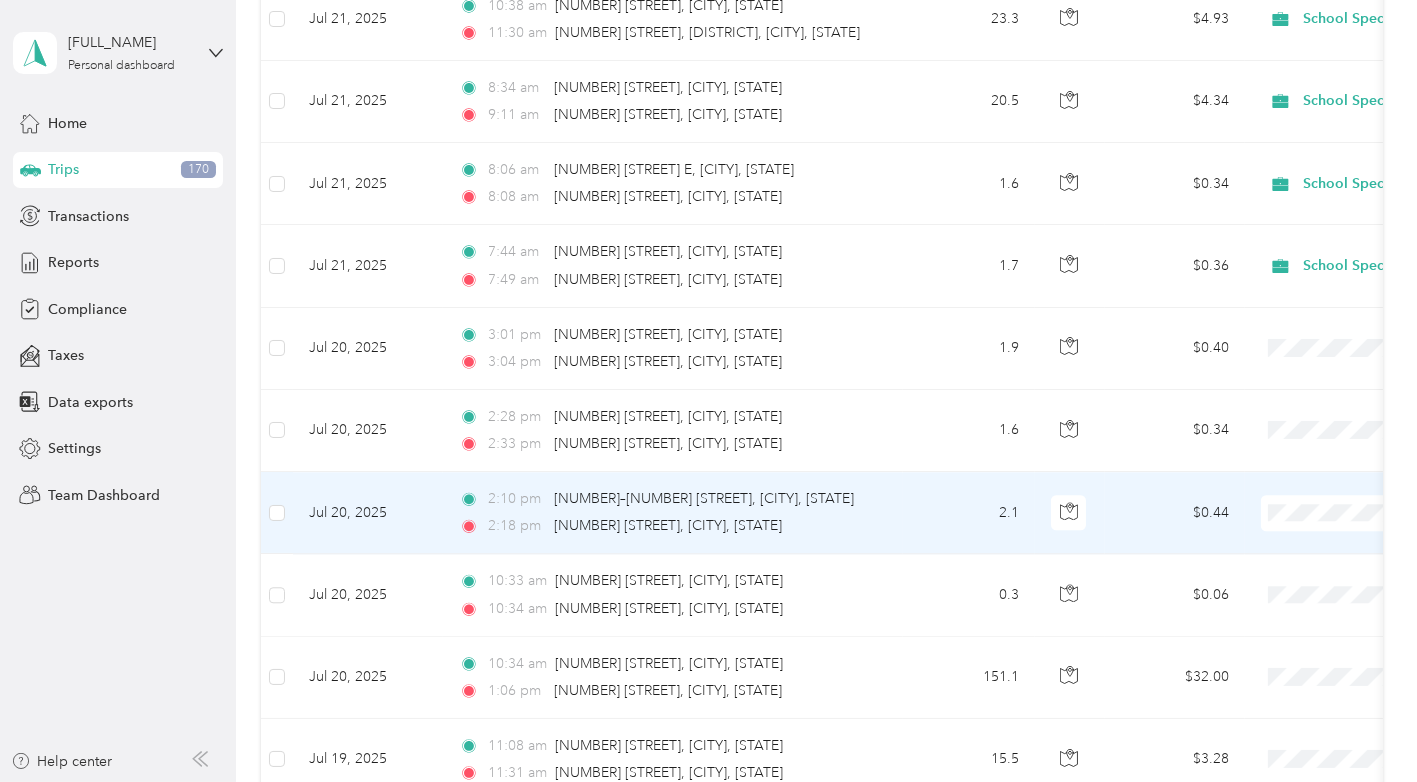 click on "Purpose updated! [FULL_NAME] Personal dashboard Home Trips 170 Transactions Reports Compliance Taxes Data exports Settings Team Dashboard   Help center Trips New trip 1,479.7   mi Work 185.8   mi Personal 2,104.2   mi Unclassified $313.40 Value All purposes Filters Date Locations Mileage (mi) Map Mileage value Purpose Track Method Report                     Jul 31, 2025 7:25 pm [CITY]-[CITY] Expressway E, [CITY], [STATE] 9:07 pm [NUMBER]–[NUMBER] [STREET], [CITY], [STATE] 119.2 $25.25 School Specialty GPS Jul 1 - 31, 2025 Jul 31, 2025 8:45 am [NUMBER] [STREET], [CITY], [STATE] 8:48 am [NUMBER] [STREET], [CITY], [STATE] 0.6 $0.13 School Specialty GPS Jul 1 - 31, 2025 Jul 31, 2025 8:01 am [NUMBER]–[NUMBER] [STREET], [CITY], [STATE] 8:18 am [NUMBER] [STREET], [CITY], [STATE] 7.4 $1.57 School Specialty GPS Jul 1 - 31, 2025 Jul 31, 2025 7:38 am [MARKET_NAME], [CITY], [STATE] 7:41 am [NUMBER] [STREET], [CITY], [STATE] 0.8 $0.17 School Specialty GPS Jul 1 - 31, 2025 Jul 31, 2025 6:54 am [NUMBER] [STREET], [CITY], [STATE] 7:11 am" at bounding box center [703, 391] 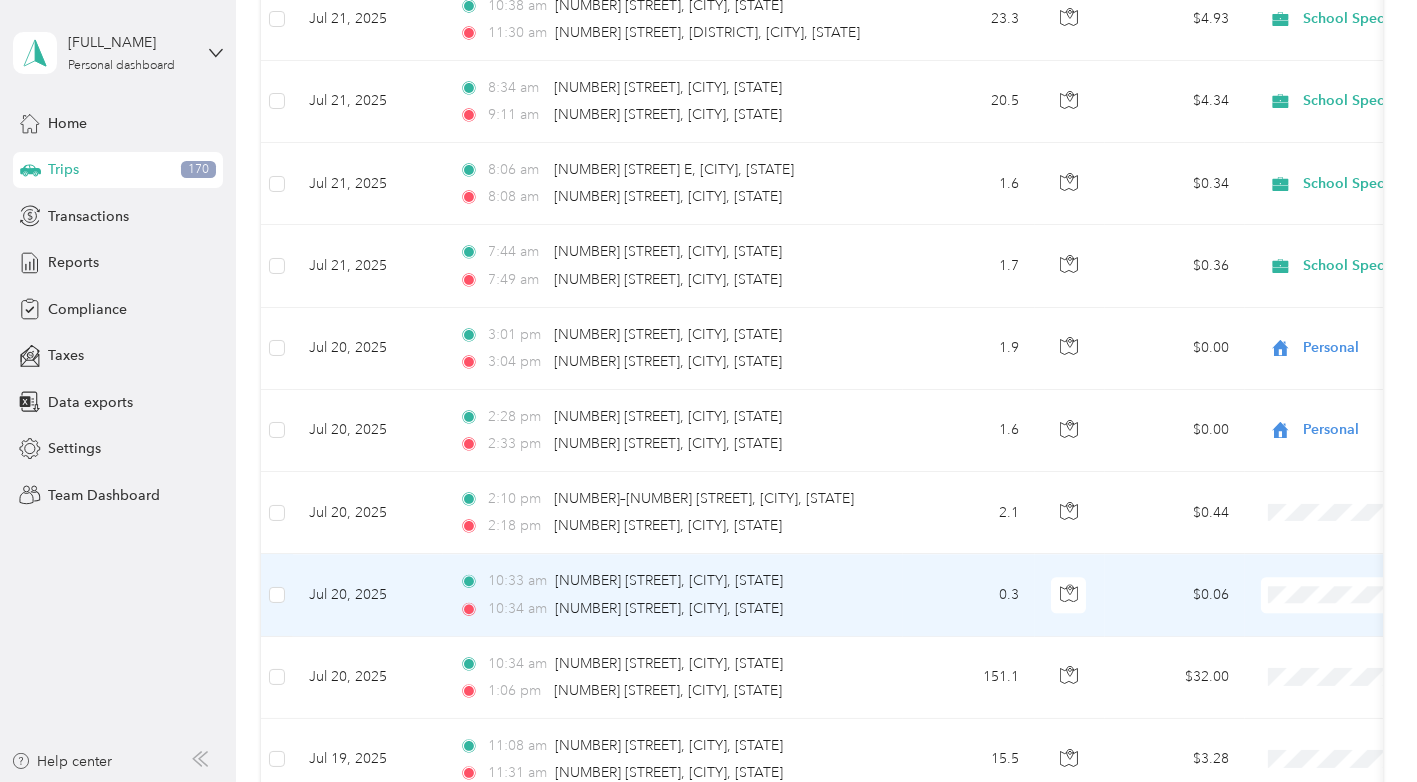 click on "Personal" at bounding box center (1311, 627) 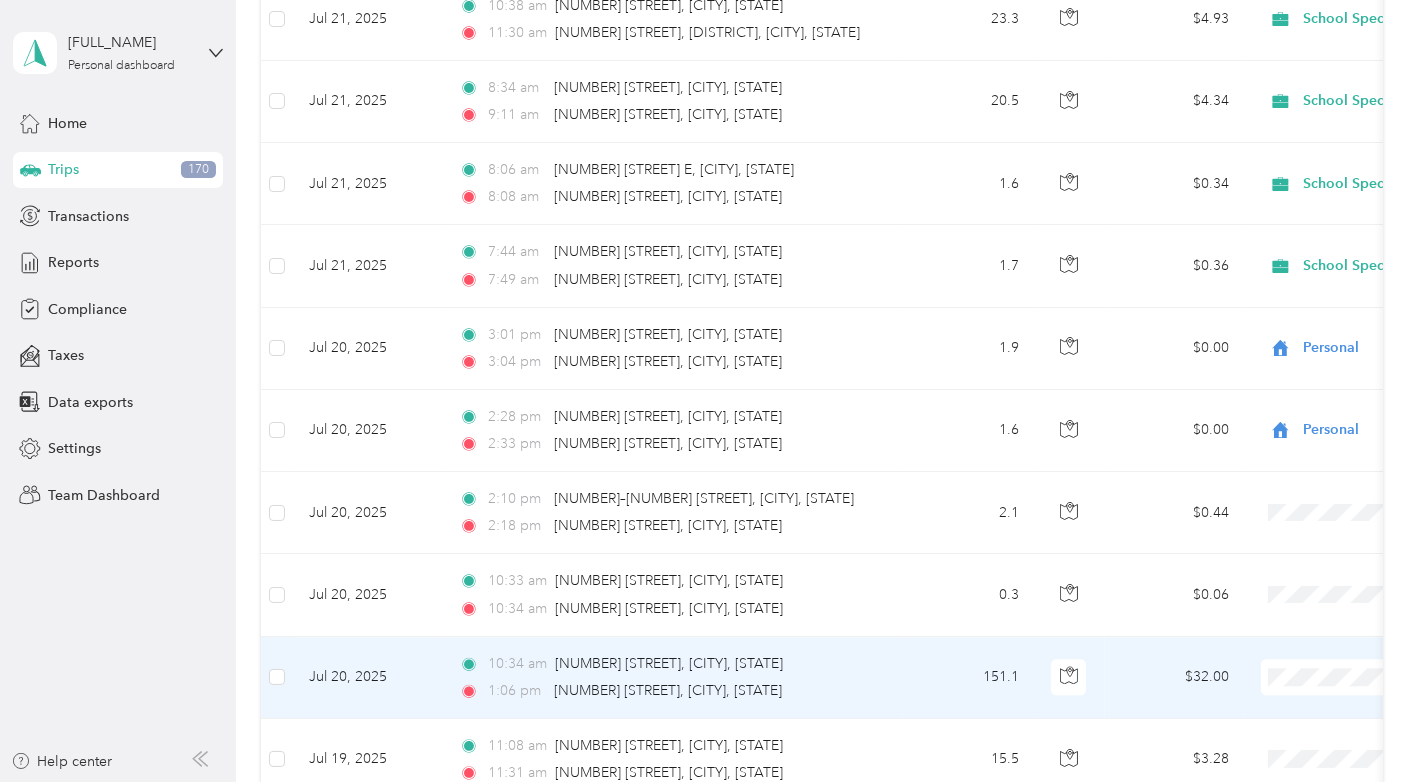 click on "Personal" at bounding box center [1311, 710] 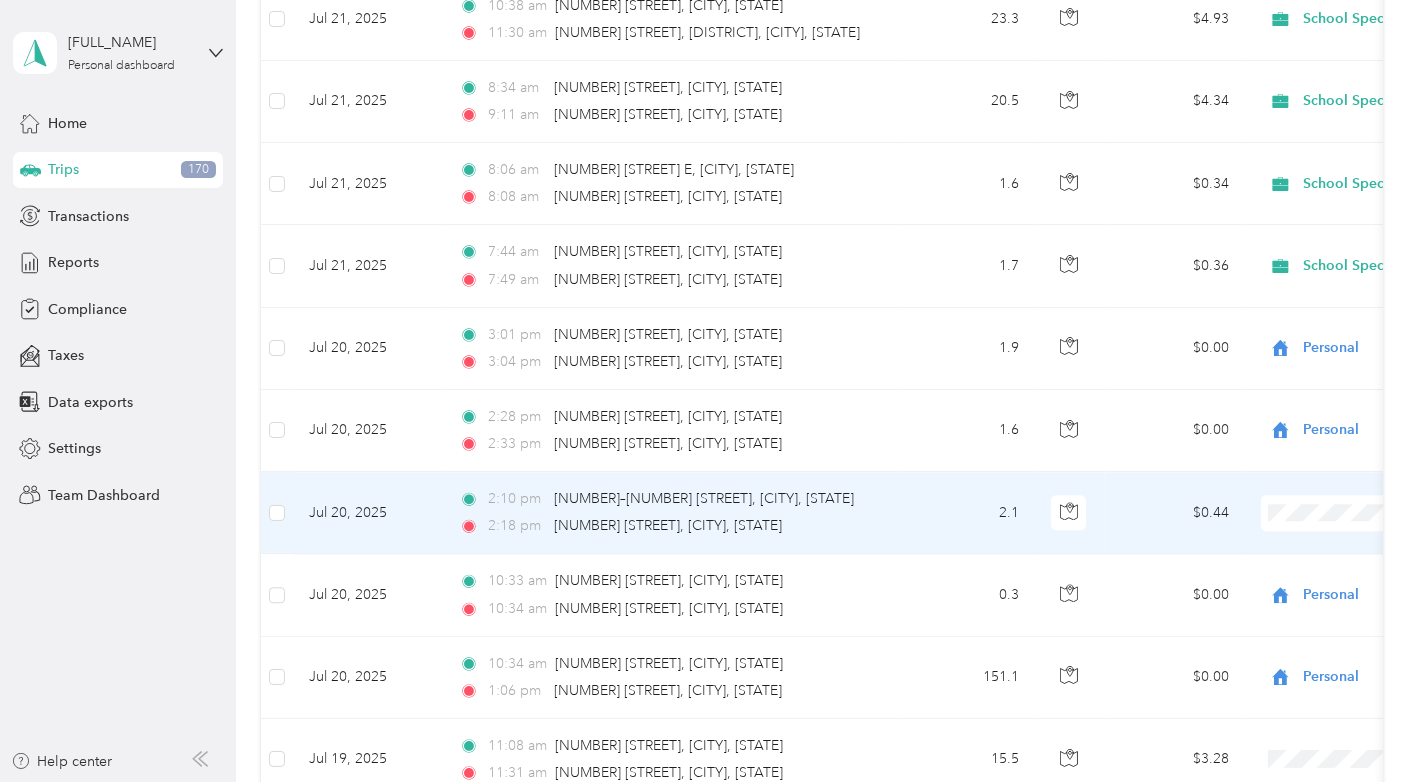 click on "Personal" at bounding box center (1311, 547) 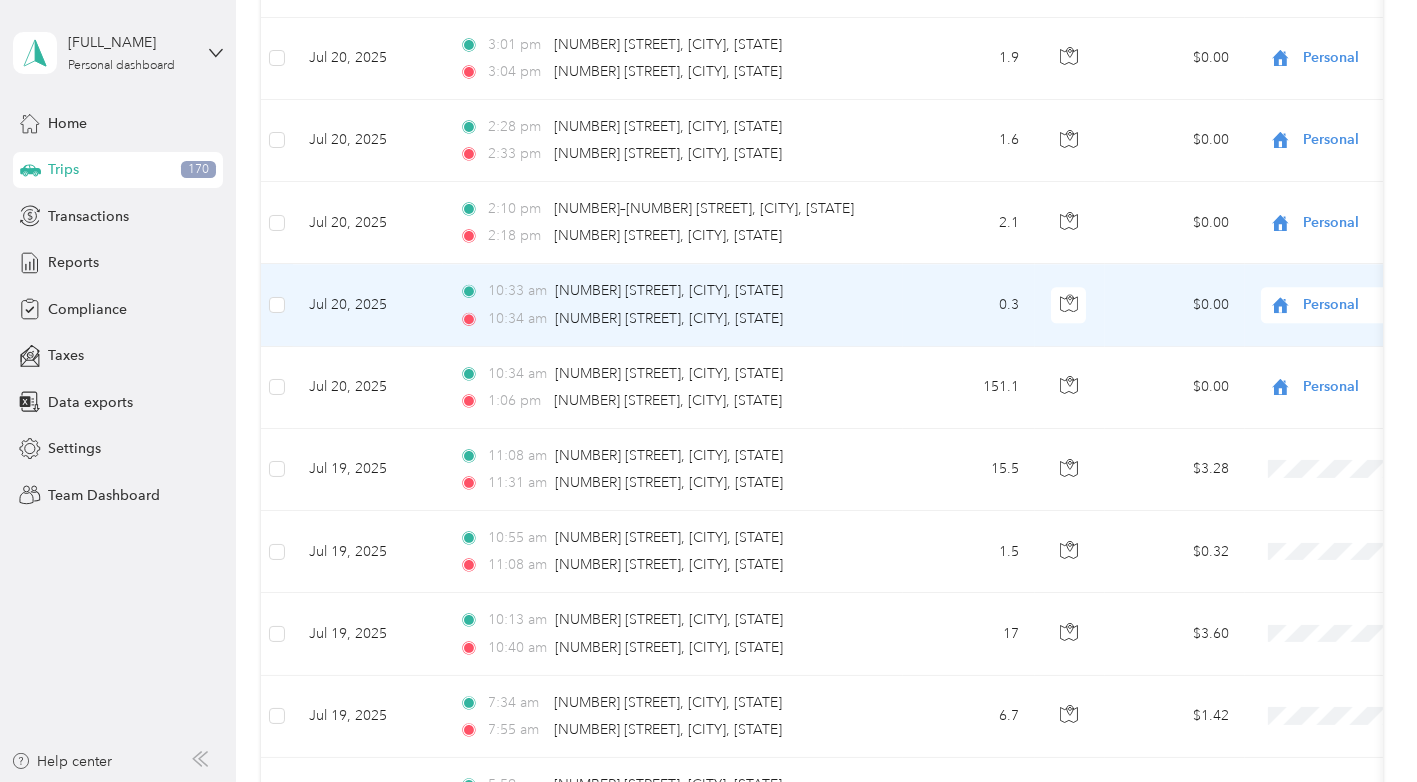 scroll, scrollTop: 7061, scrollLeft: 0, axis: vertical 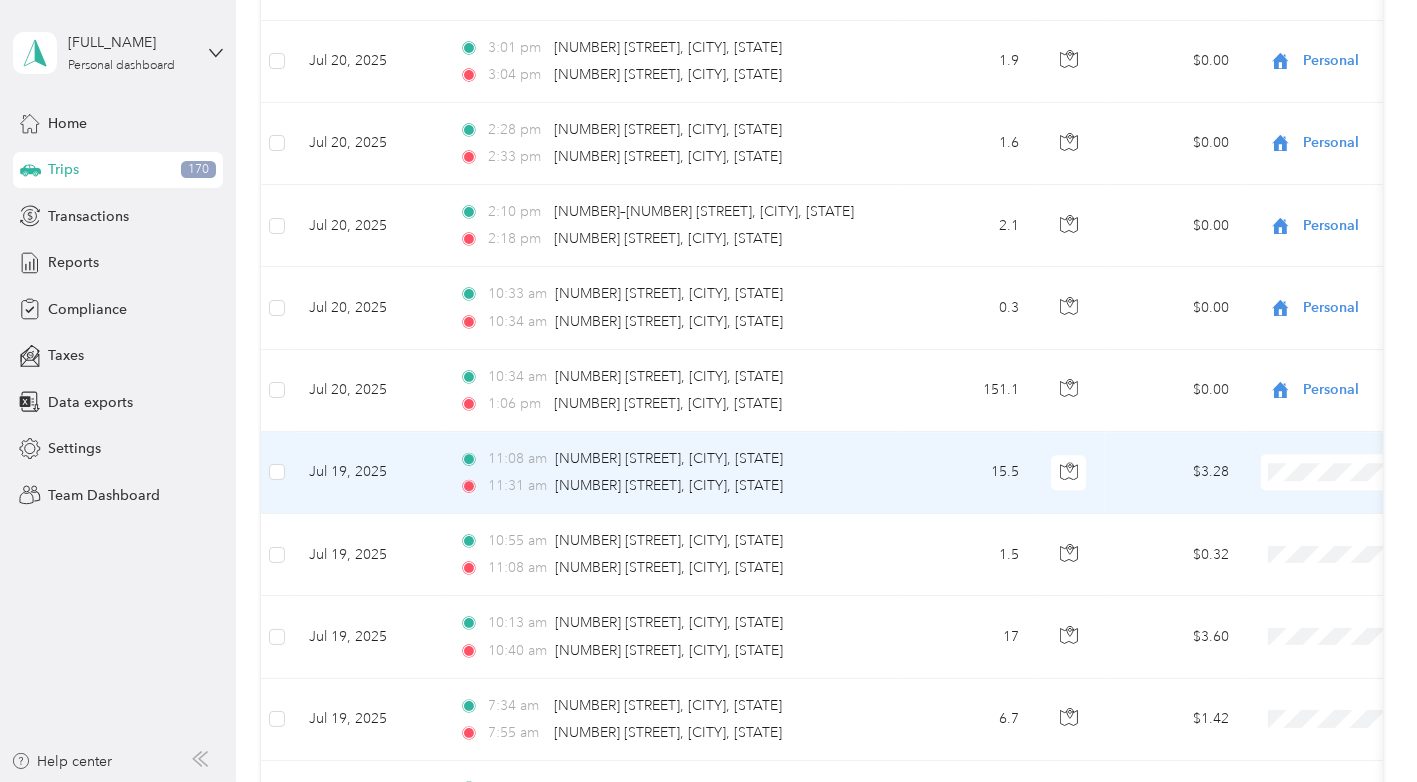 click at bounding box center [1385, 472] 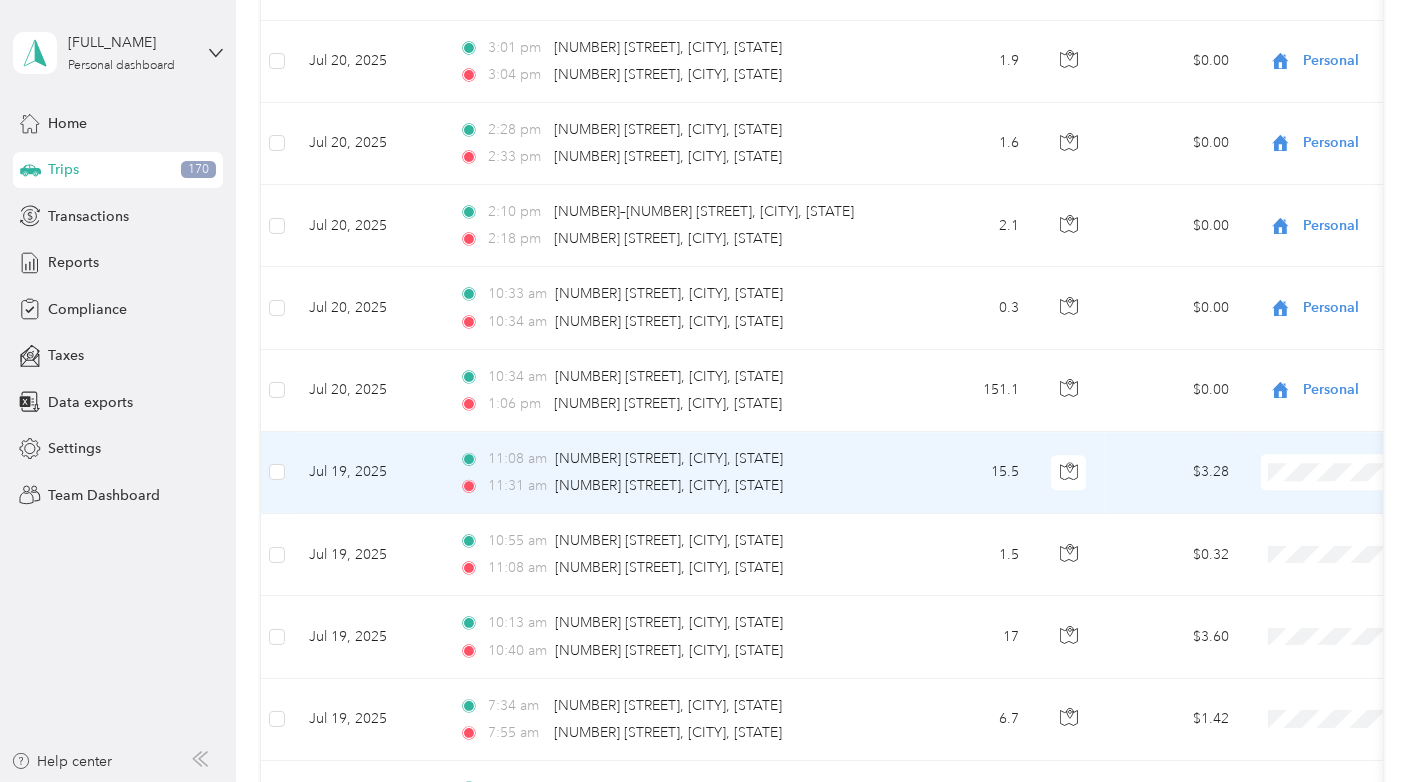 click on "Personal" at bounding box center [1311, 505] 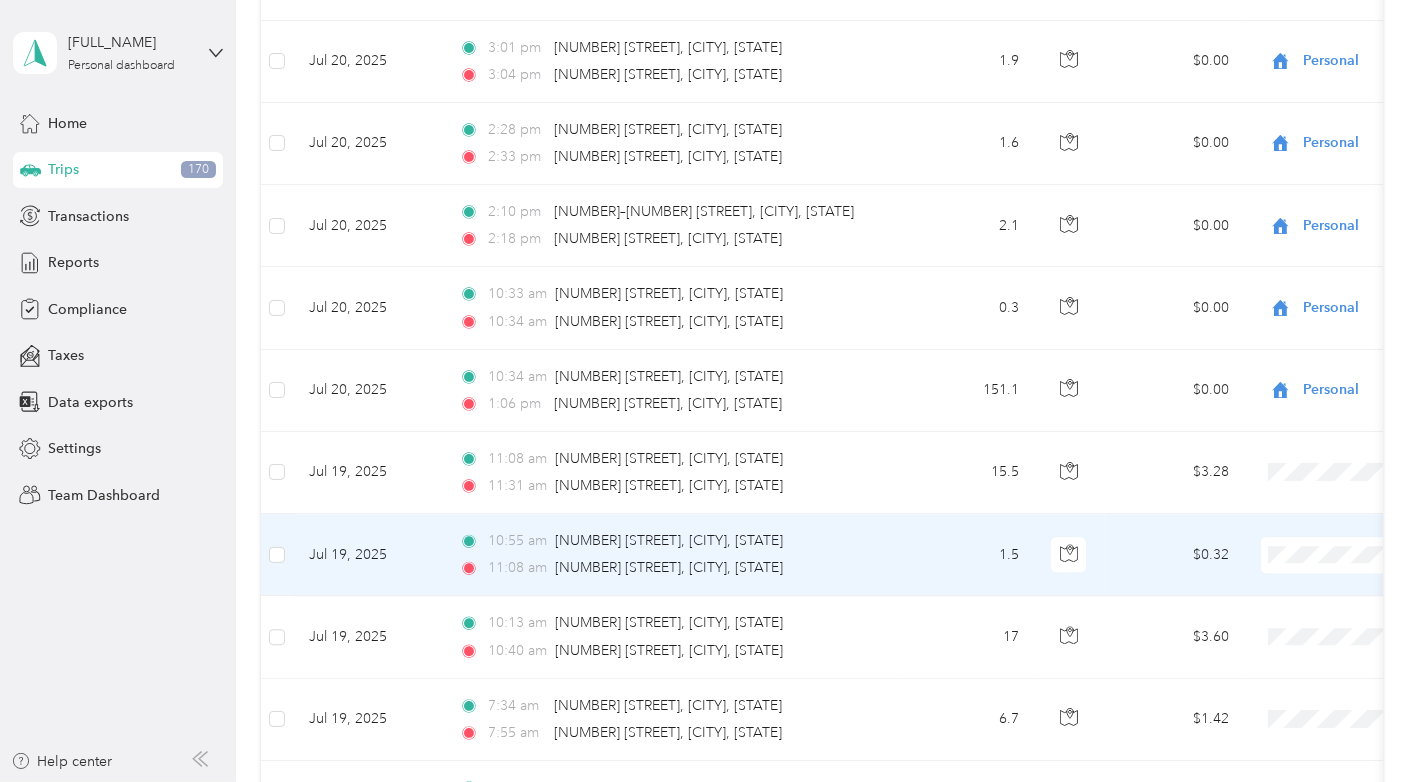 click on "Personal" at bounding box center (1311, 582) 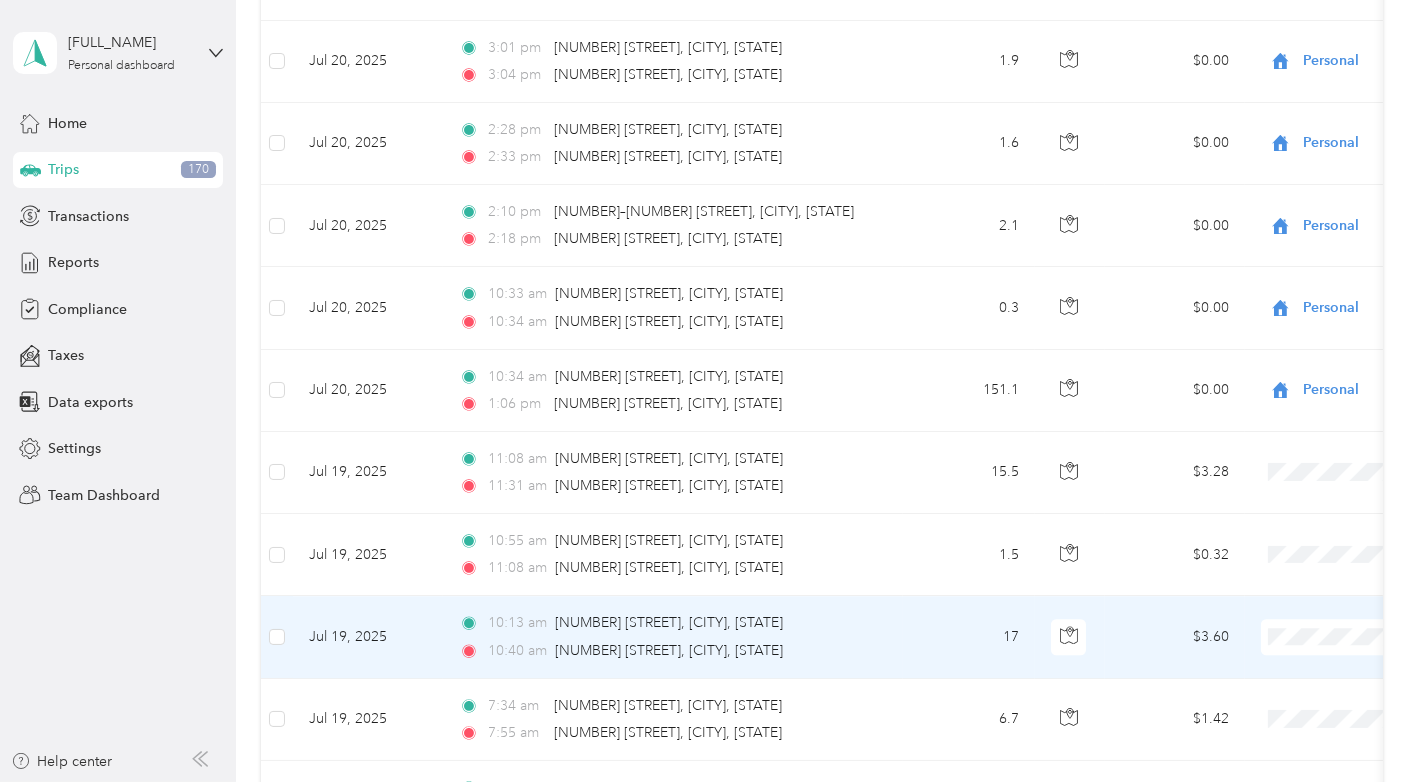 click on "Personal" at bounding box center (1311, 668) 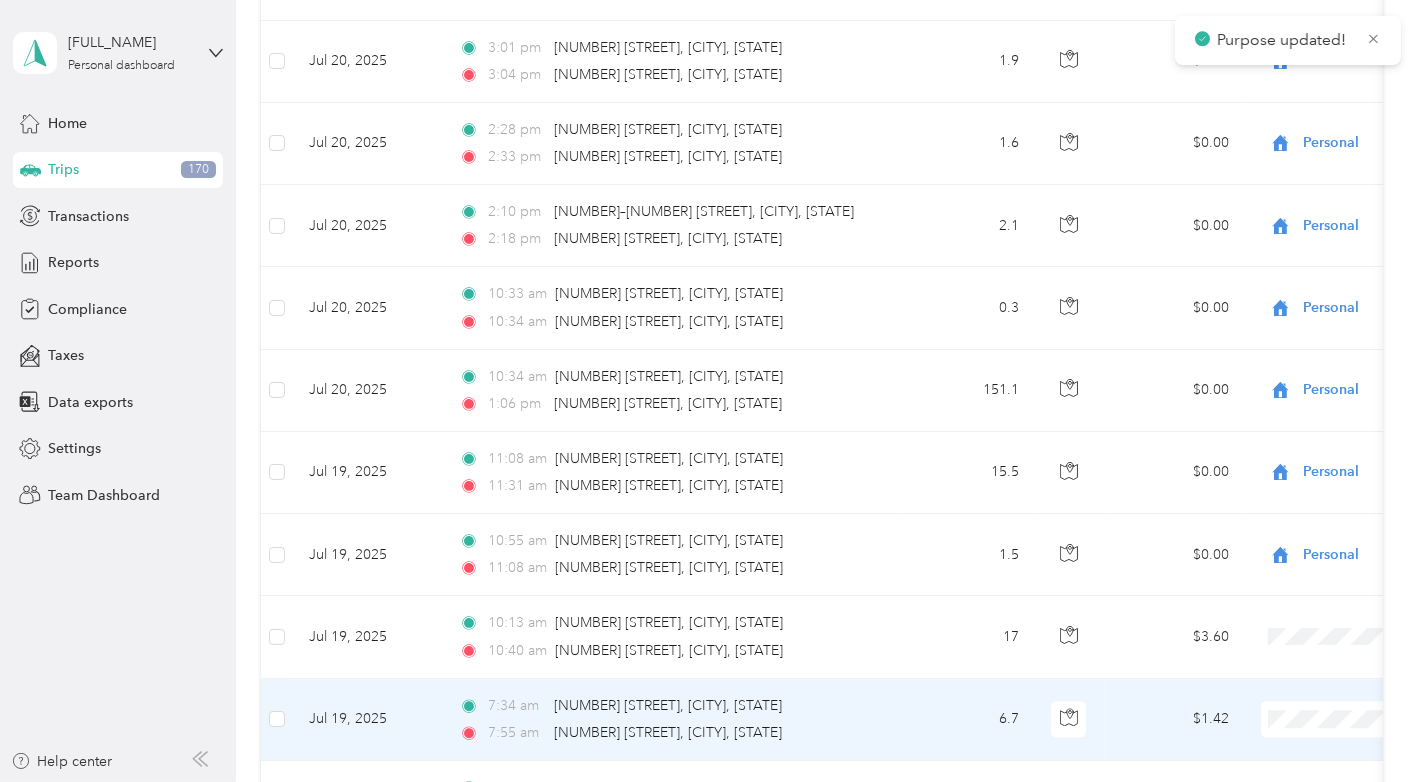 click on "Personal" at bounding box center (1293, 751) 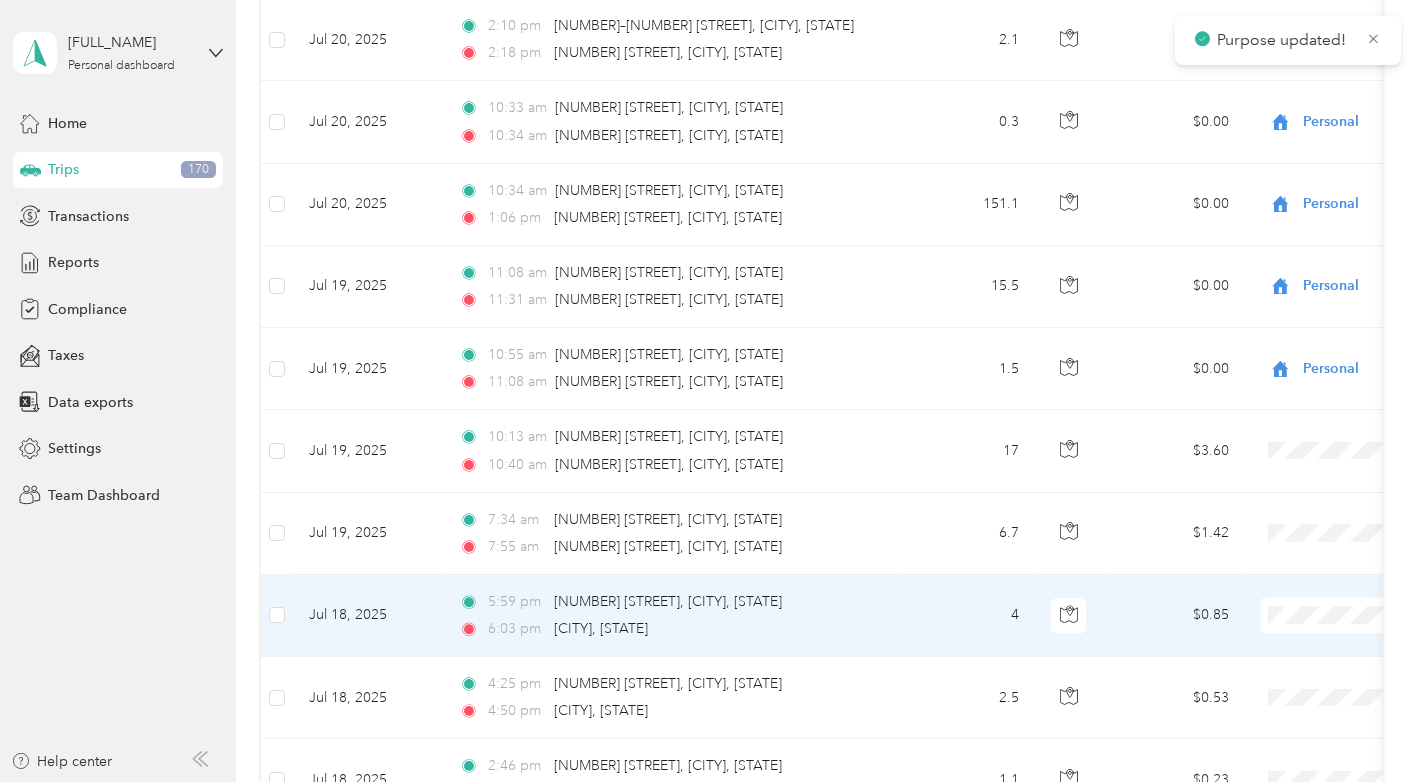 scroll, scrollTop: 7359, scrollLeft: 0, axis: vertical 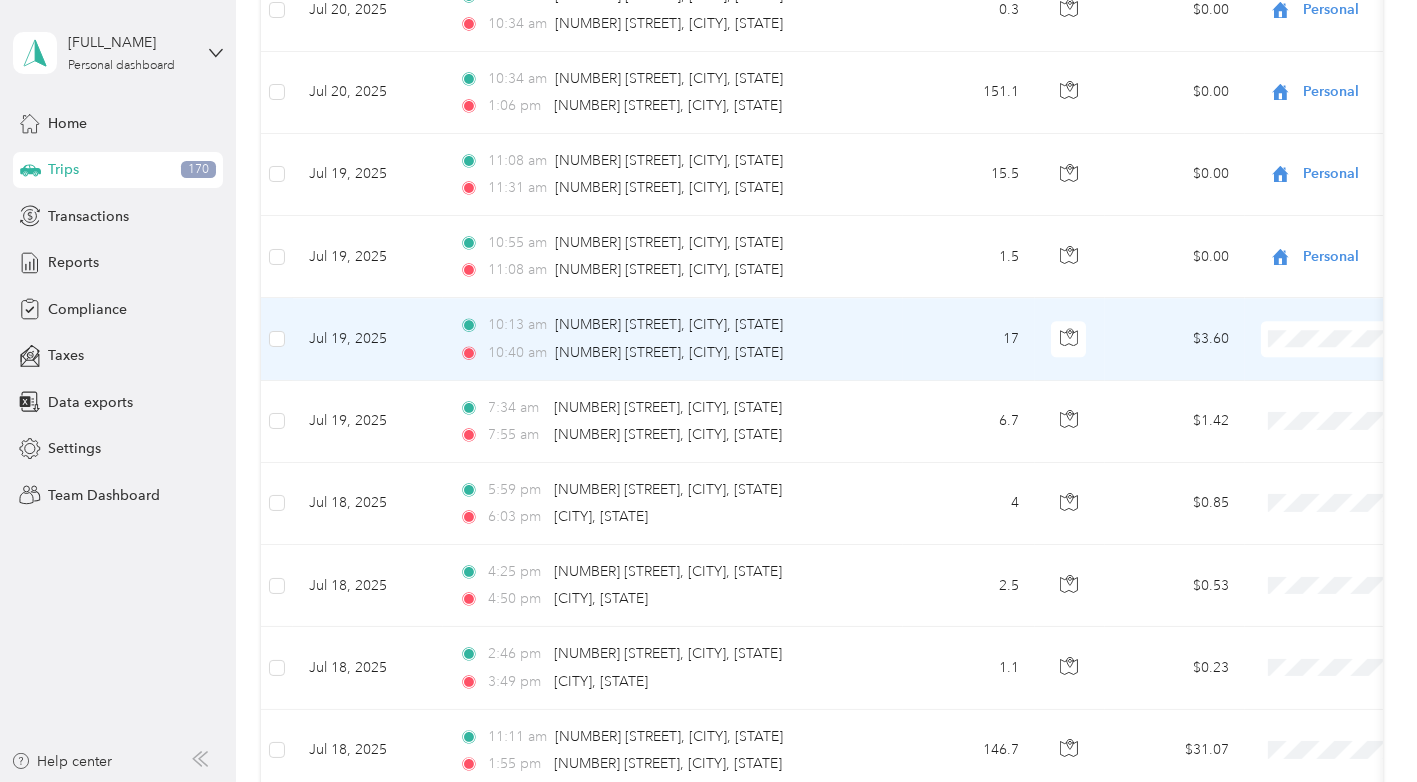 click on "Personal" at bounding box center (1293, 371) 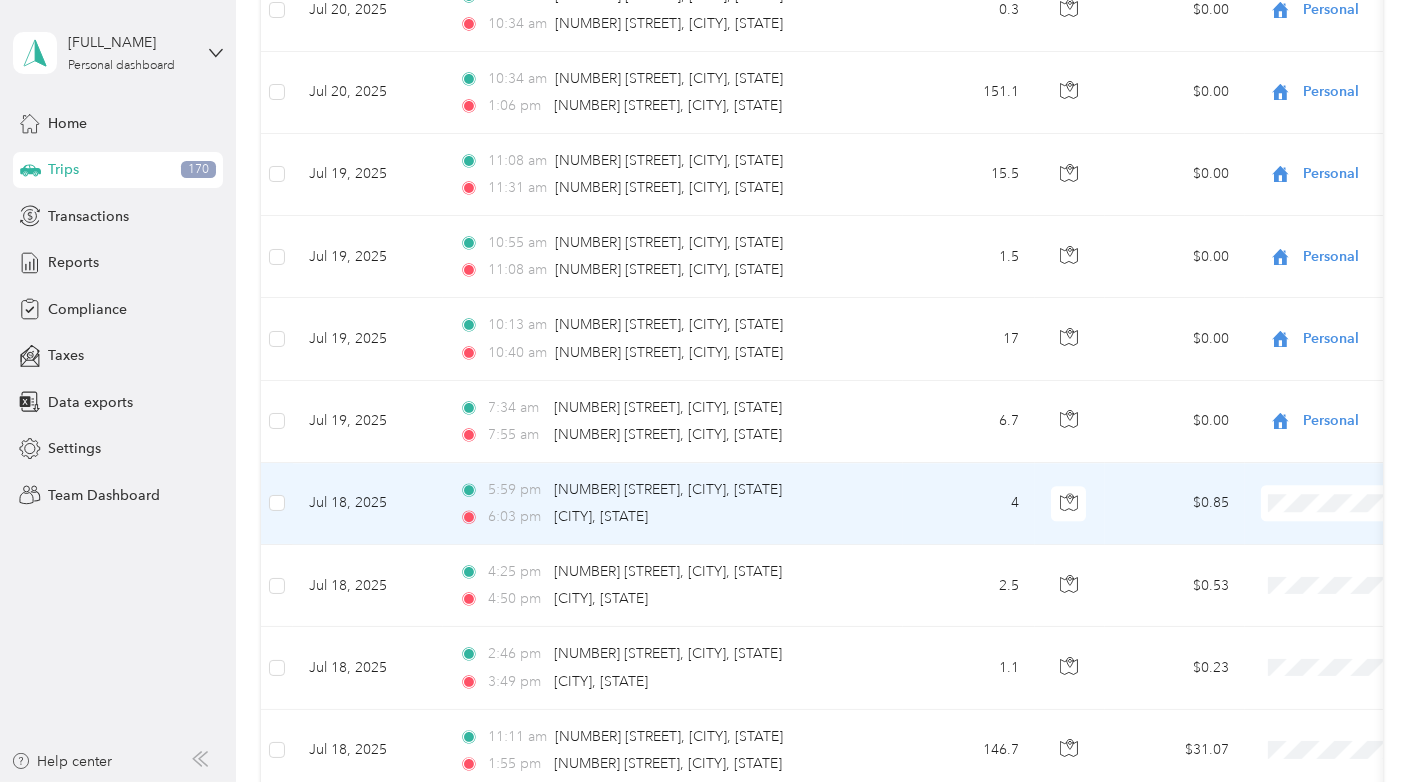 click on "Purpose updated! [FULL_NAME] Personal dashboard Home Trips 170 Transactions Reports Compliance Taxes Data exports Settings Team Dashboard   Help center Trips New trip 1,479.7   mi Work 380   mi Personal 1,910   mi Unclassified $313.40 Value All purposes Filters Date Locations Mileage (mi) Map Mileage value Purpose Track Method Report                     Jul 31, 2025 7:25 pm [CITY]-[CITY] Expressway E, [CITY], [STATE] 9:07 pm [NUMBER]–[NUMBER] [STREET], [CITY], [STATE] 119.2 $25.25 School Specialty GPS Jul 1 - 31, 2025 Jul 31, 2025 8:45 am [NUMBER] [STREET], [CITY], [STATE] 8:48 am [NUMBER] [STREET], [CITY], [STATE] 0.6 $0.13 School Specialty GPS Jul 1 - 31, 2025 Jul 31, 2025 8:01 am [NUMBER]–[NUMBER] [STREET], [CITY], [STATE] 8:18 am [NUMBER] [STREET], [CITY], [STATE] 7.4 $1.57 School Specialty GPS Jul 1 - 31, 2025 Jul 31, 2025 7:38 am [MARKET_NAME], [CITY], [STATE] 7:41 am [NUMBER] [STREET], [CITY], [STATE] 0.8 $0.17 School Specialty GPS Jul 1 - 31, 2025 Jul 31, 2025 6:54 am [NUMBER] [STREET], [CITY], [STATE] 7:11 am" at bounding box center (703, 391) 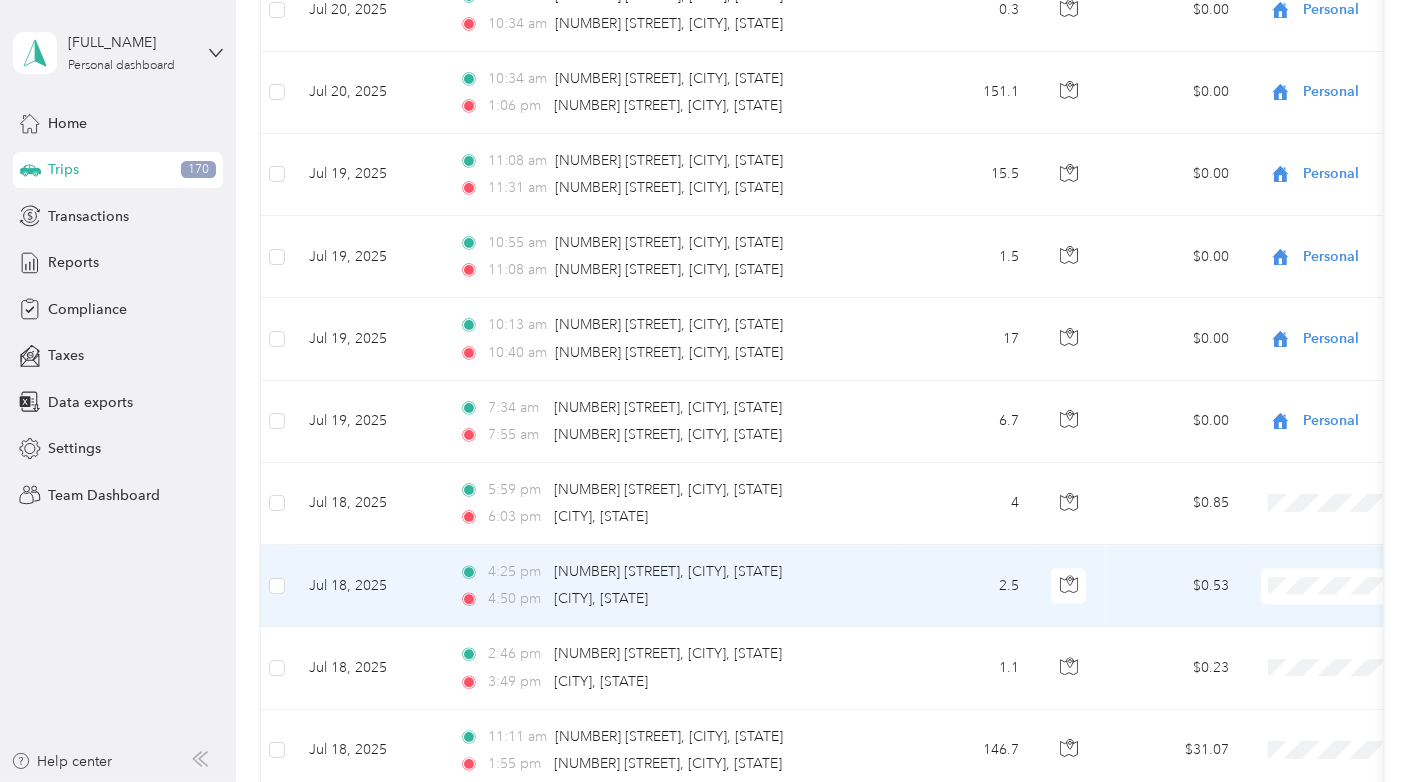 click on "Personal" at bounding box center [1293, 616] 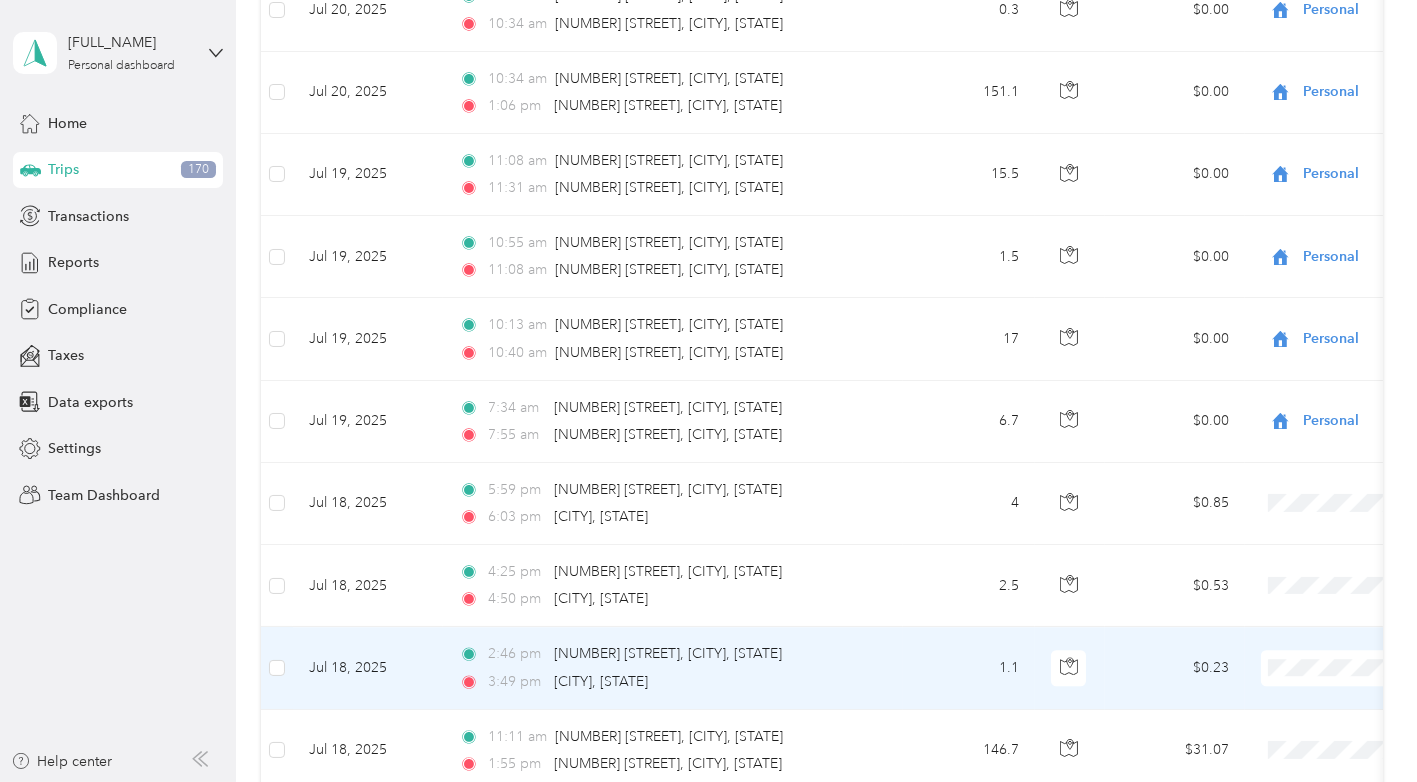 click on "Personal" at bounding box center (1311, 696) 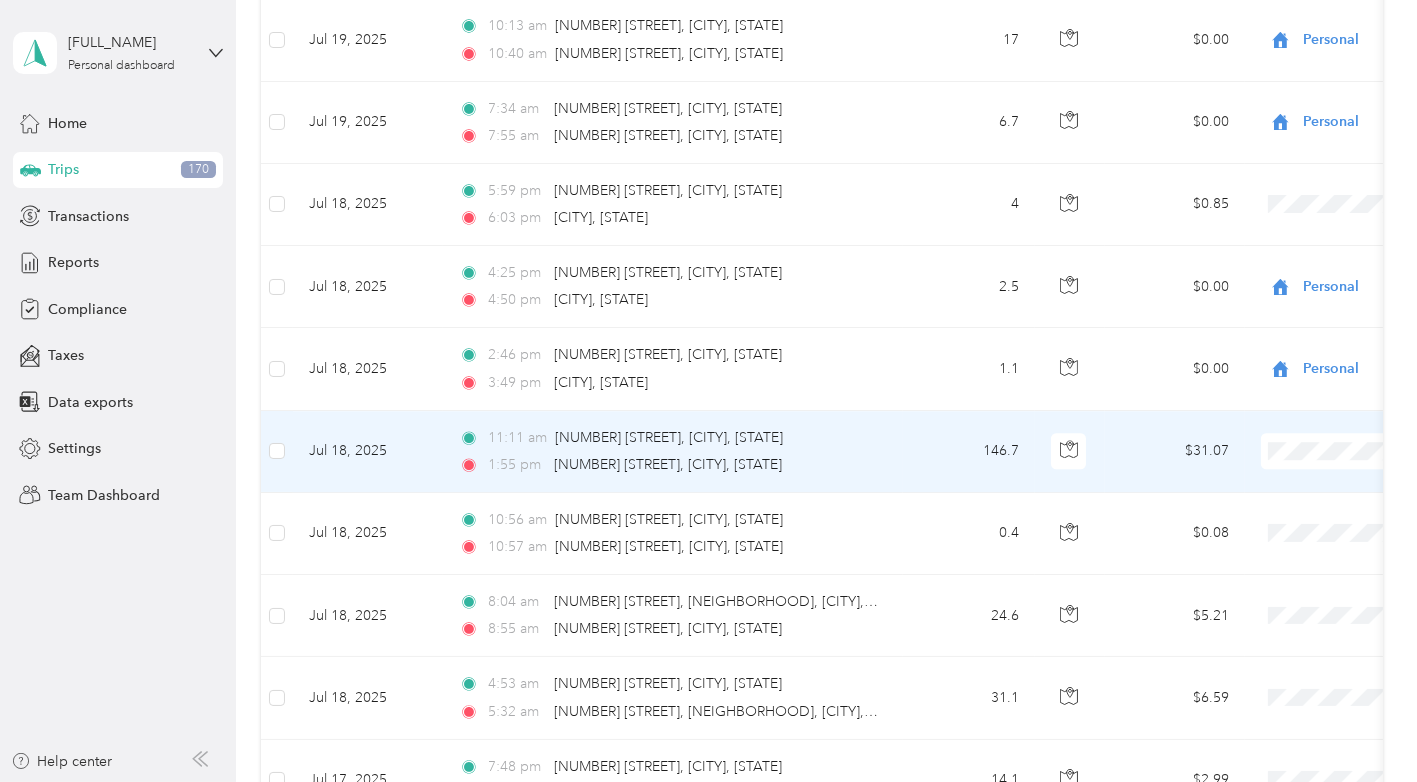 scroll, scrollTop: 7659, scrollLeft: 0, axis: vertical 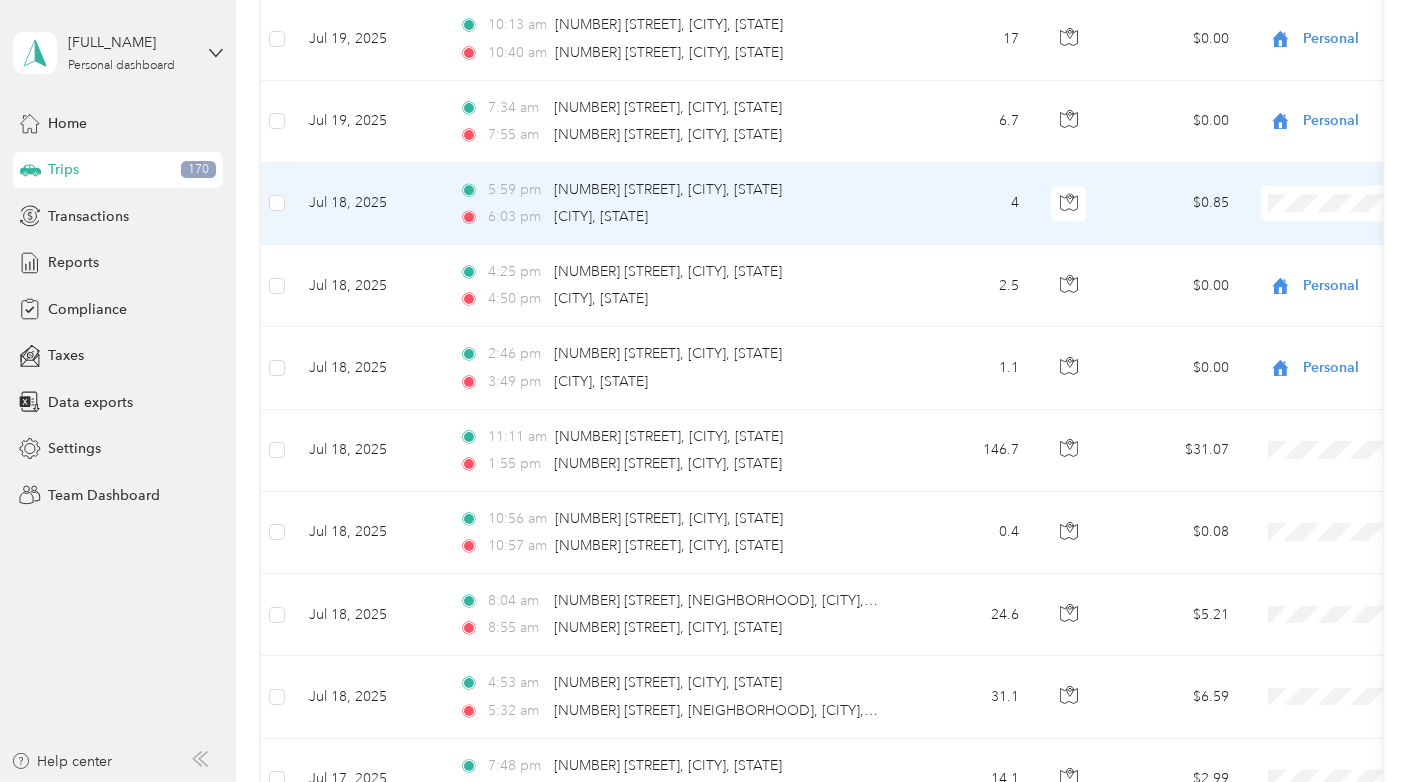 click at bounding box center [1385, 203] 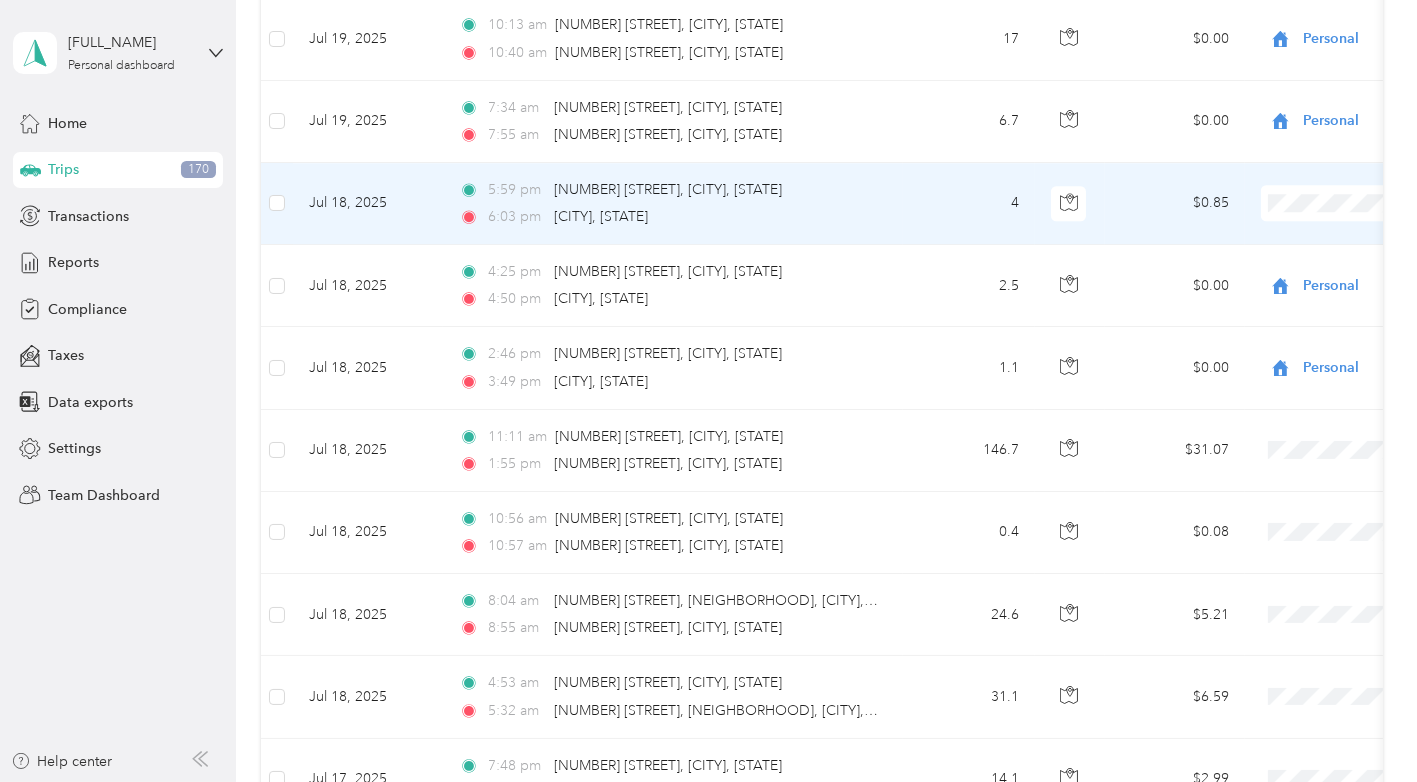 click on "[FULL_NAME] Personal dashboard Home Trips 170 Transactions Reports Compliance Taxes Data exports Settings Team Dashboard   Help center Trips New trip 1,479.7   mi Work 383.6   mi Personal 1,906.4   mi Unclassified $313.40 Value All purposes Filters Date Locations Mileage (mi) Map Mileage value Purpose Track Method Report                     Jul 31, 2025 7:25 pm [CITY]-[CITY] Expressway E, [CITY], [STATE] 9:07 pm [NUMBER]–[NUMBER] [STREET], [CITY], [STATE] 119.2 $25.25 School Specialty GPS Jul 1 - 31, 2025 Jul 31, 2025 8:45 am [NUMBER] [STREET], [CITY], [STATE] 8:48 am [NUMBER] [STREET], [CITY], [STATE] 0.6 $0.13 School Specialty GPS Jul 1 - 31, 2025 Jul 31, 2025 8:01 am [NUMBER]–[NUMBER] [STREET], [CITY], [STATE] 8:18 am [NUMBER] [STREET], [CITY], [STATE] 7.4 $1.57 School Specialty GPS Jul 1 - 31, 2025 Jul 31, 2025 7:38 am [MARKET_NAME], [CITY], [STATE] 7:41 am [NUMBER] [STREET], [CITY], [STATE] 0.8 $0.17 School Specialty GPS Jul 1 - 31, 2025 Jul 31, 2025 6:54 am [NUMBER] [STREET], [CITY], [STATE] 7:11 am 8.4 $1.78 GPS 1.1" at bounding box center [703, 391] 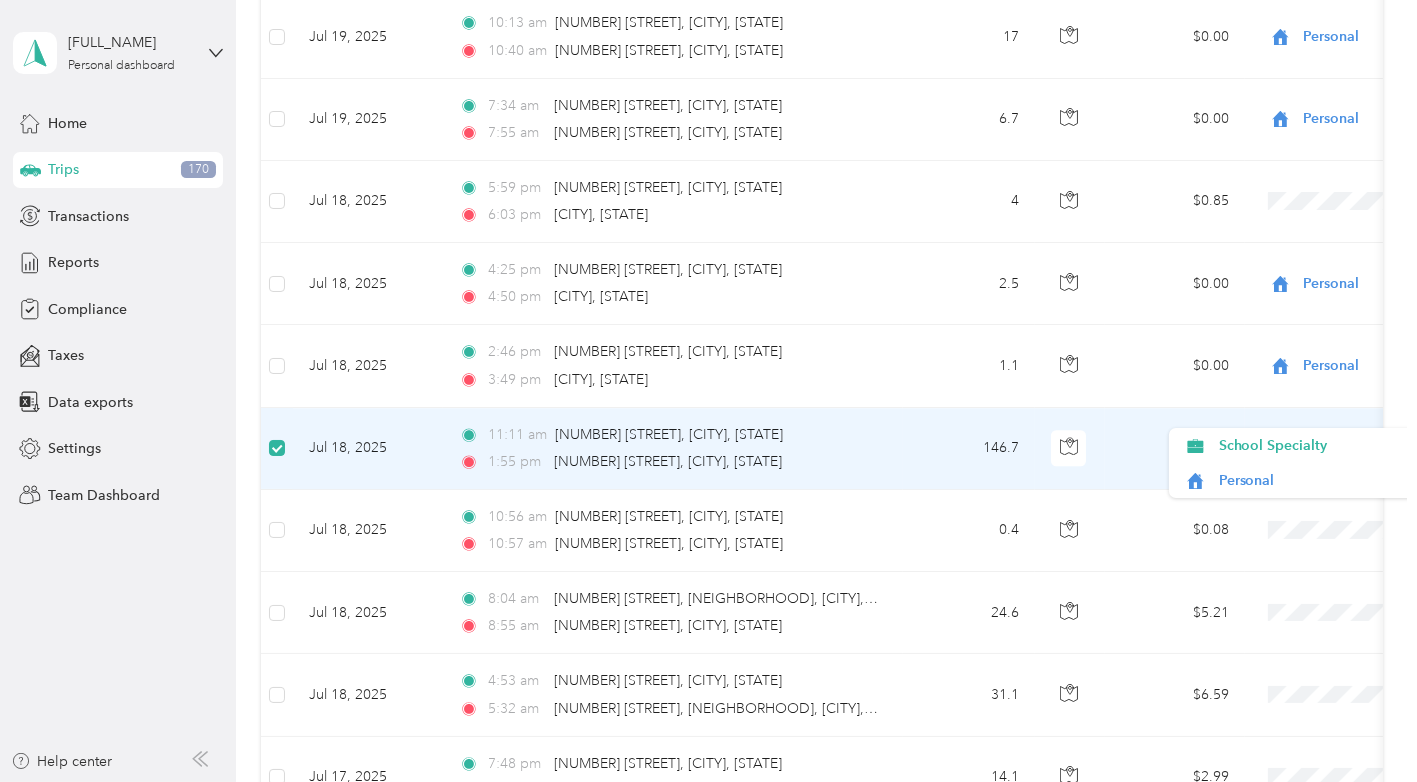 scroll, scrollTop: 7658, scrollLeft: 0, axis: vertical 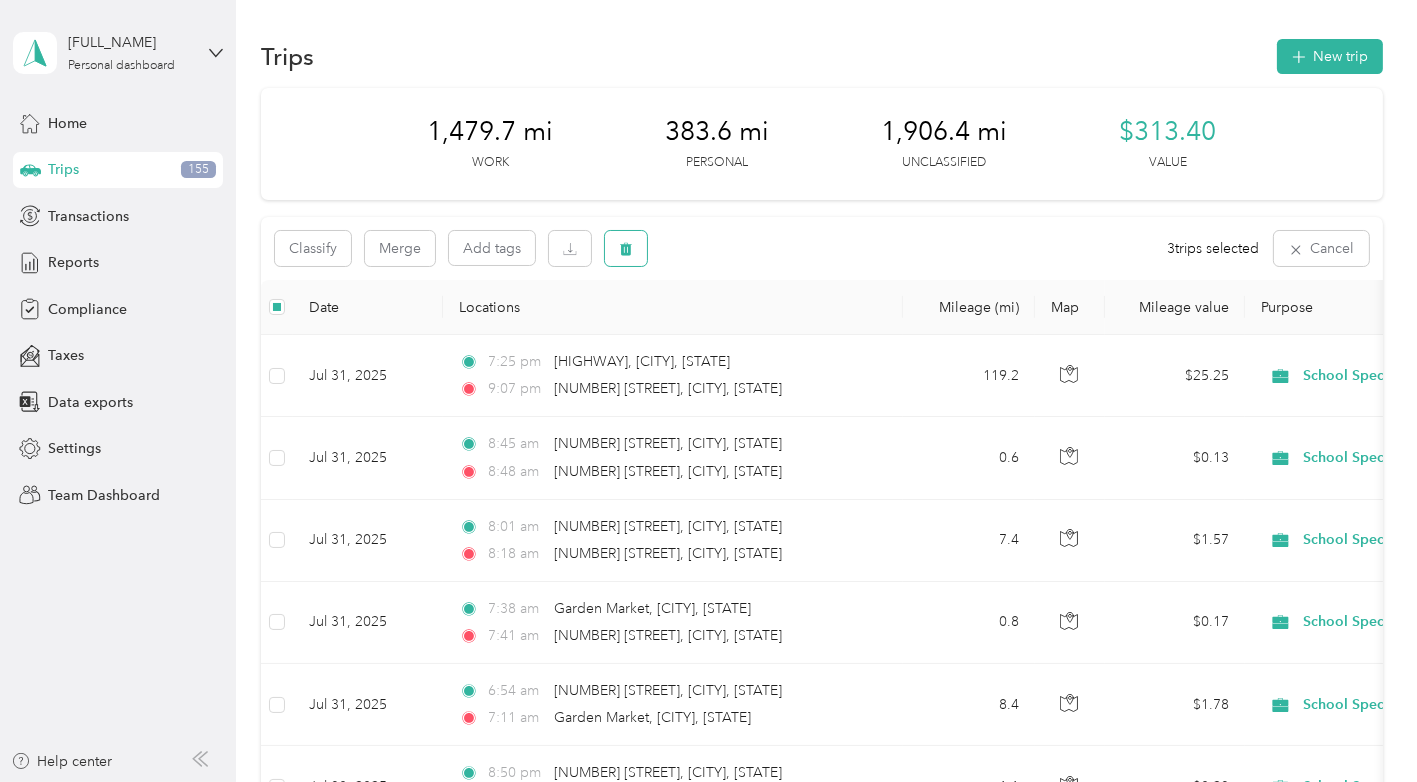 click at bounding box center [626, 248] 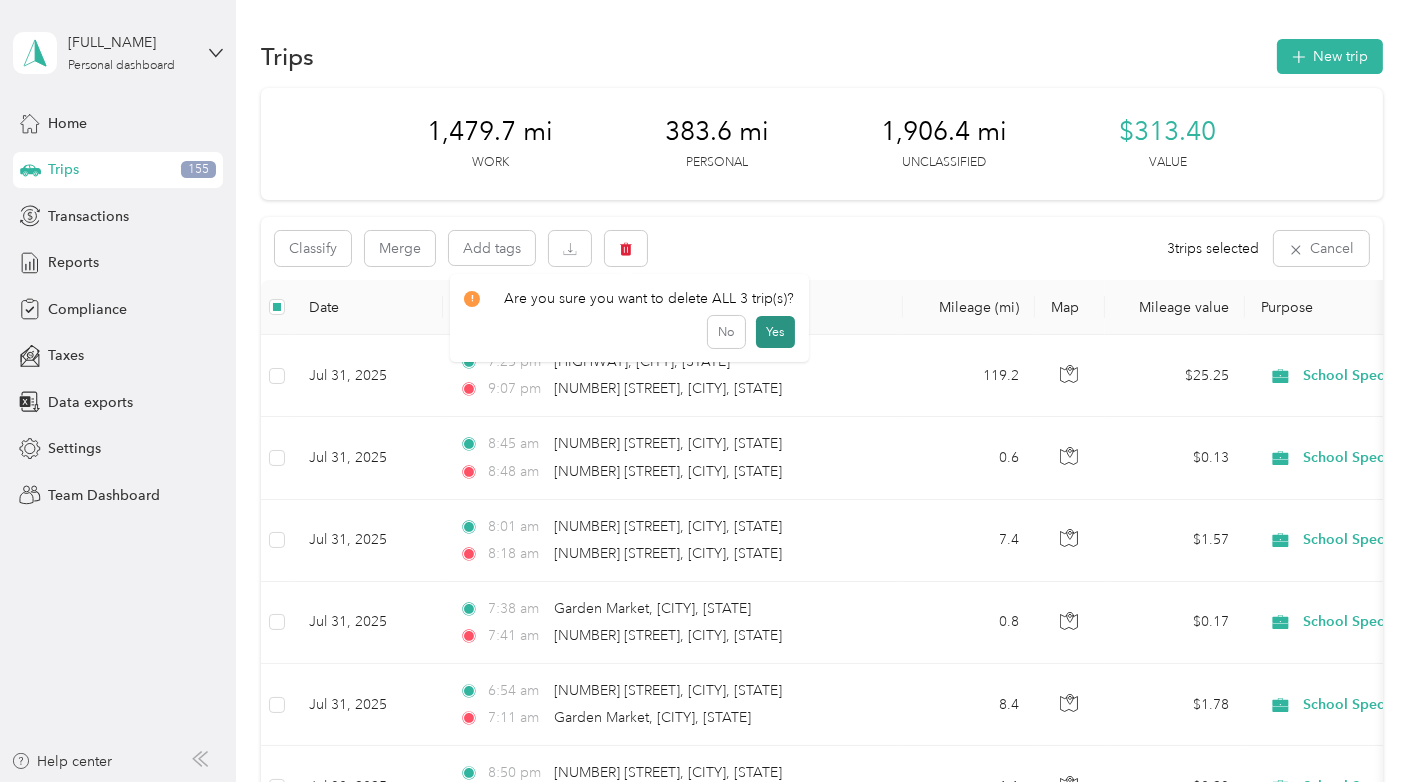 click on "Yes" at bounding box center [775, 332] 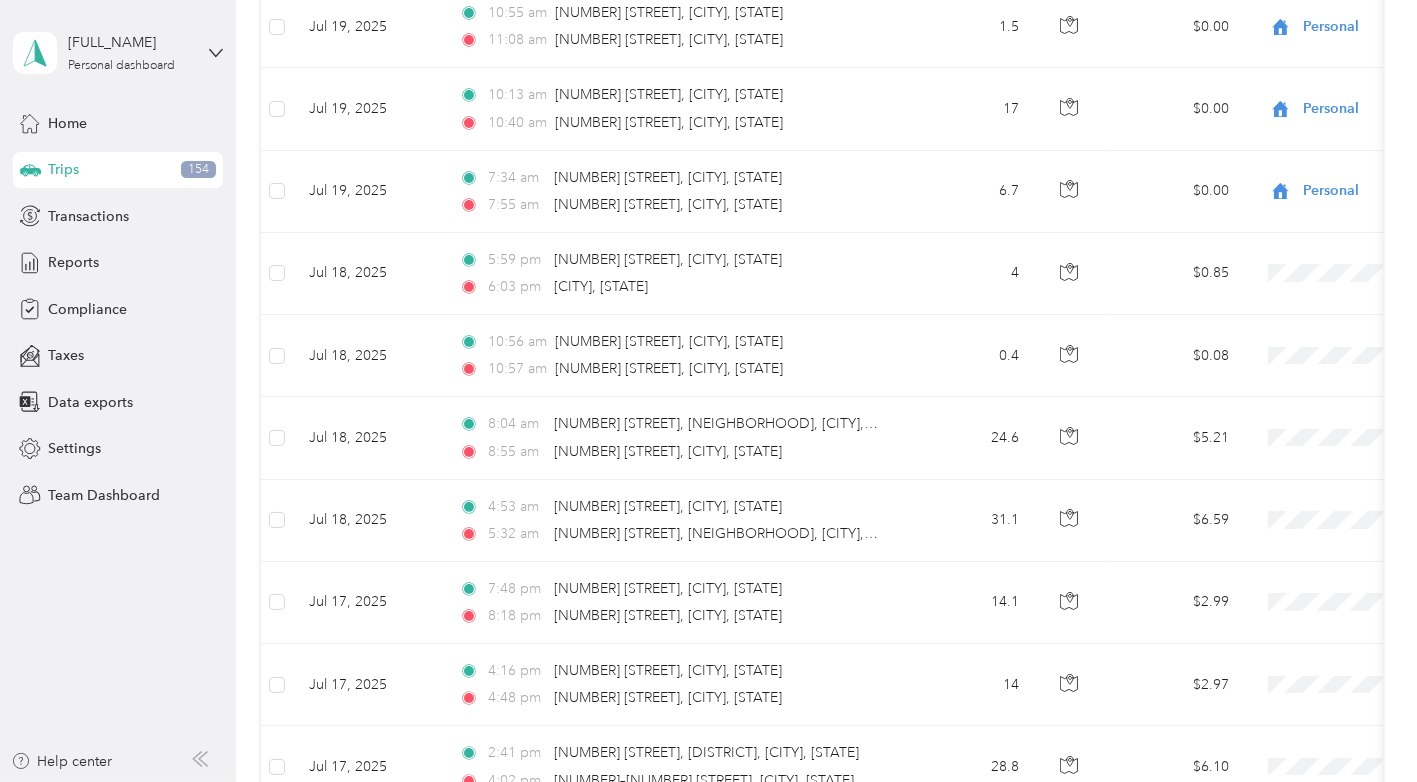 scroll, scrollTop: 7604, scrollLeft: 0, axis: vertical 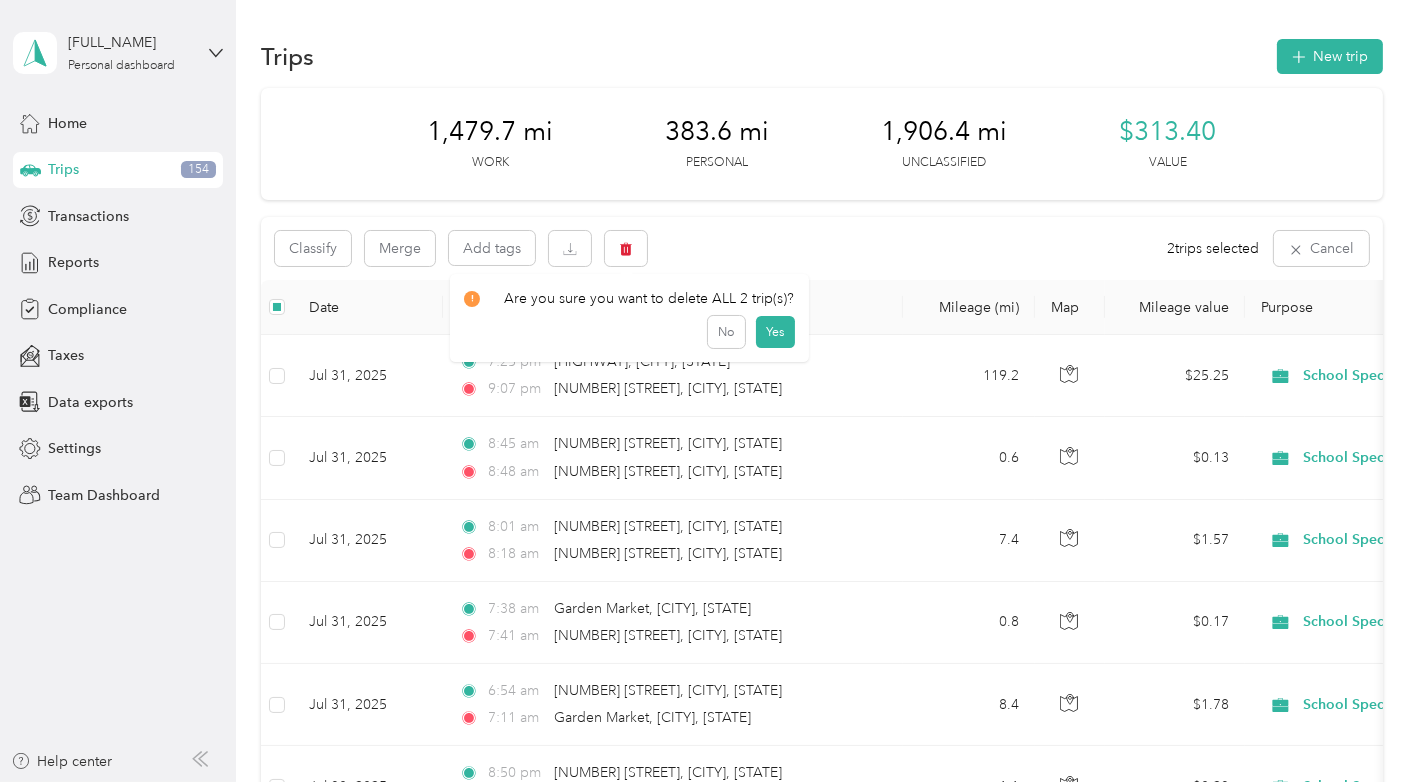 drag, startPoint x: 632, startPoint y: 251, endPoint x: 705, endPoint y: 216, distance: 80.95678 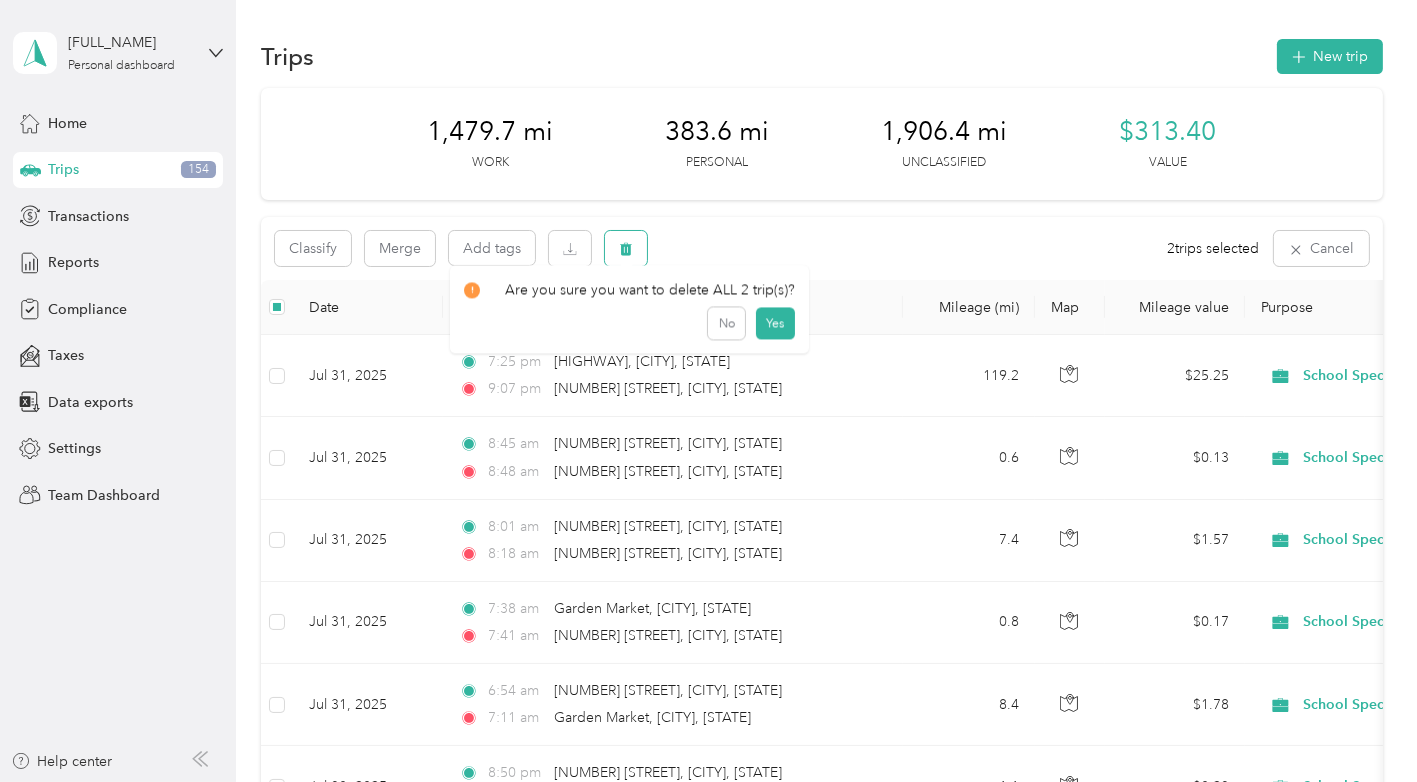 click 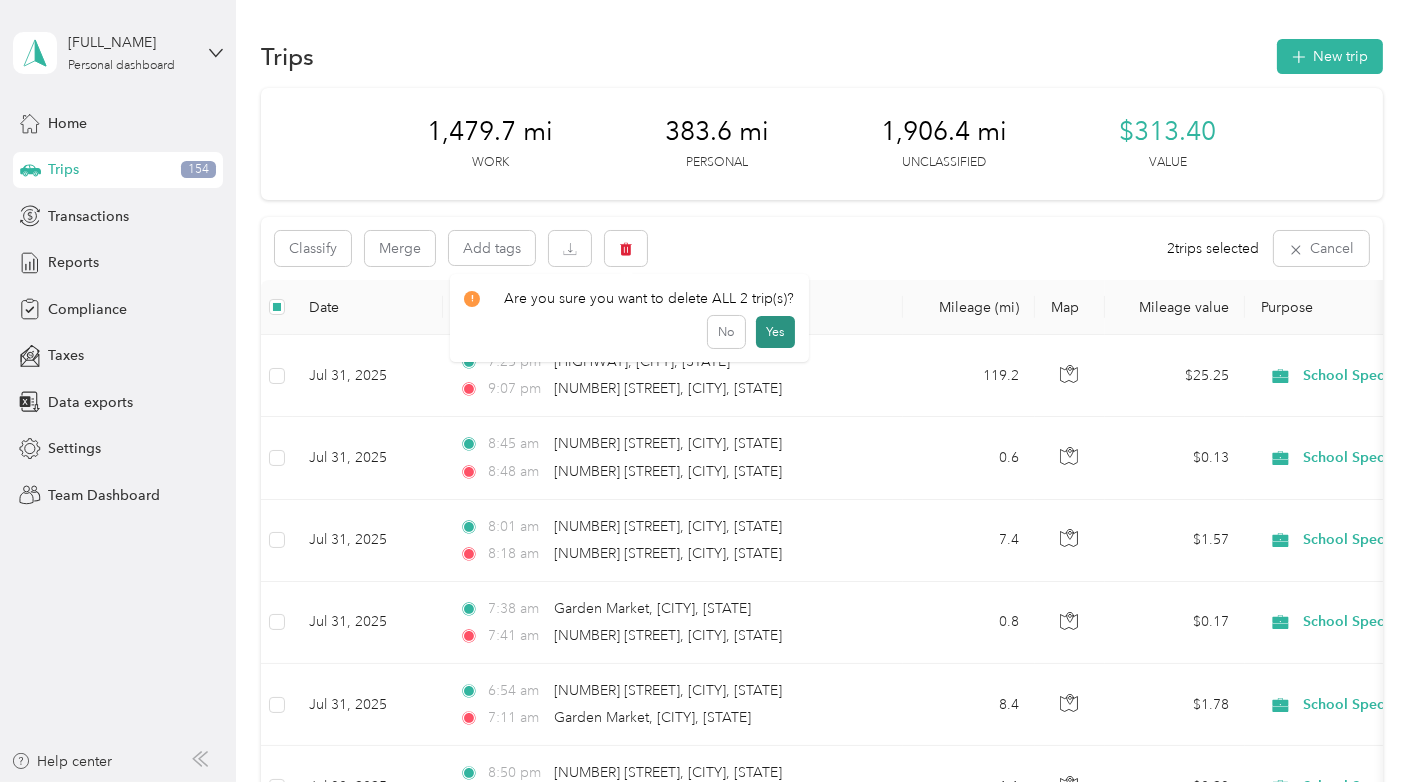 click on "Yes" at bounding box center (775, 332) 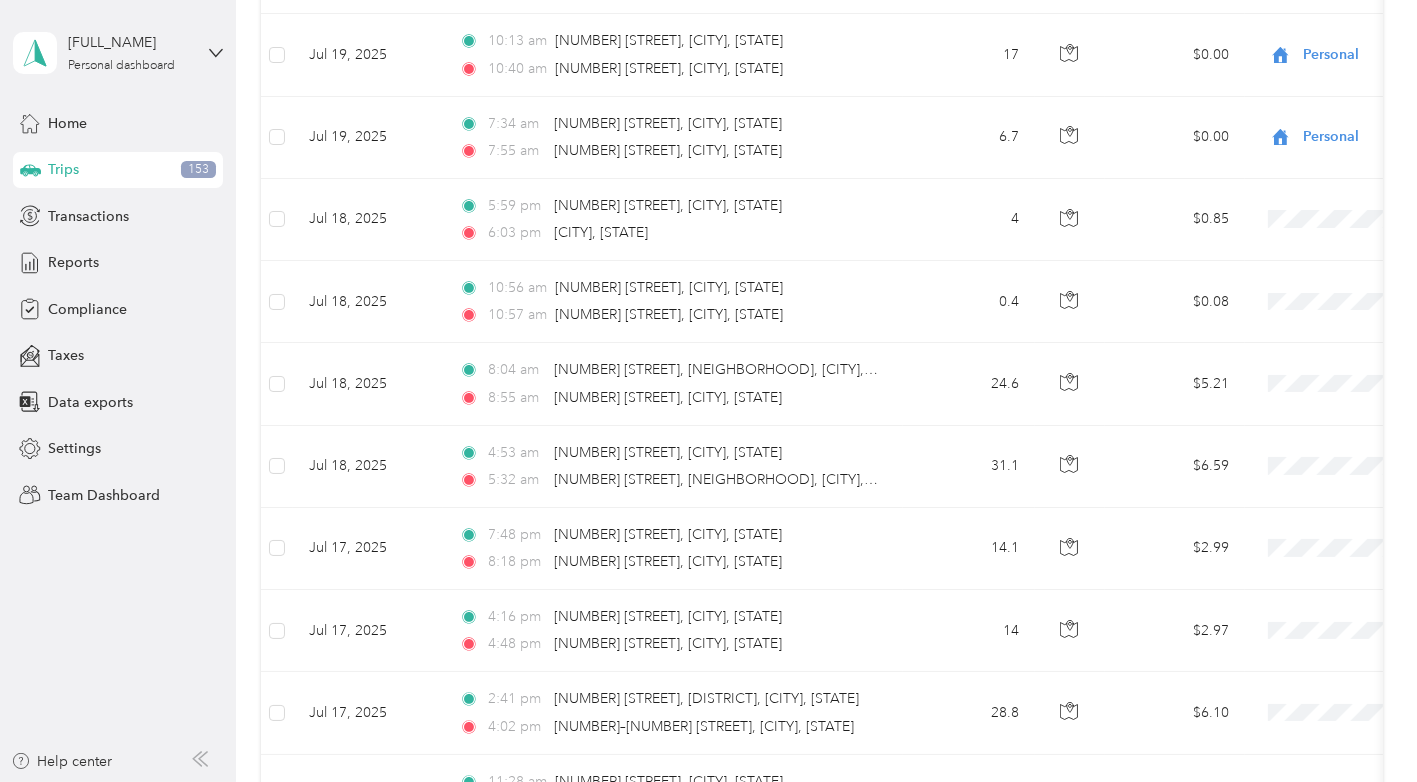 scroll, scrollTop: 7644, scrollLeft: 0, axis: vertical 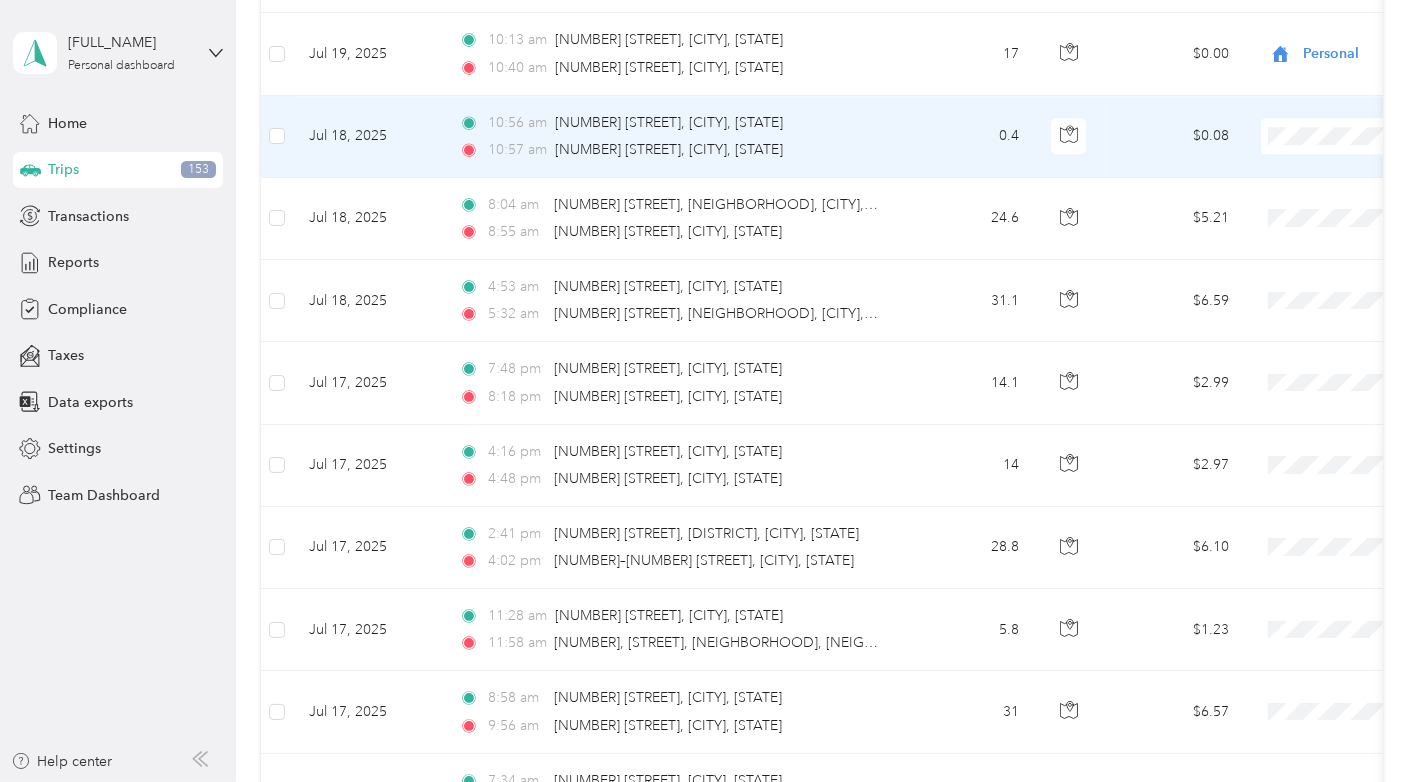 click on "Personal" at bounding box center (1293, 168) 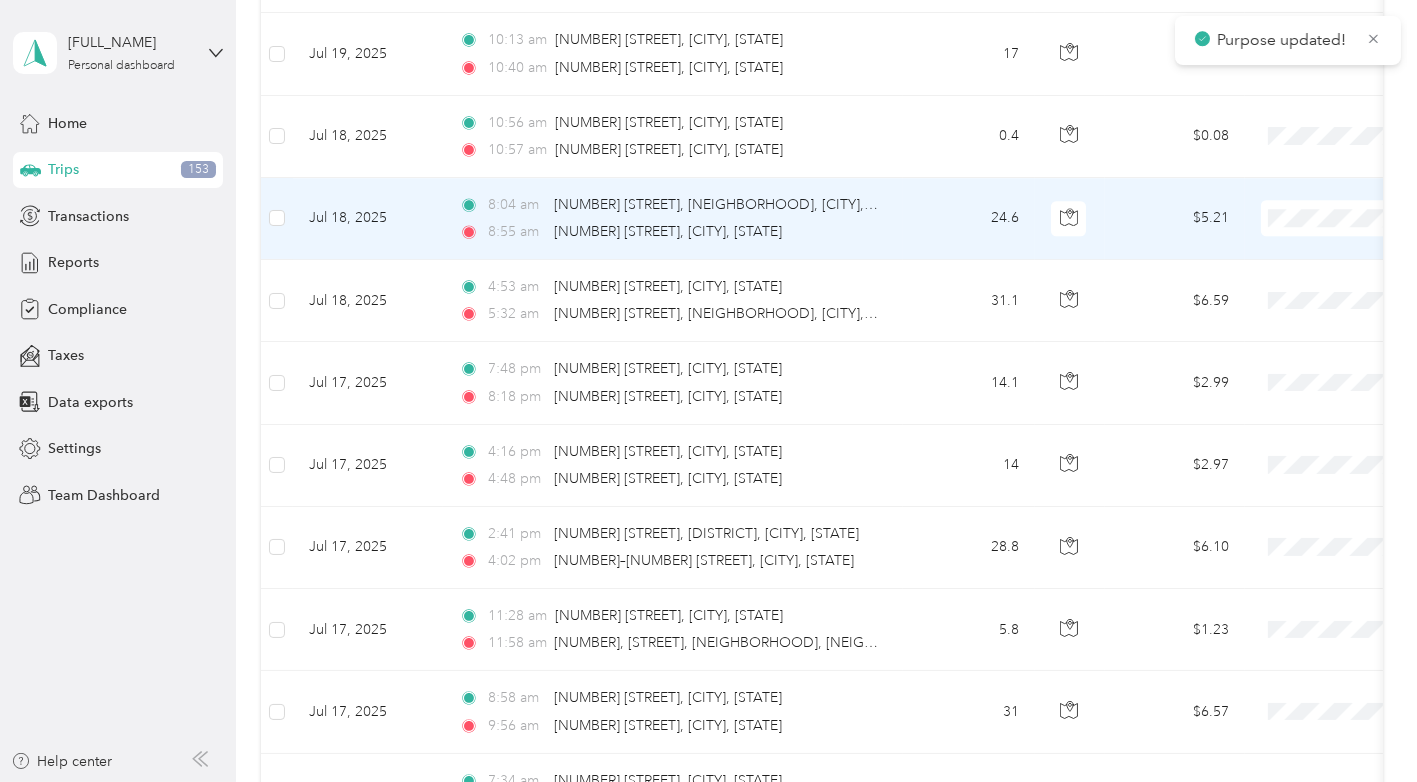 click on "Personal" at bounding box center (1311, 250) 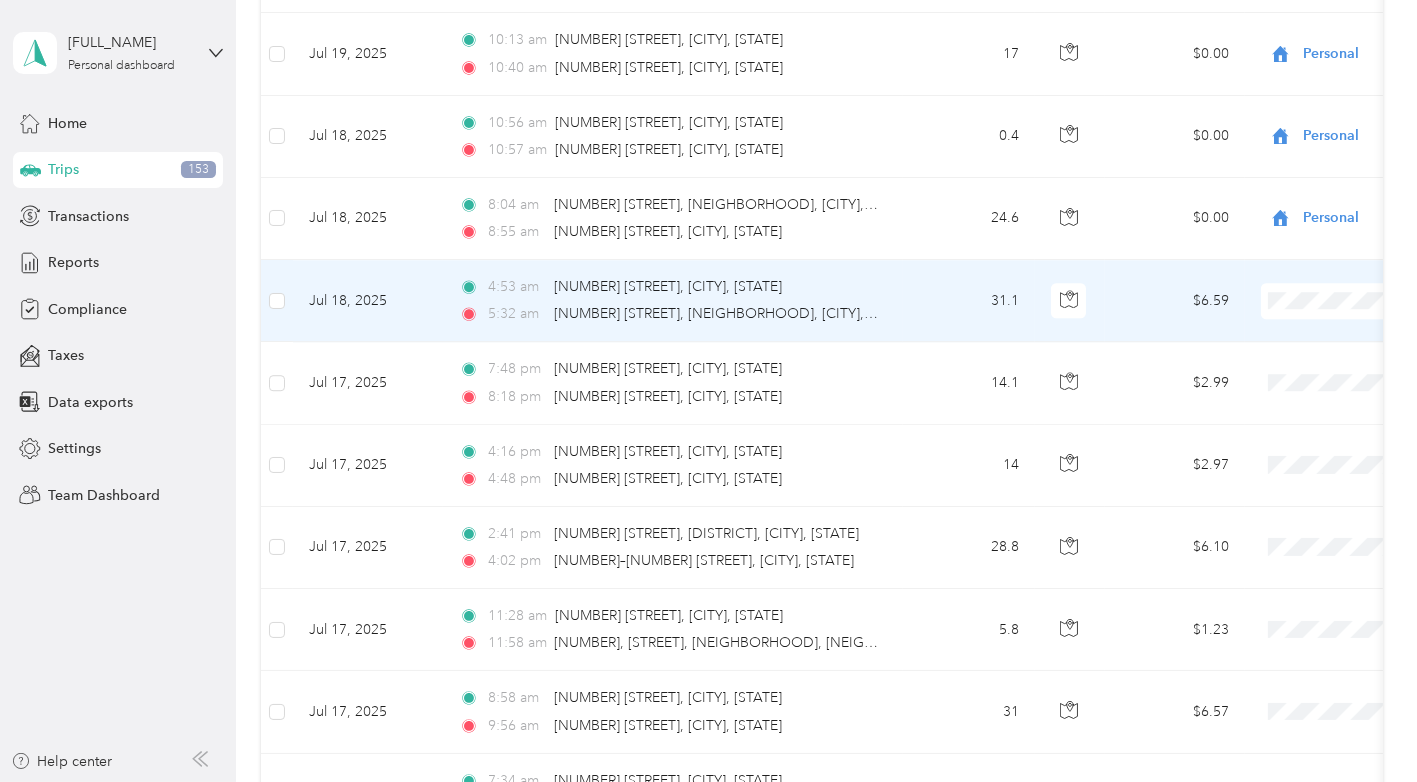 click on "School Specialty" at bounding box center [1293, 290] 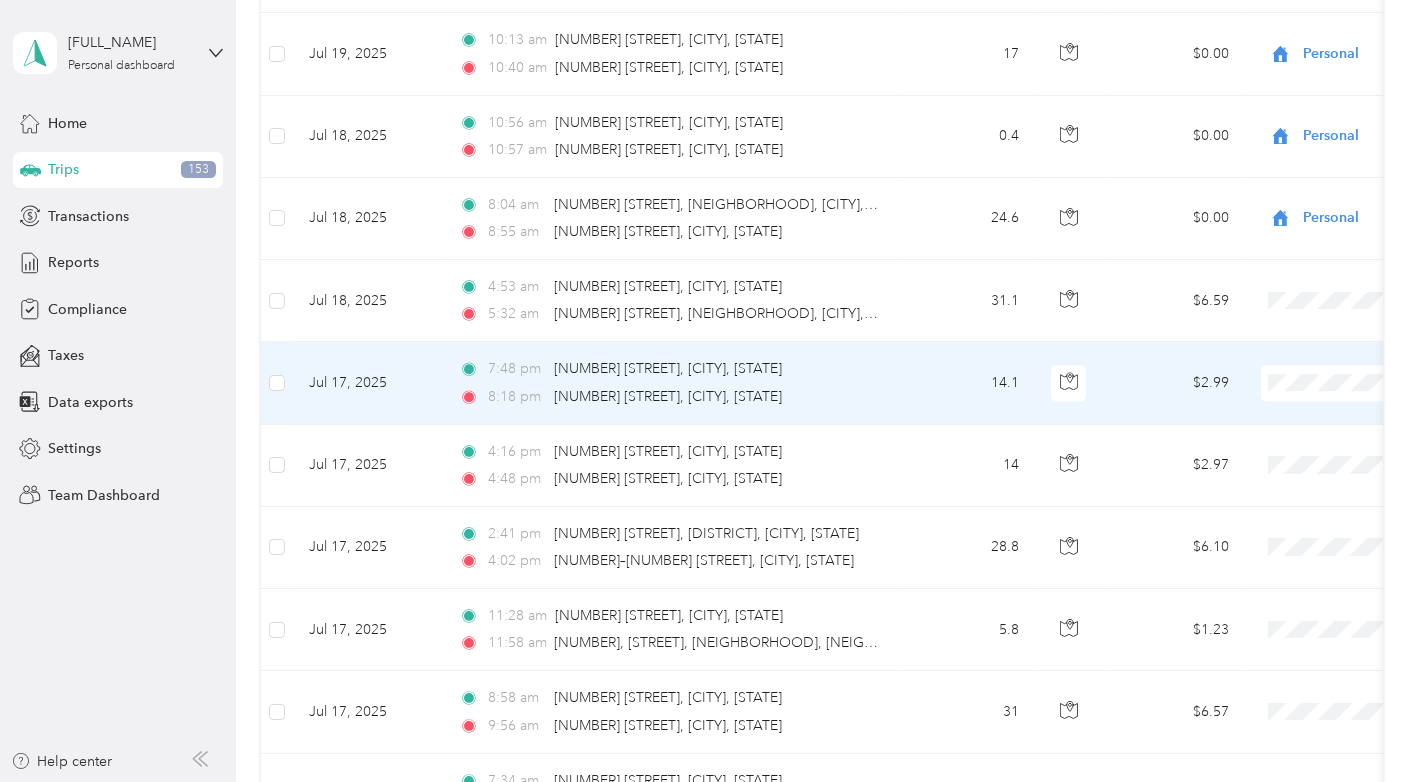 click on "School Specialty" at bounding box center [1293, 373] 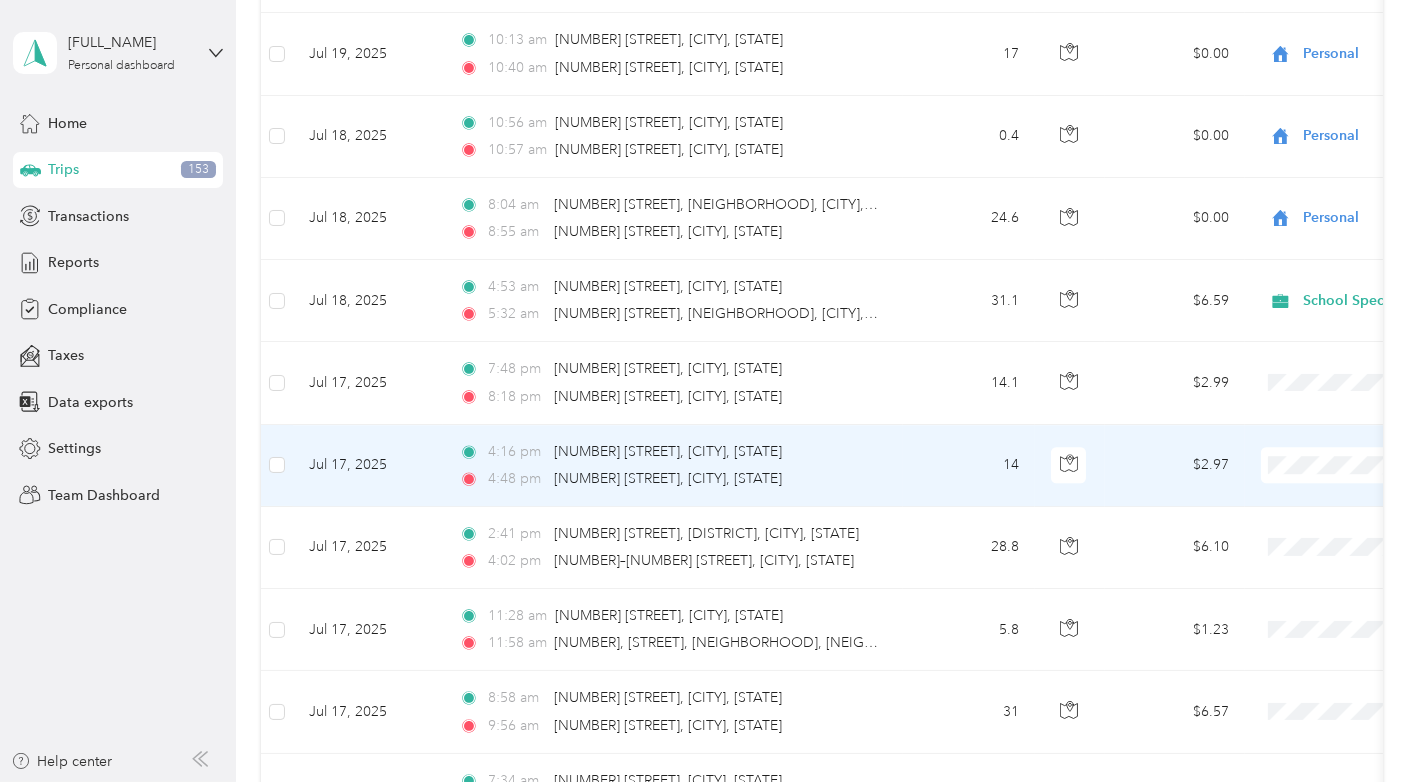 click on "School Specialty" at bounding box center (1293, 454) 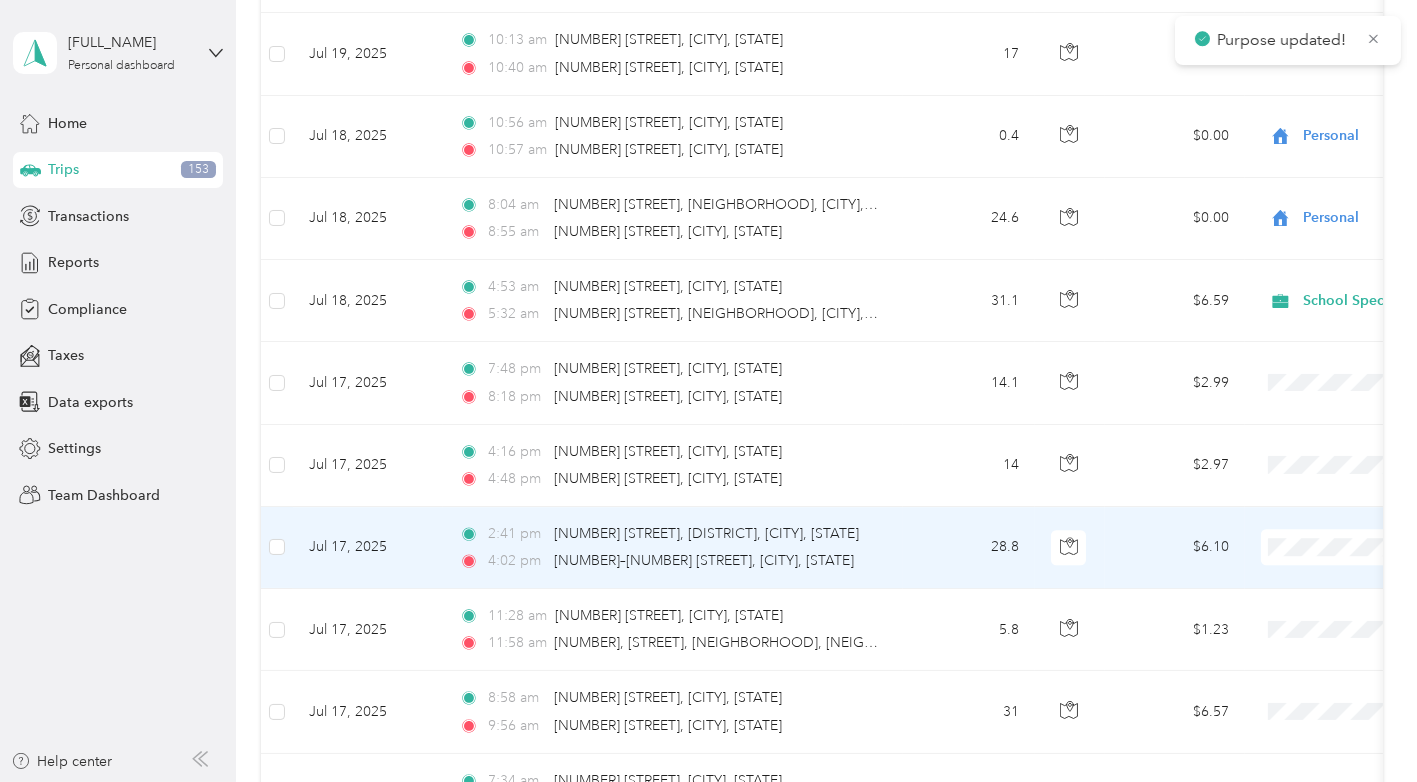 click on "School Specialty" at bounding box center (1311, 537) 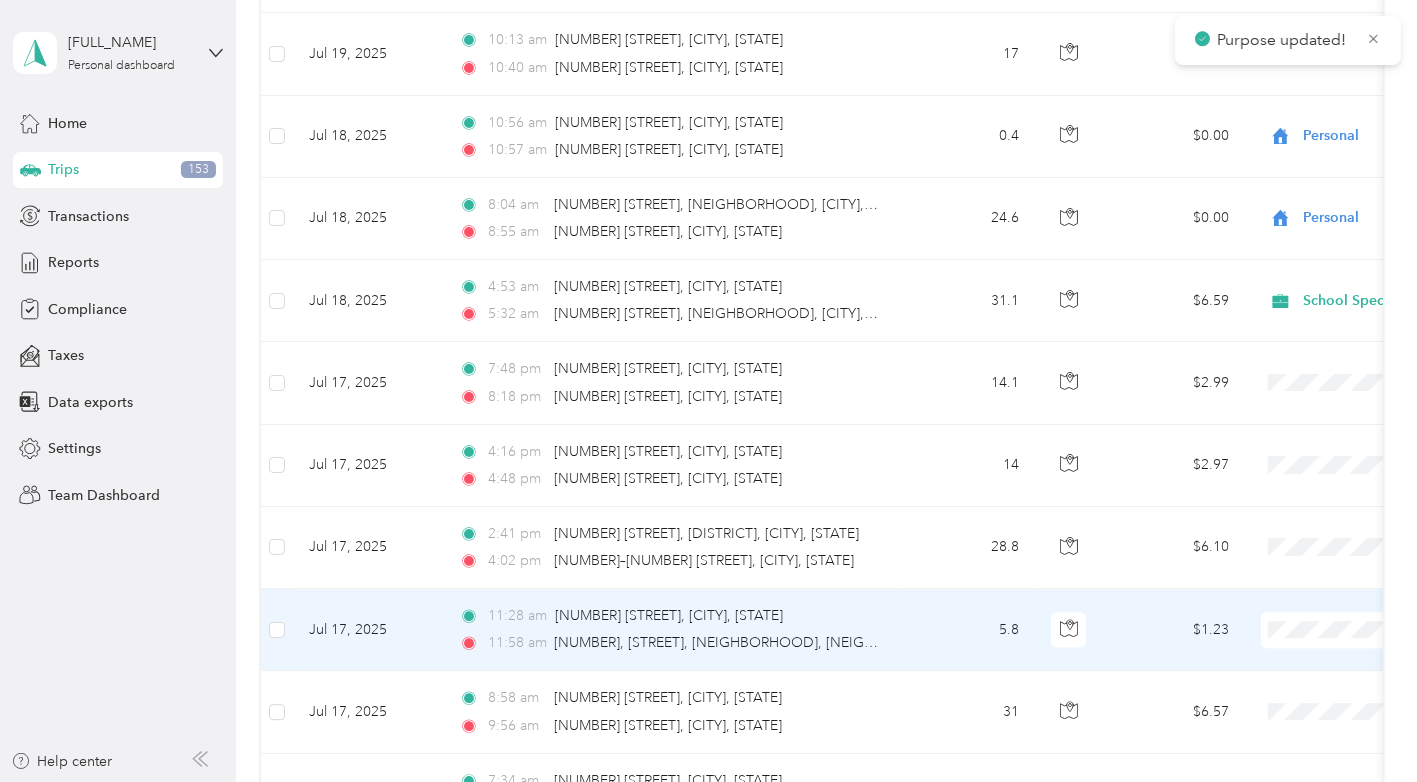 click at bounding box center (1385, 630) 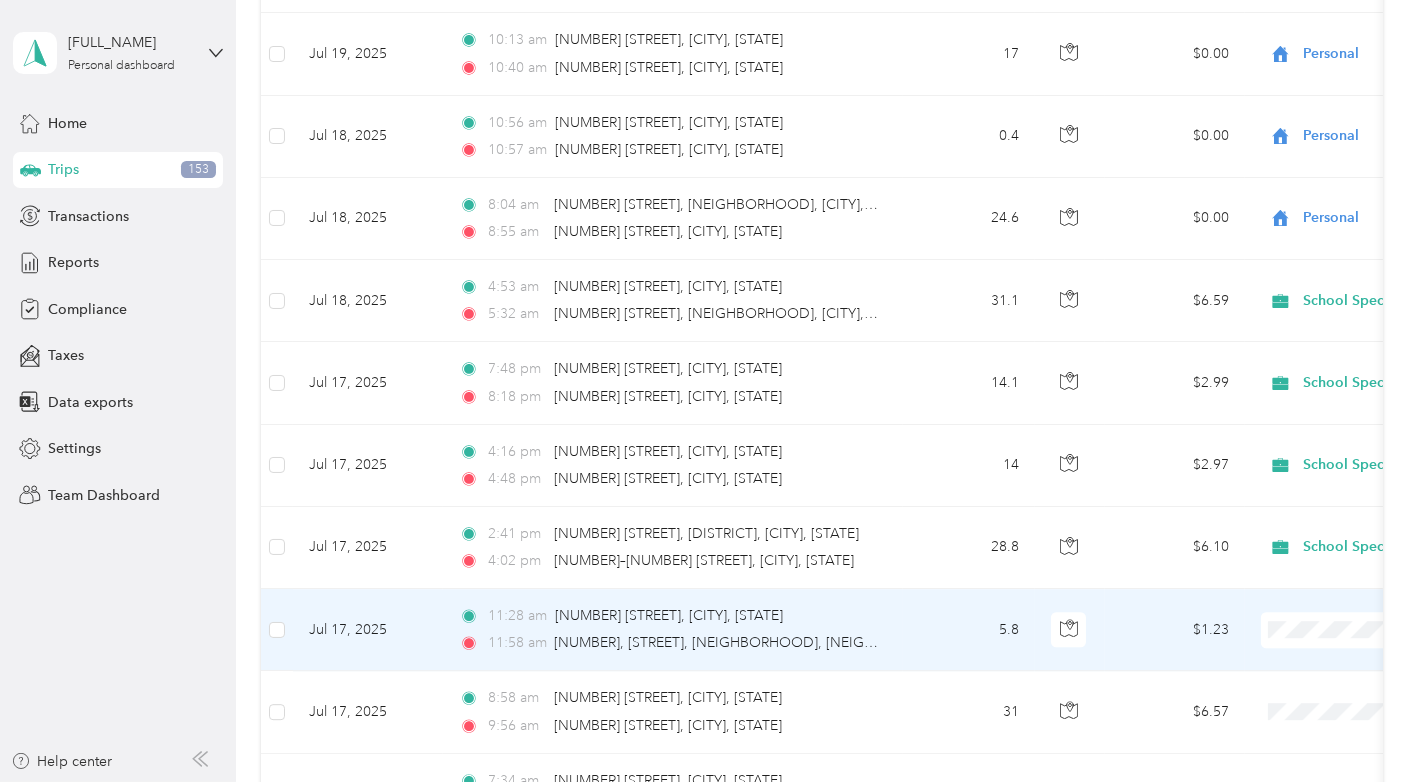 click on "School Specialty" at bounding box center (1311, 624) 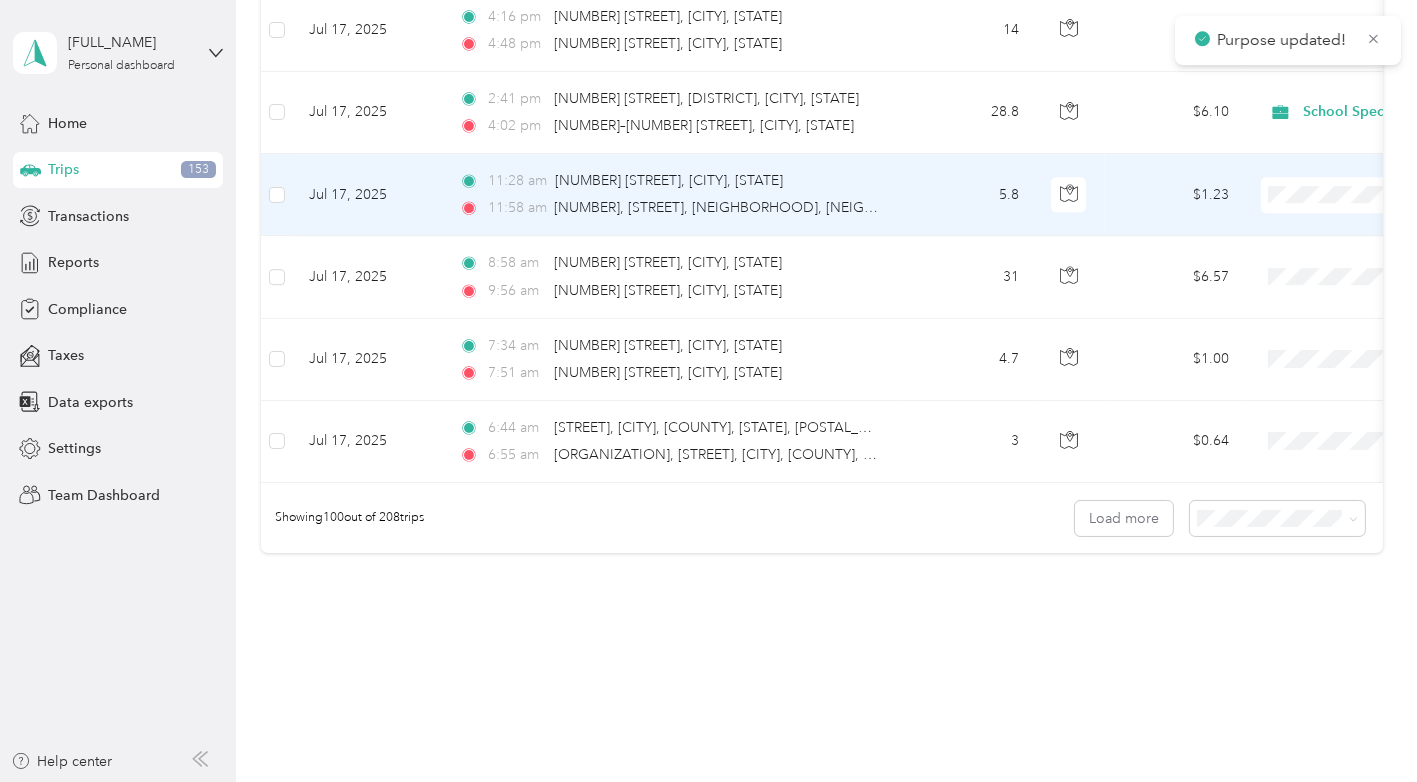 scroll, scrollTop: 8095, scrollLeft: 0, axis: vertical 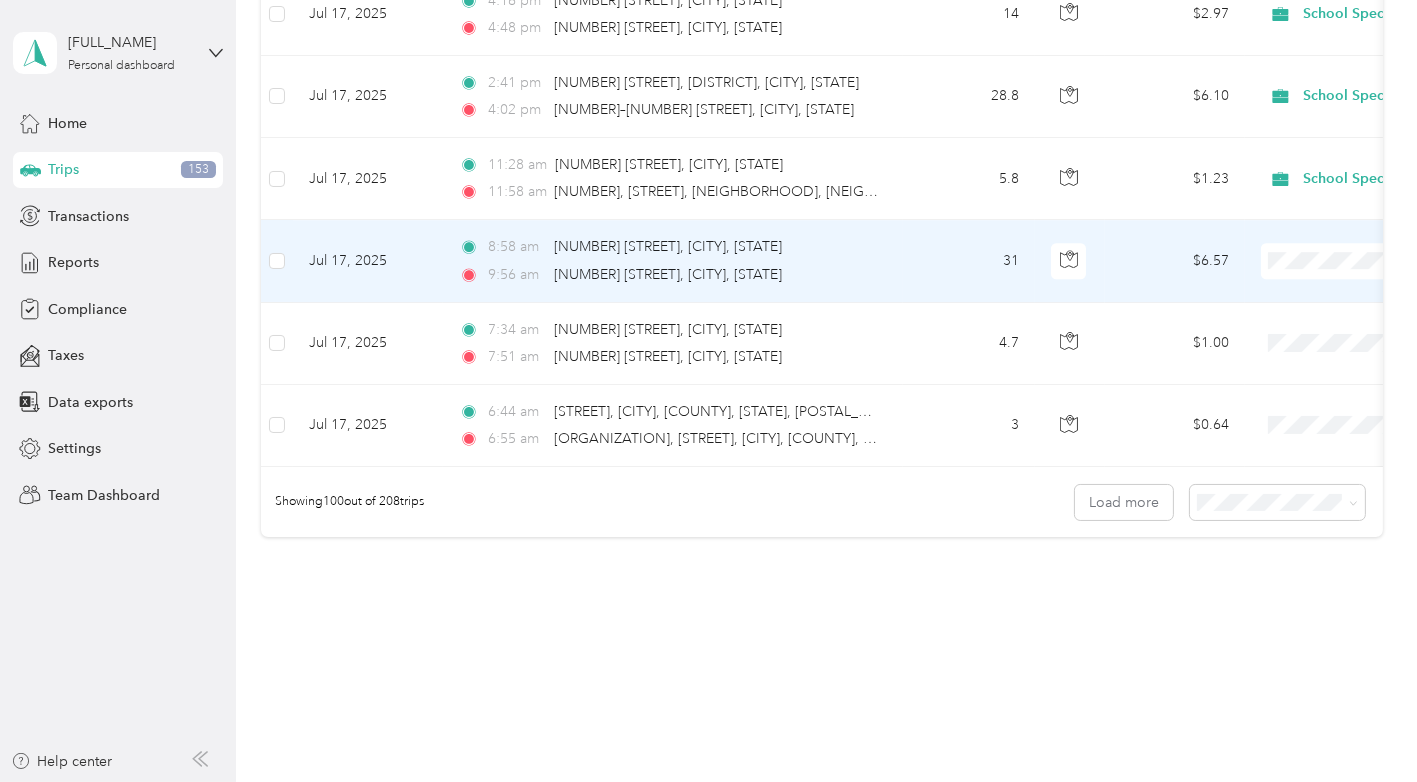click on "School Specialty" at bounding box center (1311, 255) 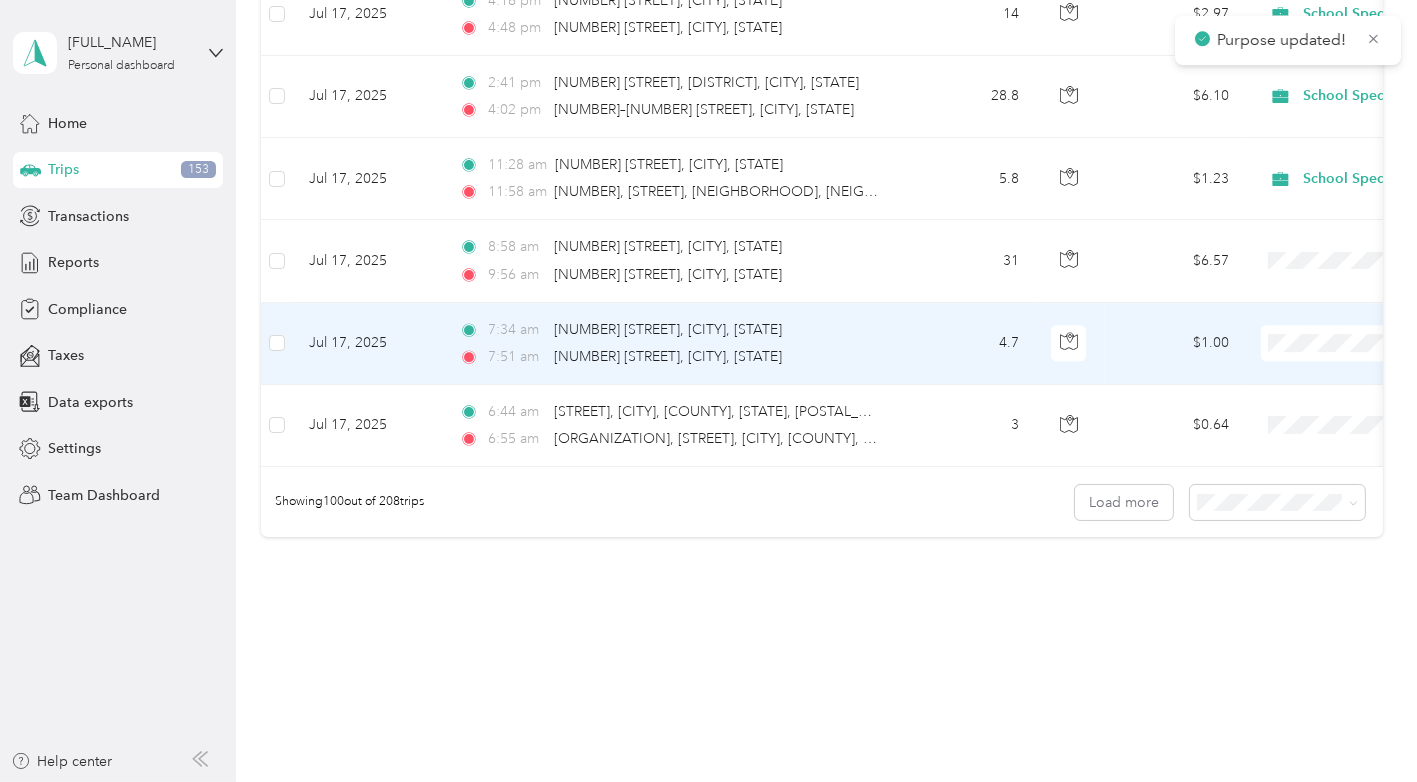 click on "School Specialty" at bounding box center (1311, 336) 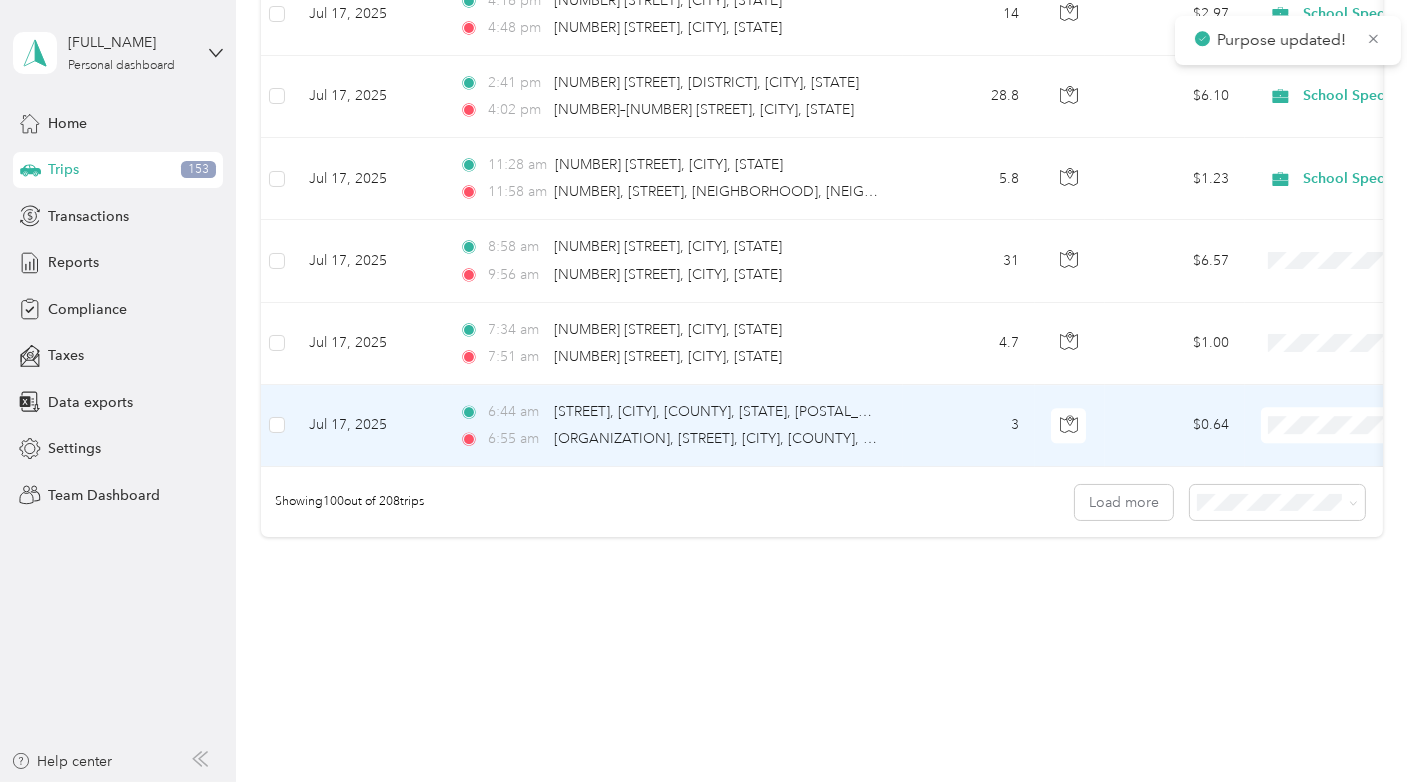 click on "Personal" at bounding box center [1293, 453] 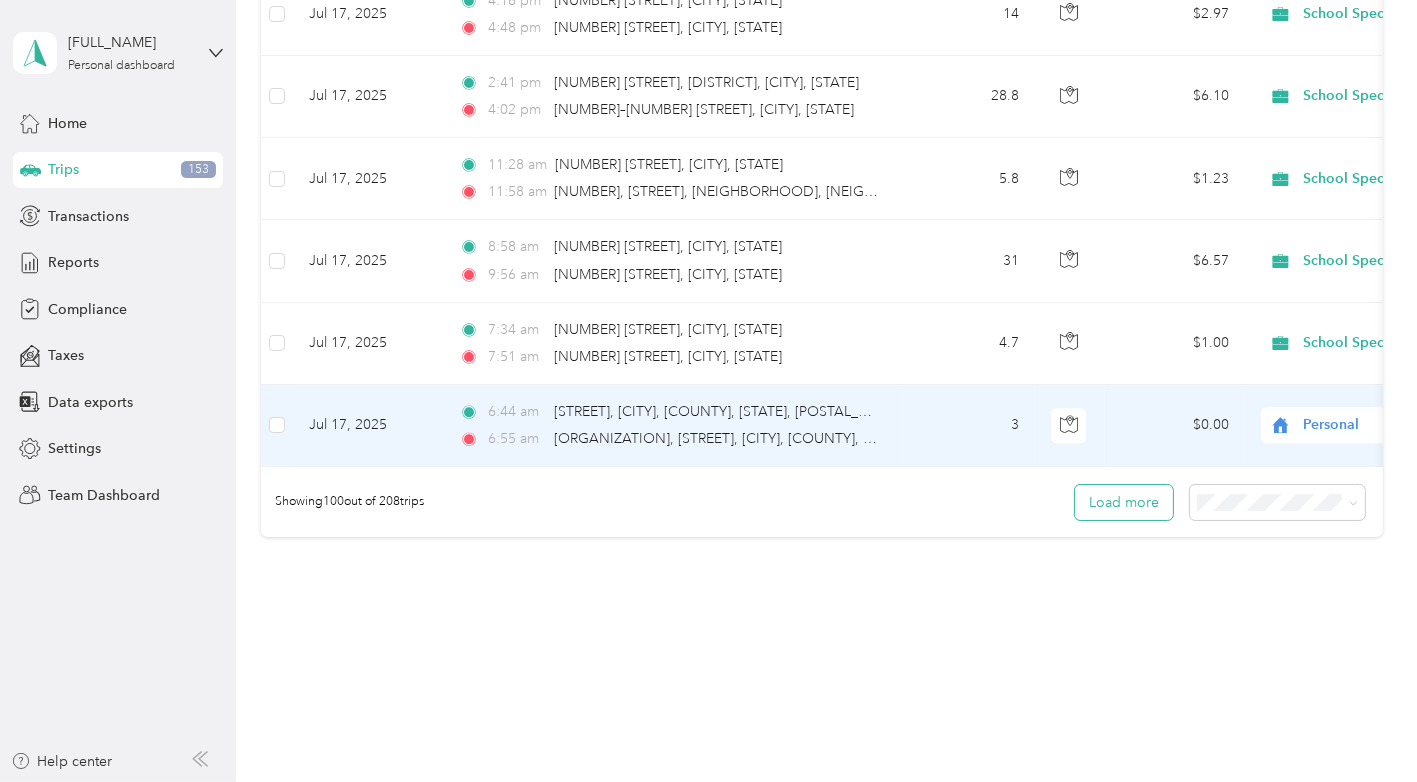 click on "Load more" at bounding box center [1124, 502] 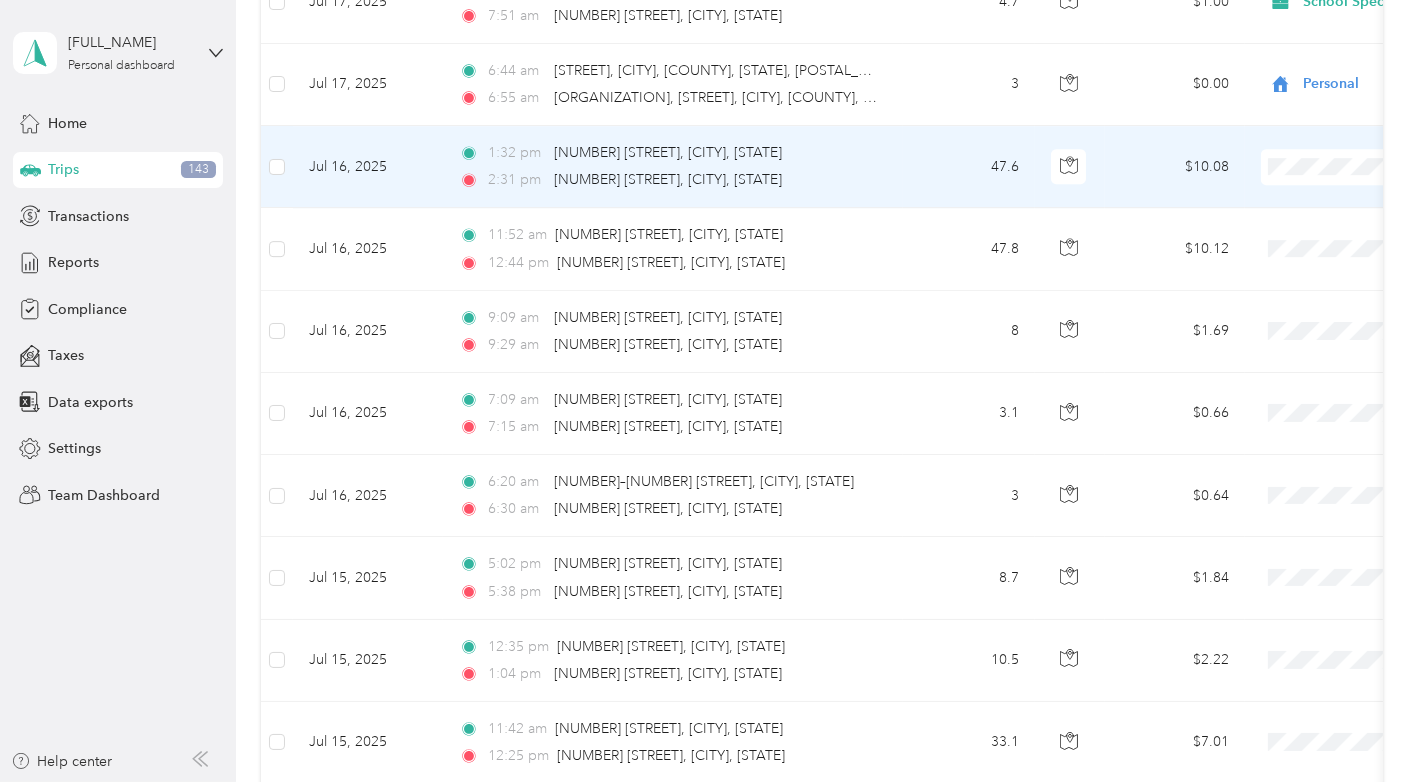 scroll, scrollTop: 8434, scrollLeft: 0, axis: vertical 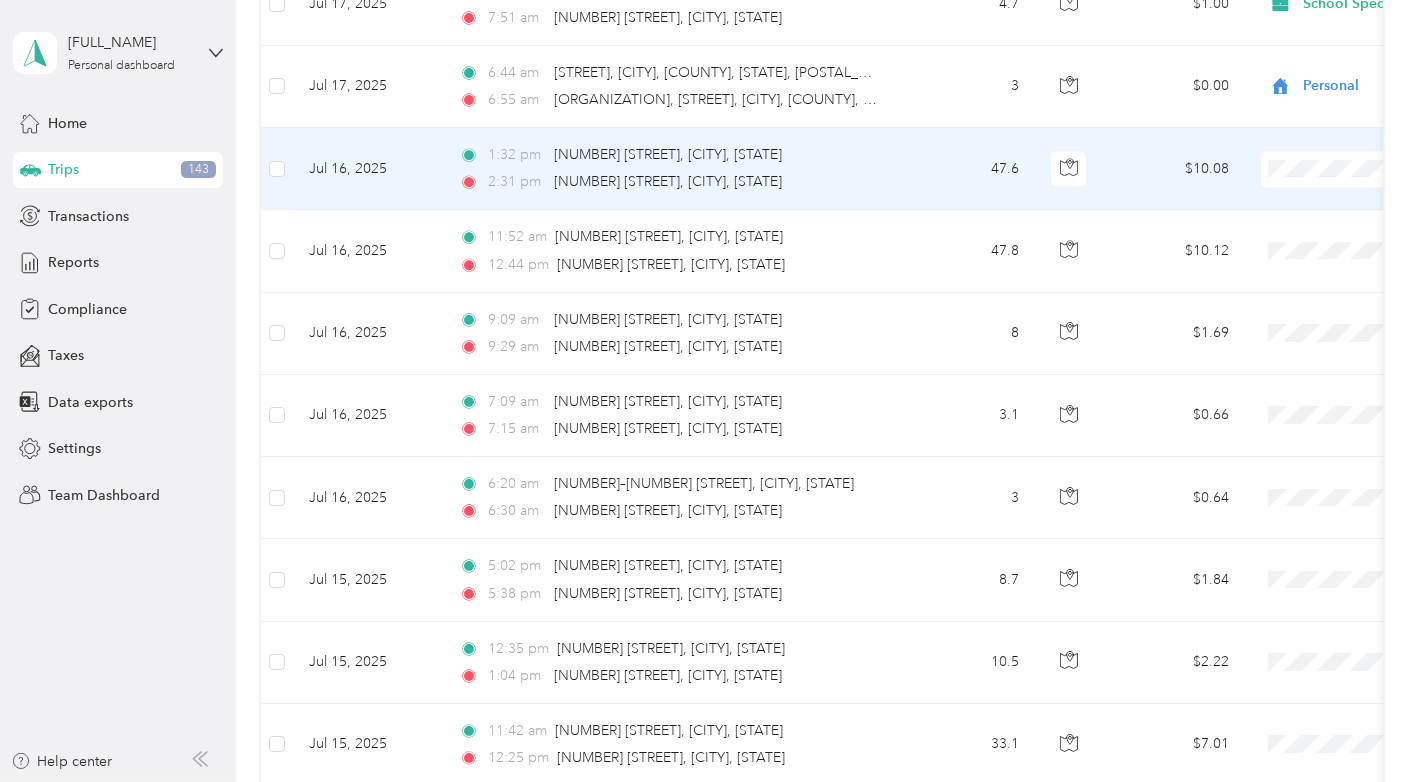 click on "School Specialty" at bounding box center (1311, 160) 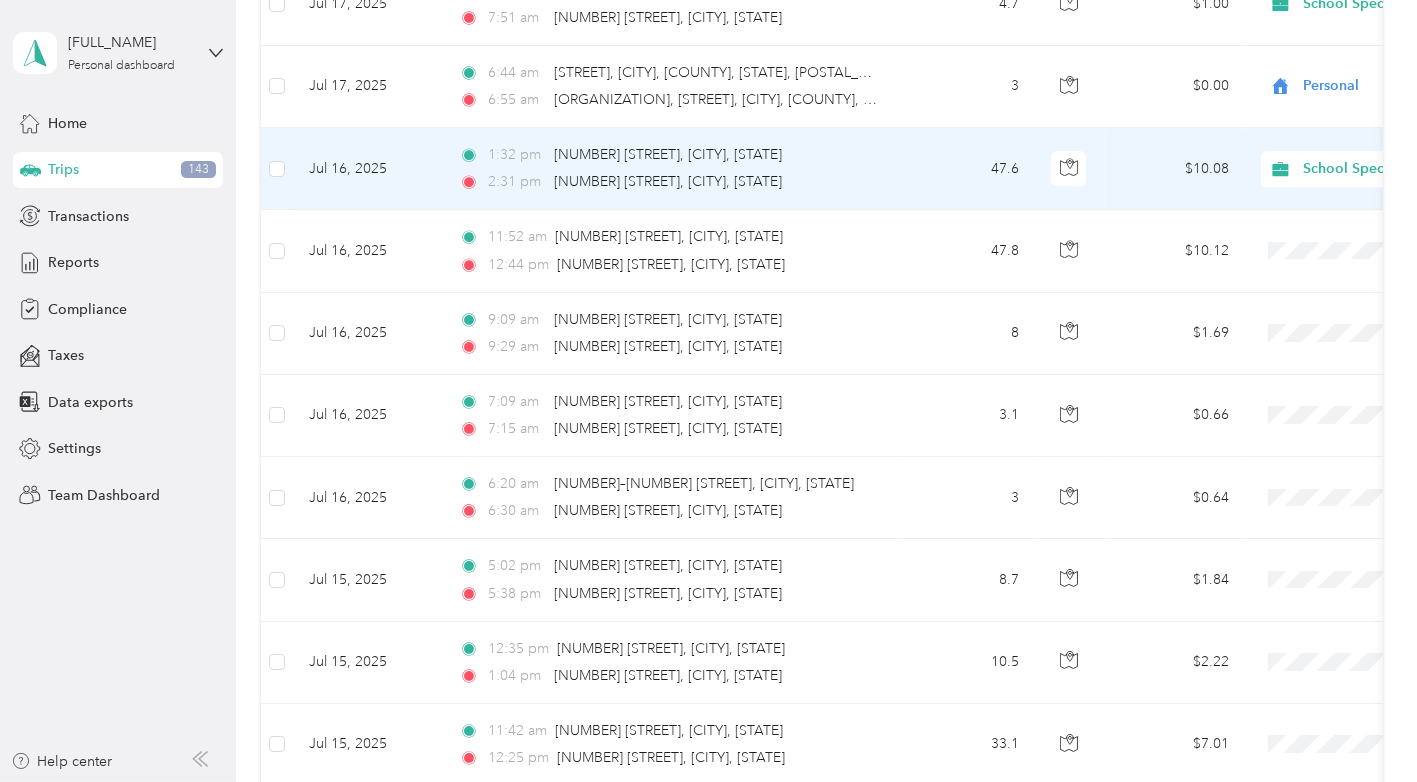 click on "School Specialty" at bounding box center (1300, 160) 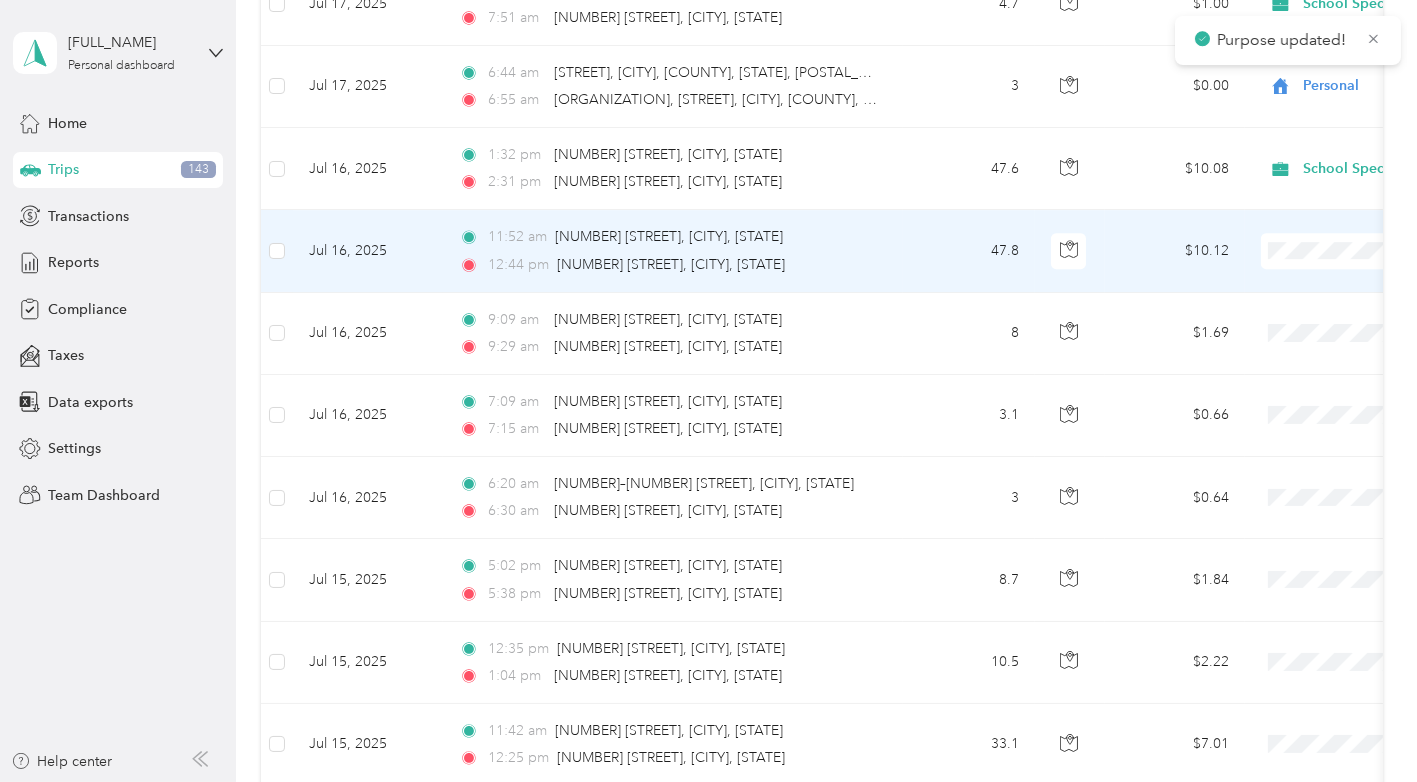 click on "School Specialty" at bounding box center (1311, 242) 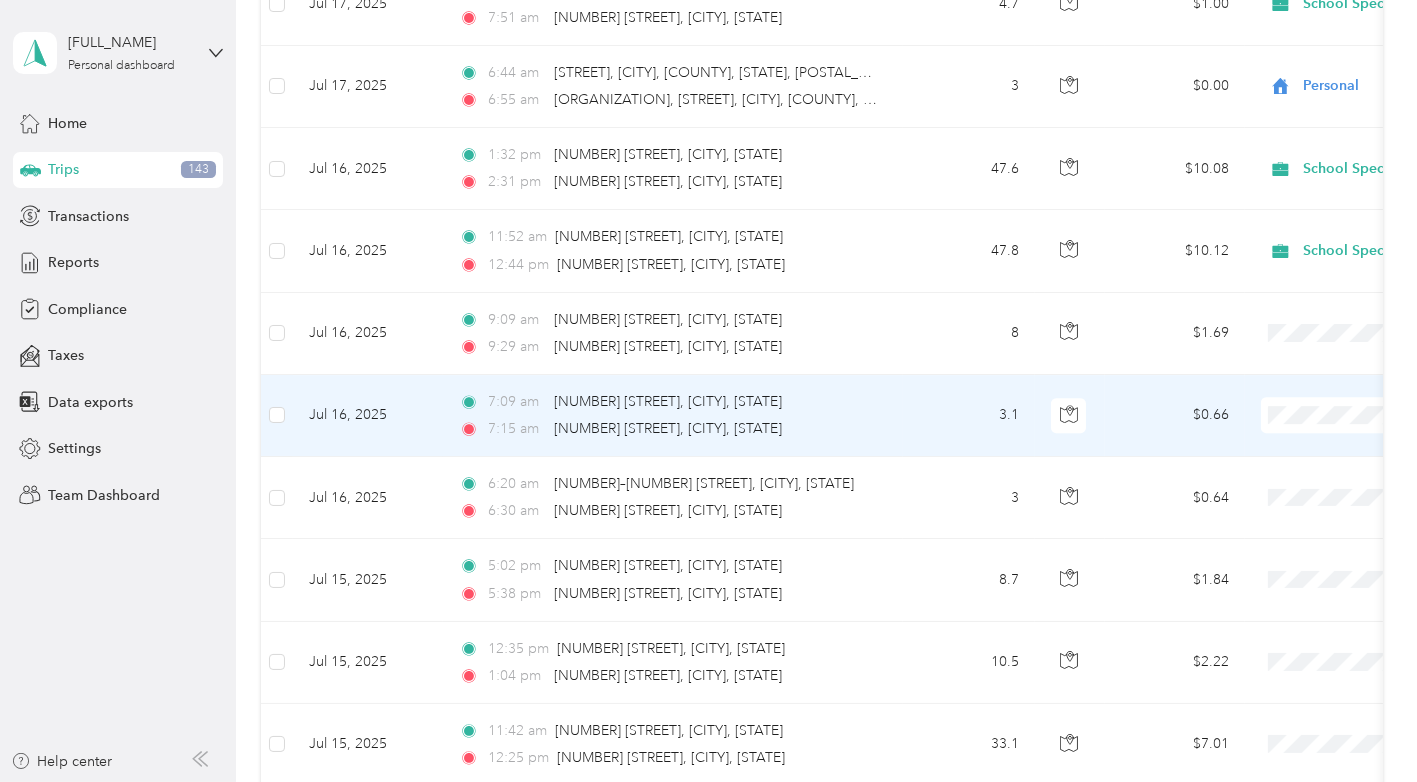 click on "$0.66" at bounding box center (1175, 416) 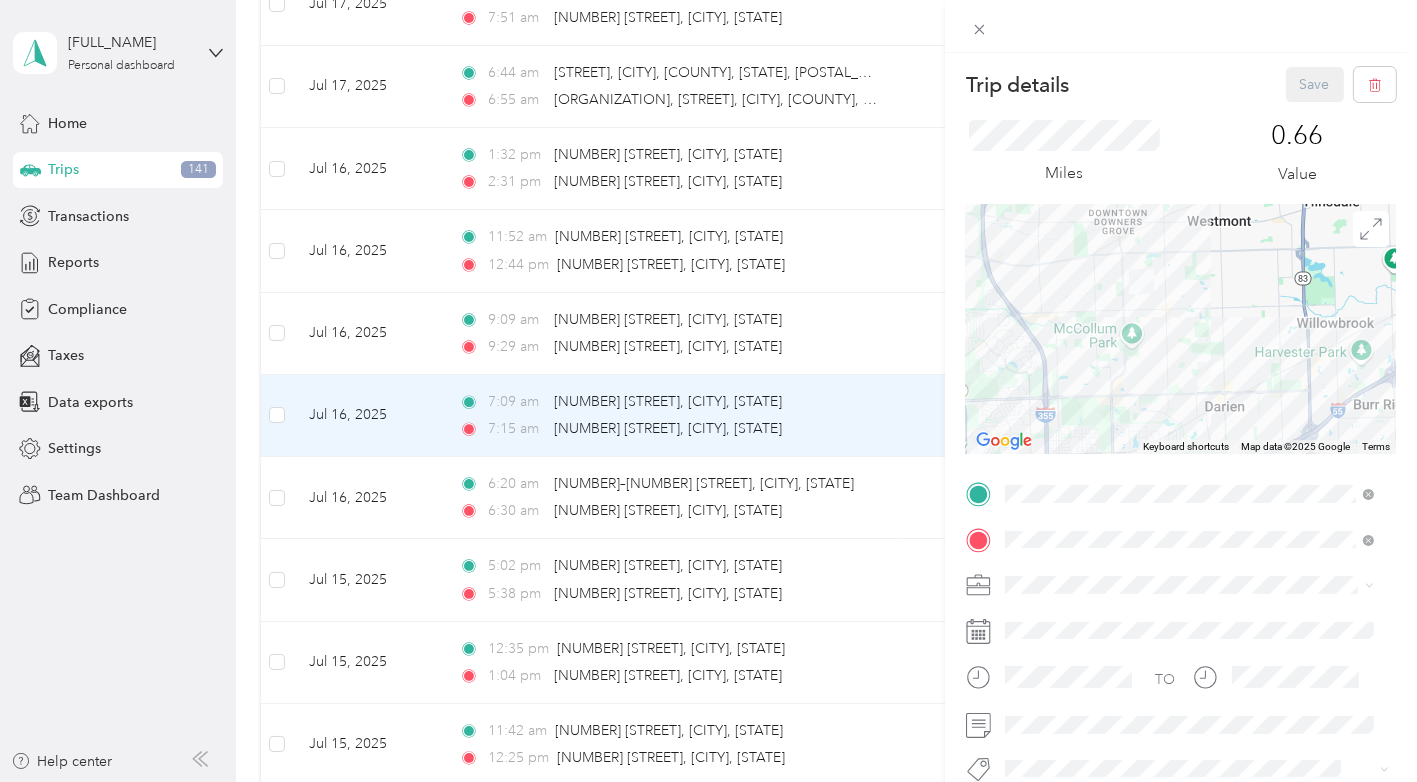 click on "Trip details Save This trip cannot be edited because it is either under review, approved, or paid. Contact your Team Manager to edit it. Miles [NUMBER] Value To navigate the map with touch gestures double-tap and hold your finger on the map, then drag the map. ← Move left → Move right ↑ Move up ↓ Move down + Zoom in - Zoom out Home Jump left by 75% End Jump right by 75% Page Up Jump up by 75% Page Down Jump down by 75% Keyboard shortcuts Map Data Map data ©2025 Google Map data ©2025 Google [NUMBER] km Click to toggle between metric and imperial units Terms Report a map error TO Add photo" at bounding box center (708, 391) 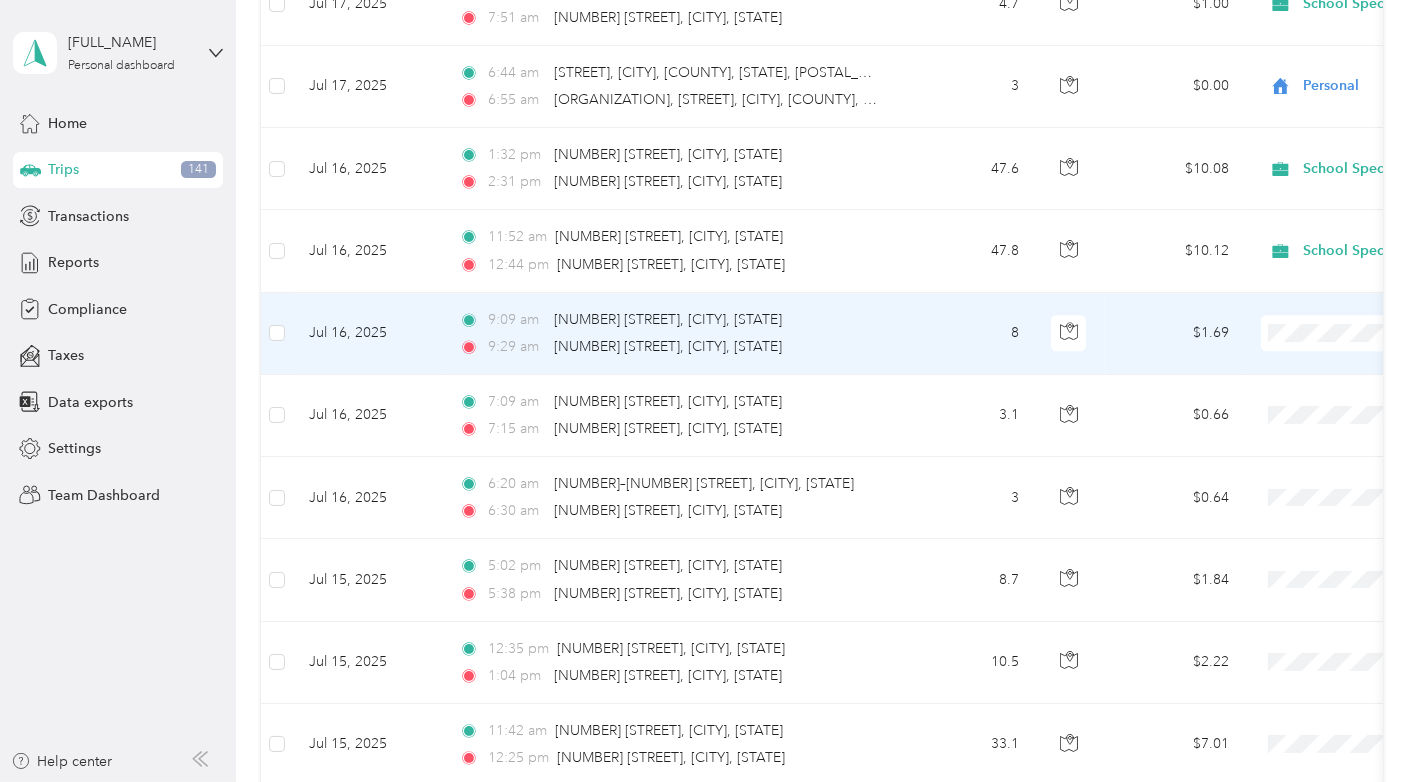 click on "Personal" at bounding box center [1311, 359] 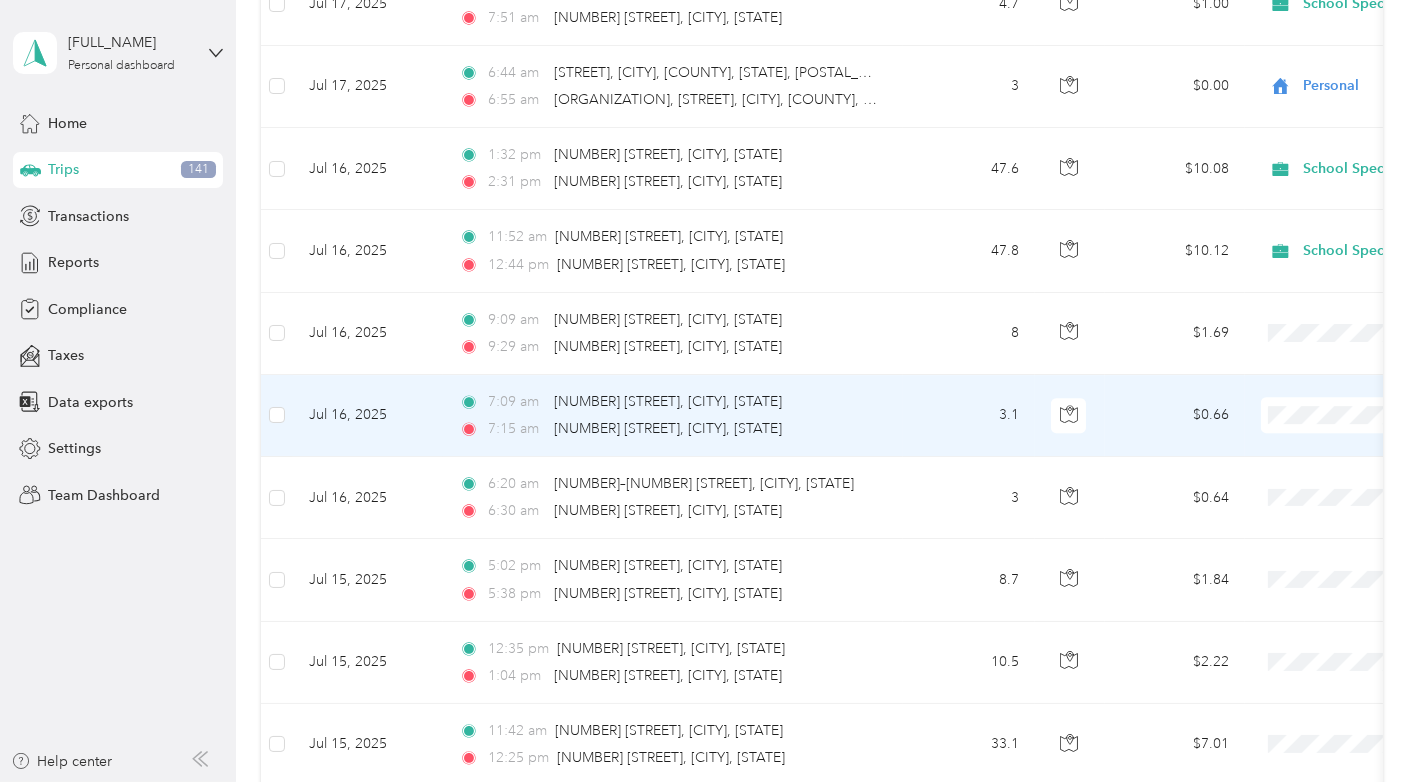click on "Personal" at bounding box center [1311, 438] 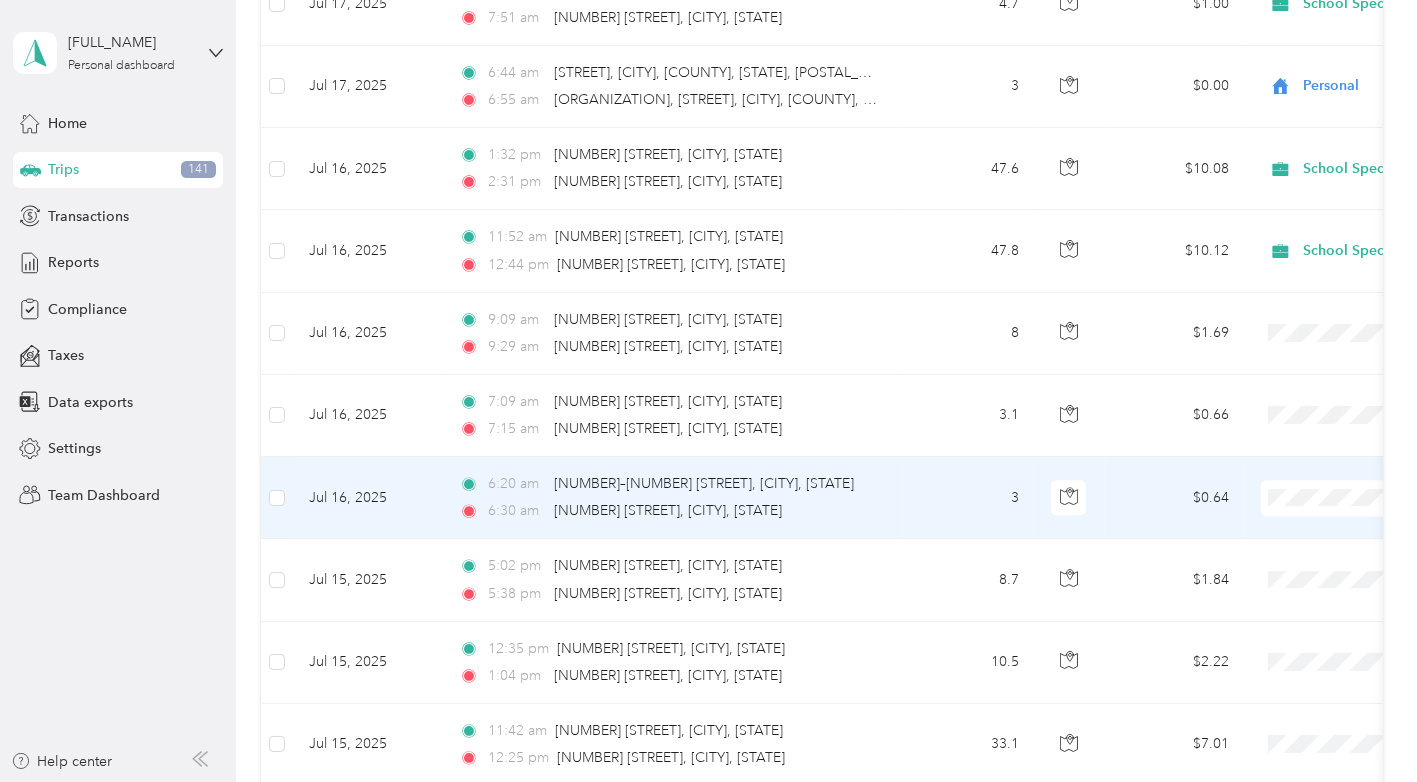 click on "Personal" at bounding box center [1311, 522] 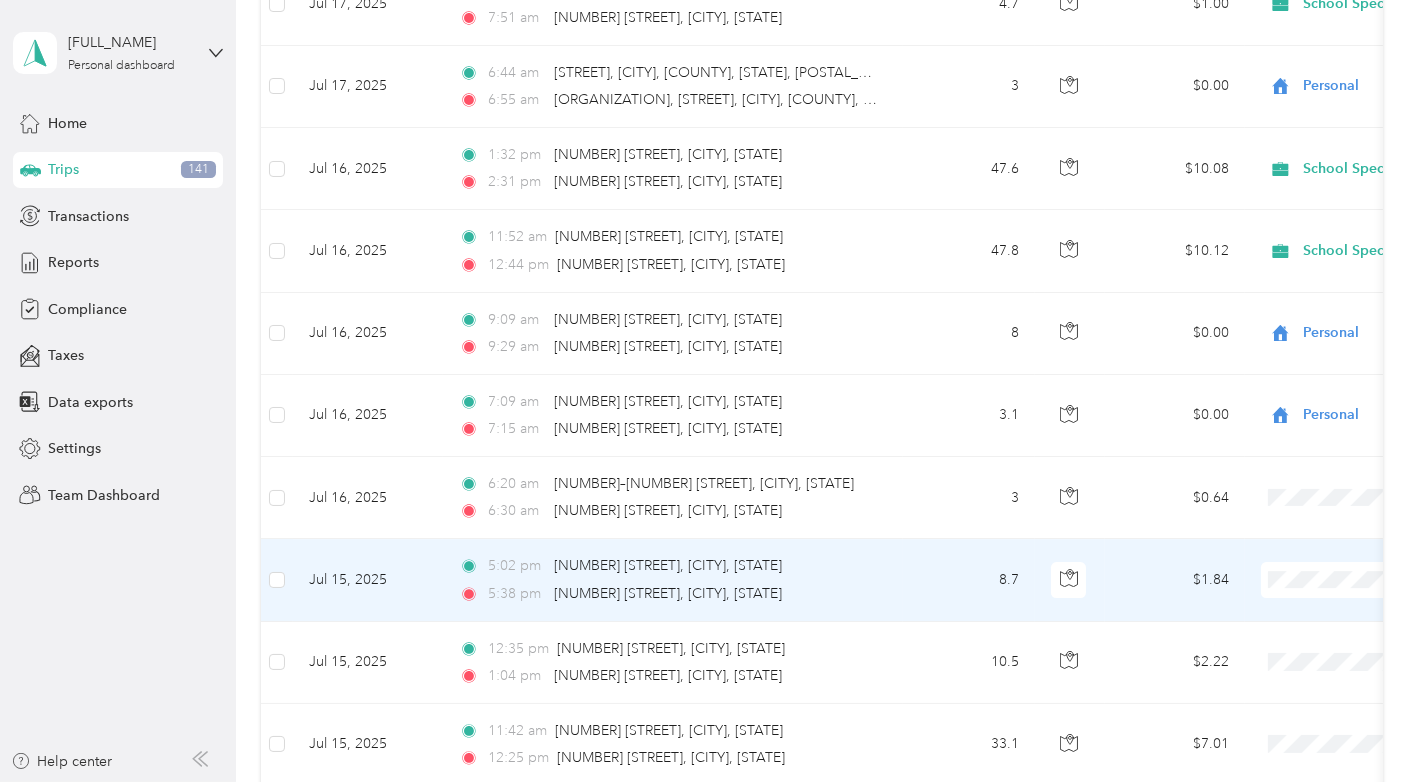 click on "Personal" at bounding box center (1311, 605) 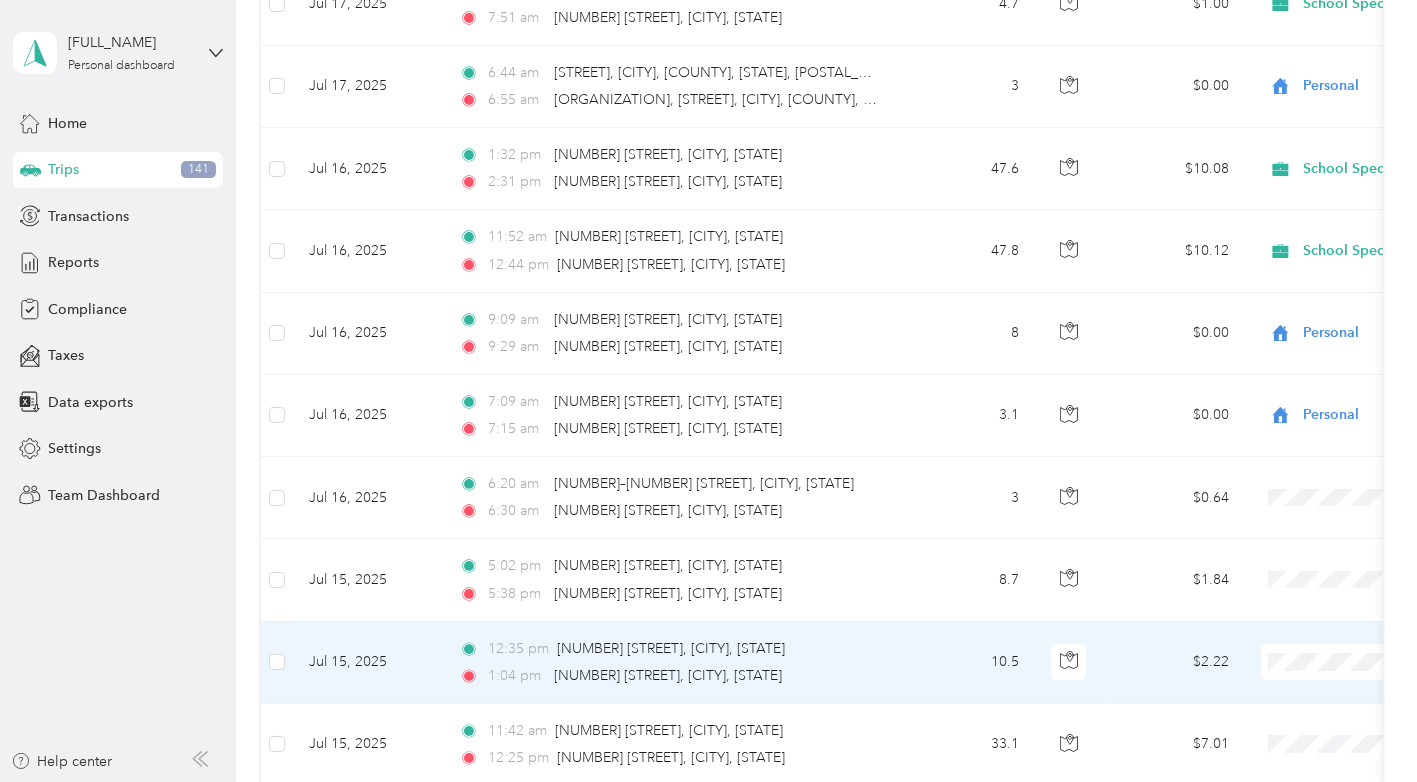 click on "School Specialty" at bounding box center [1311, 652] 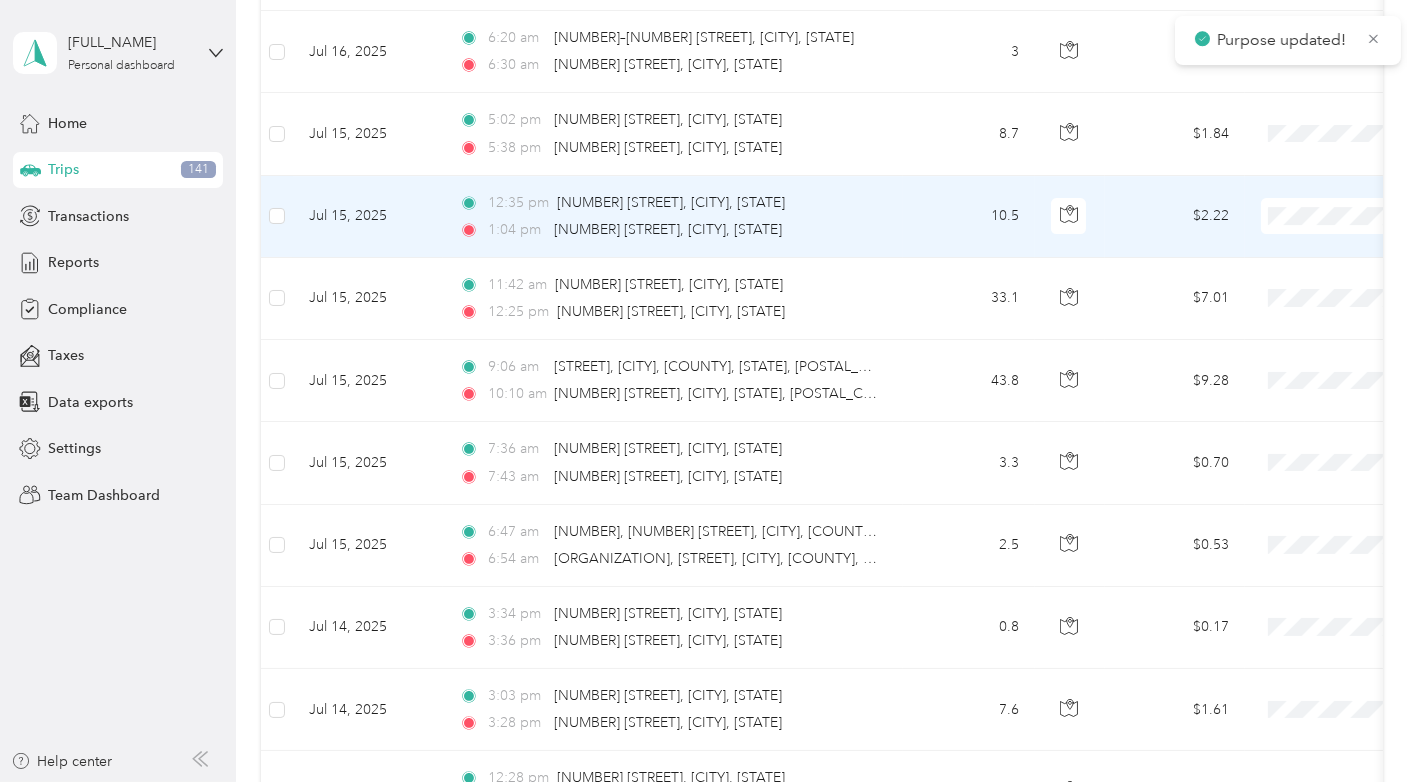 scroll, scrollTop: 8879, scrollLeft: 0, axis: vertical 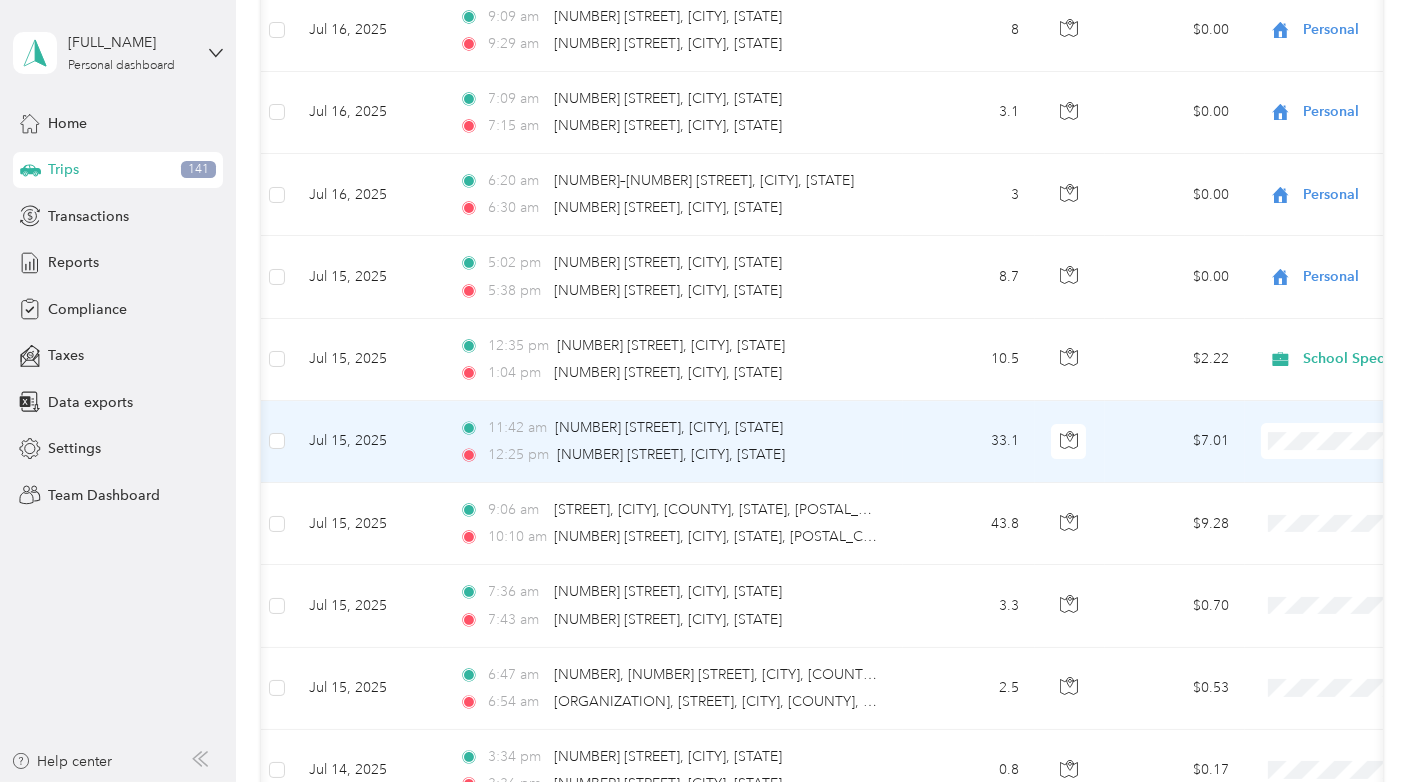 click on "School Specialty" at bounding box center (1311, 424) 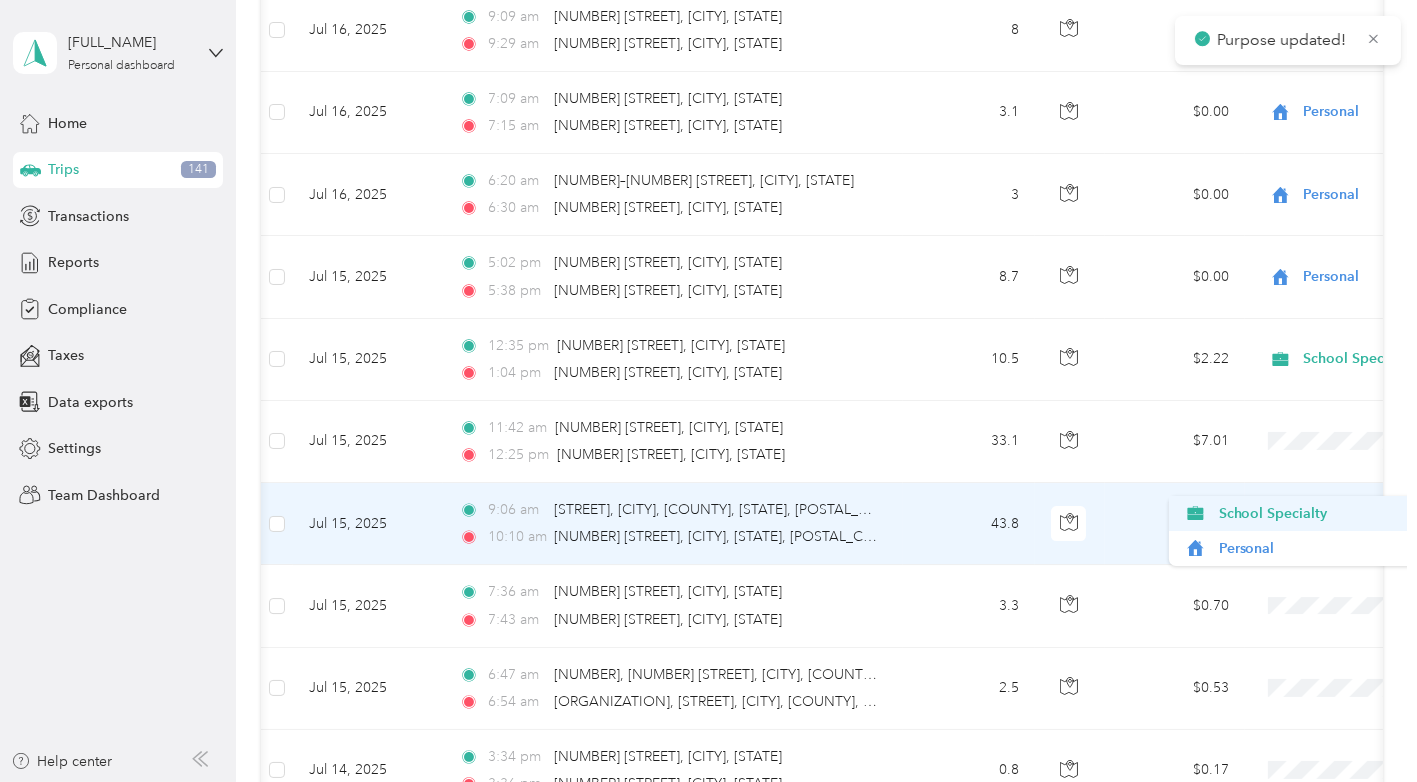 click on "School Specialty" at bounding box center (1311, 513) 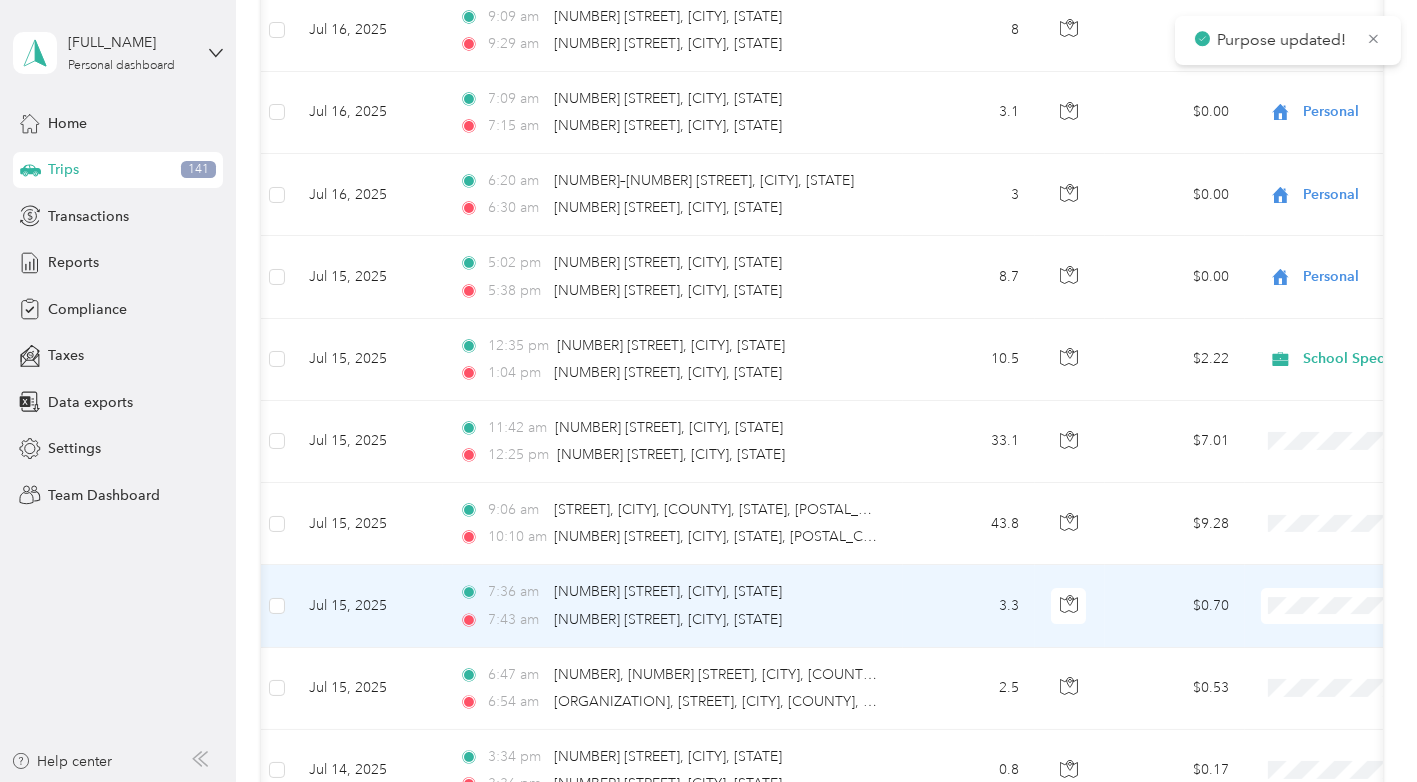 click on "School Specialty" at bounding box center [1293, 595] 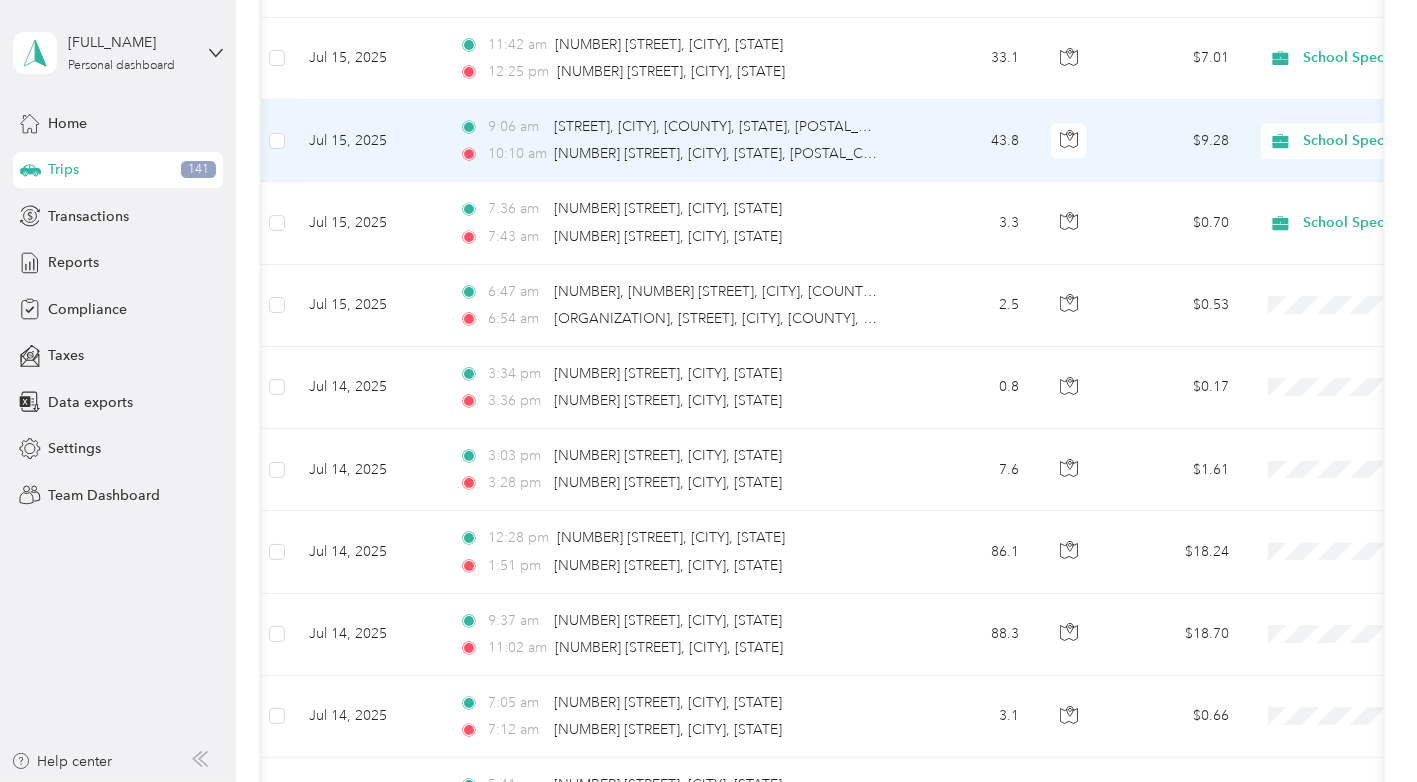 scroll, scrollTop: 9122, scrollLeft: 0, axis: vertical 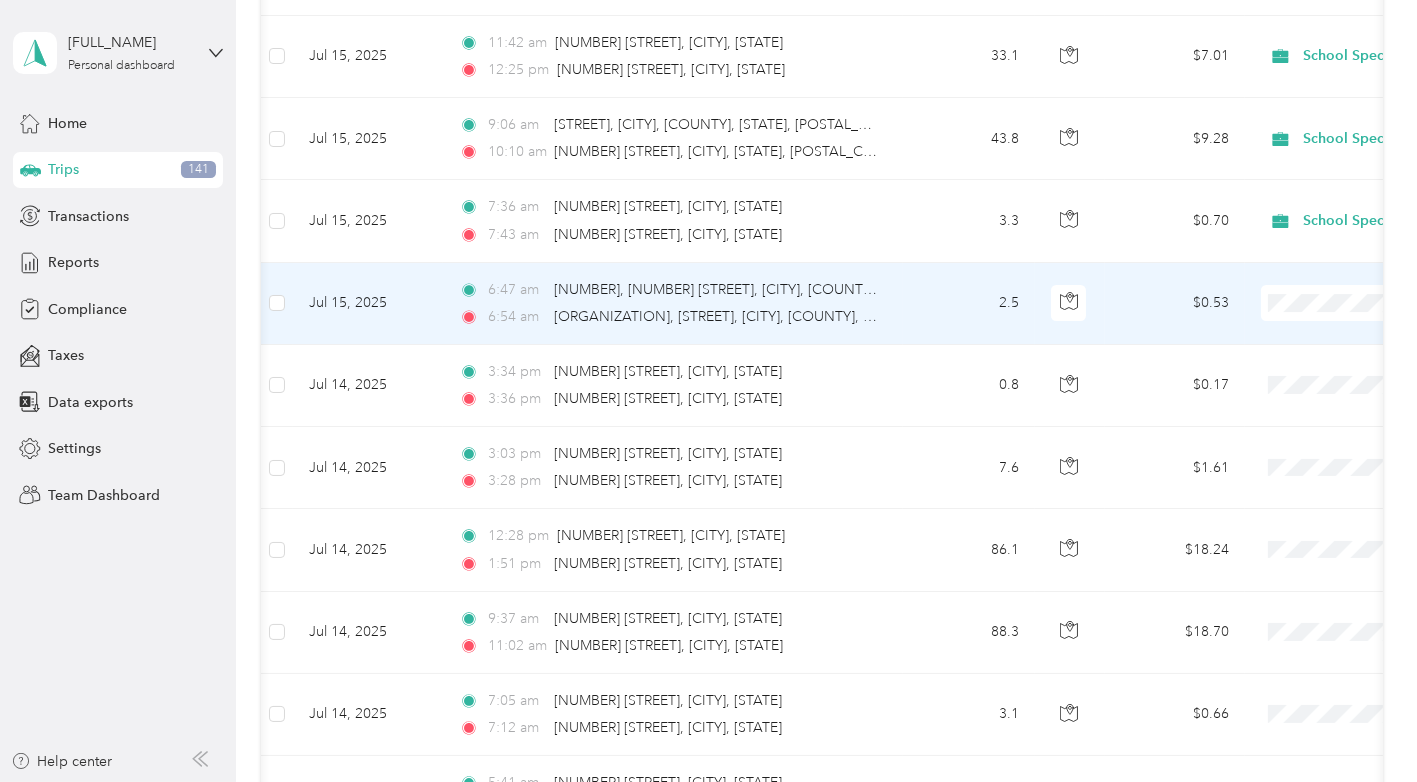 click on "School Specialty" at bounding box center [1311, 291] 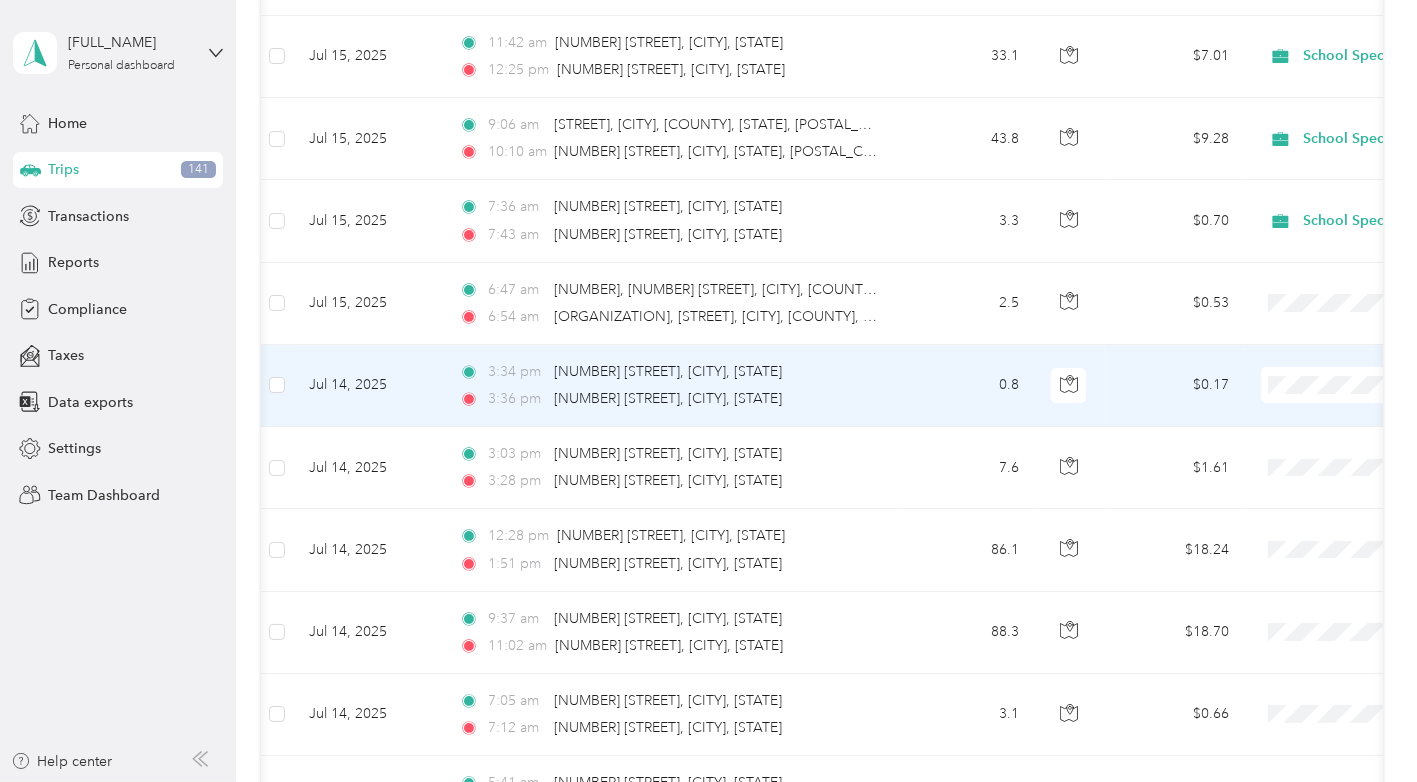 click on "School Specialty" at bounding box center [1311, 373] 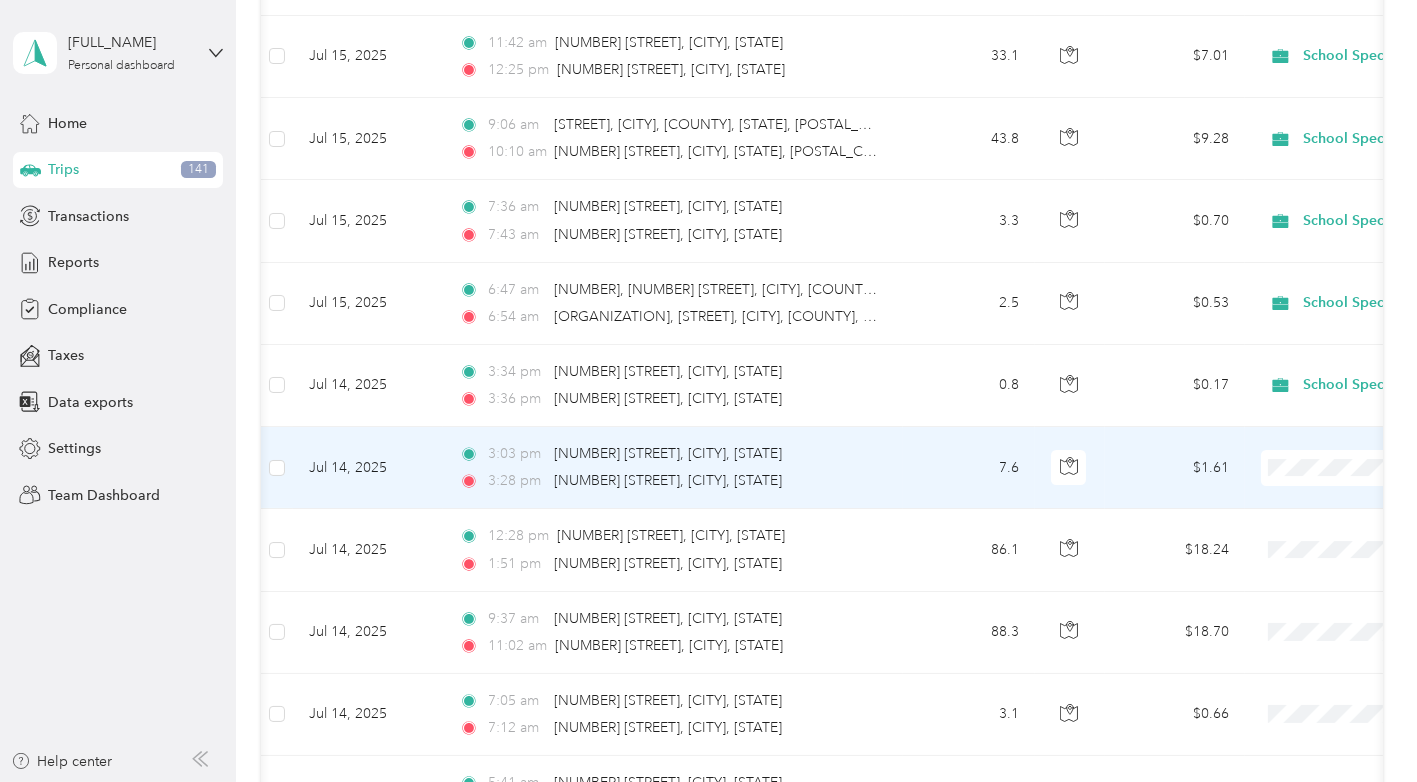 click on "Personal" at bounding box center (1293, 489) 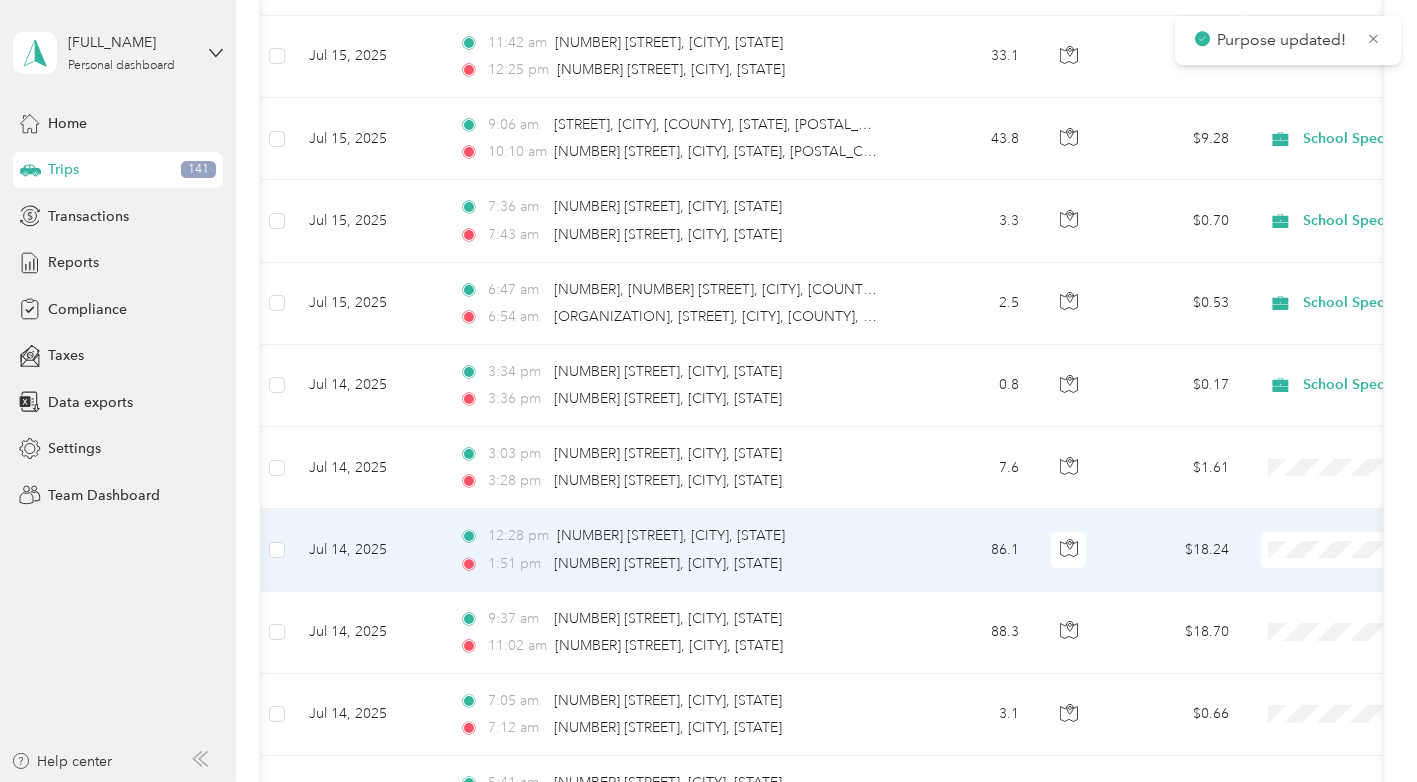 click on "School Specialty" at bounding box center [1293, 535] 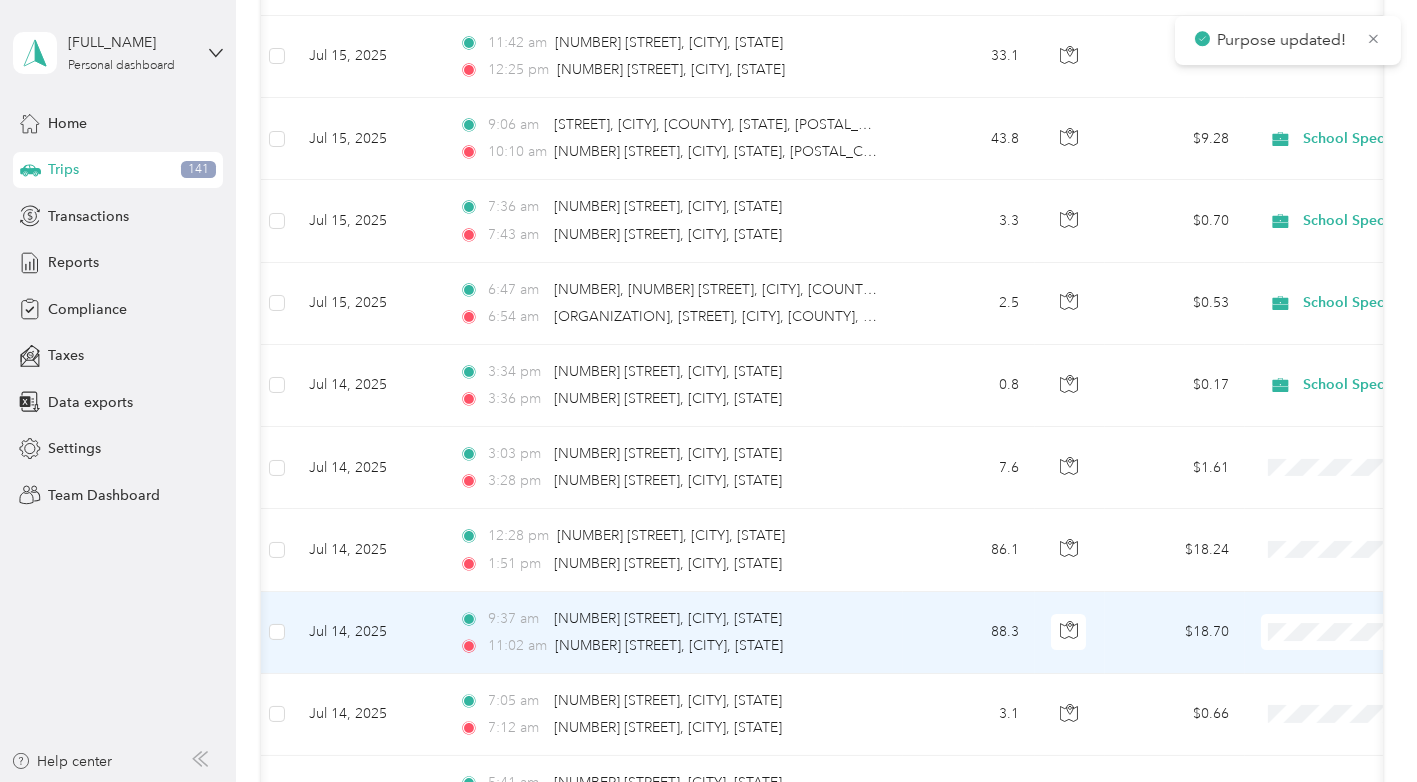 click on "School Specialty" at bounding box center [1311, 618] 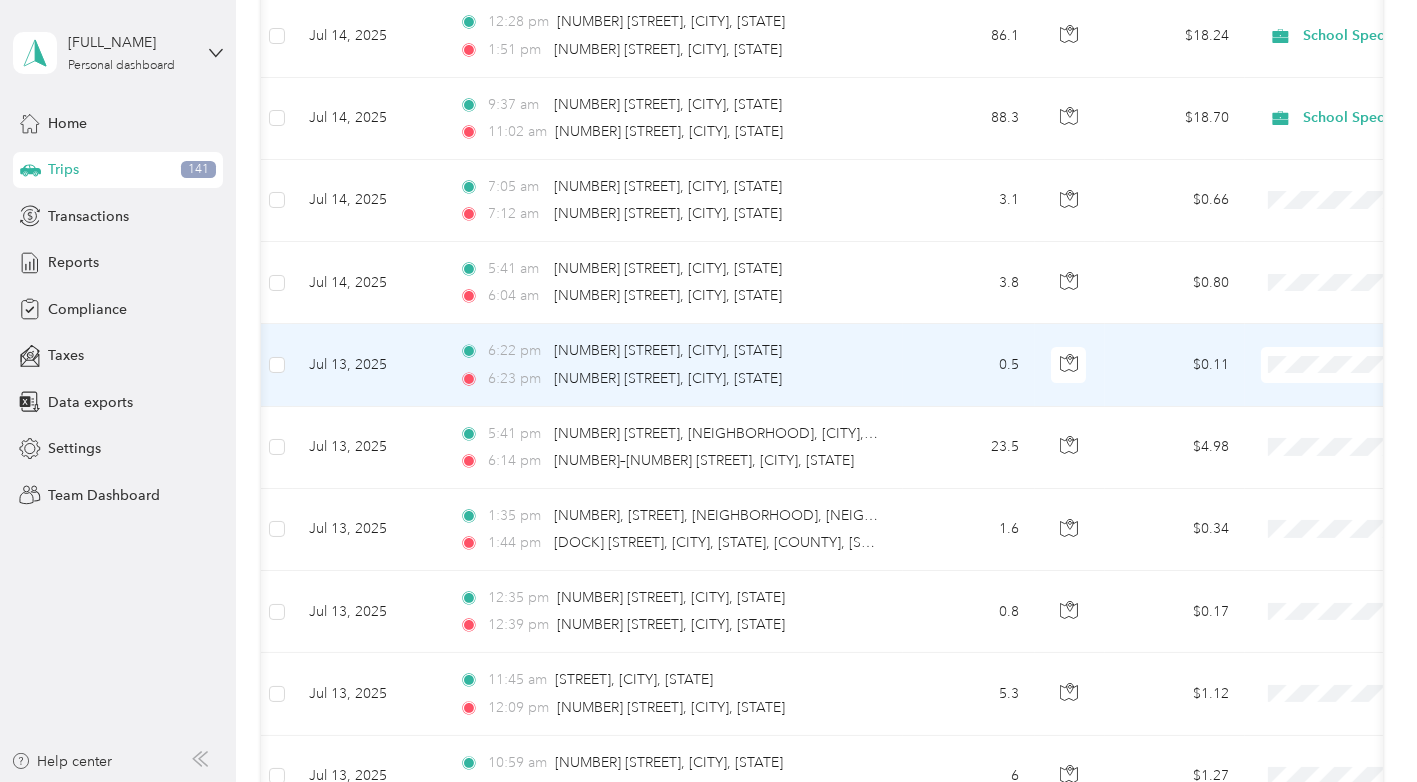 scroll, scrollTop: 9637, scrollLeft: 0, axis: vertical 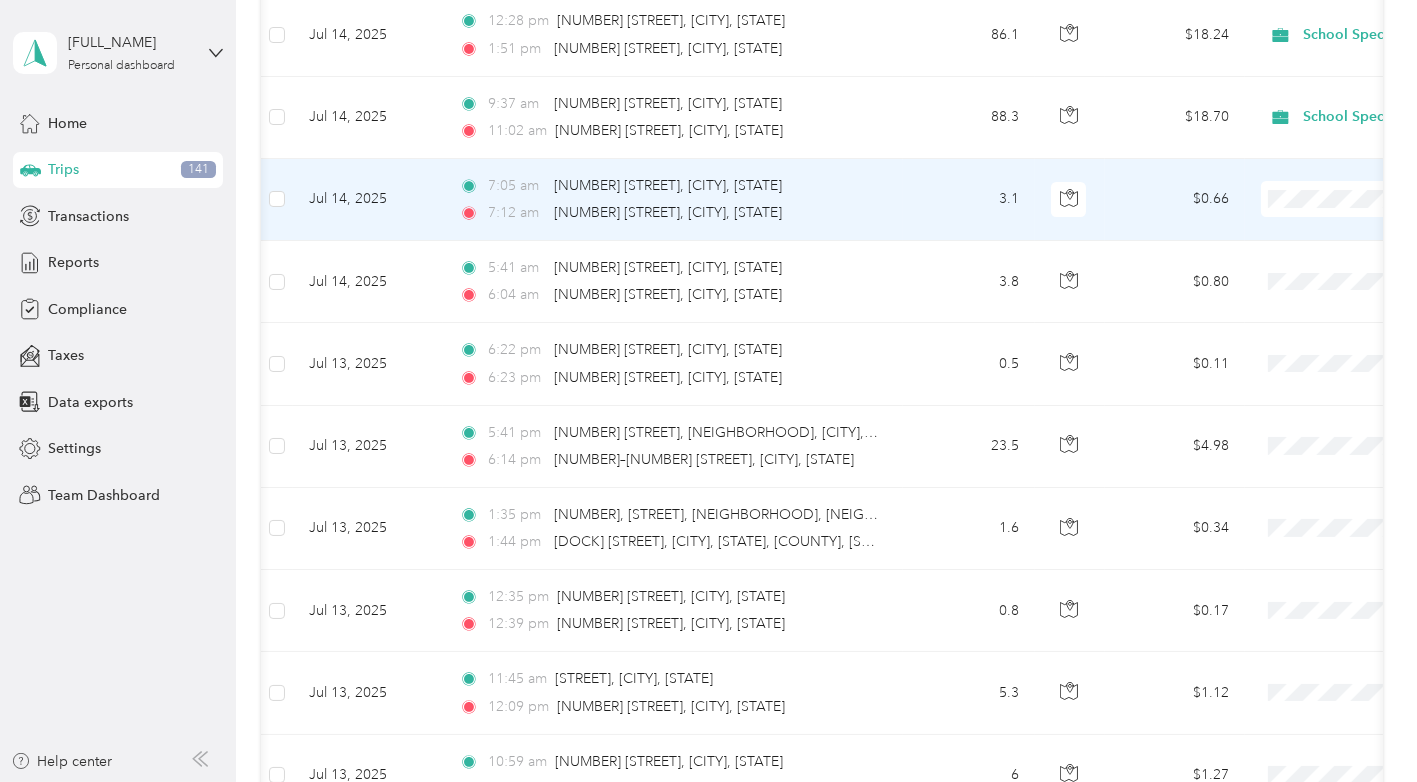 click on "Personal" at bounding box center [1311, 220] 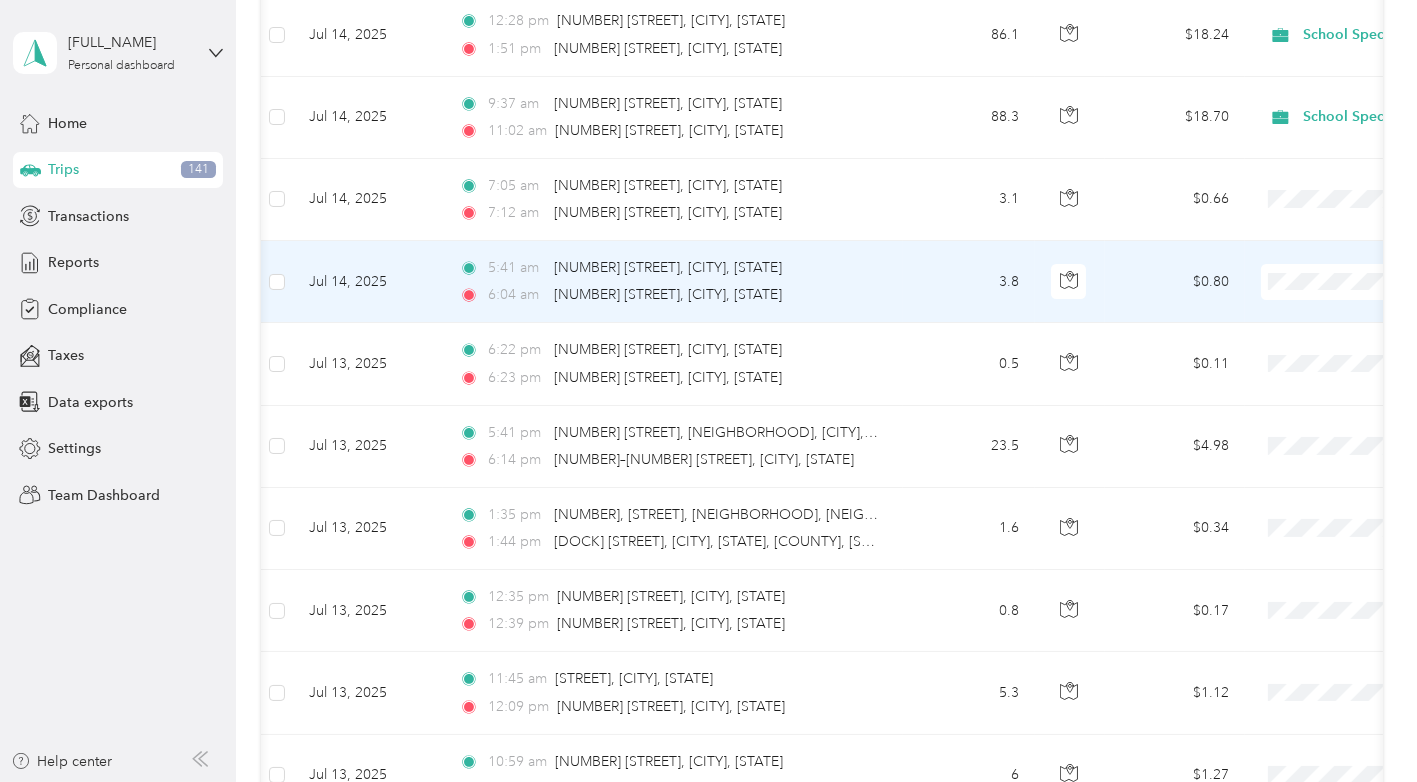 click on "School Specialty" at bounding box center [1311, 267] 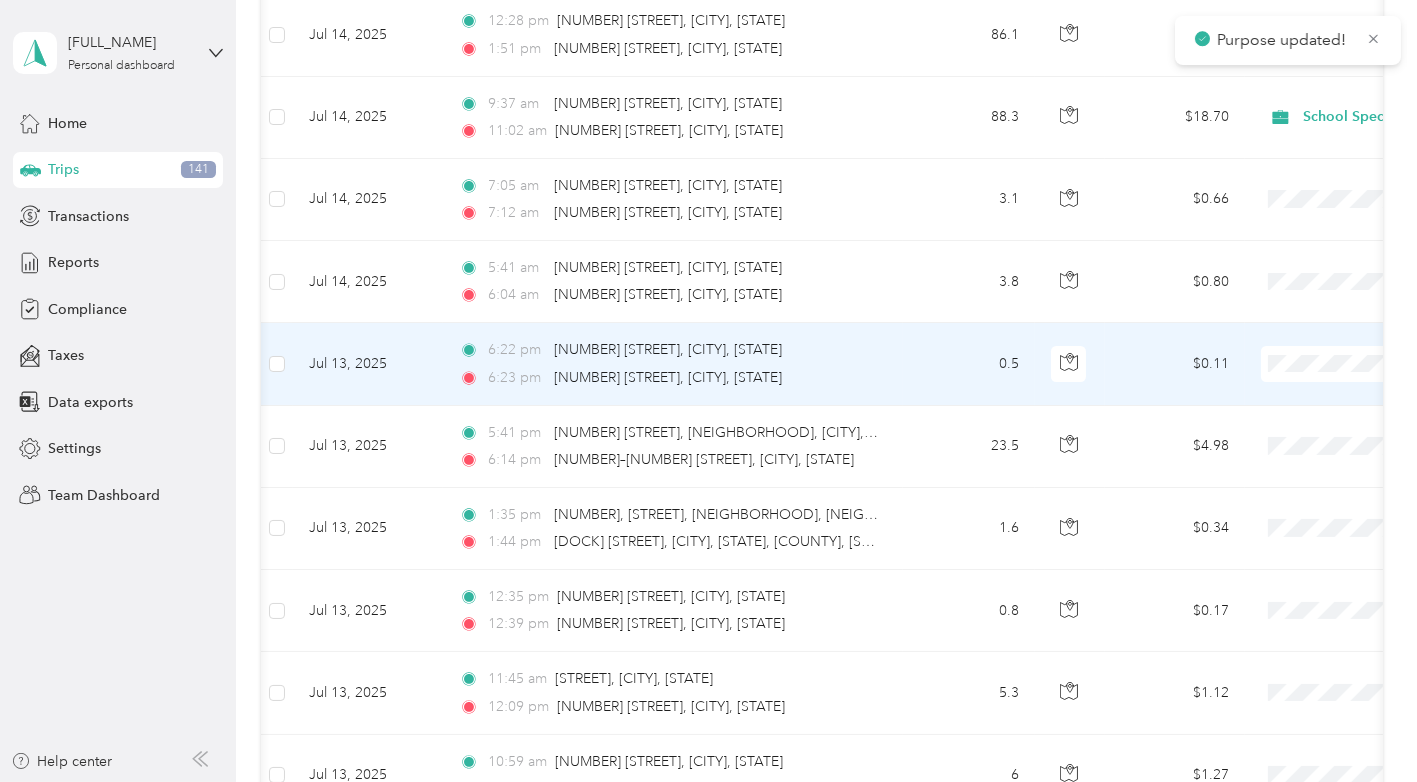 click on "Personal" at bounding box center [1311, 384] 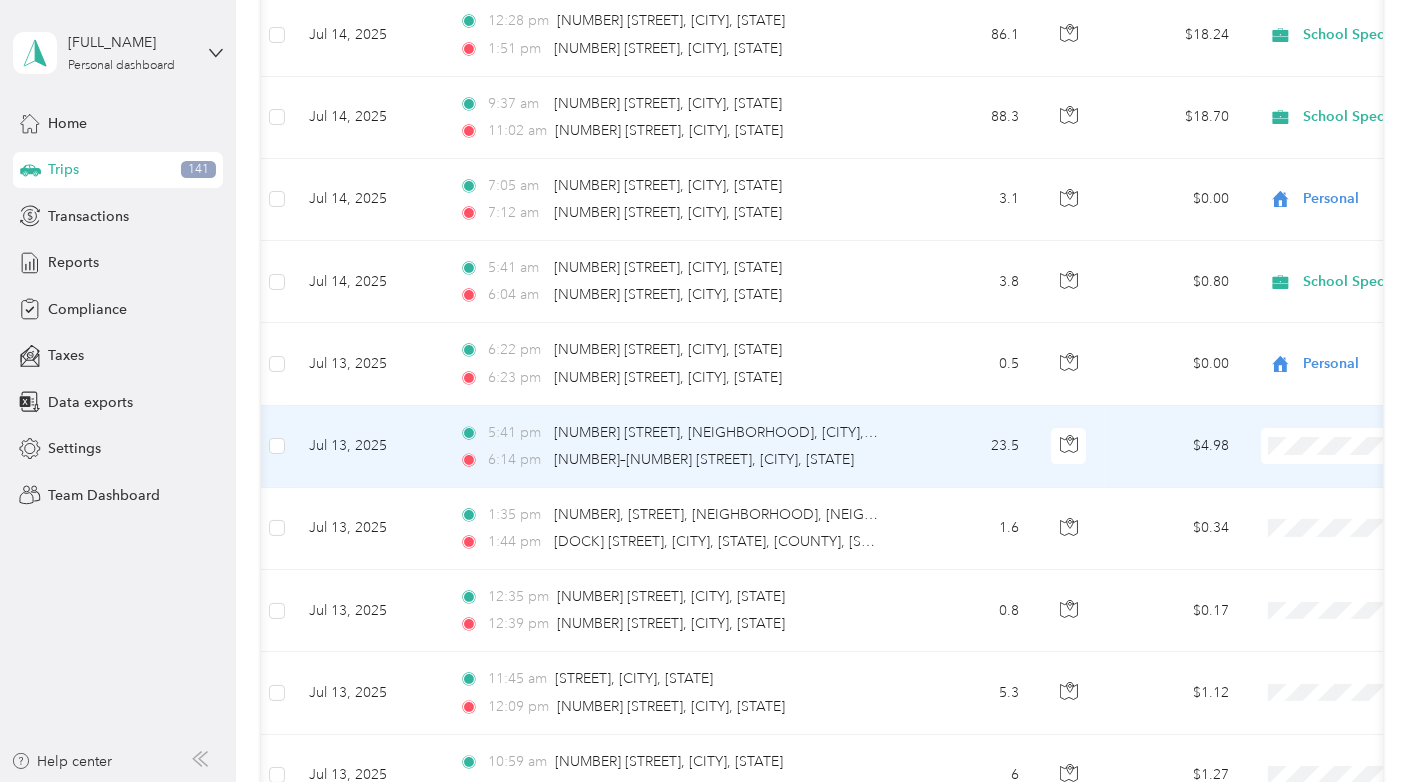 click on "Personal" at bounding box center (1311, 466) 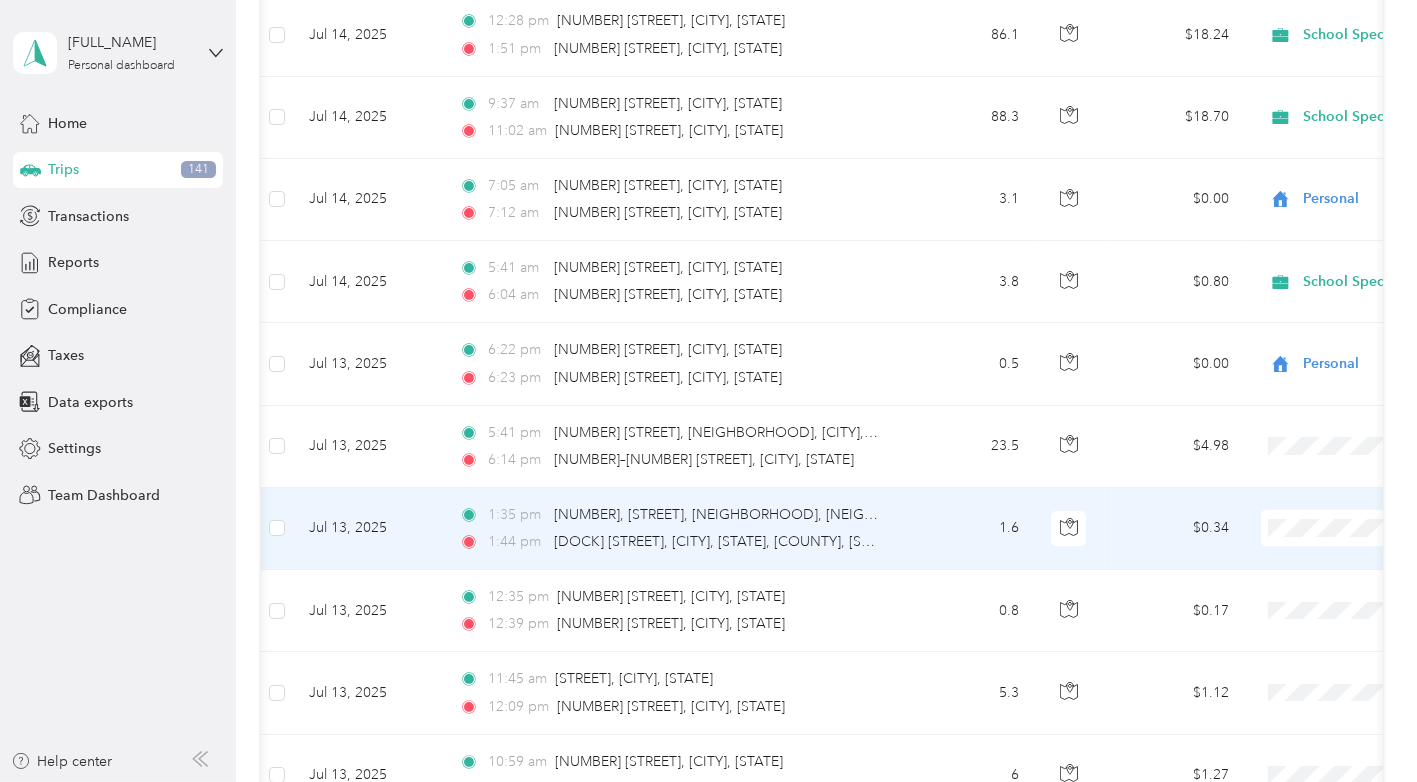 click on "Personal" at bounding box center (1293, 545) 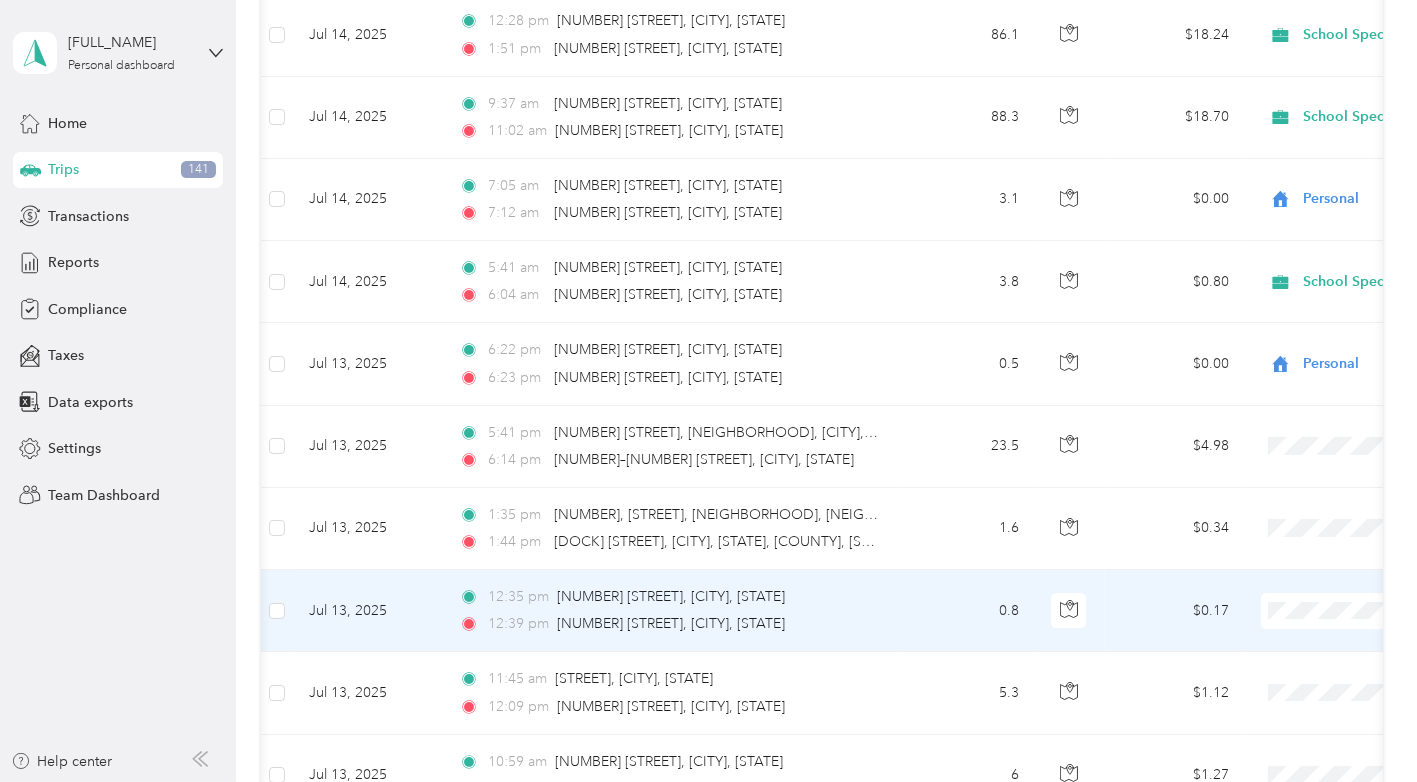 click on "Personal" at bounding box center [1311, 629] 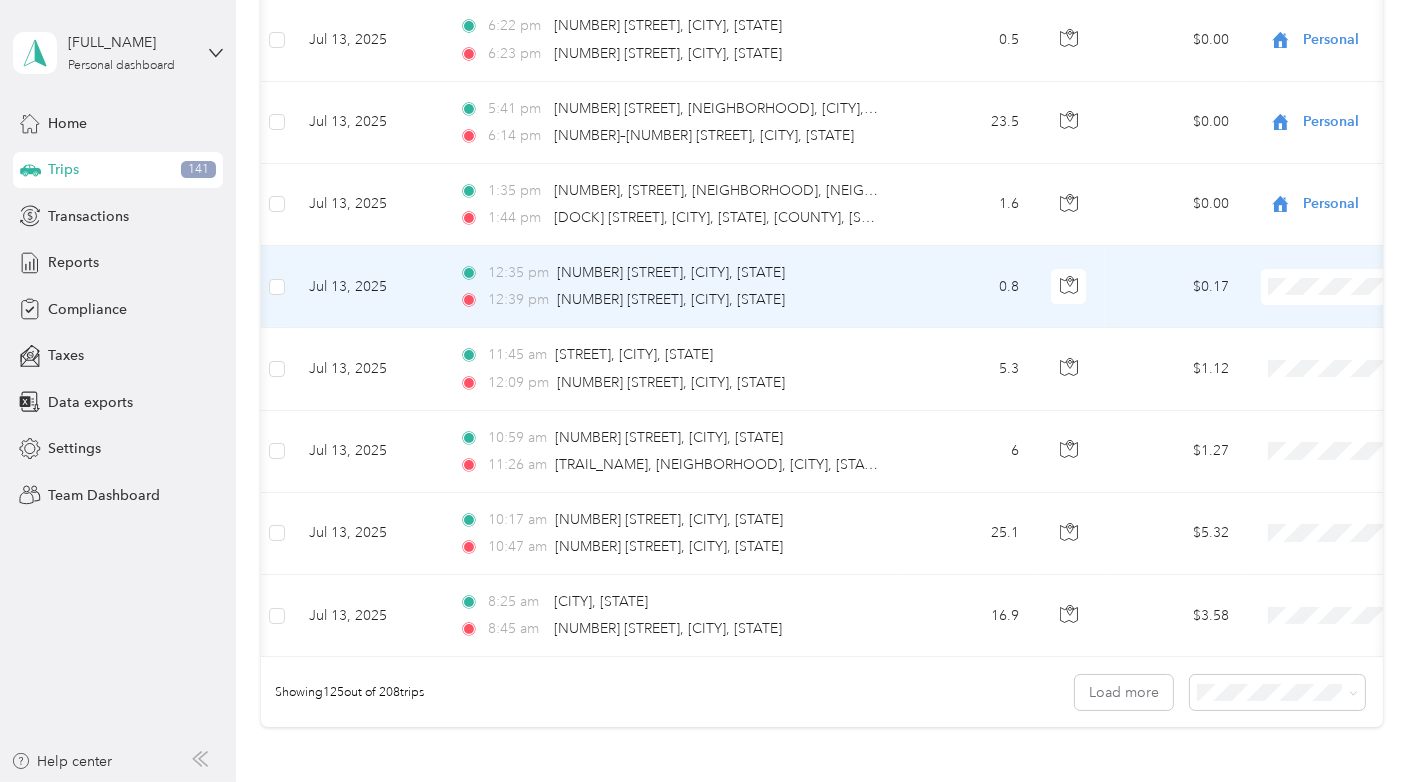 scroll, scrollTop: 9966, scrollLeft: 0, axis: vertical 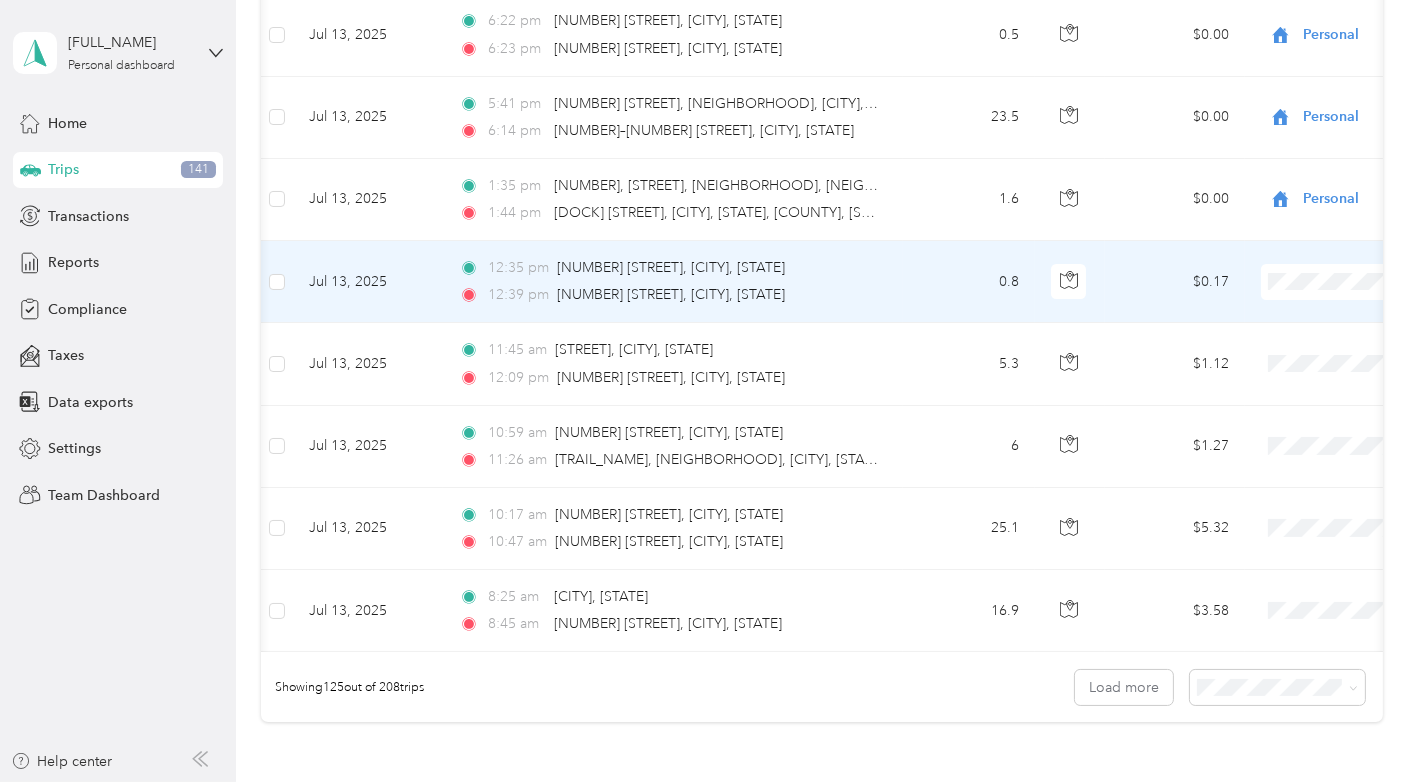 click on "Personal" at bounding box center (1311, 301) 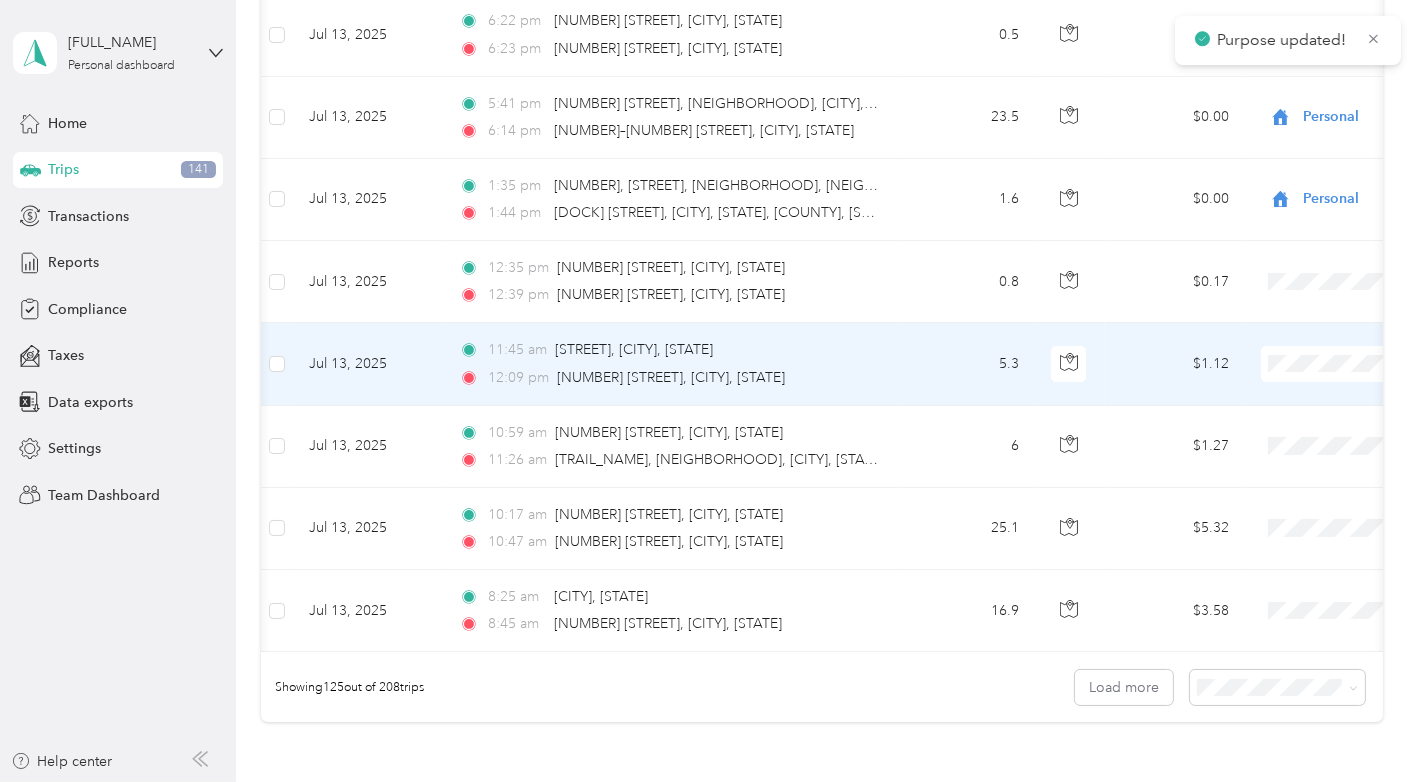 click on "Personal" at bounding box center [1311, 382] 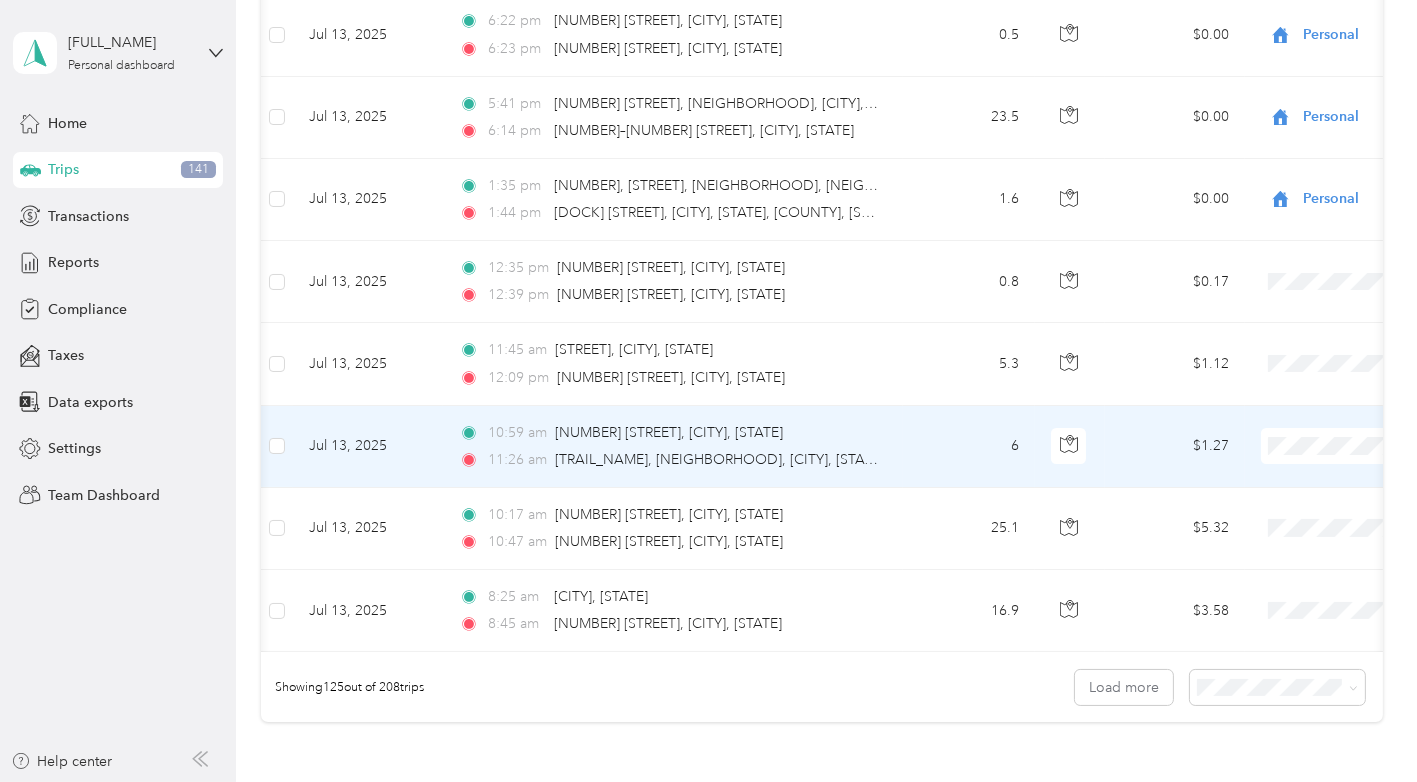 click on "Personal" at bounding box center (1311, 463) 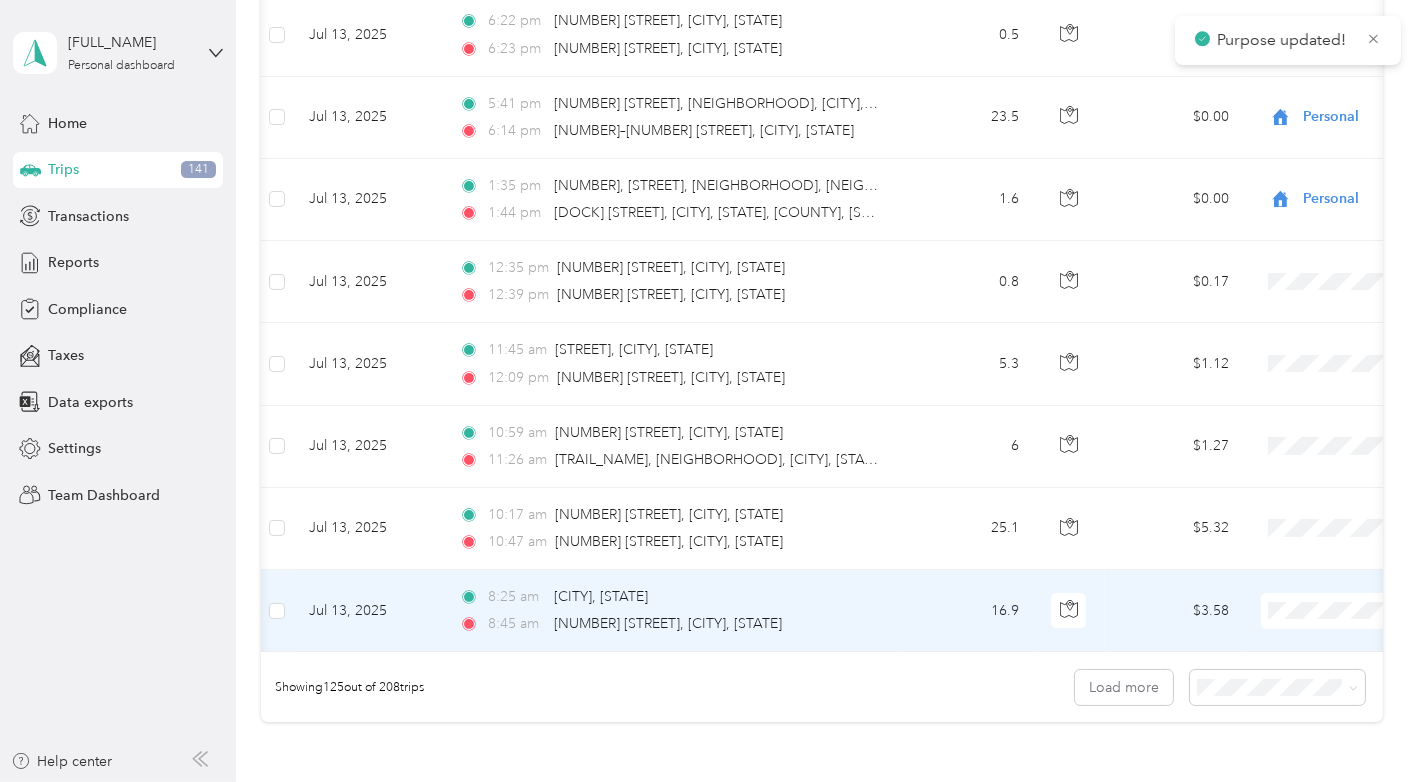 click at bounding box center [1385, 611] 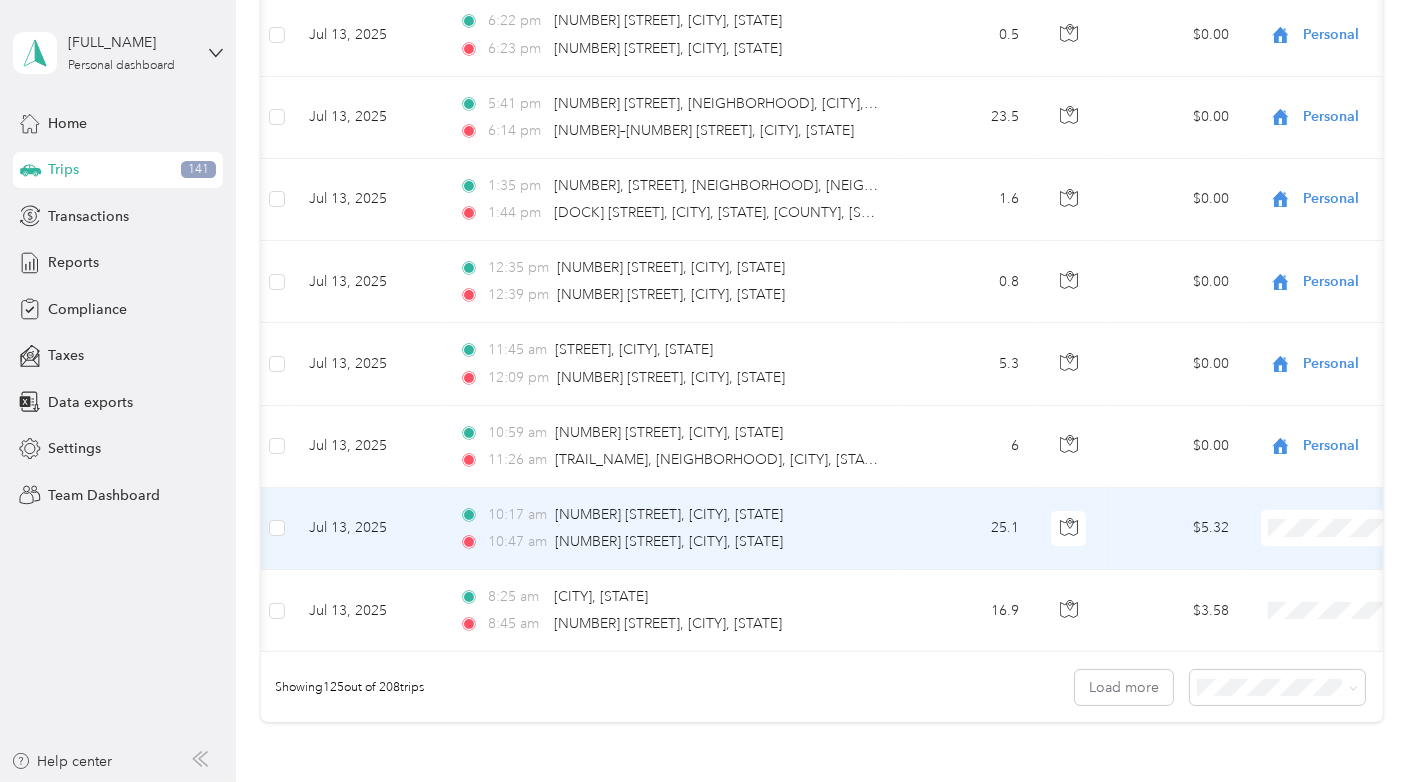 click on "Personal" at bounding box center [1293, 546] 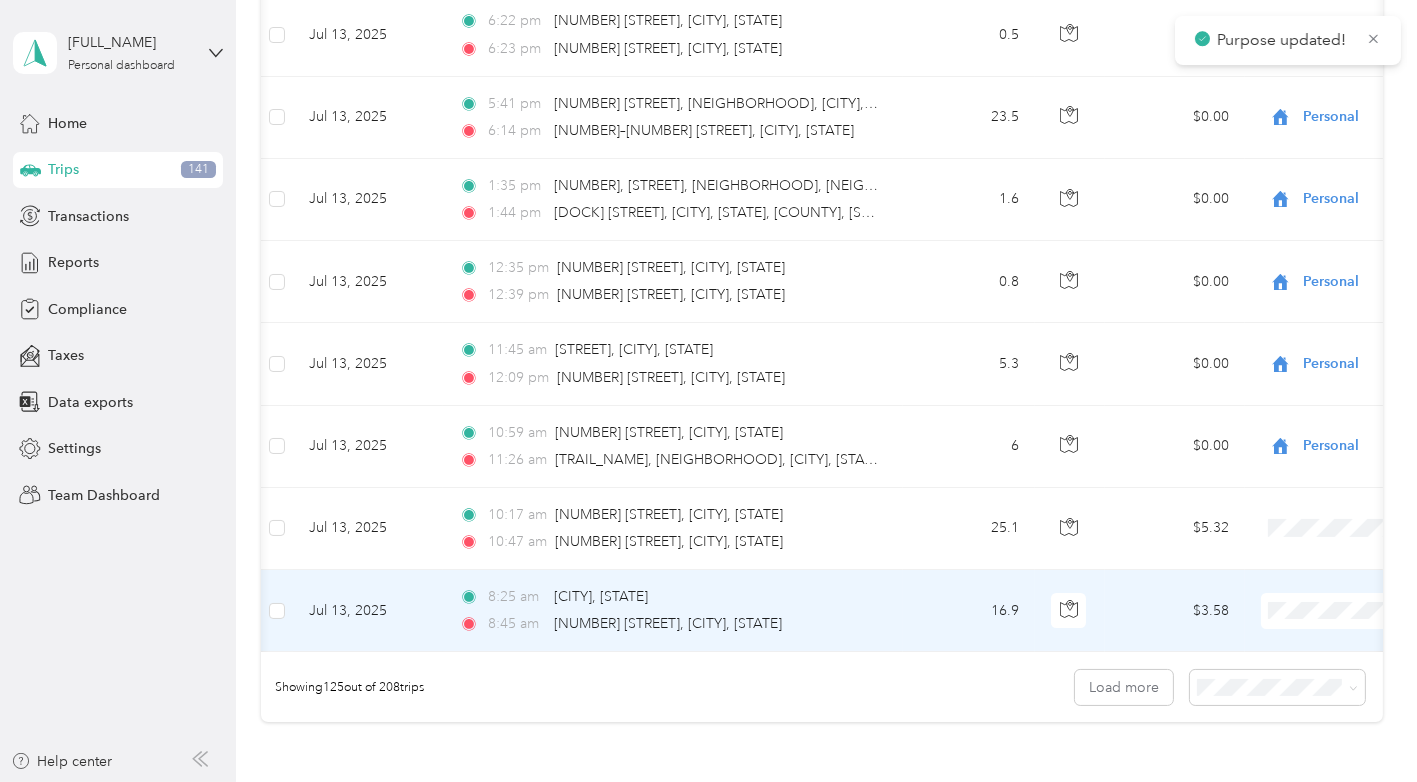 click on "Personal" at bounding box center (1311, 622) 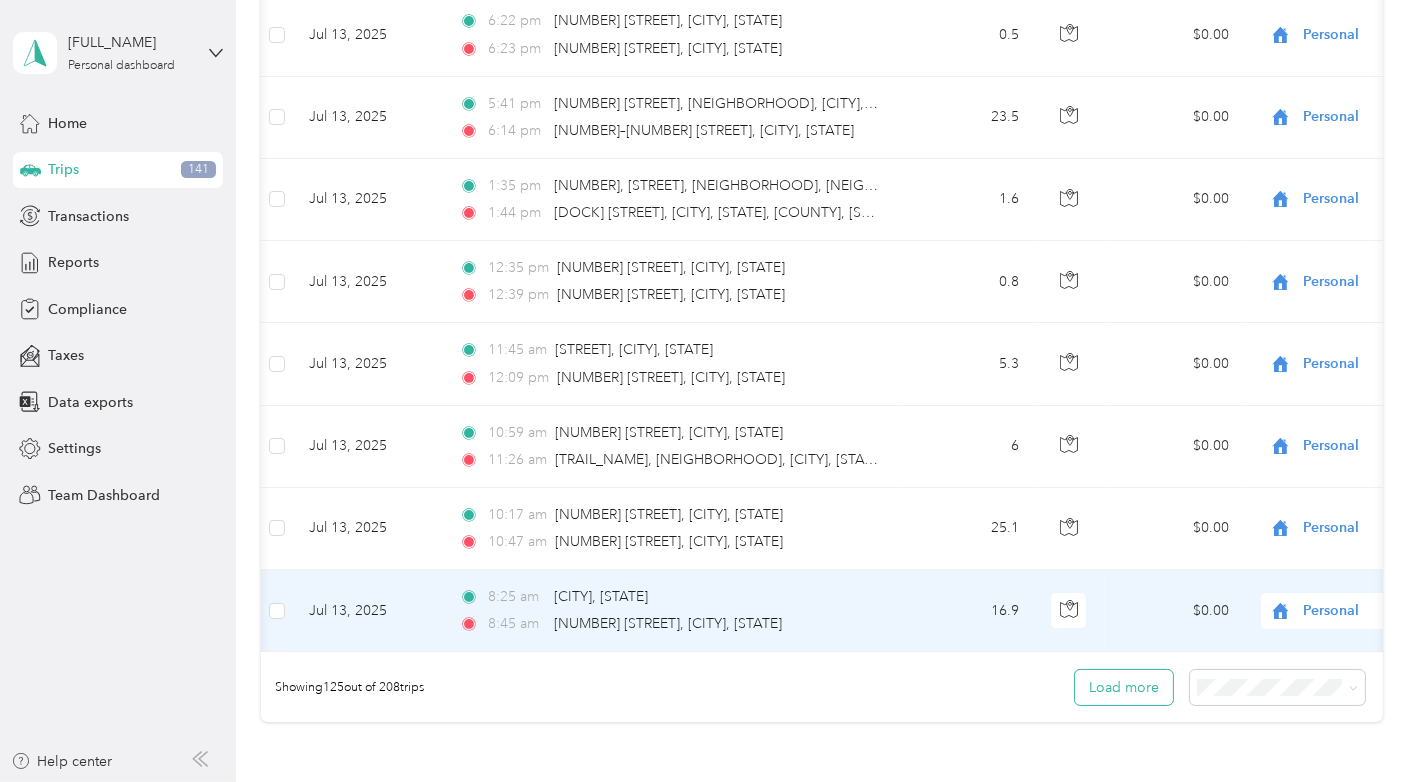 click on "Load more" at bounding box center [1124, 687] 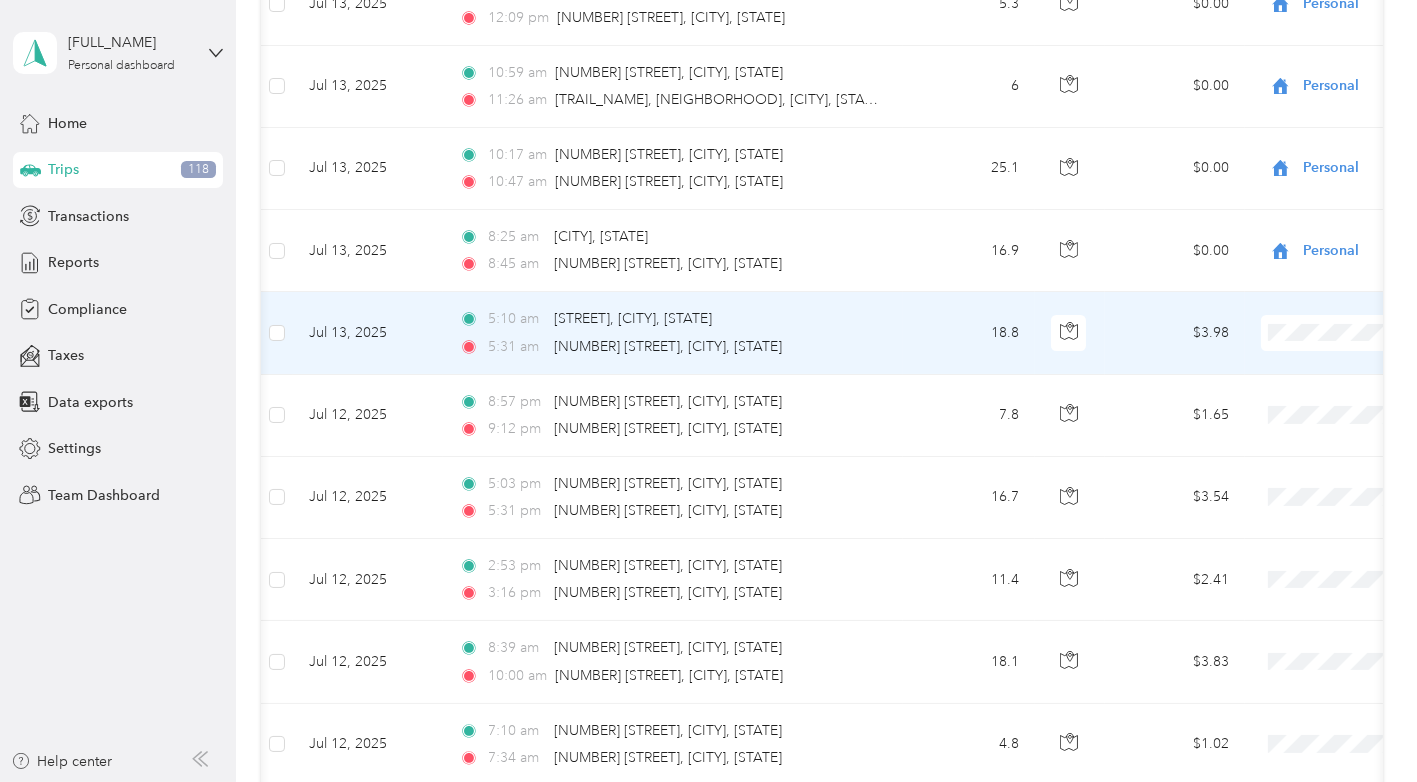 scroll, scrollTop: 10337, scrollLeft: 0, axis: vertical 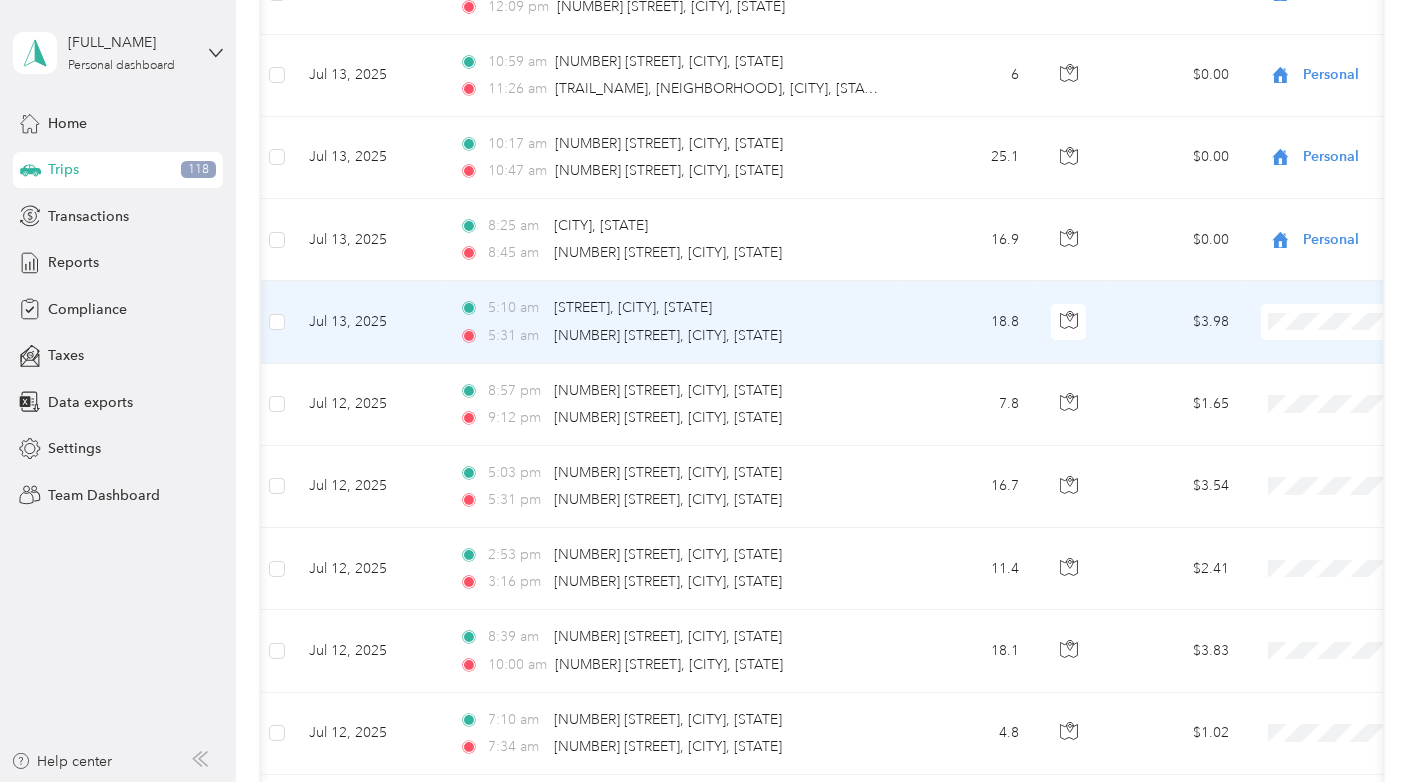 click on "Samuel T. Kuhlman Personal dashboard Home Trips 118 Transactions Reports Compliance Taxes Data exports Settings Team Dashboard Help center Trips New trip 1,976.8 mi Work 514.5 mi Personal 1,117.4 mi Unclassified $418.69 Value All purposes Filters Date Locations Mileage (mi) Map Mileage value Purpose Track Method Report Jul 31, 2025 7:25 pm Chicago-Kansas City Expressway E, Fenton, [STATE] 9:07 pm 18W156–18W178 Belair Ct, Darien, [STATE] 119.2 $25.25 School Specialty GPS Jul 1 - 31, 2025 Jul 31, 2025 8:45 am 7417 S Cass Ave, Darien, [STATE] 8:48 am 18W172 Belair Ct, Darien, [STATE] 0.6 $0.13 School Specialty GPS Jul 1 - 31, 2025 Jul 31, 2025 8:01 am 1000–1098 W Goodman Ave, La Grange, [STATE] 8:18 am 18W172 Belair Ct, Darien, [STATE] 7.4 $1.57 School Specialty GPS Jul 1 - 31, 2025 Jul 31, 2025 7:38 am Garden Market, Western Springs, [STATE] 7:41 am 350 Blackstone Ave, La Grange, [STATE] 0.8 $0.17 School Specialty GPS Jul 1 - 31, 2025 Jul 31, 2025 6:54 am 18W172 Belair Ct, Darien, [STATE] 7:11 am 8.4 $1.78 GPS 1.1" at bounding box center [703, 391] 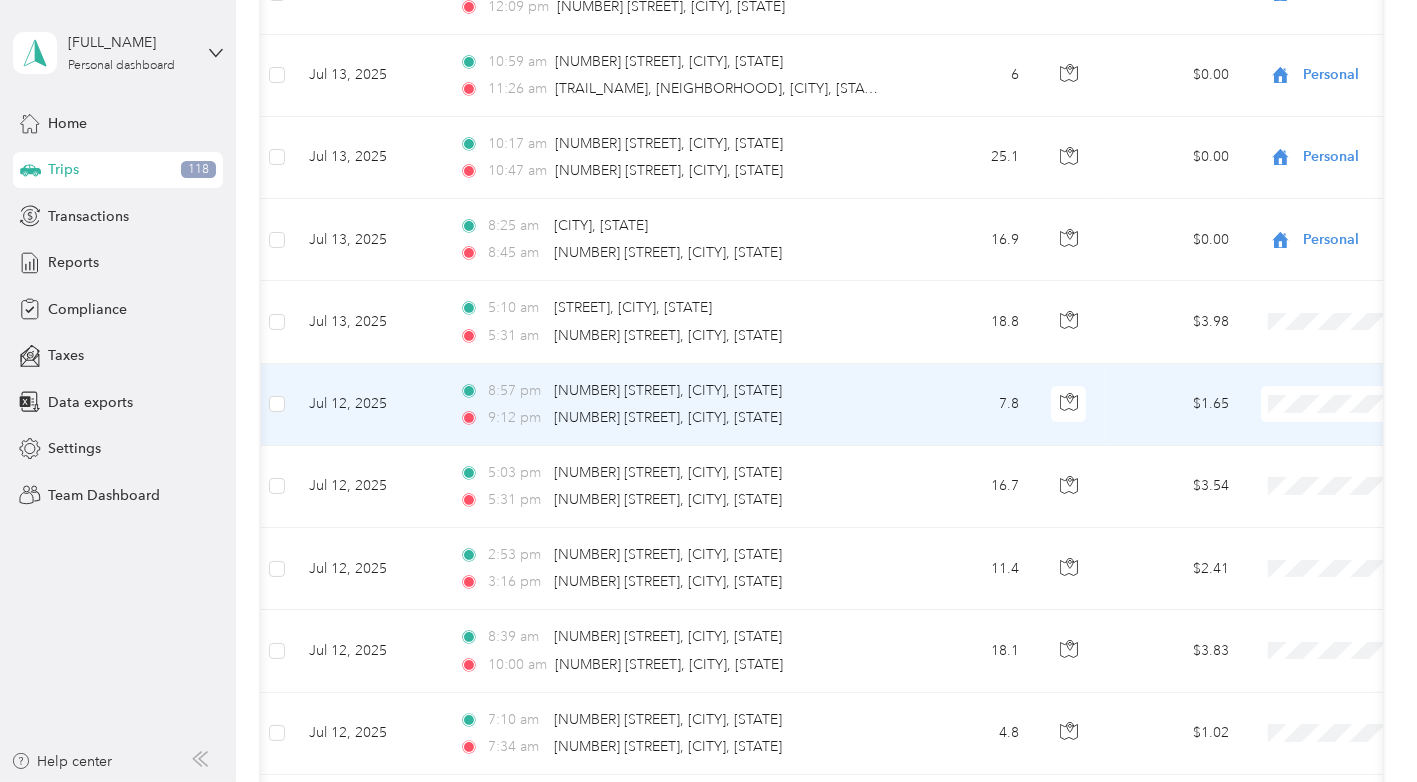 click on "Personal" at bounding box center (1311, 420) 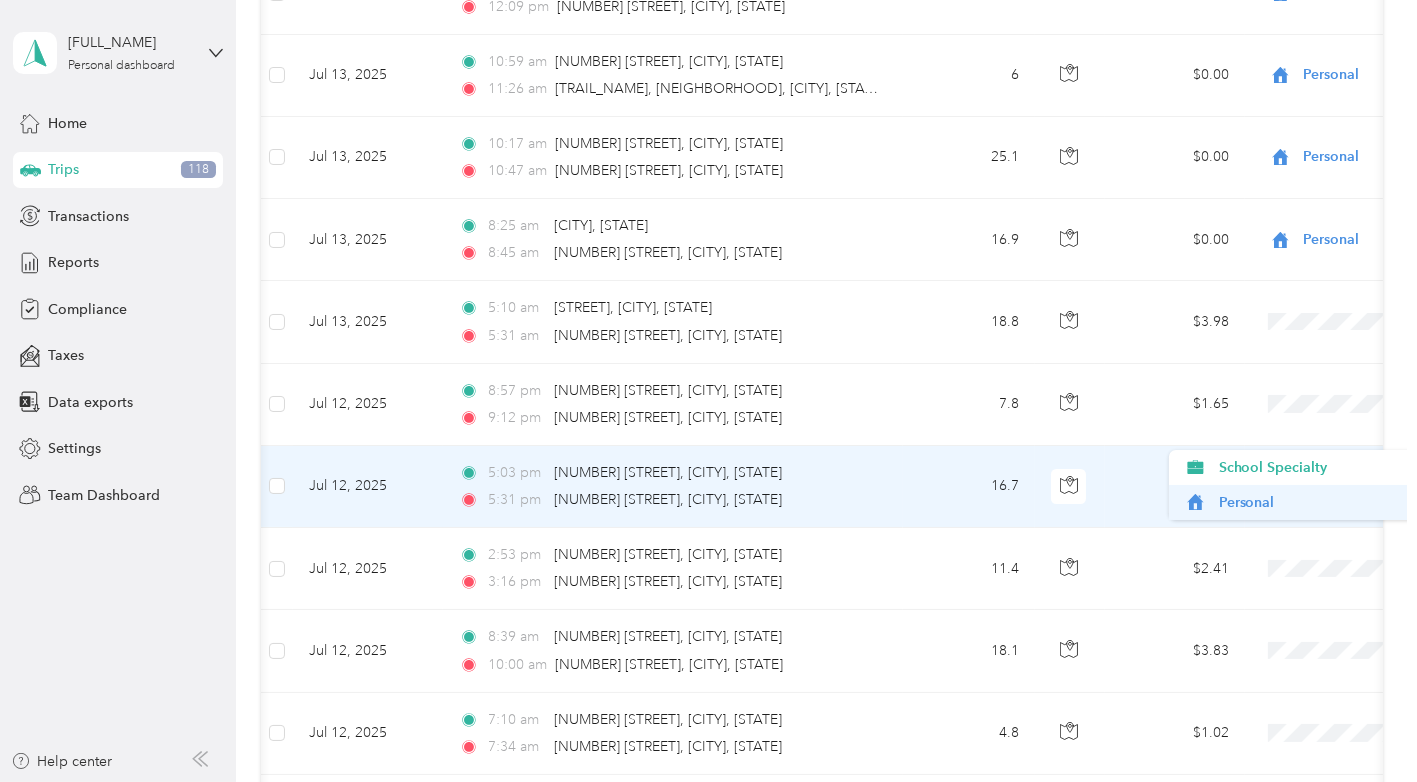 click on "Personal" at bounding box center [1311, 502] 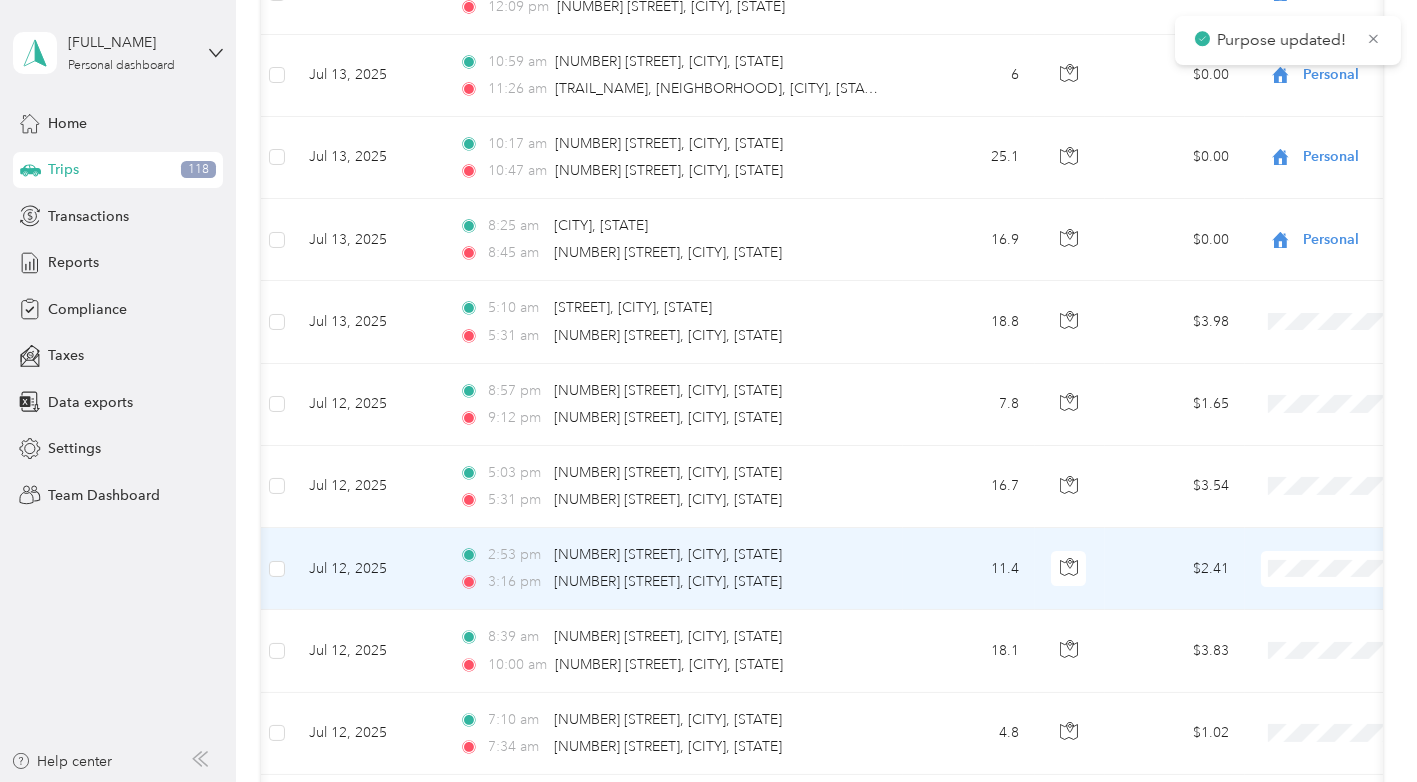 click on "Purpose updated! [FIRST] [LAST] Personal dashboard Home Trips [NUMBER] mi Work [NUMBER] mi Personal [NUMBER] mi Unclassified $[NUMBER] Value All purposes Filters Date Locations Mileage (mi) Map Mileage value Purpose Track Method Report Jul 31, 2025 7:25 pm [HIGHWAY], [CITY], [STATE] 9:07 pm [NUMBER]–[NUMBER] [STREET], [CITY], [STATE] [NUMBER] $[NUMBER] School Specialty GPS Jul 1 - 31, 2025 Jul 31, 2025 8:45 am [NUMBER] [STREET], [CITY], [STATE] 8:48 am [NUMBER] [STREET], [CITY], [STATE] [NUMBER] $[NUMBER] School Specialty GPS Jul 1 - 31, 2025 Jul 31, 2025 8:01 am [NUMBER]–[NUMBER] [STREET], [CITY], [STATE] 8:18 am [NUMBER] [STREET], [CITY], [STATE] [NUMBER] $[NUMBER] School Specialty GPS Jul 1 - 31, 2025 Jul 31, 2025 7:38 am [MARKET], [CITY], [STATE] 7:41 am [NUMBER] [STREET], [CITY], [STATE] [NUMBER] $[NUMBER] School Specialty GPS Jul 1 - 31, 2025 Jul 31, 2025 6:54 am [NUMBER] [STREET], [CITY], [STATE] 7:11 am [NUMBER]" at bounding box center [703, 391] 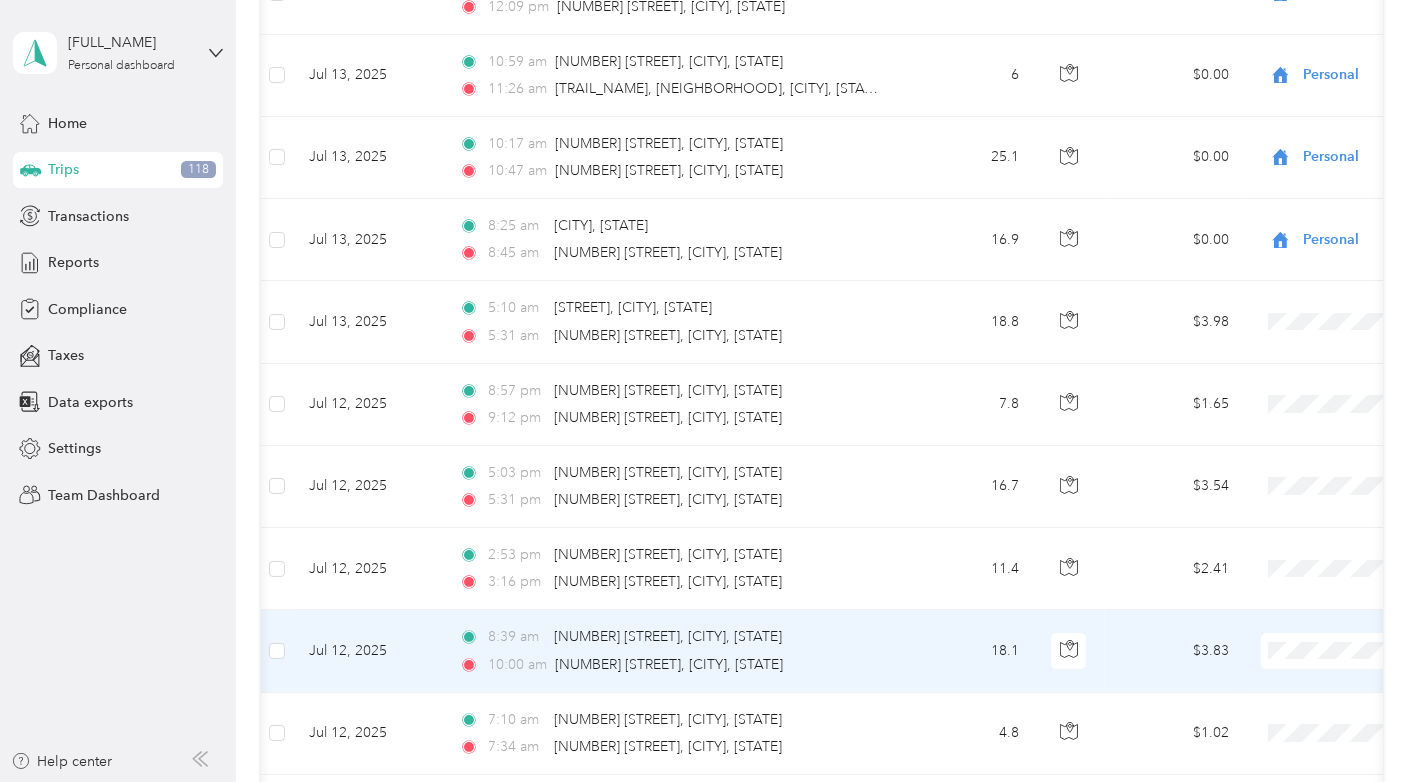 click on "Personal" at bounding box center [1311, 663] 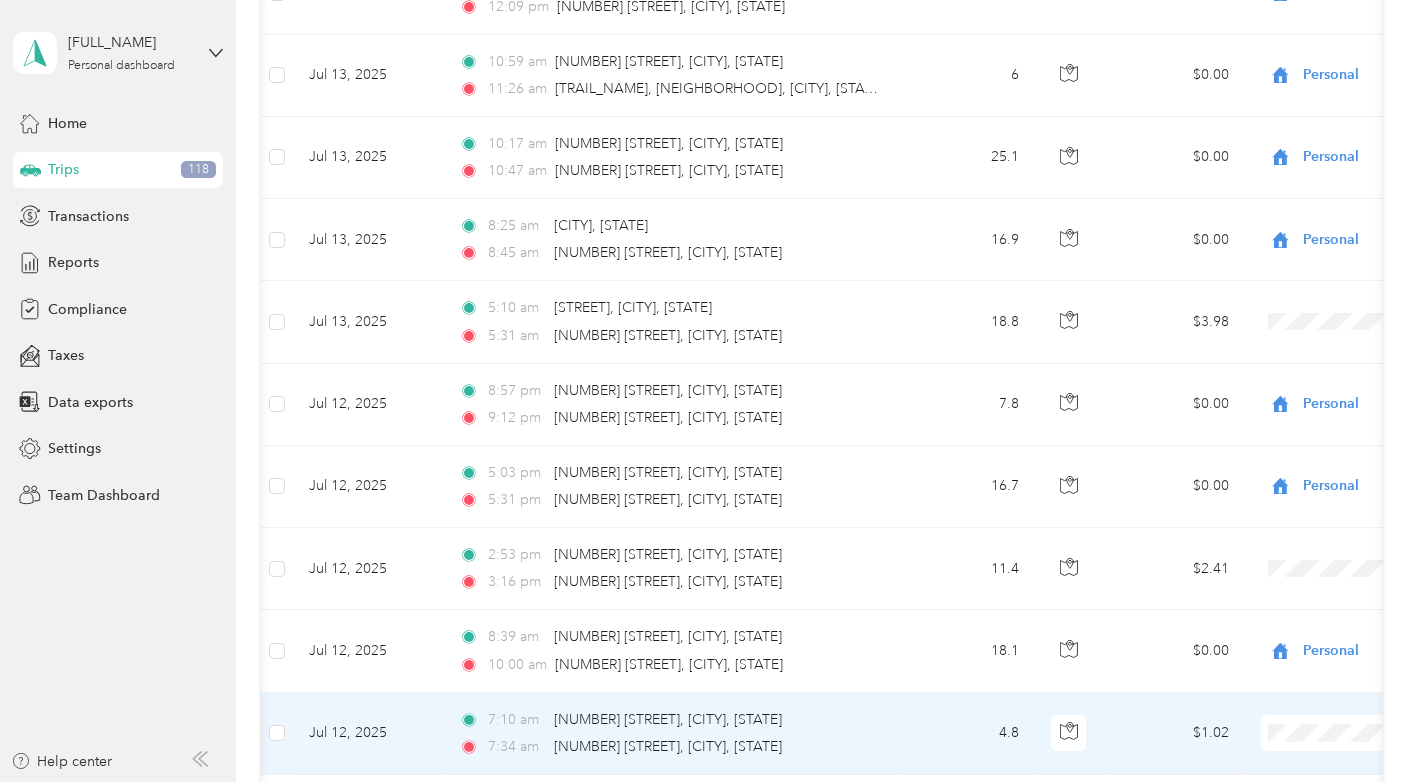 click on "Personal" at bounding box center [1293, 747] 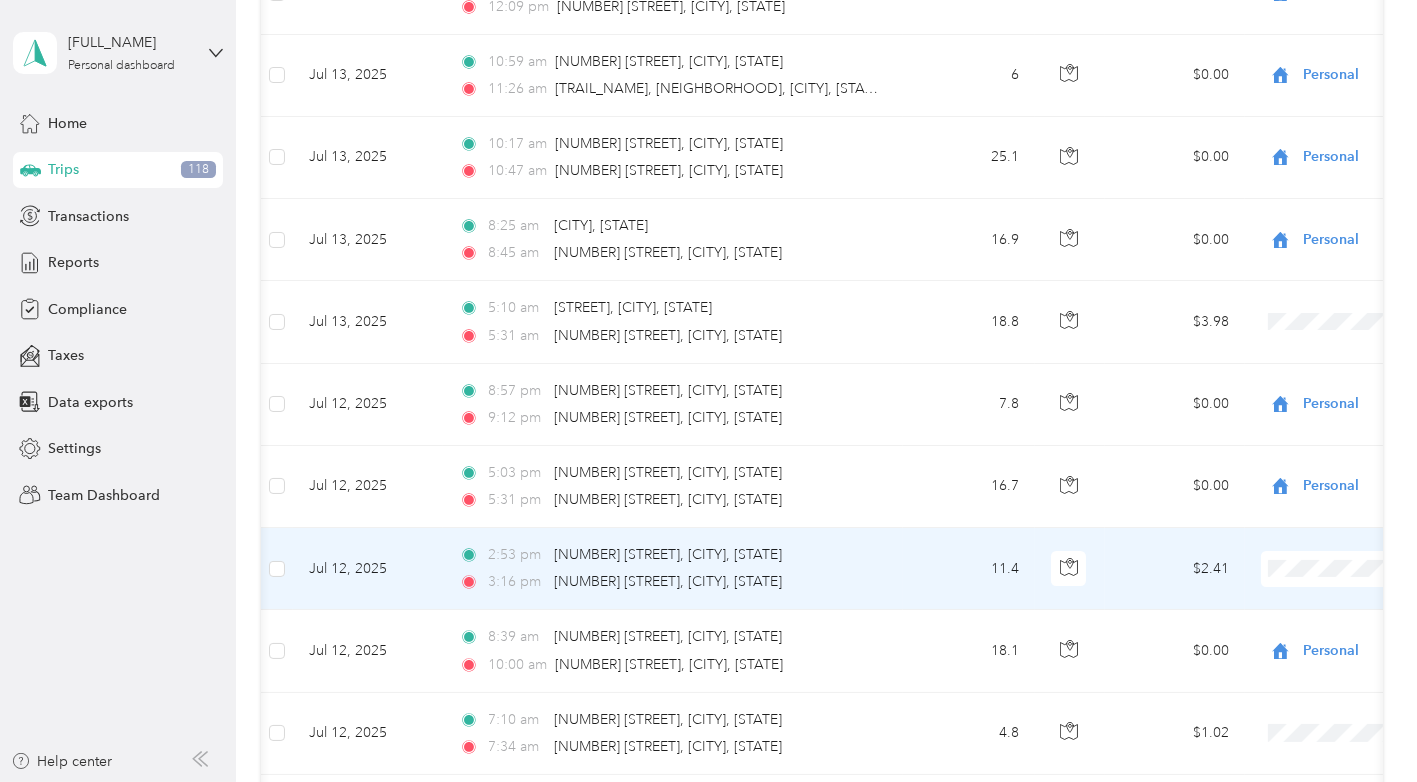 click on "Personal" at bounding box center [1311, 584] 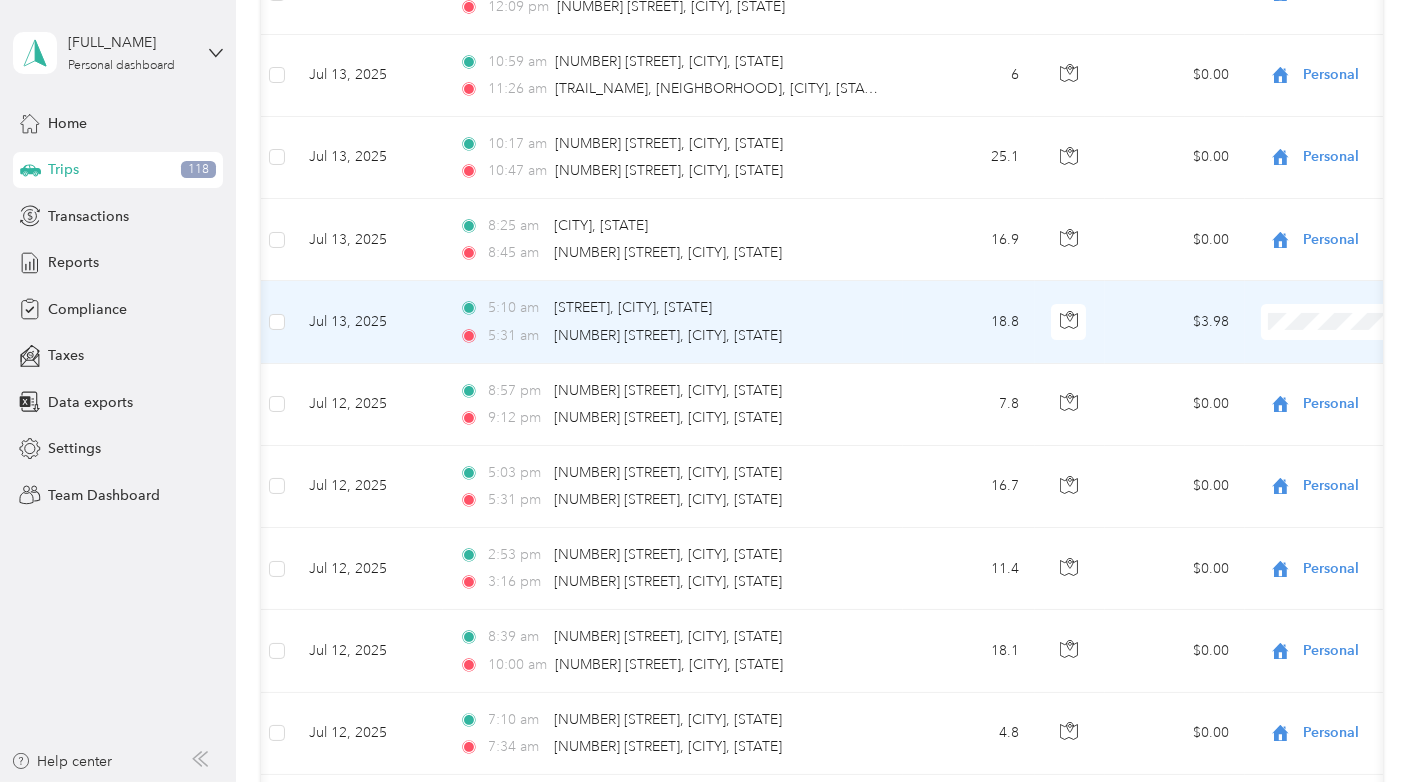 click on "Personal" at bounding box center (1293, 338) 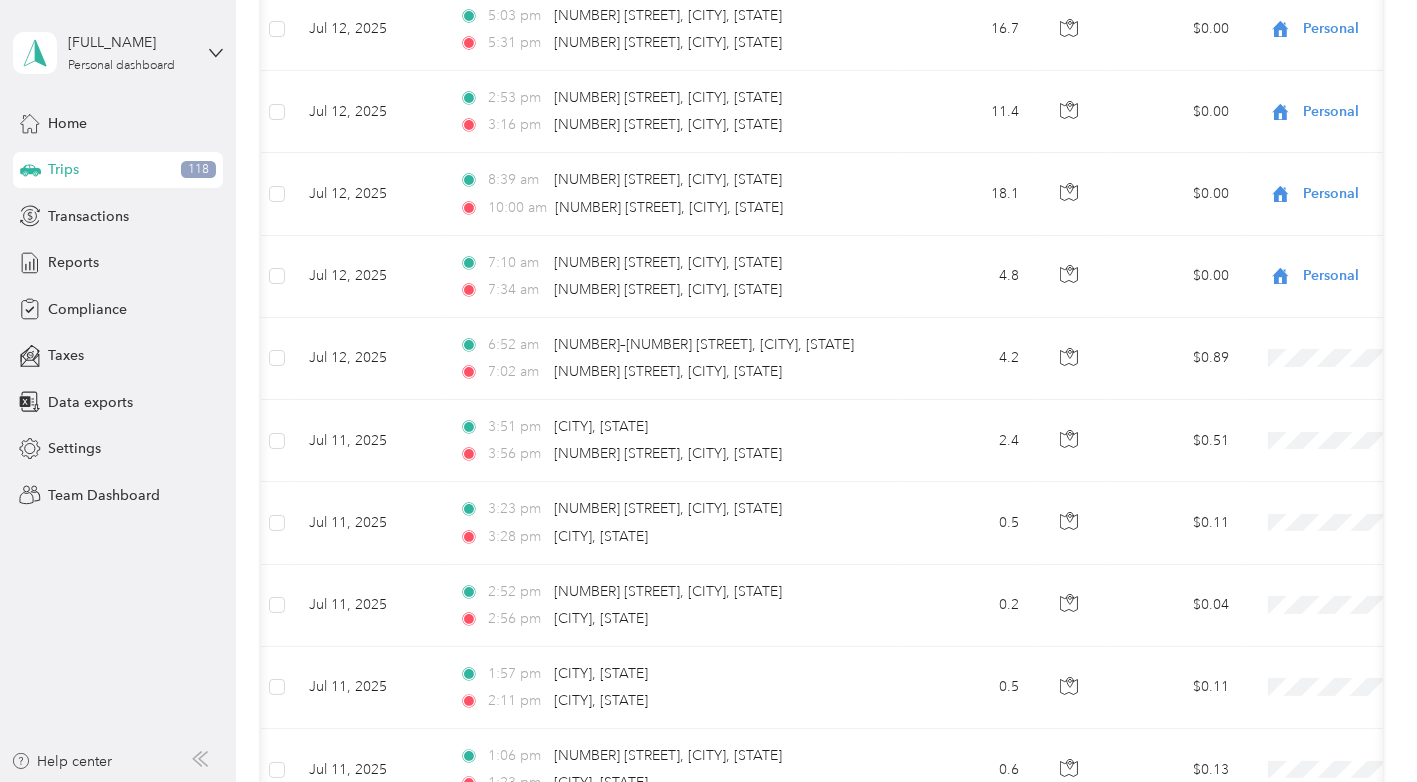 scroll, scrollTop: 10796, scrollLeft: 0, axis: vertical 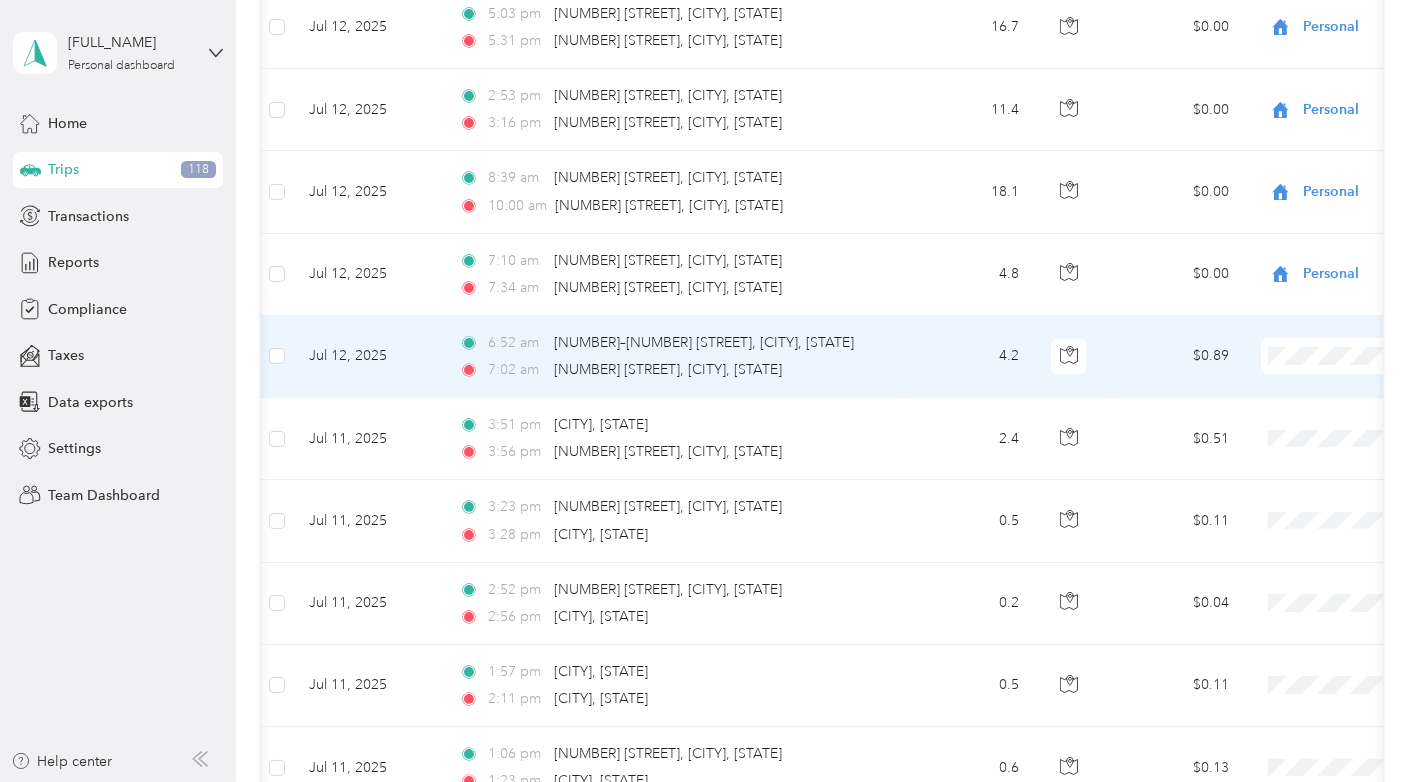 click on "Personal" at bounding box center [1293, 370] 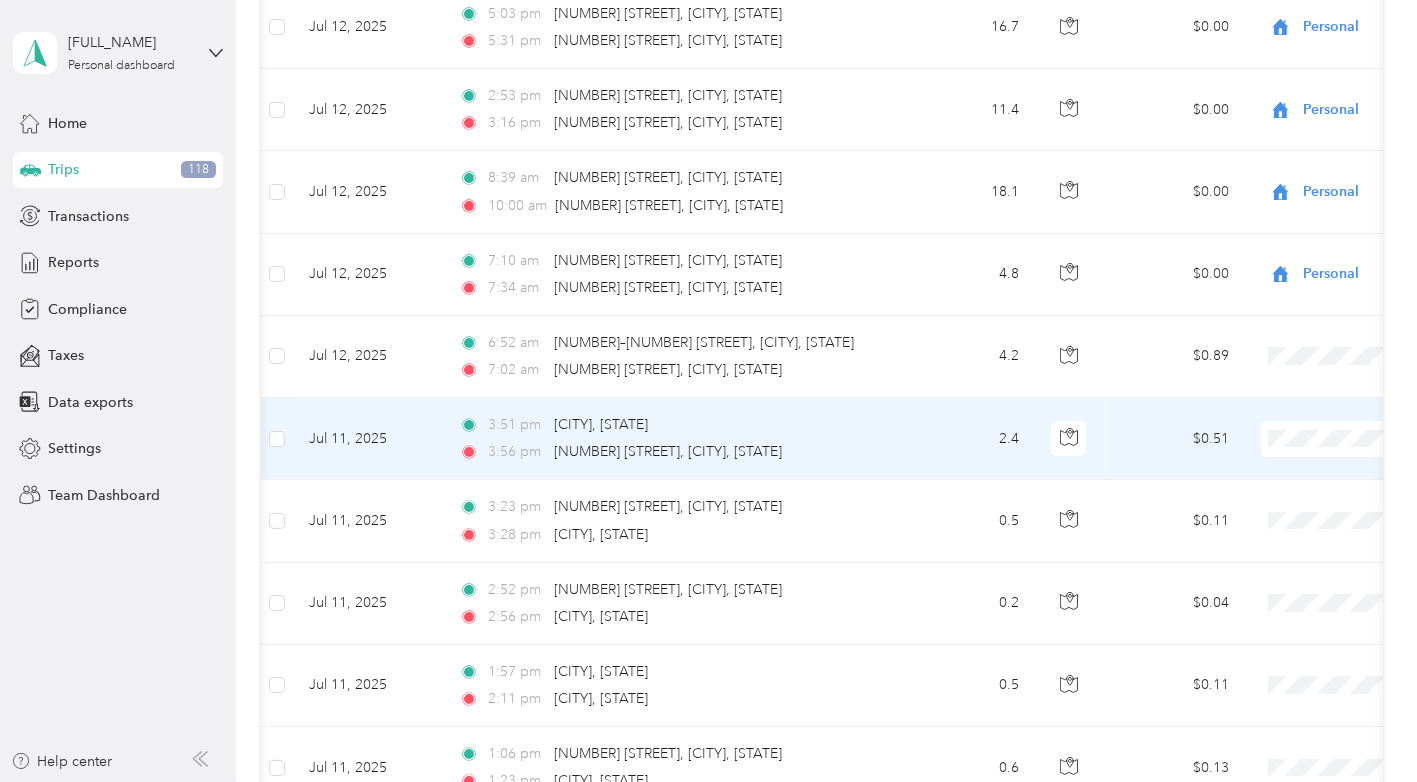 click on "Personal" at bounding box center [1311, 451] 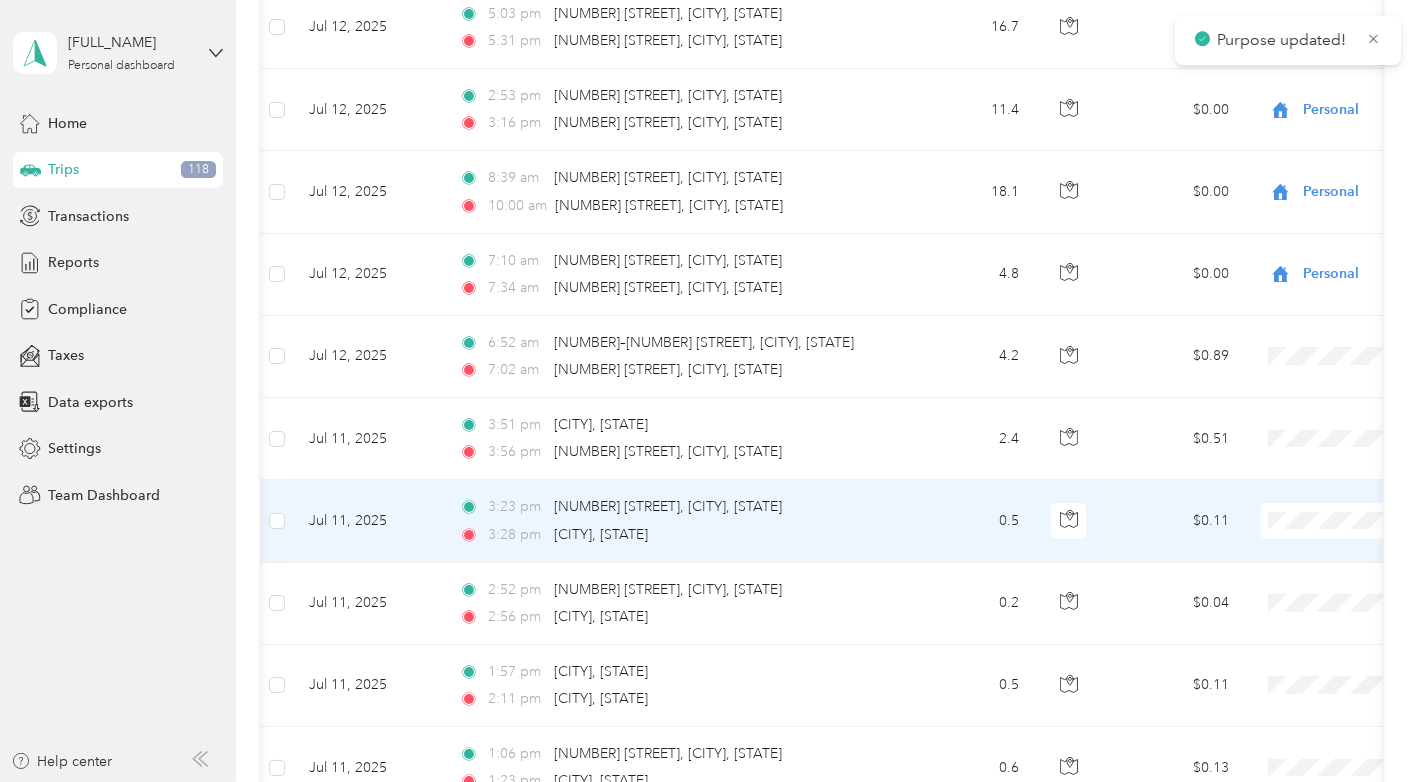 click at bounding box center [1385, 521] 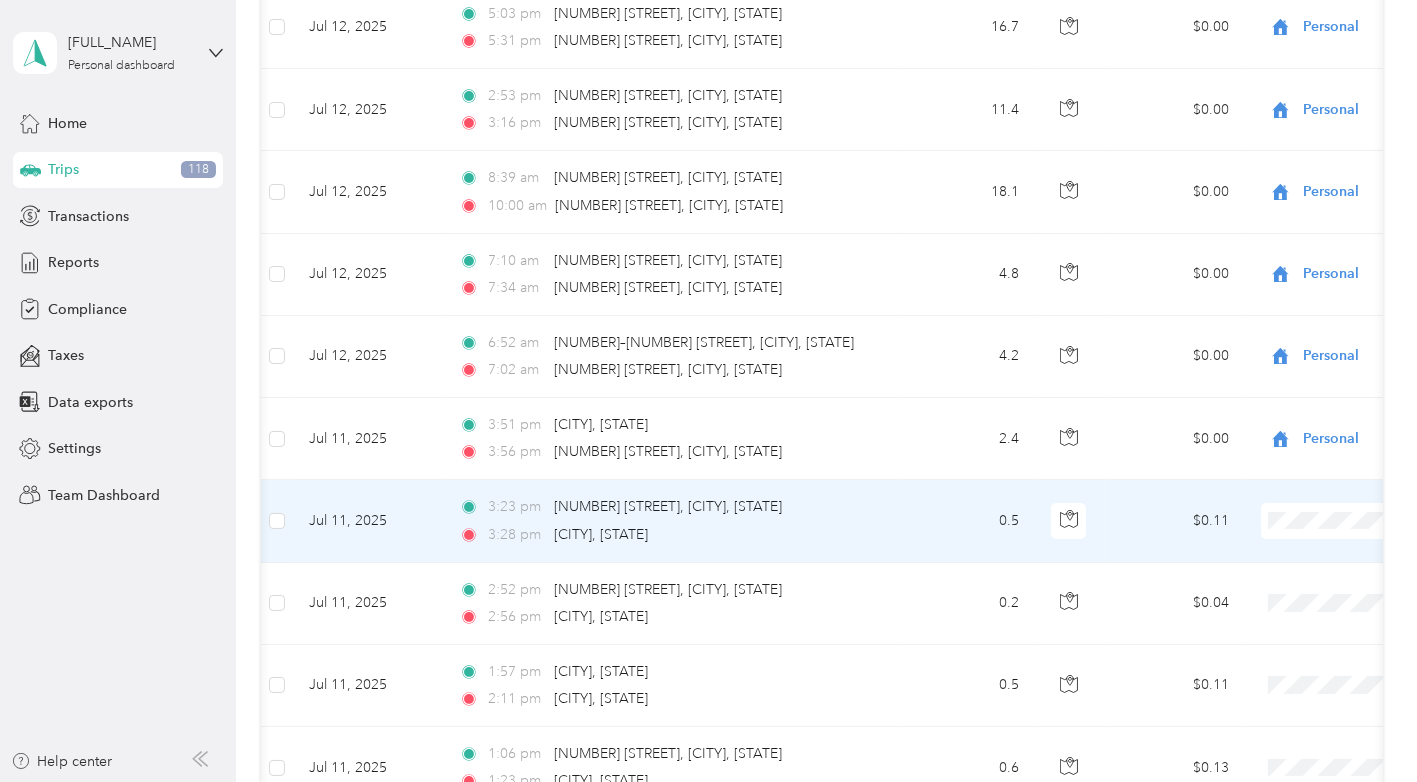 click on "Personal" at bounding box center [1293, 534] 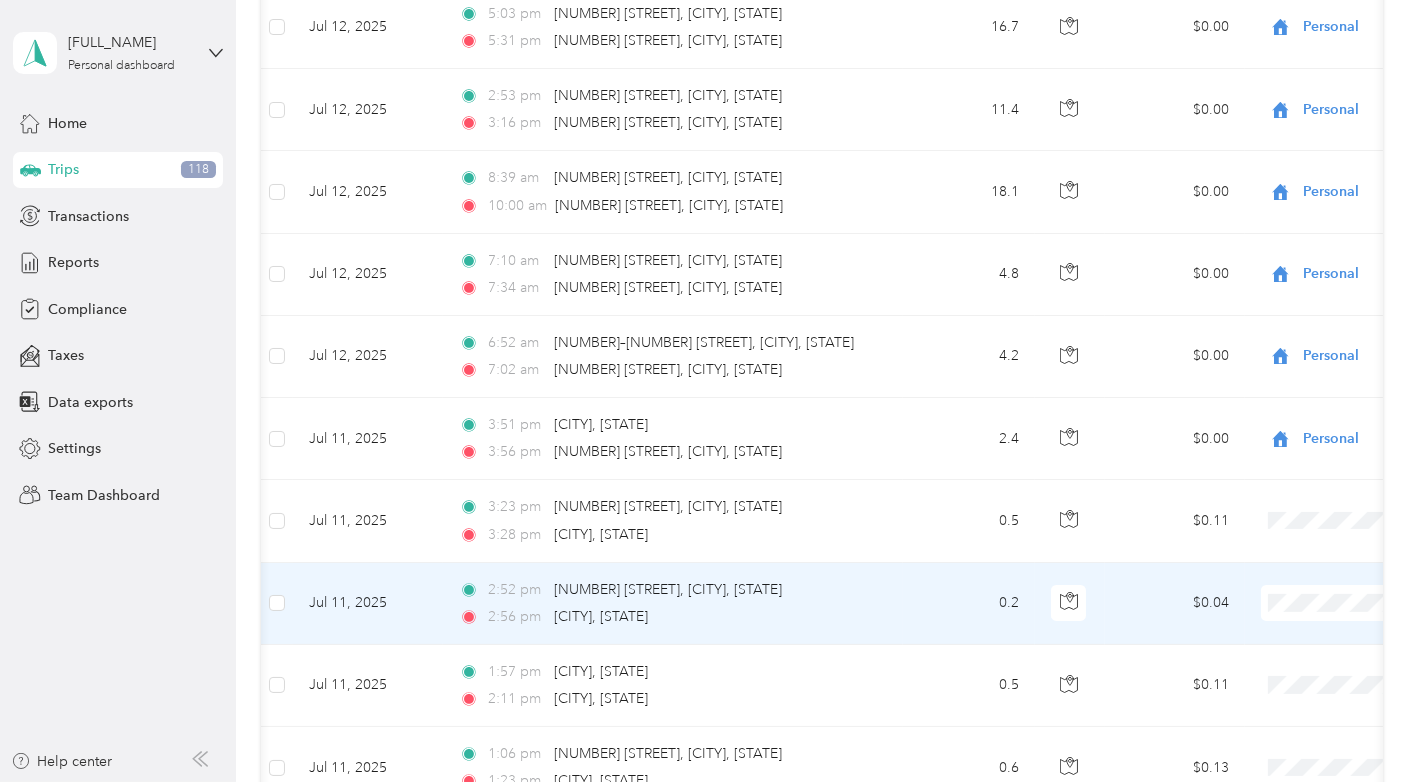 click on "School Specialty" at bounding box center [1311, 571] 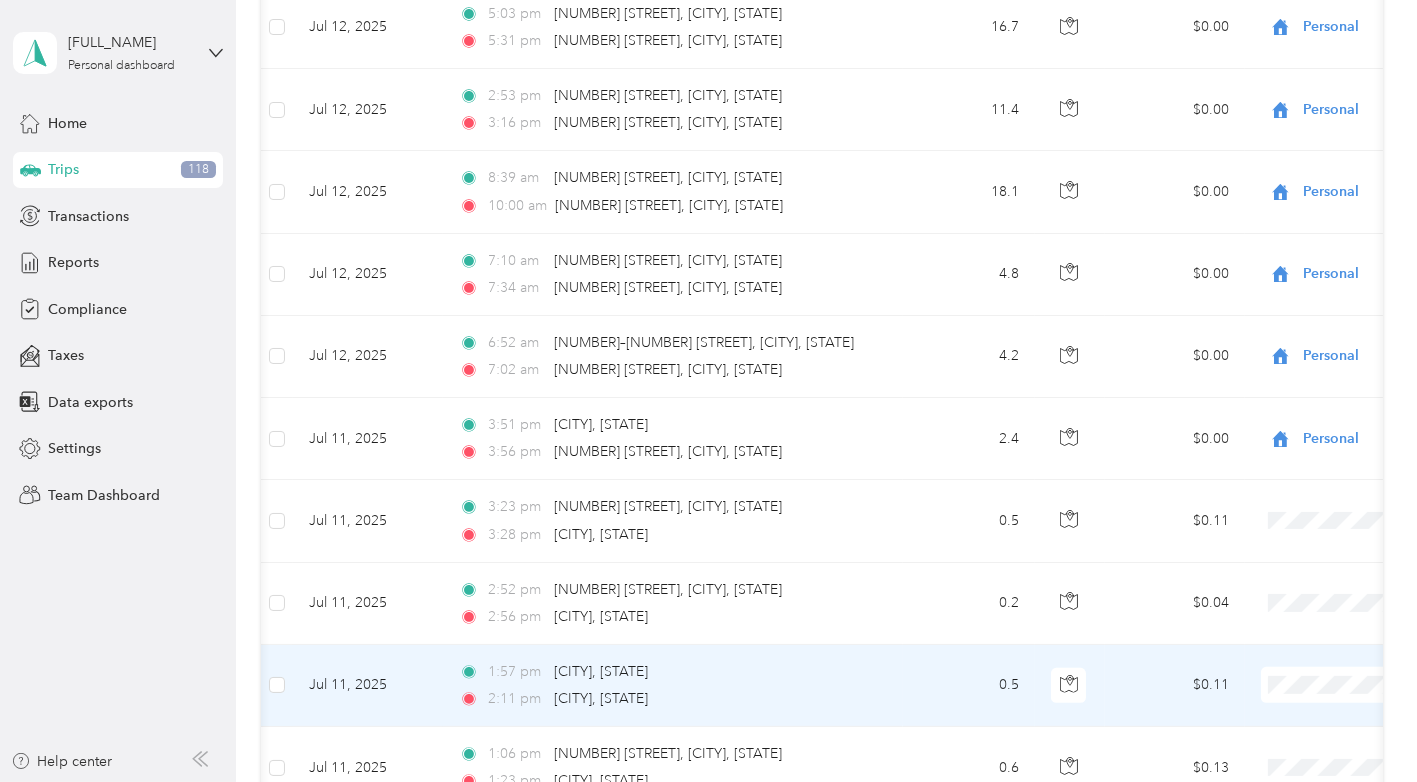 click on "Personal" at bounding box center [1311, 698] 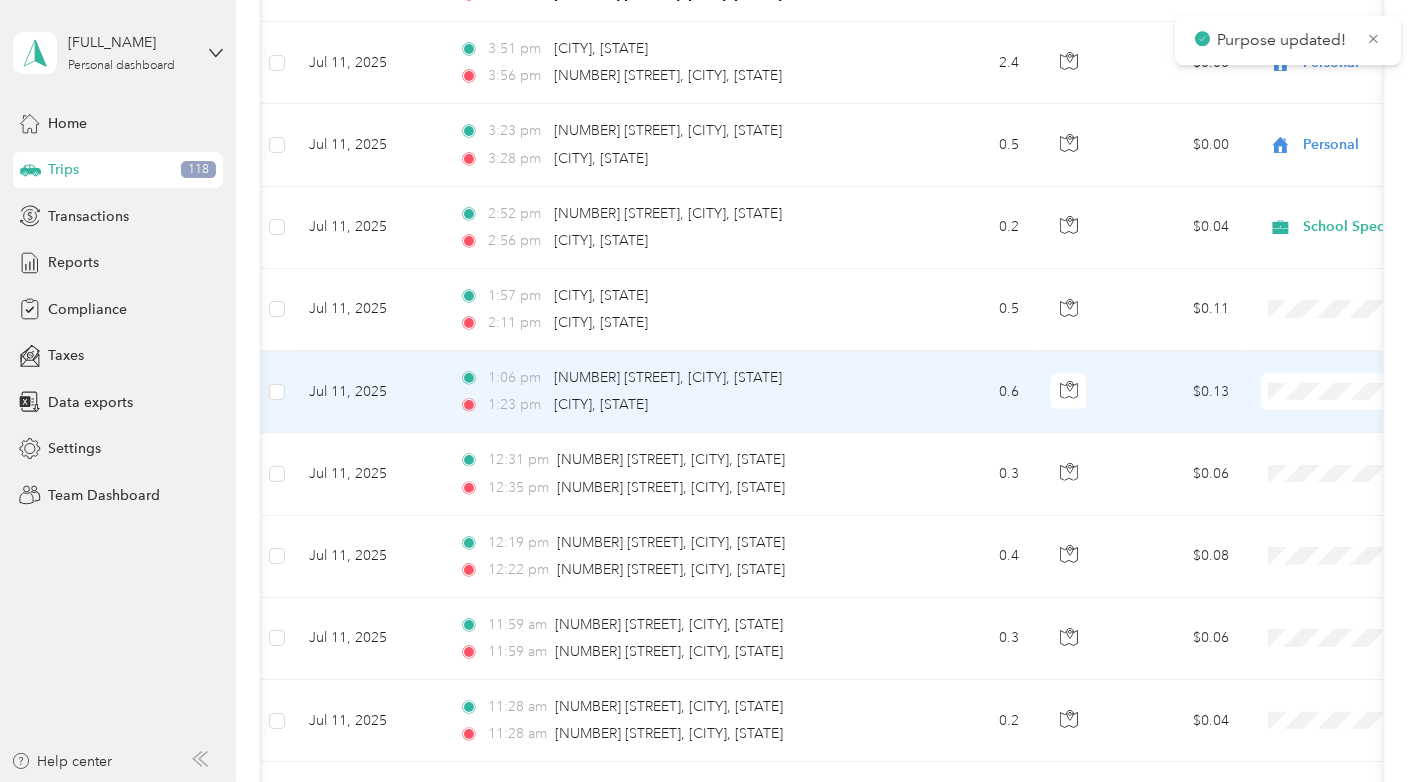scroll, scrollTop: 11174, scrollLeft: 0, axis: vertical 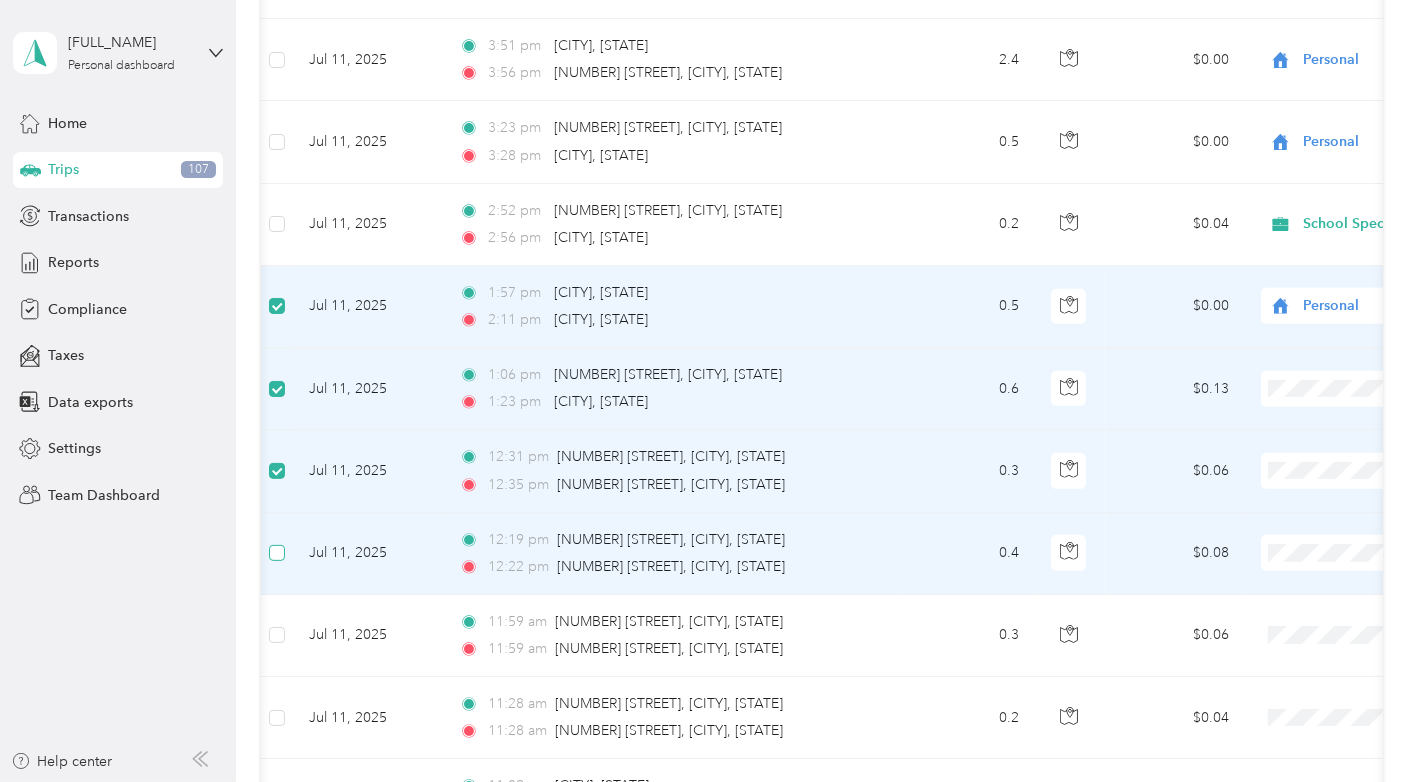 click at bounding box center (277, 553) 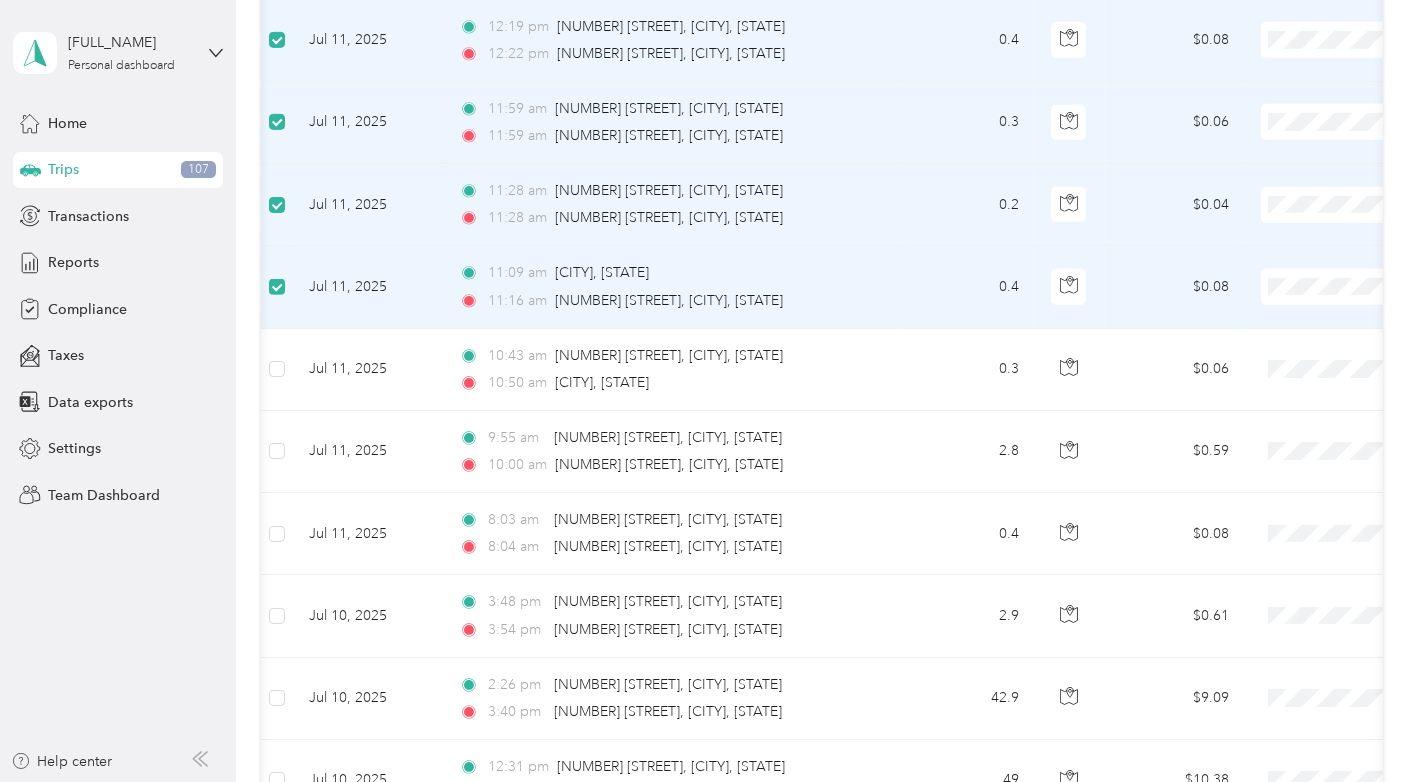 scroll, scrollTop: 11683, scrollLeft: 0, axis: vertical 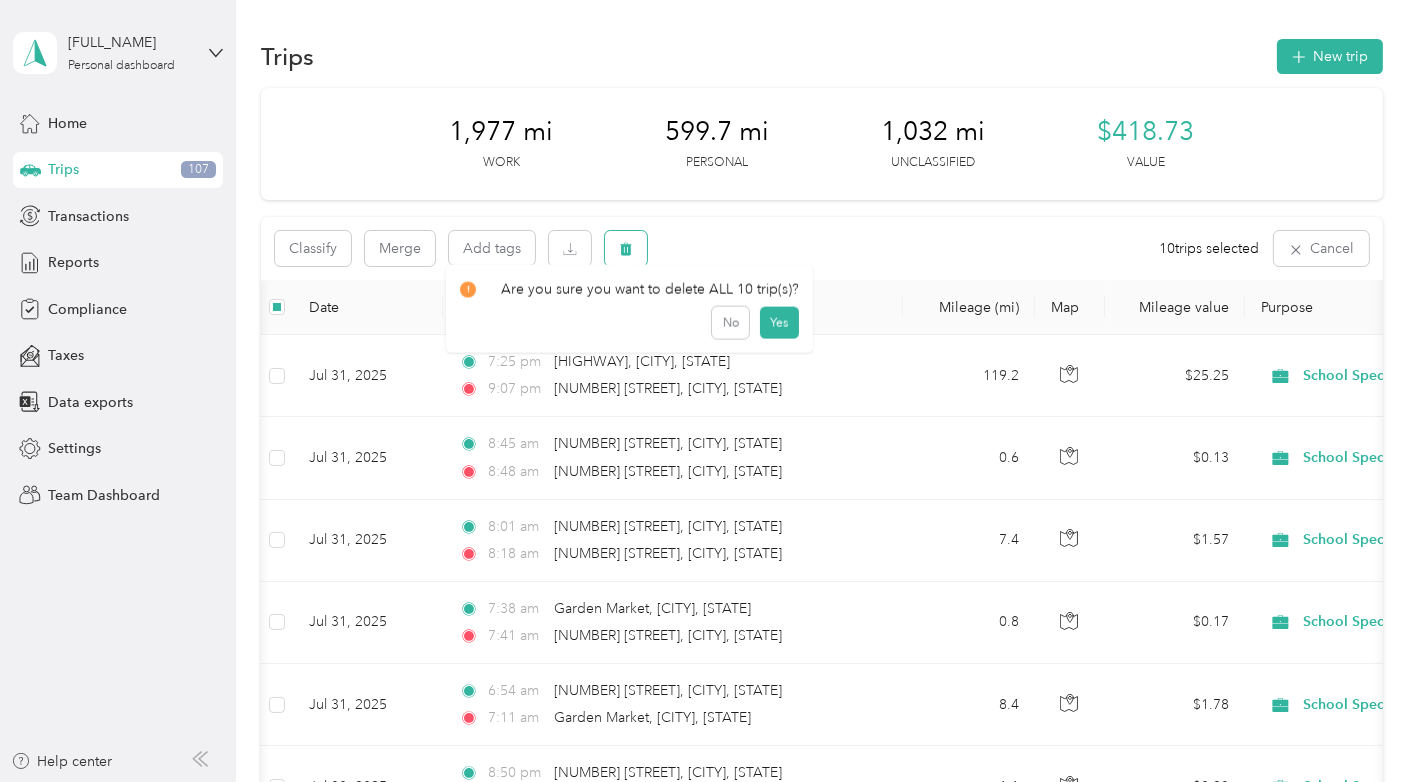 click at bounding box center [626, 248] 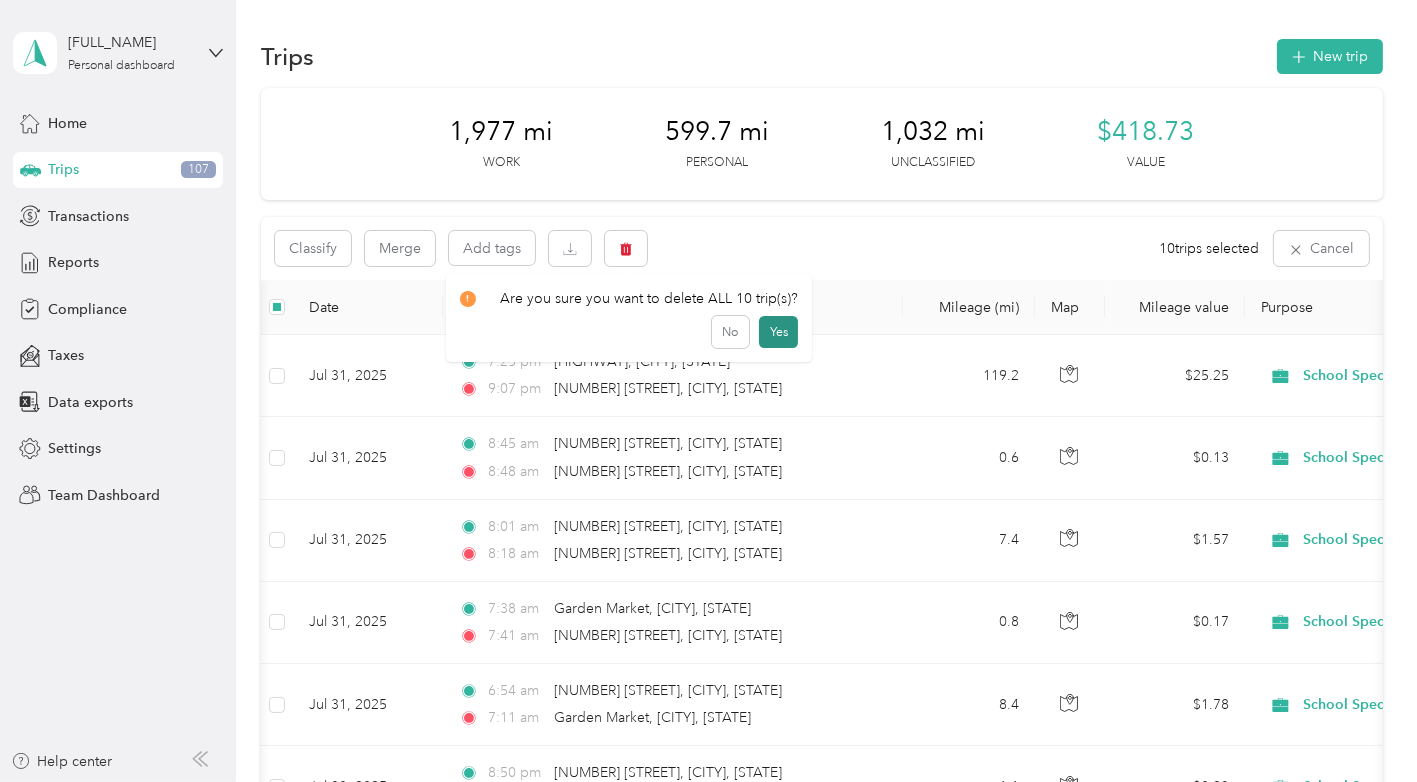 click on "Yes" at bounding box center (778, 332) 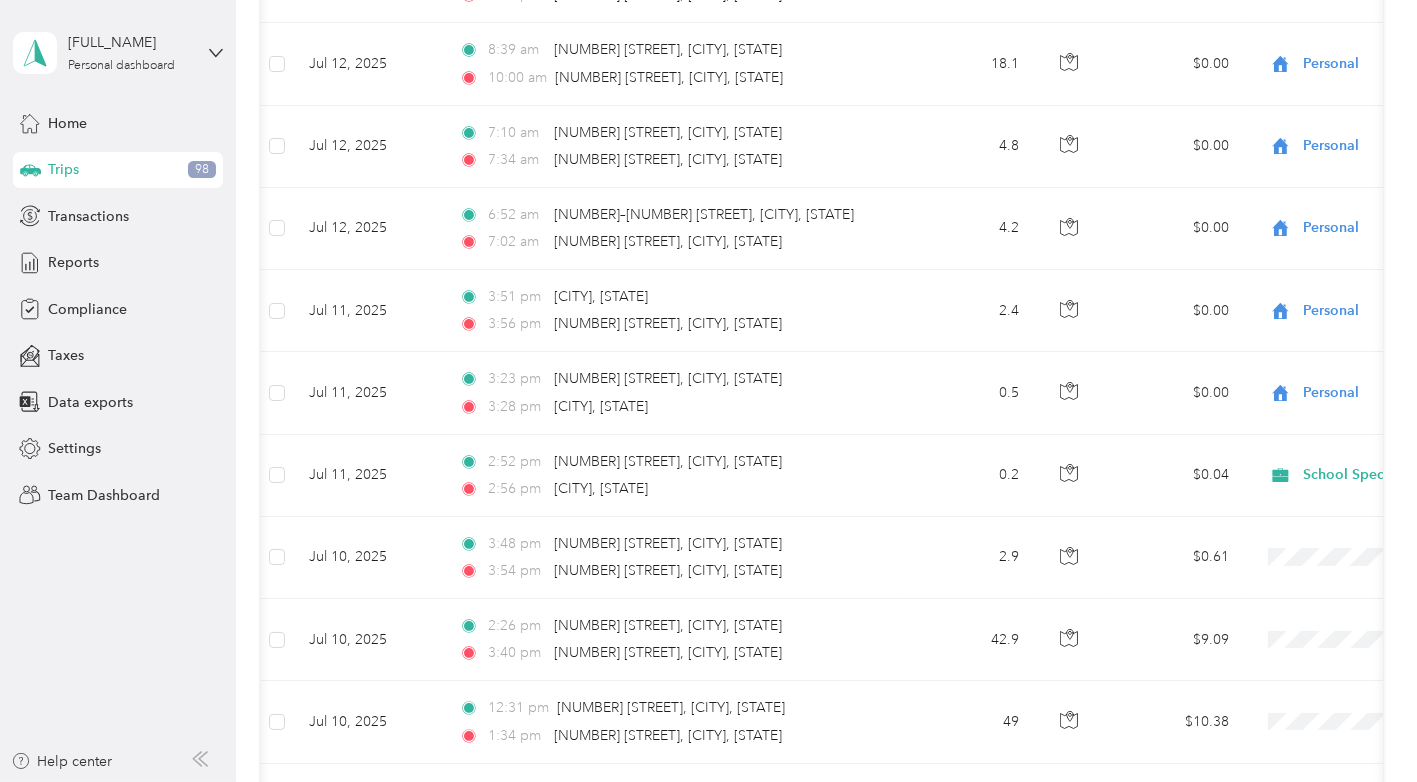 scroll, scrollTop: 10926, scrollLeft: 0, axis: vertical 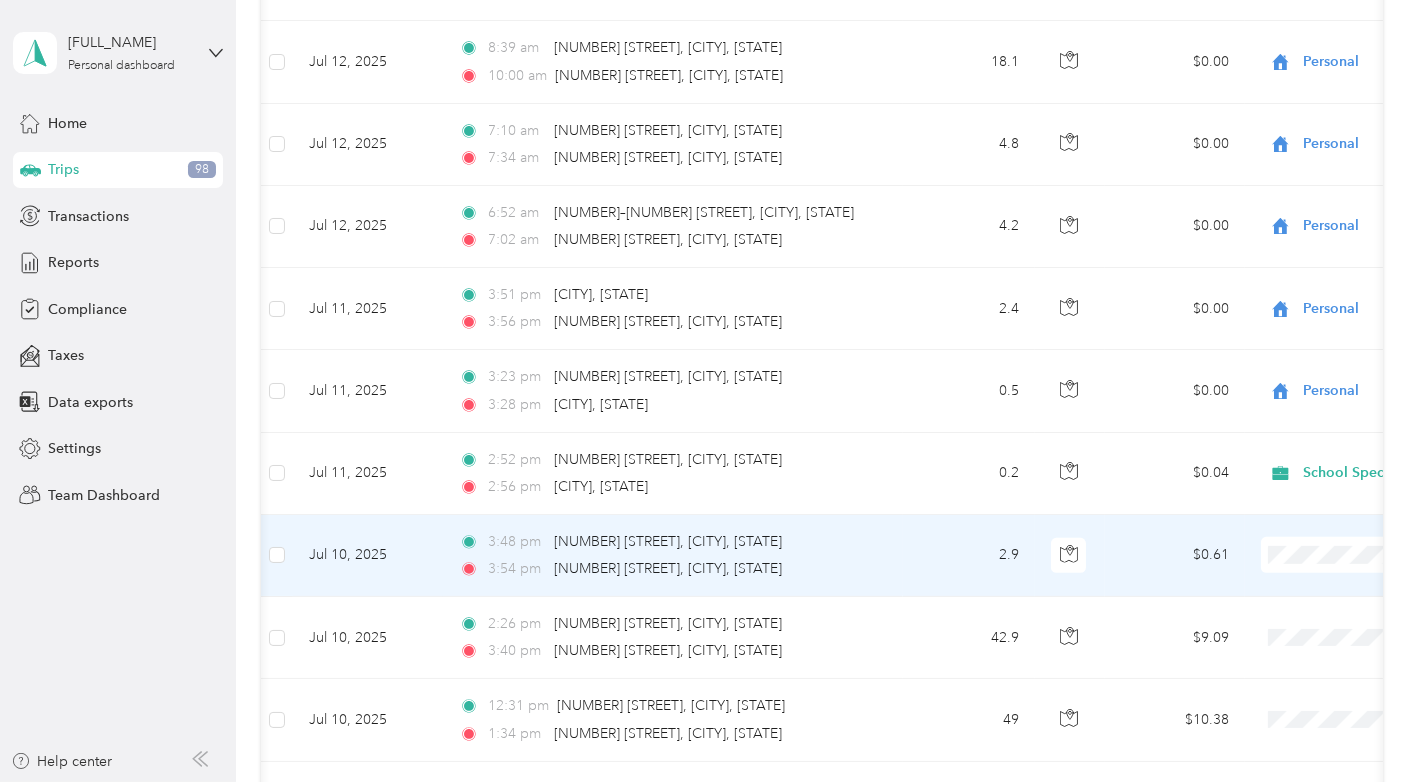 click on "Personal" at bounding box center (1311, 559) 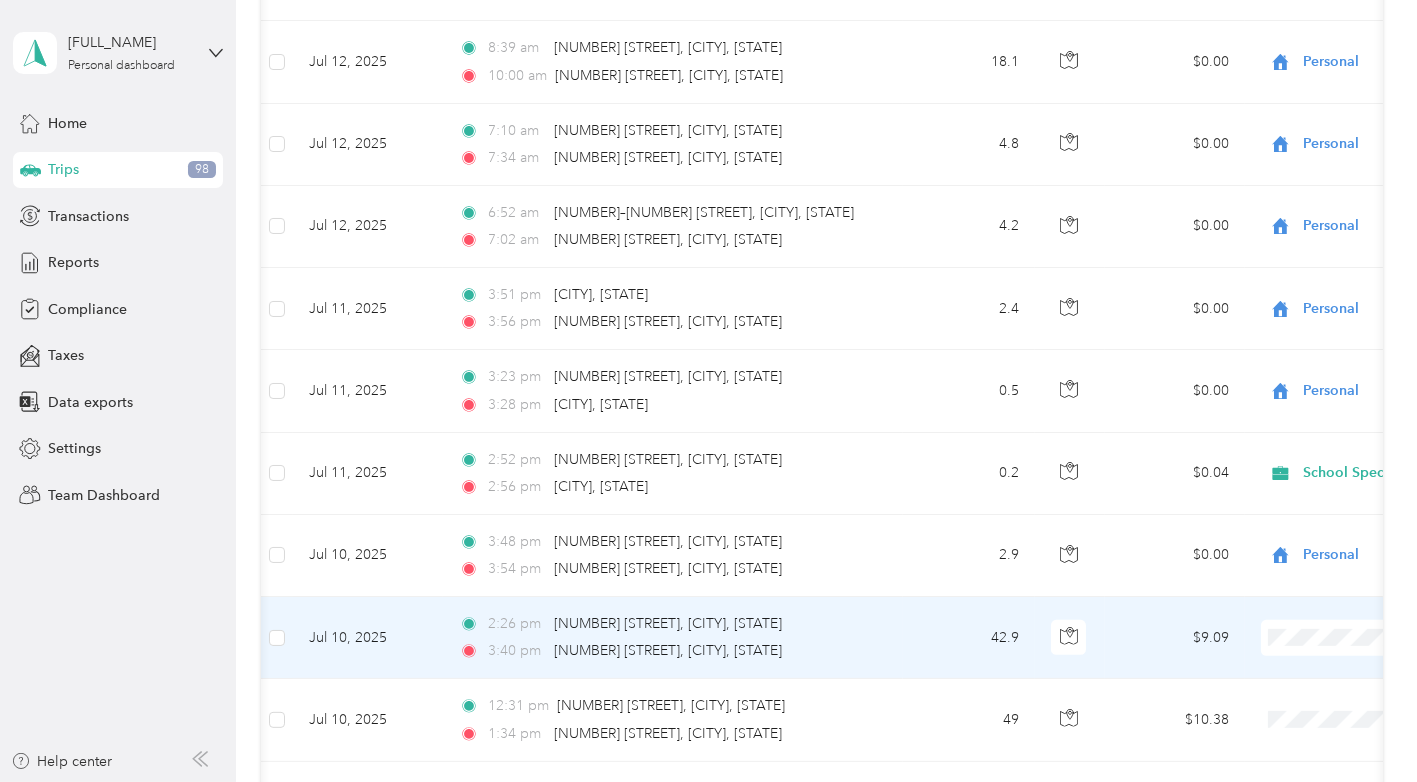 click on "School Specialty" at bounding box center (1311, 614) 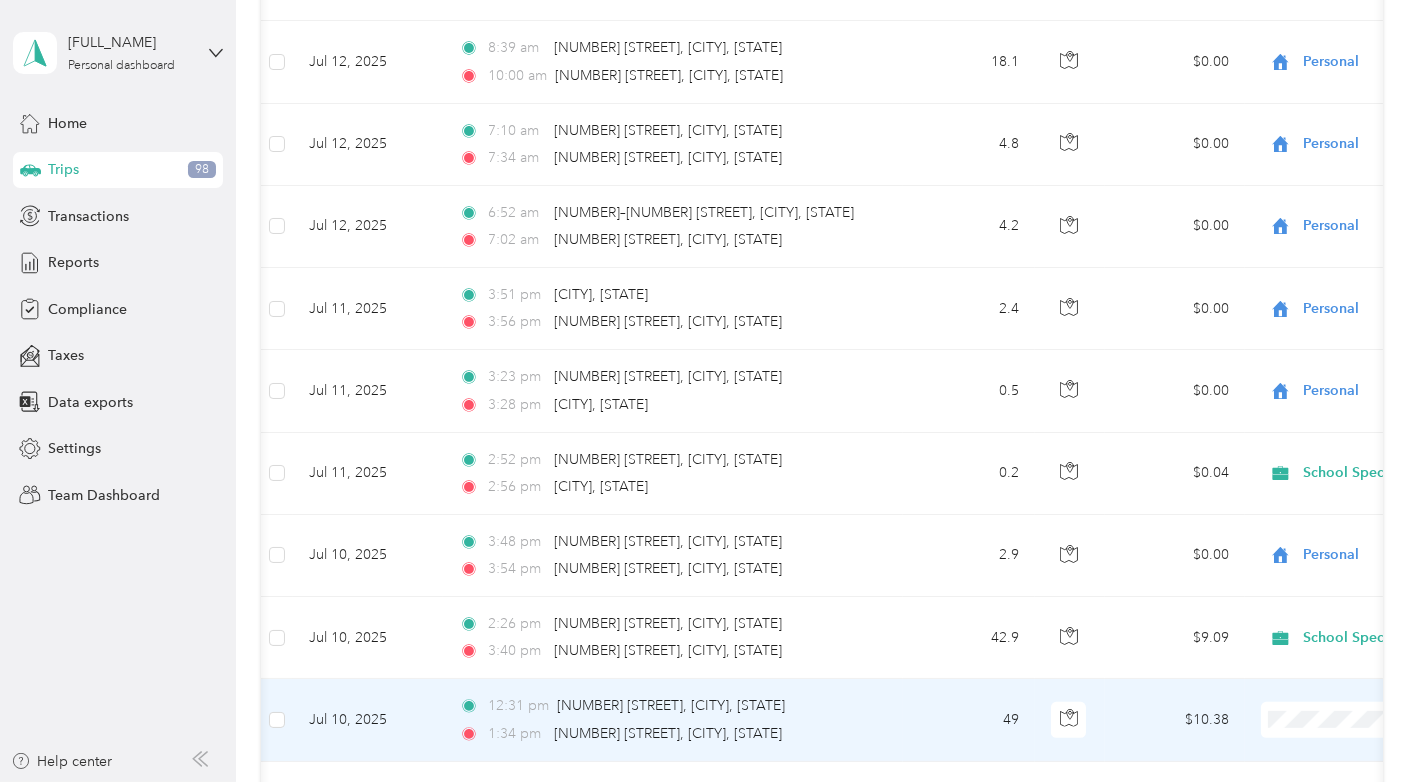click on "School Specialty" at bounding box center [1311, 687] 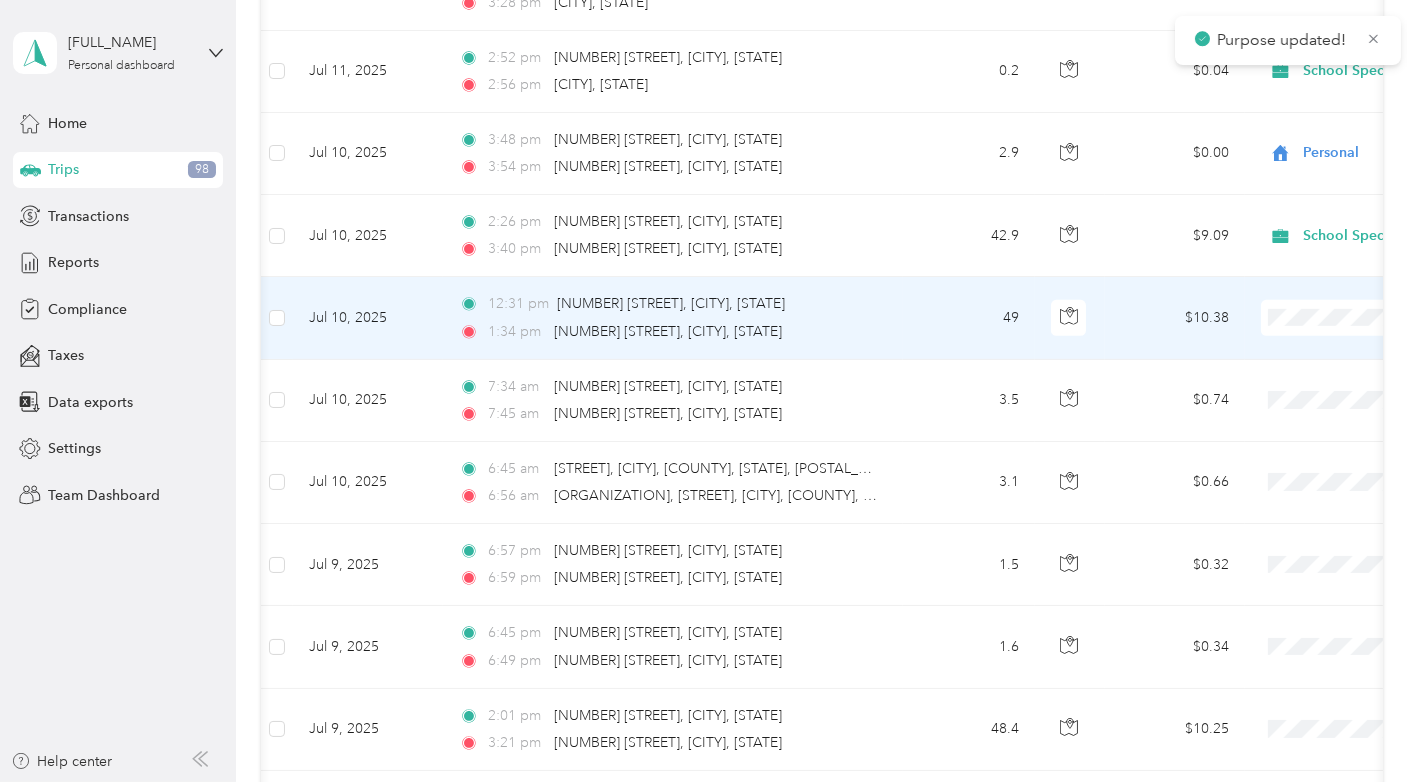 scroll, scrollTop: 11327, scrollLeft: 0, axis: vertical 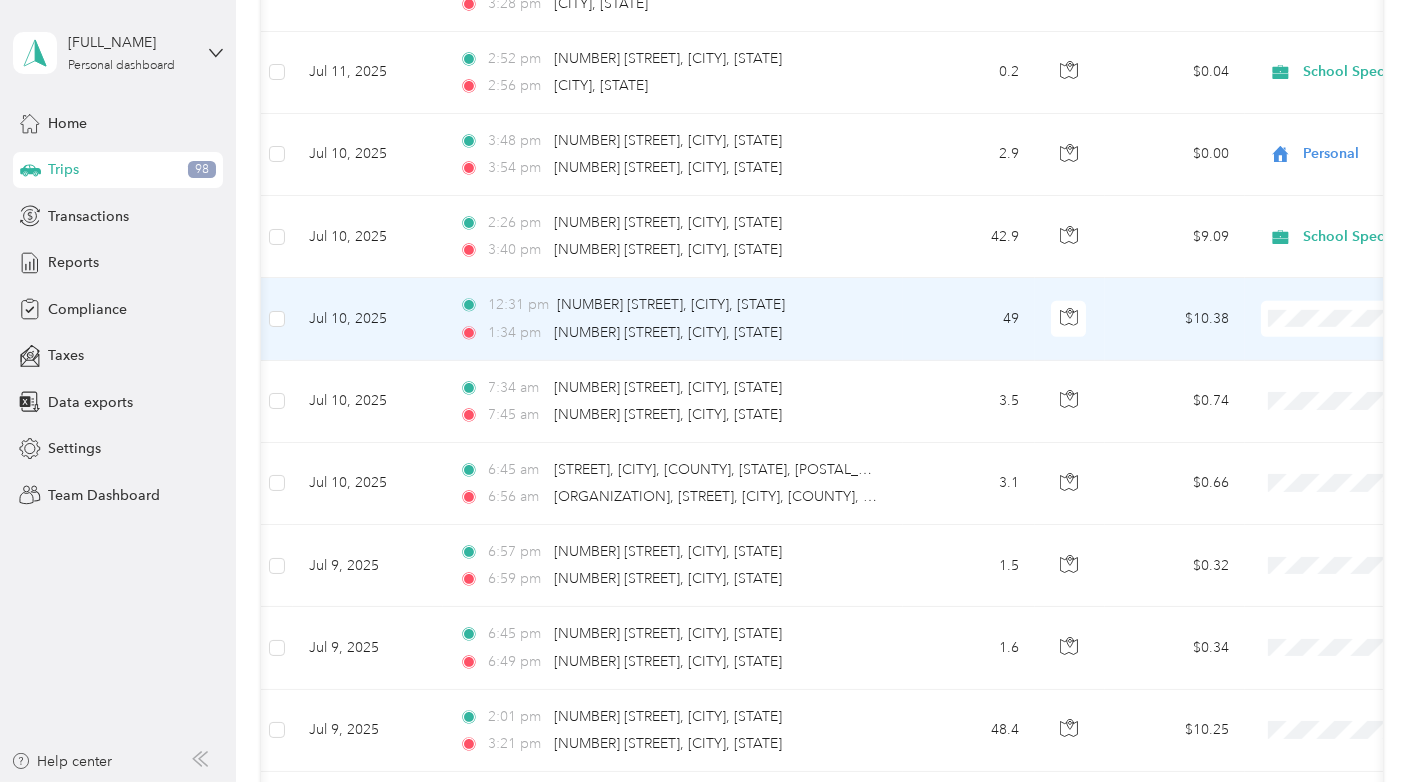 click on "School Specialty" at bounding box center (1311, 295) 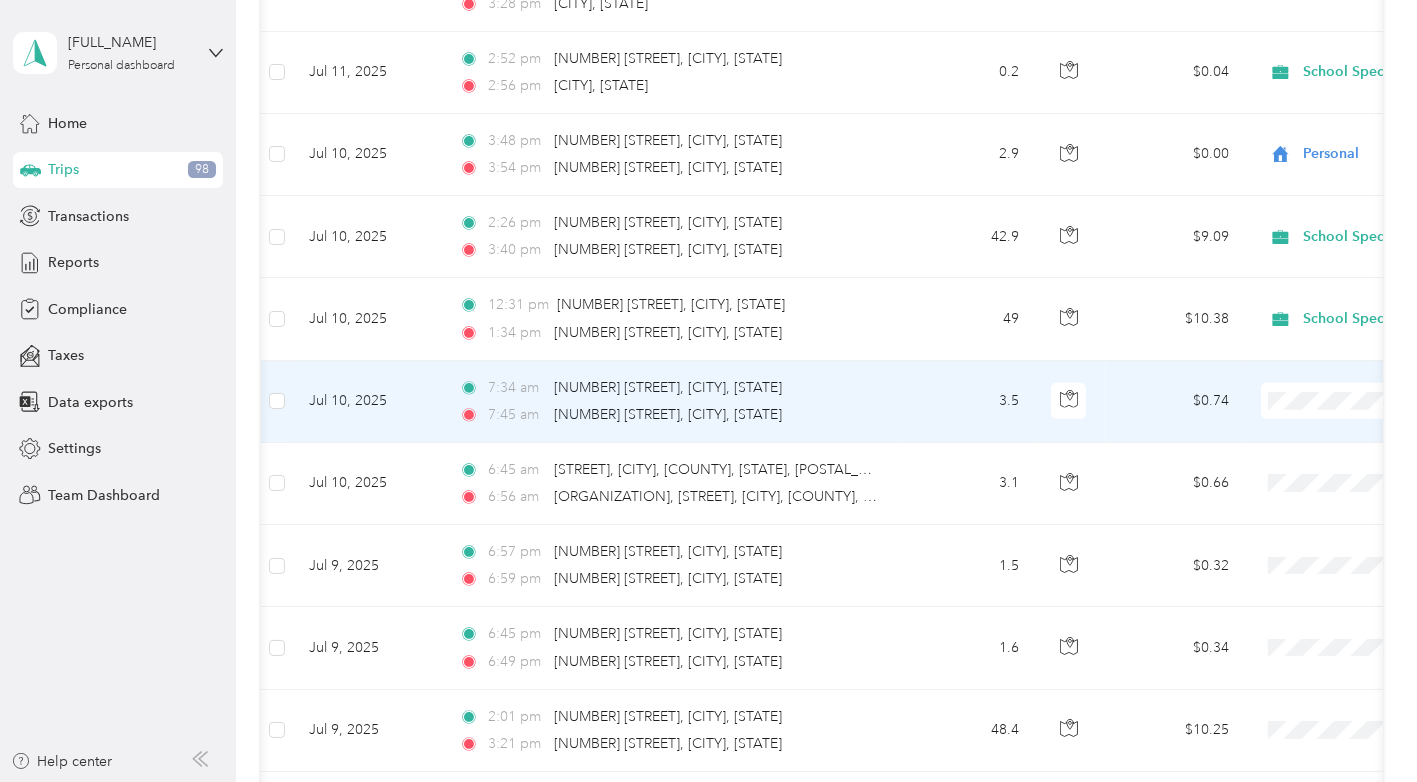 click on "School Specialty" at bounding box center [1311, 376] 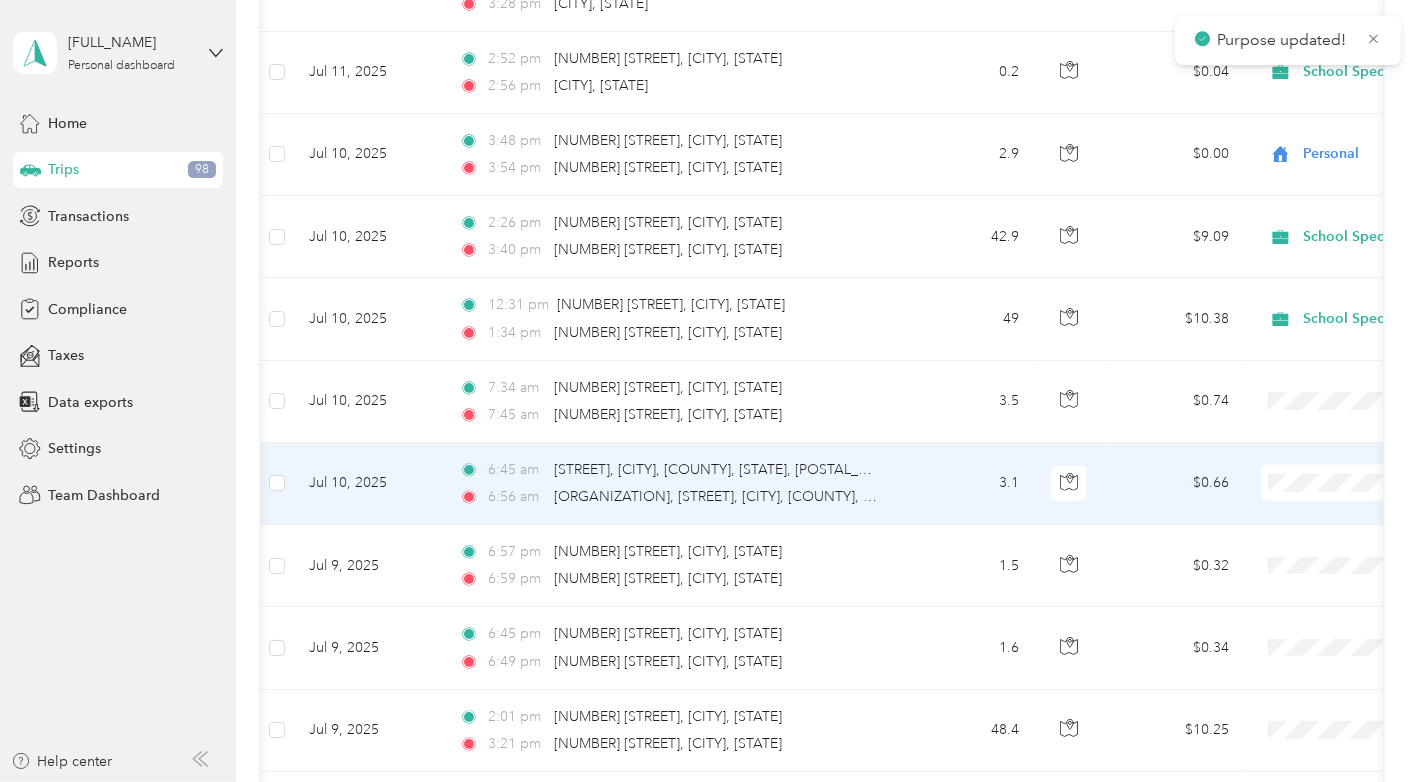 click at bounding box center (1385, 483) 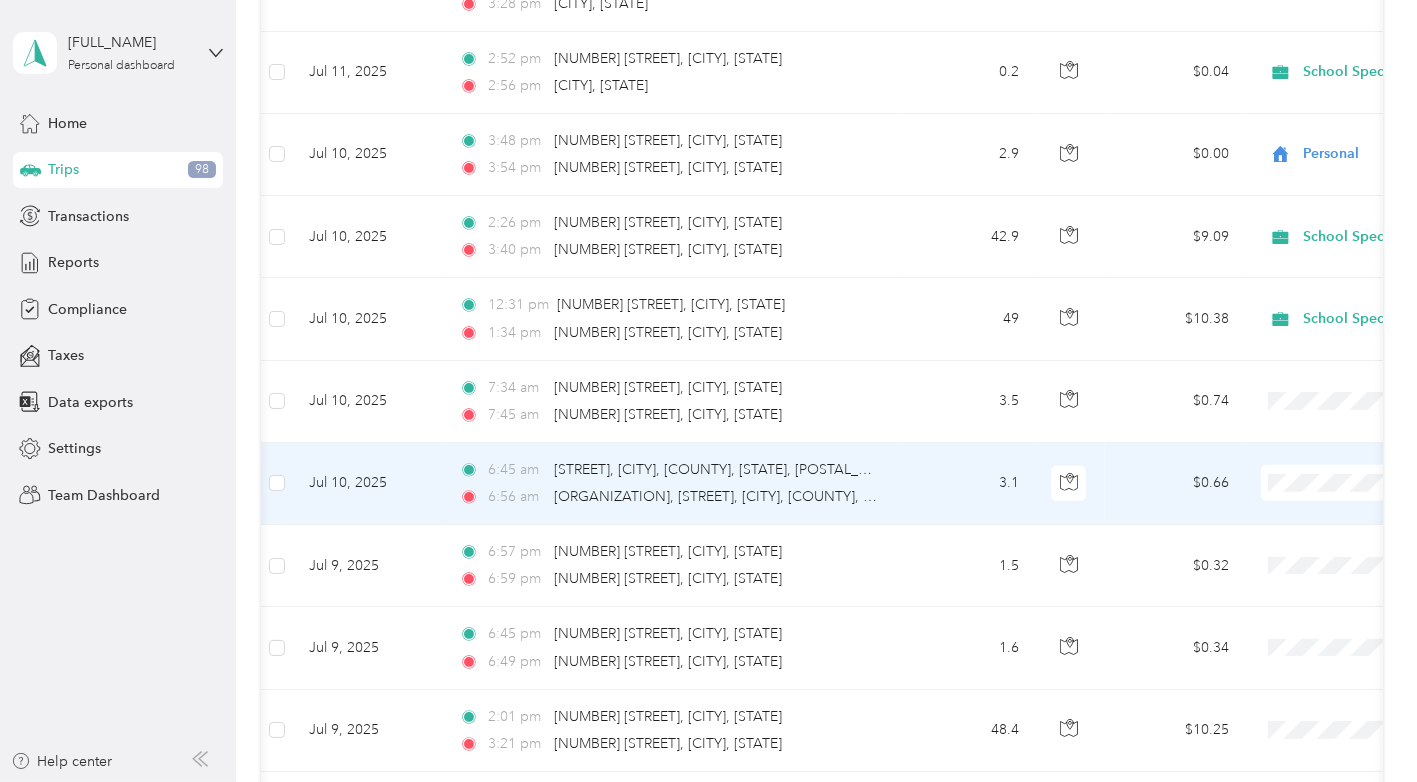 click on "Personal" at bounding box center [1293, 488] 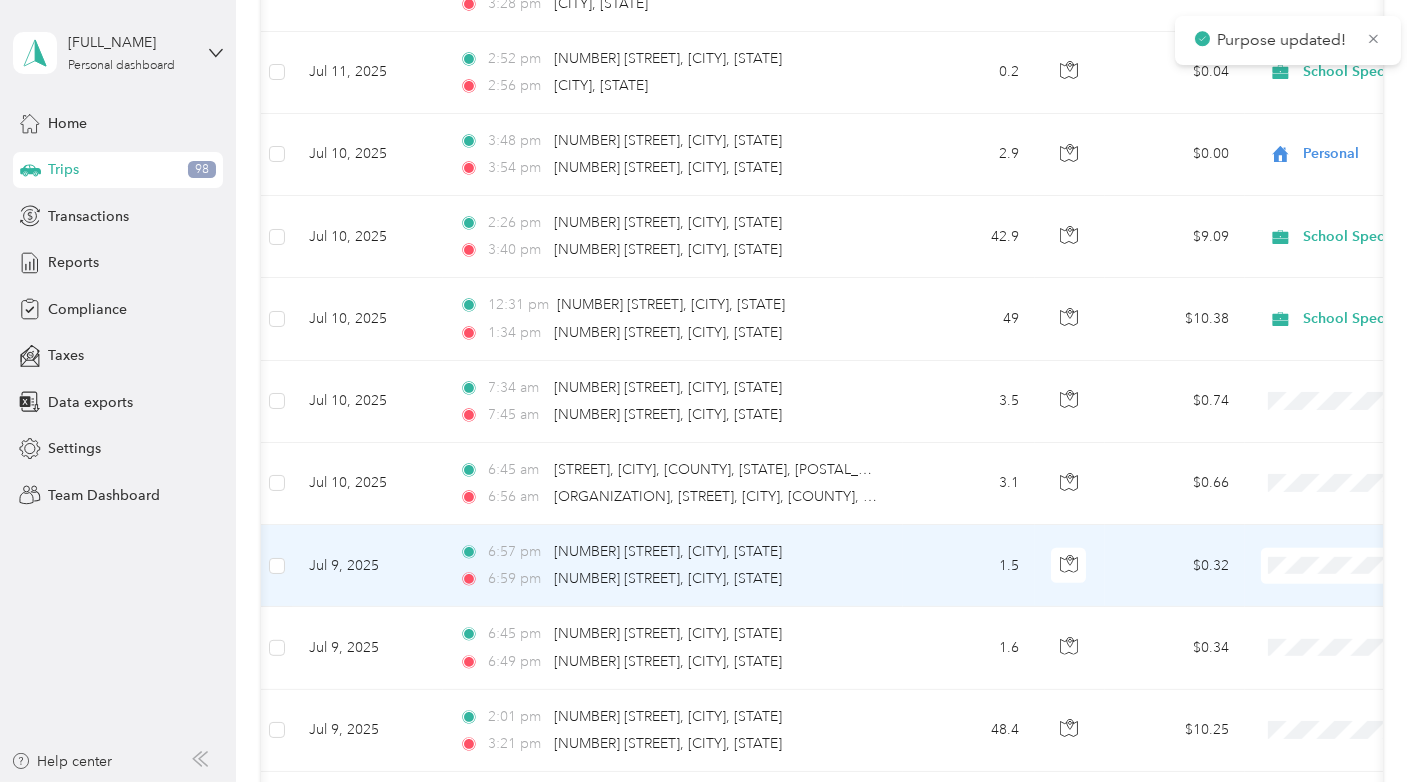 click on "Personal" at bounding box center (1311, 576) 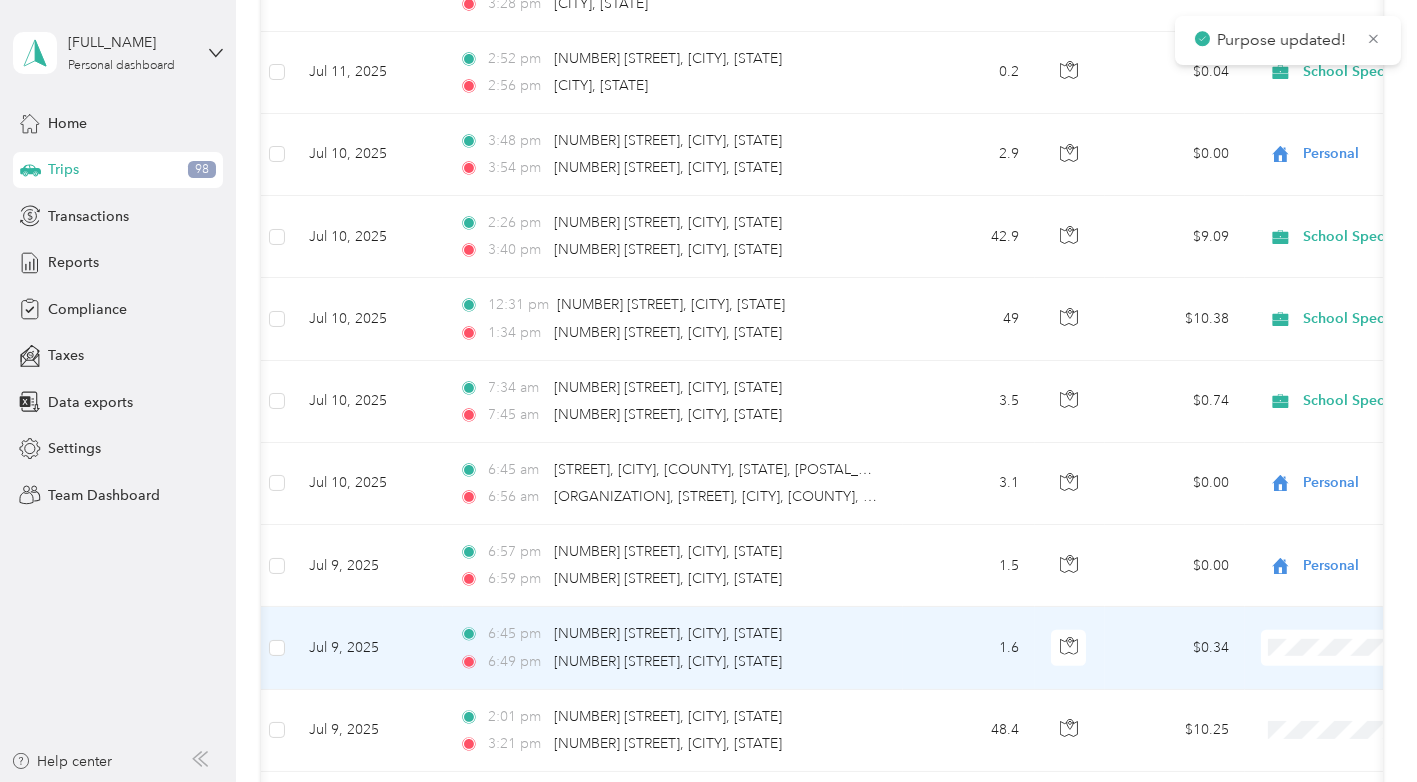 click on "Personal" at bounding box center [1311, 657] 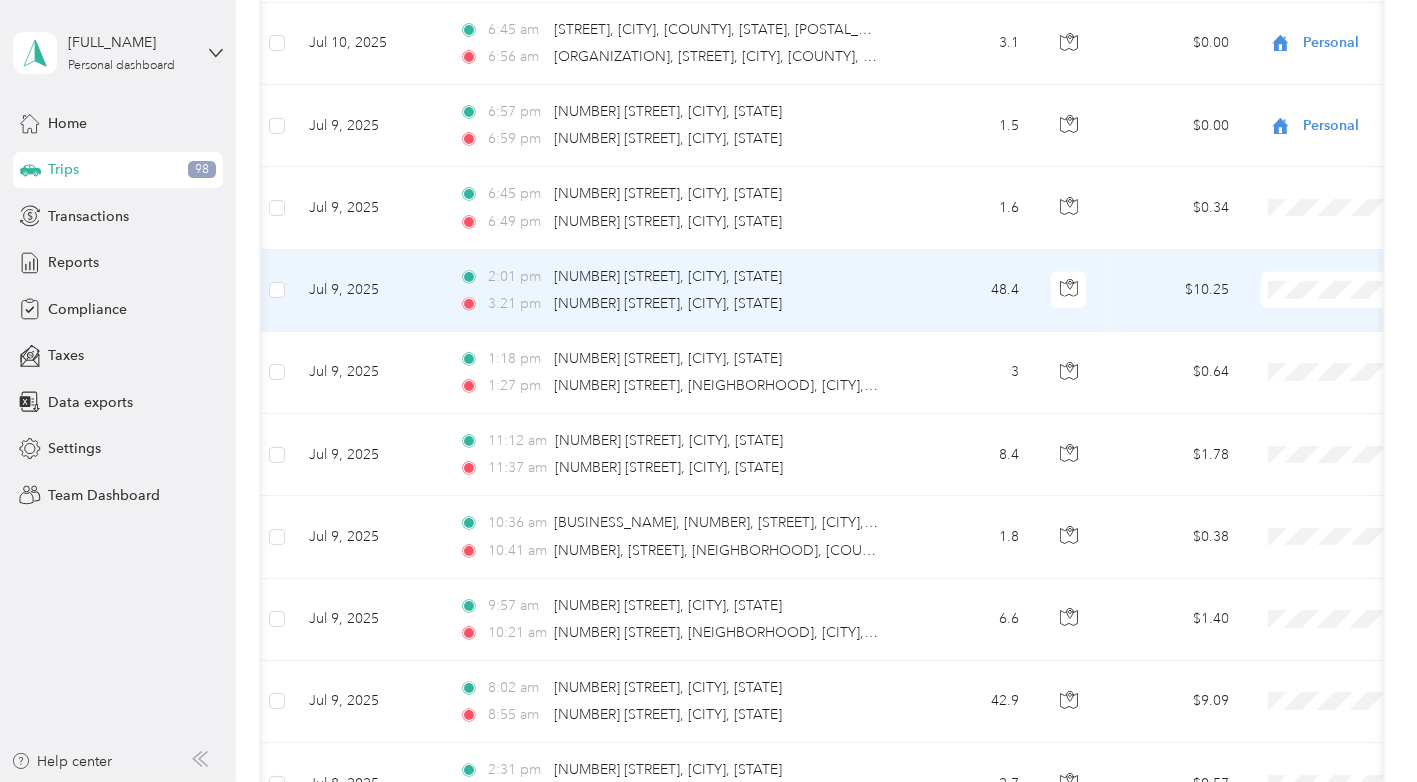 scroll, scrollTop: 11785, scrollLeft: 0, axis: vertical 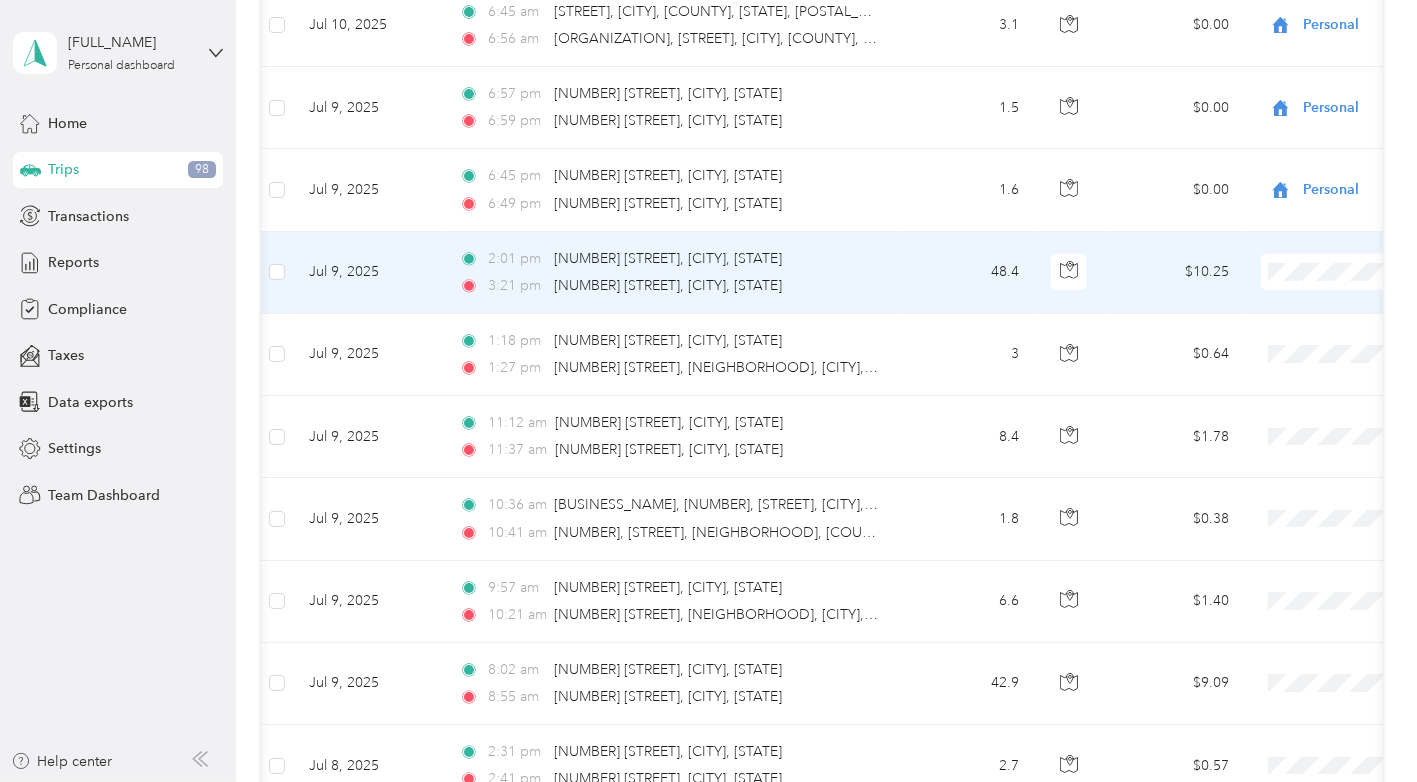 click on "48.4" at bounding box center [969, 273] 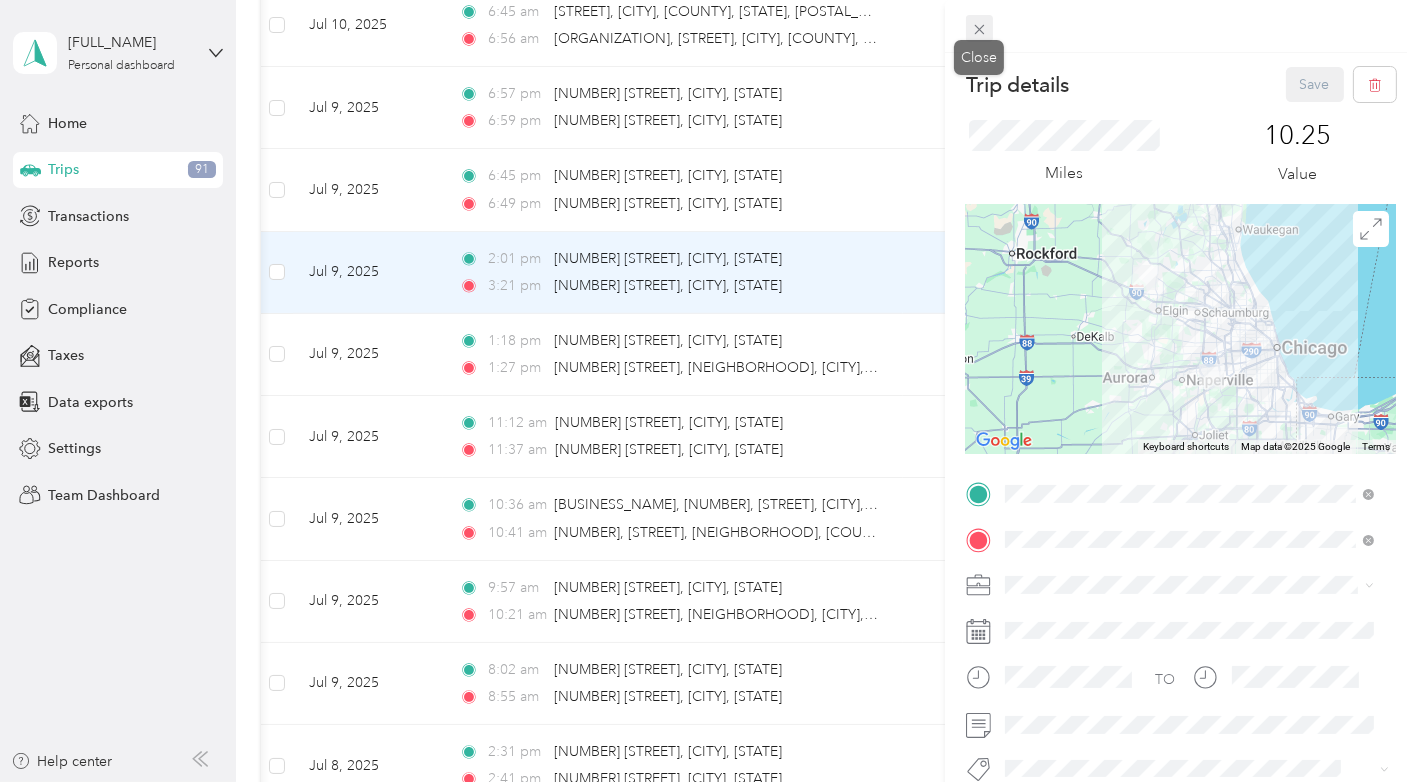 click 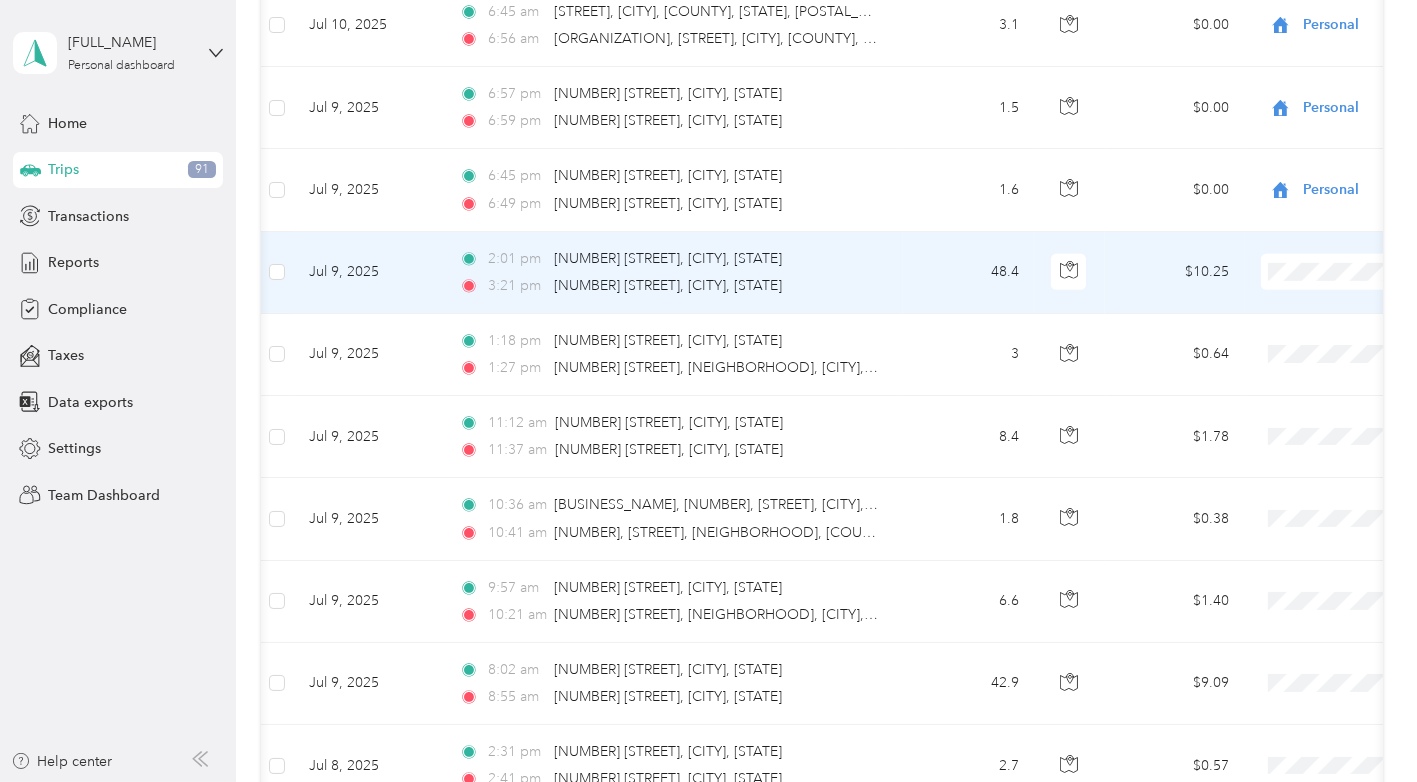 click on "School Specialty" at bounding box center [1311, 245] 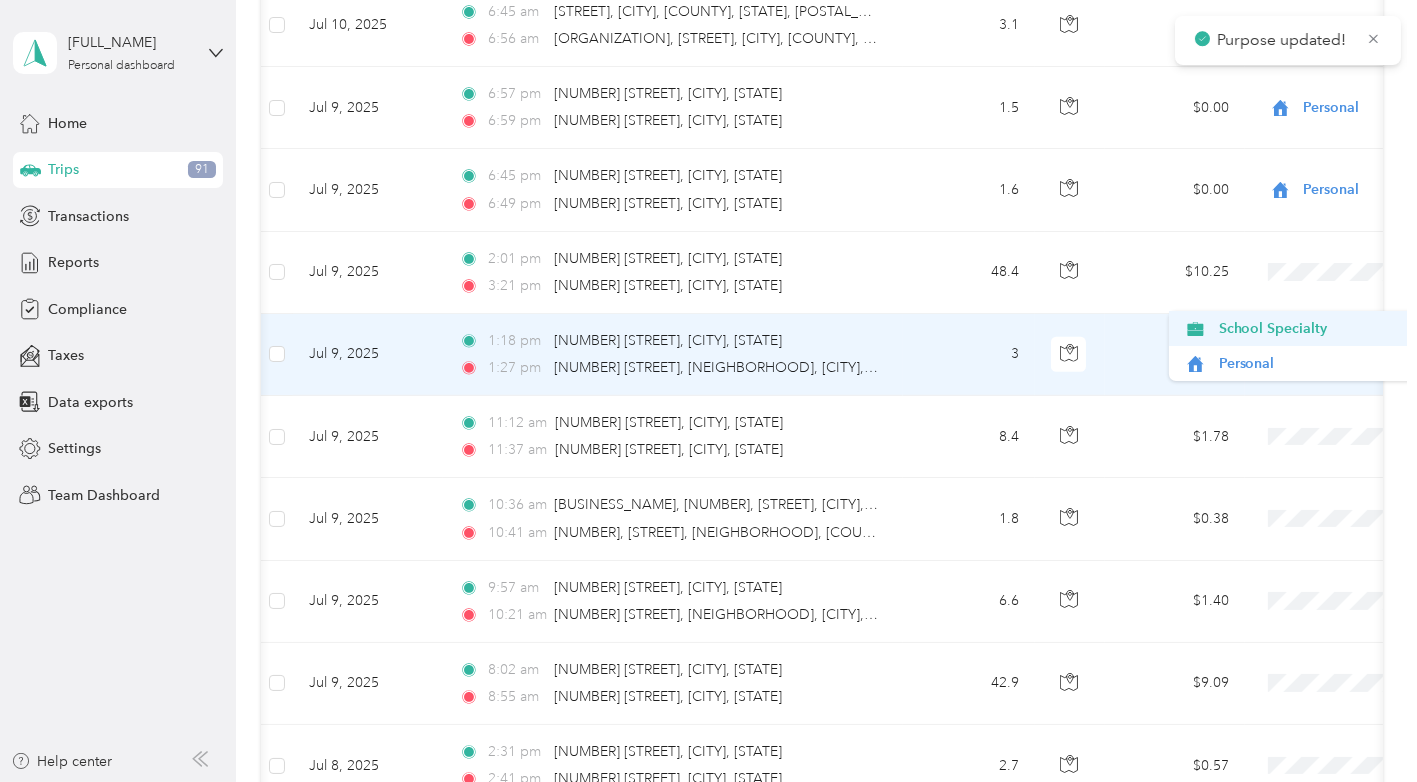 click on "School Specialty" at bounding box center [1311, 328] 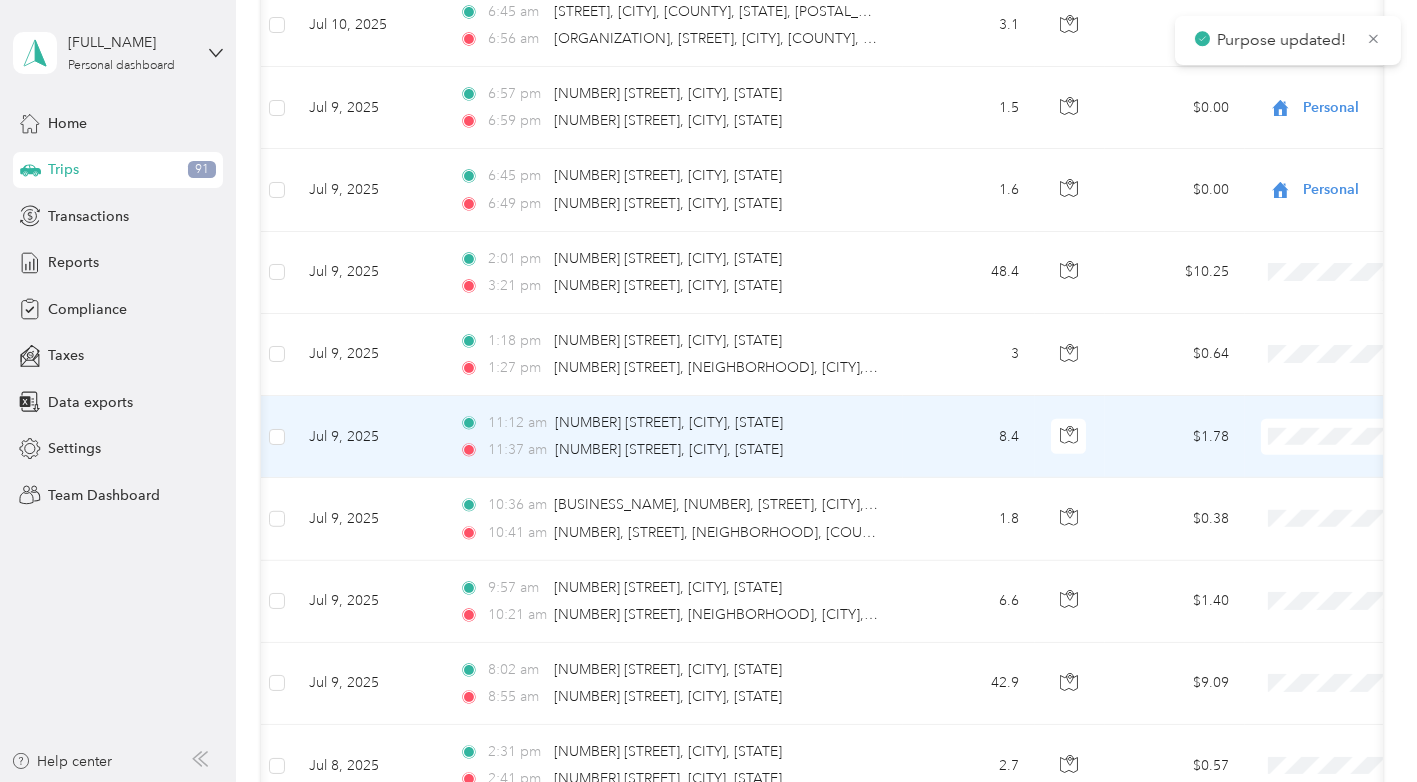 click on "School Specialty" at bounding box center (1311, 410) 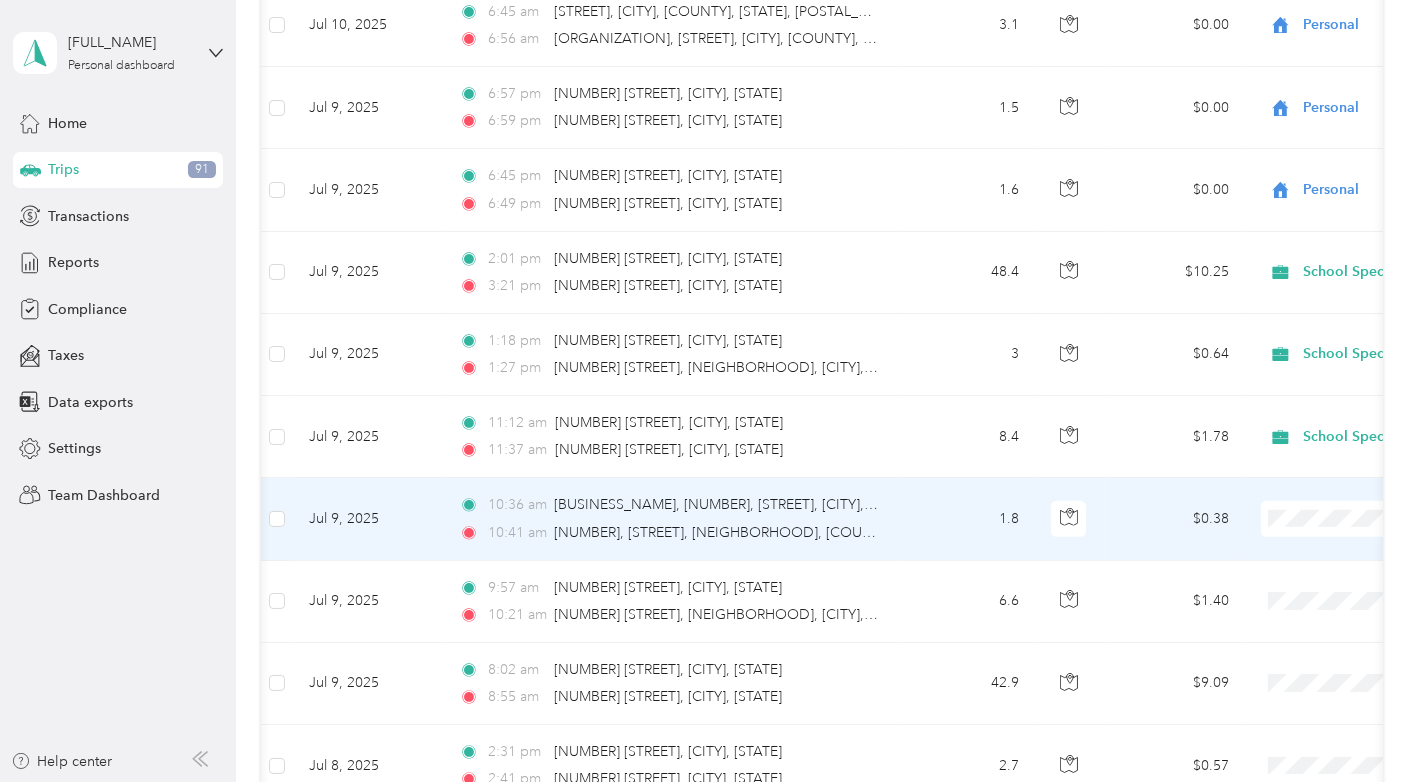 click on "School Specialty" at bounding box center [1311, 483] 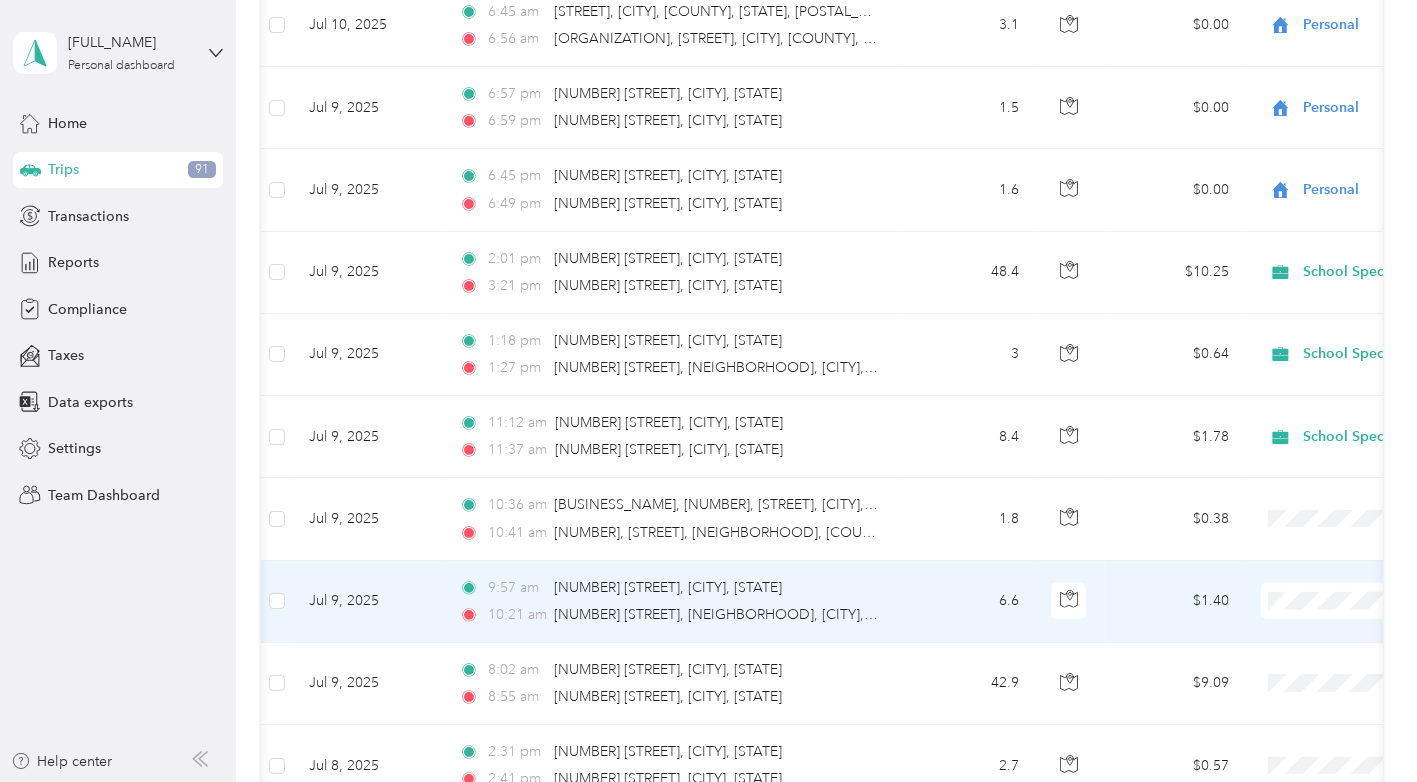 click on "School Specialty" at bounding box center (1311, 574) 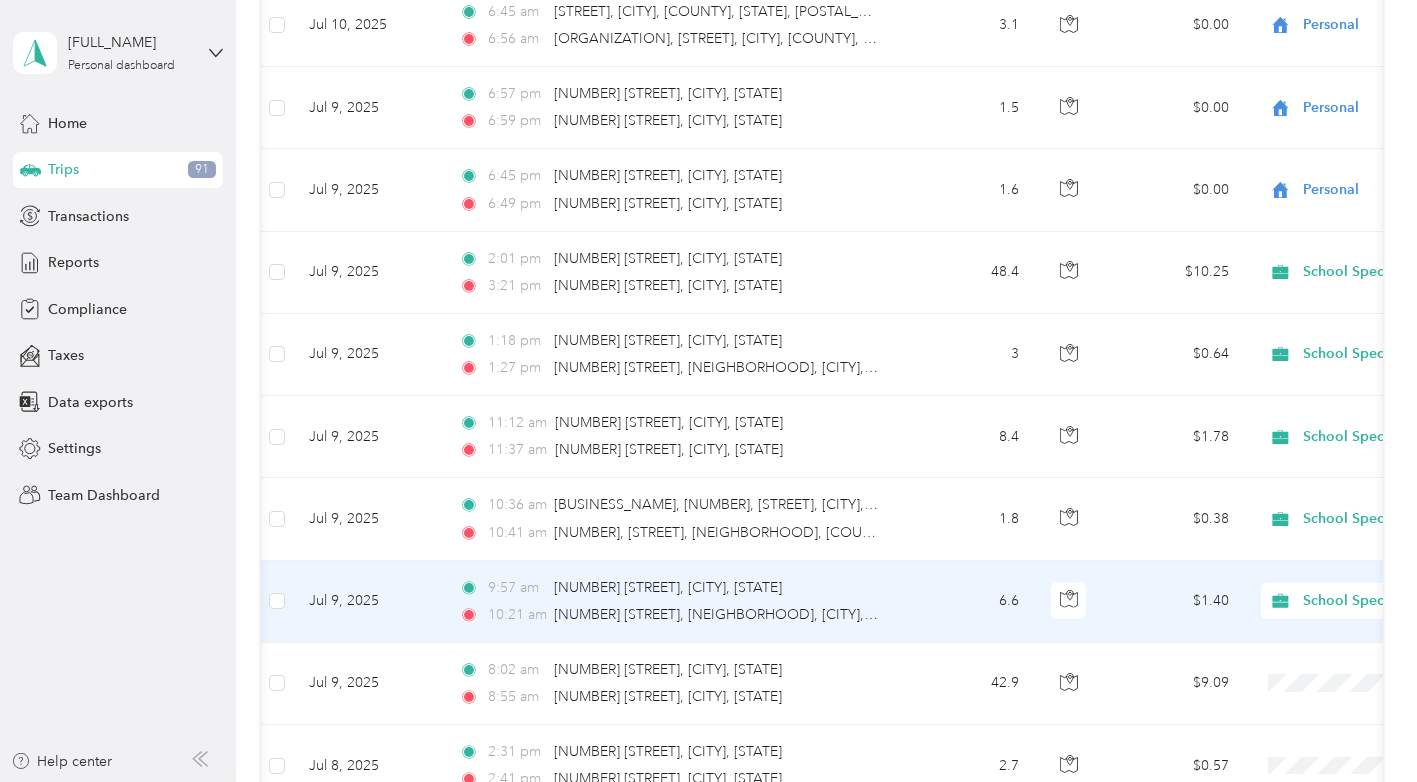 click on "School Specialty" at bounding box center (1300, 574) 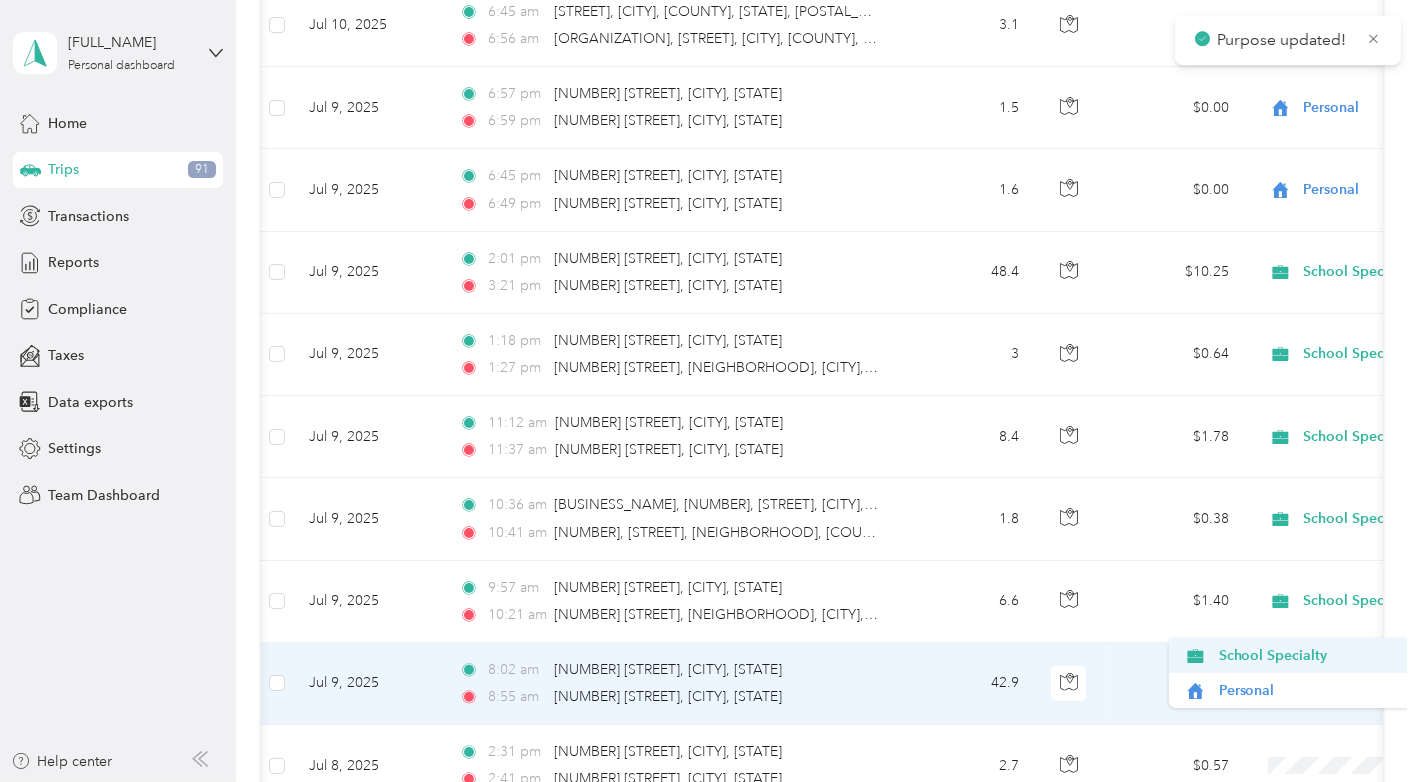 click on "School Specialty" at bounding box center (1311, 655) 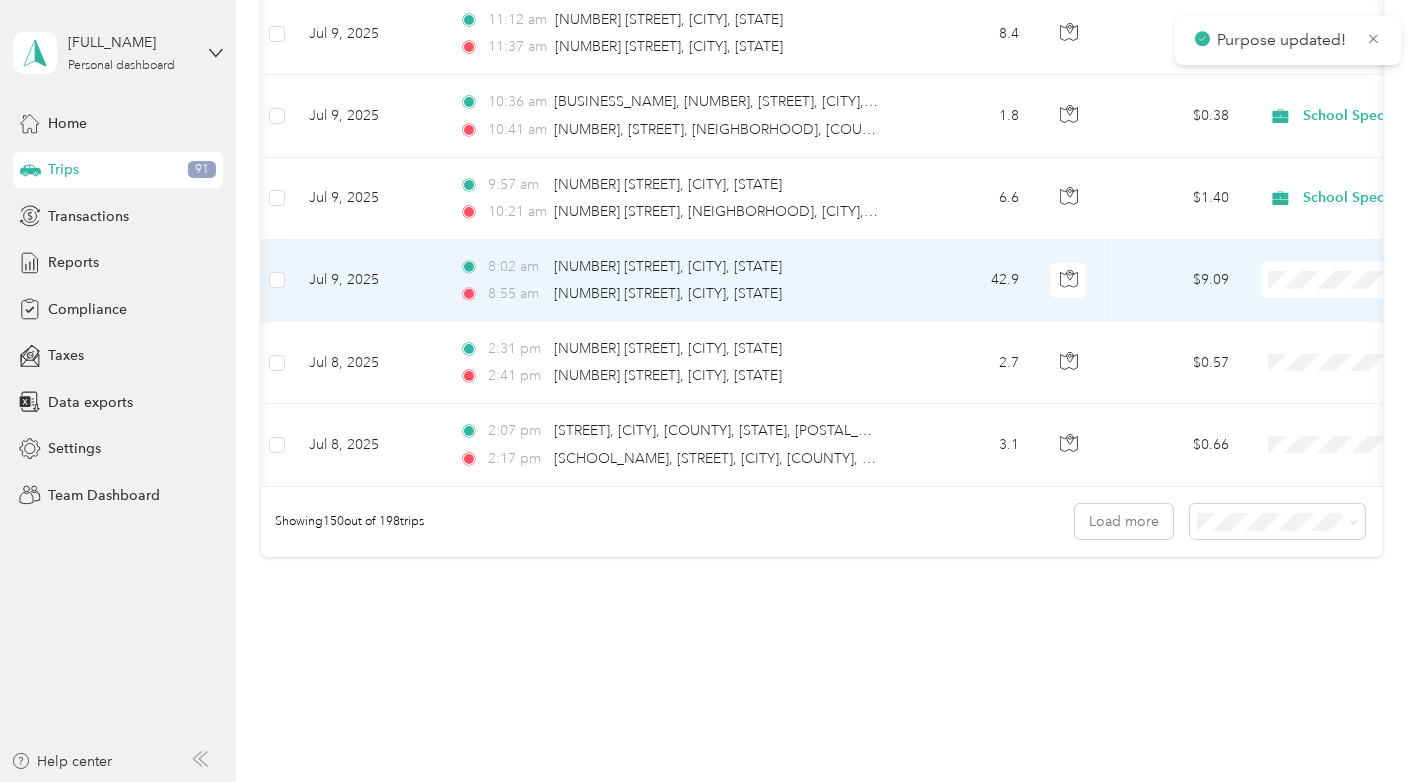 scroll, scrollTop: 12183, scrollLeft: 0, axis: vertical 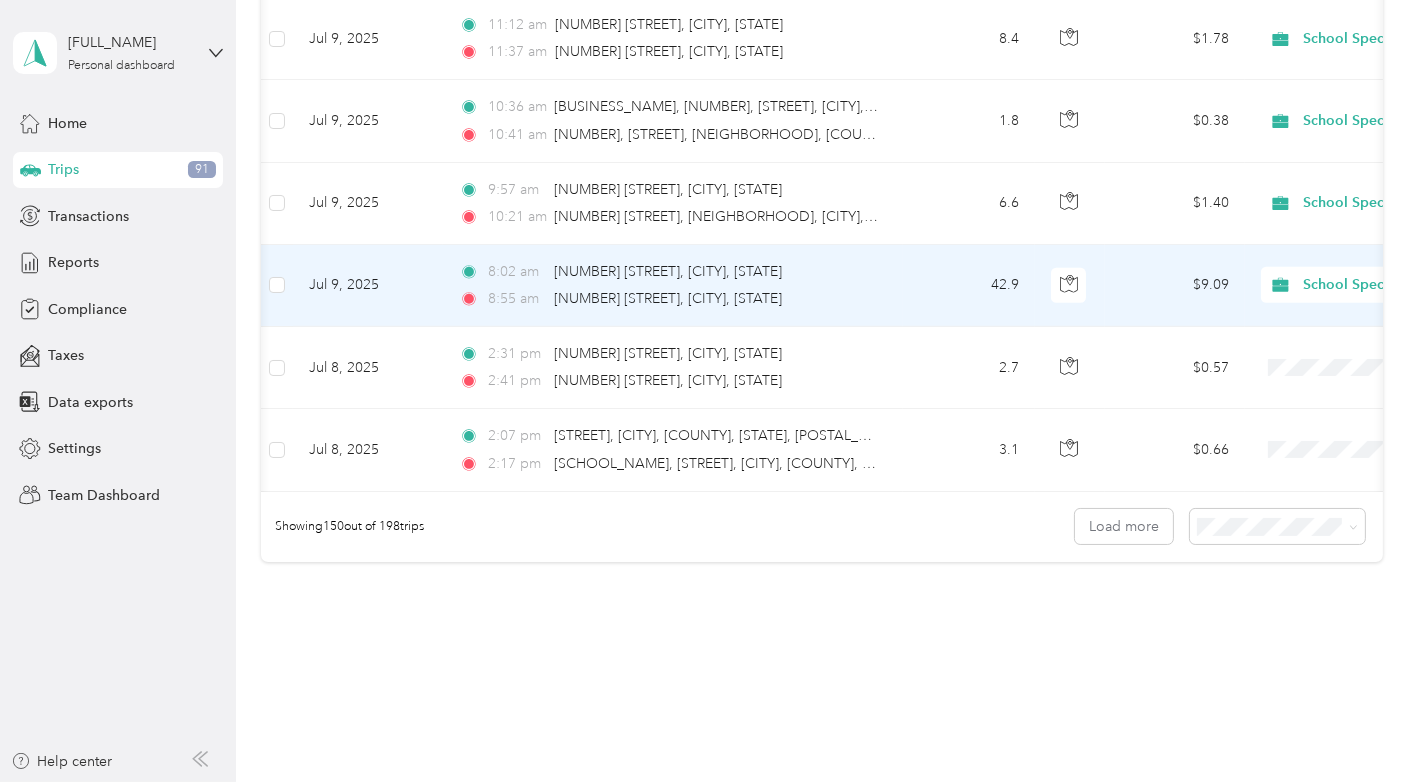 click on "School Specialty" at bounding box center (1293, 252) 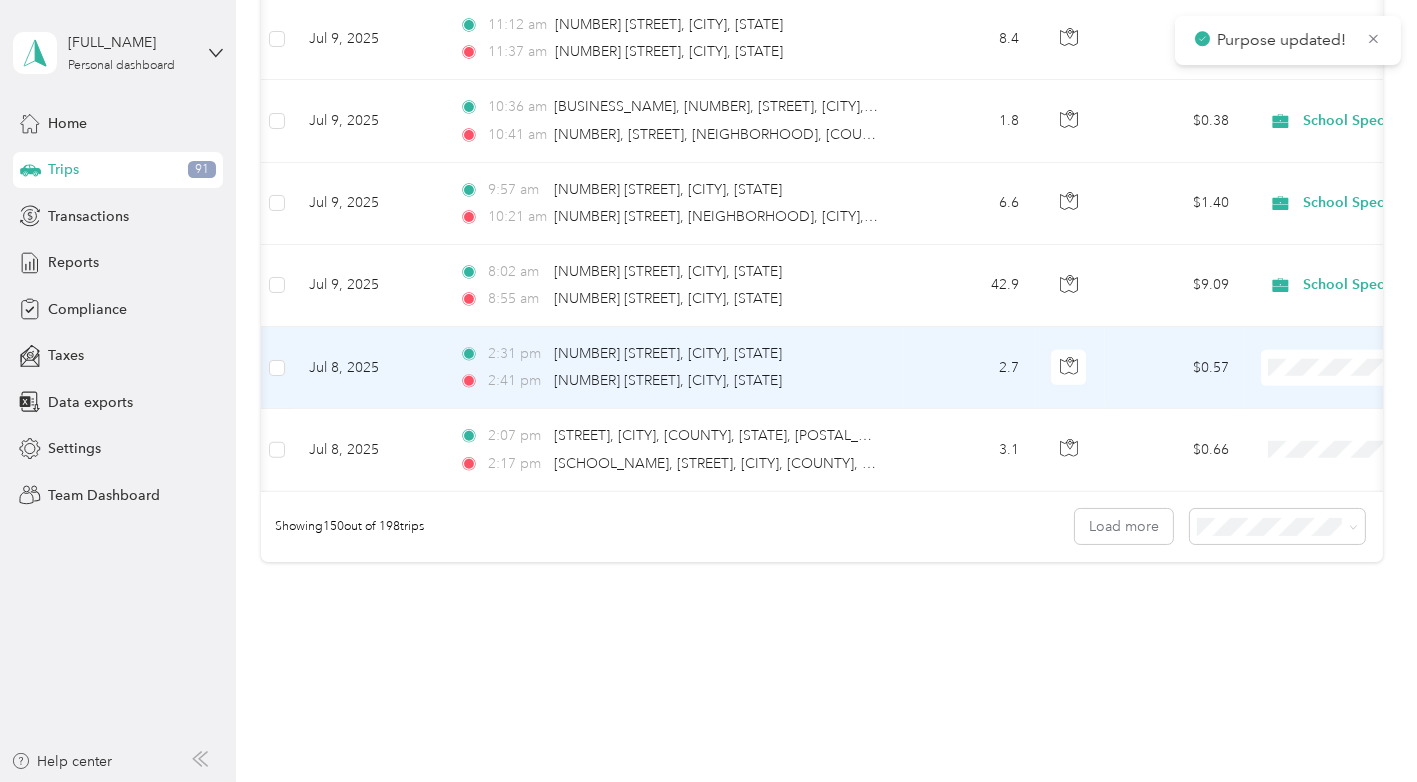 click on "School Specialty" at bounding box center (1311, 338) 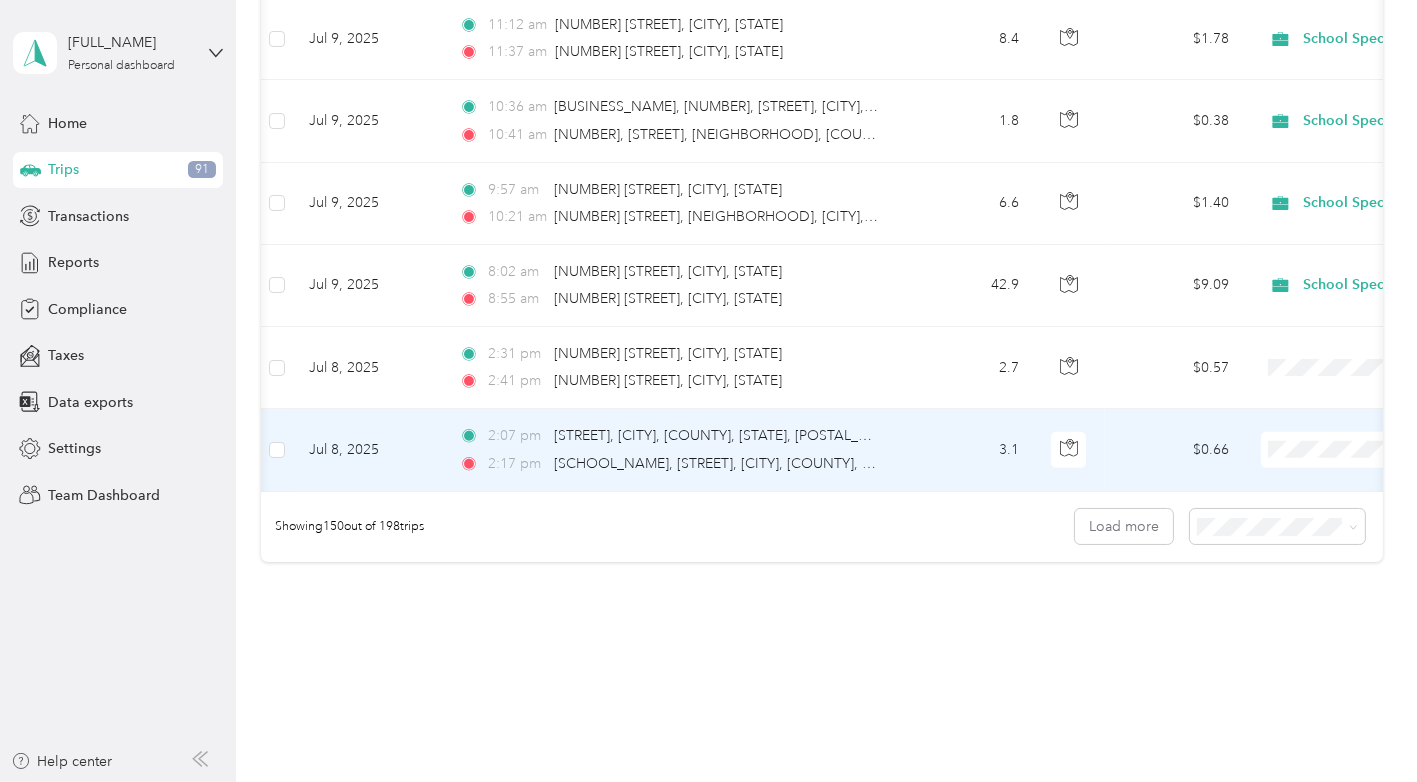 click on "School Specialty" at bounding box center (1311, 421) 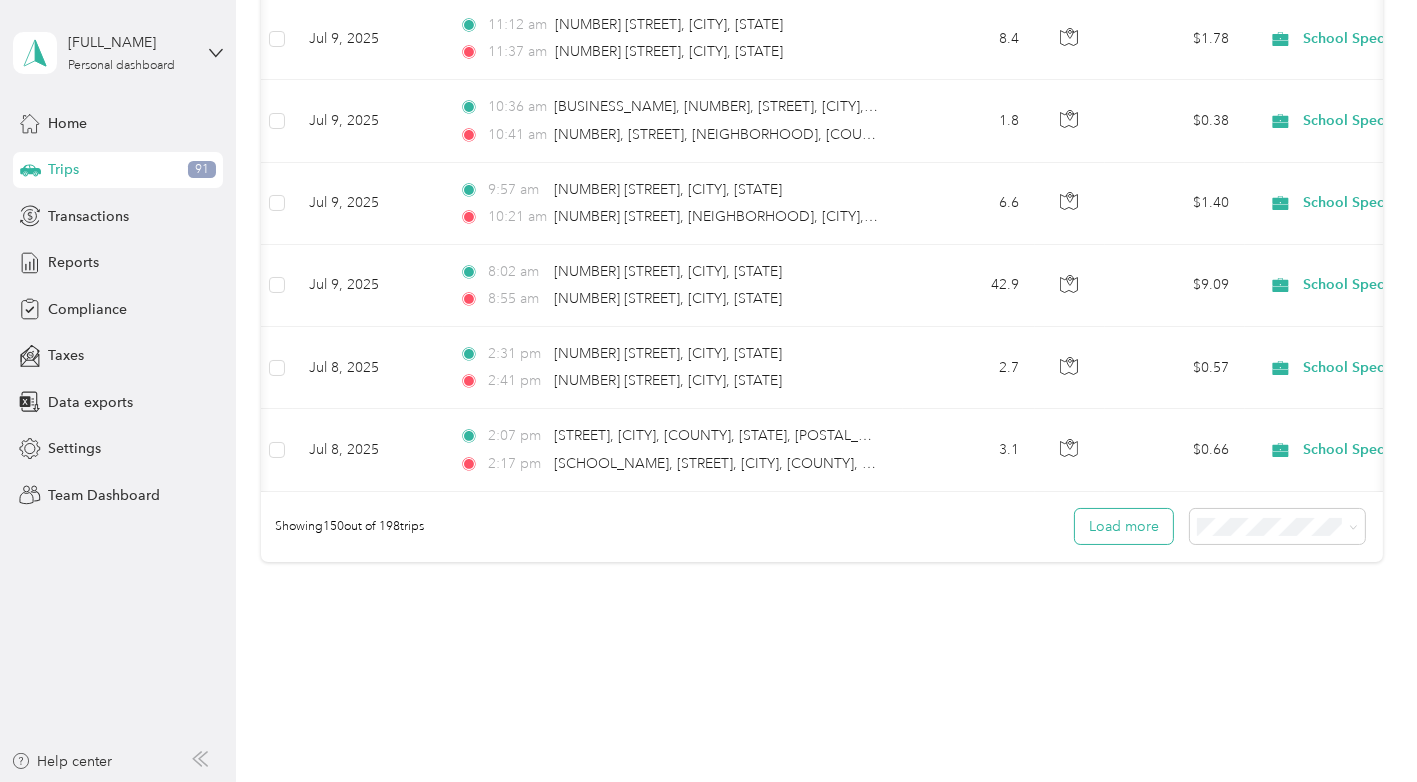 click on "Load more" at bounding box center (1124, 526) 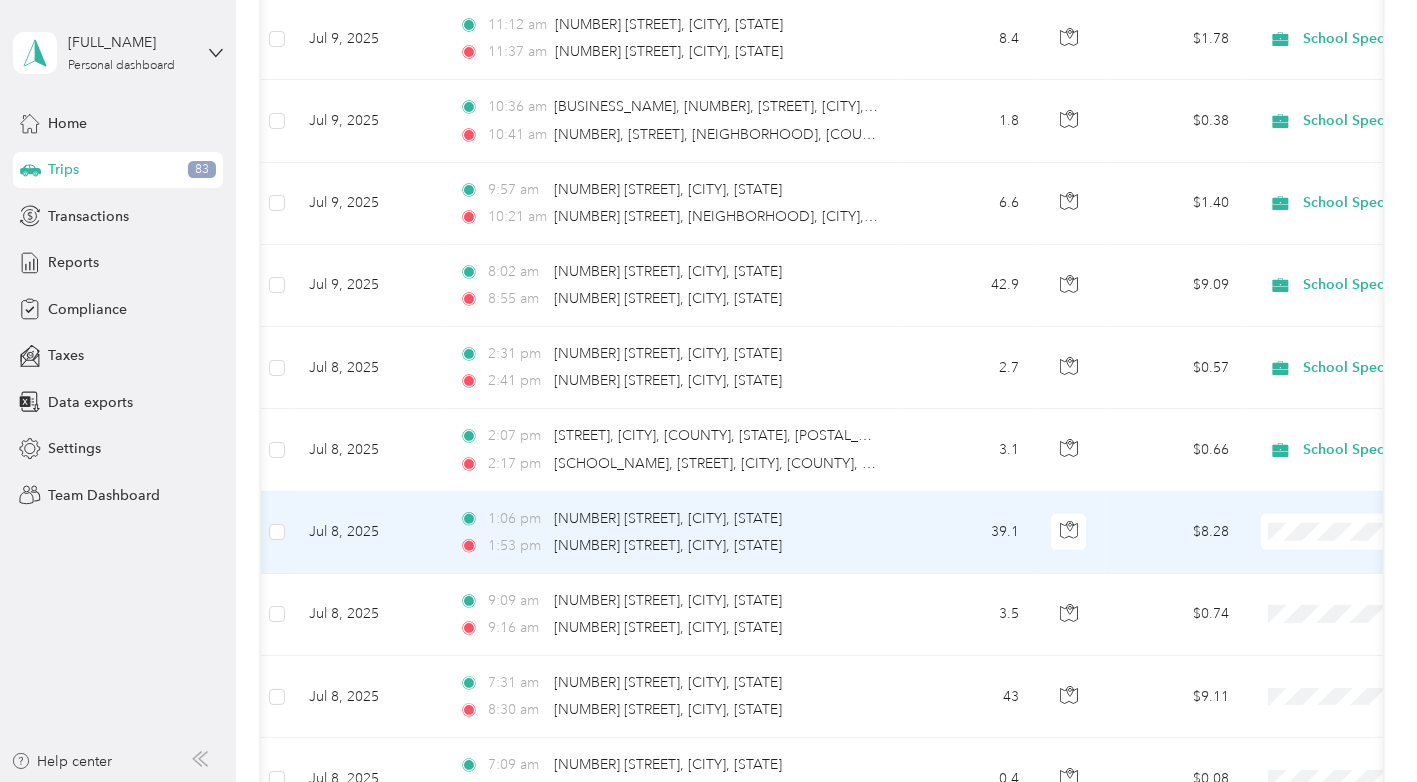 click on "School Specialty" at bounding box center (1293, 496) 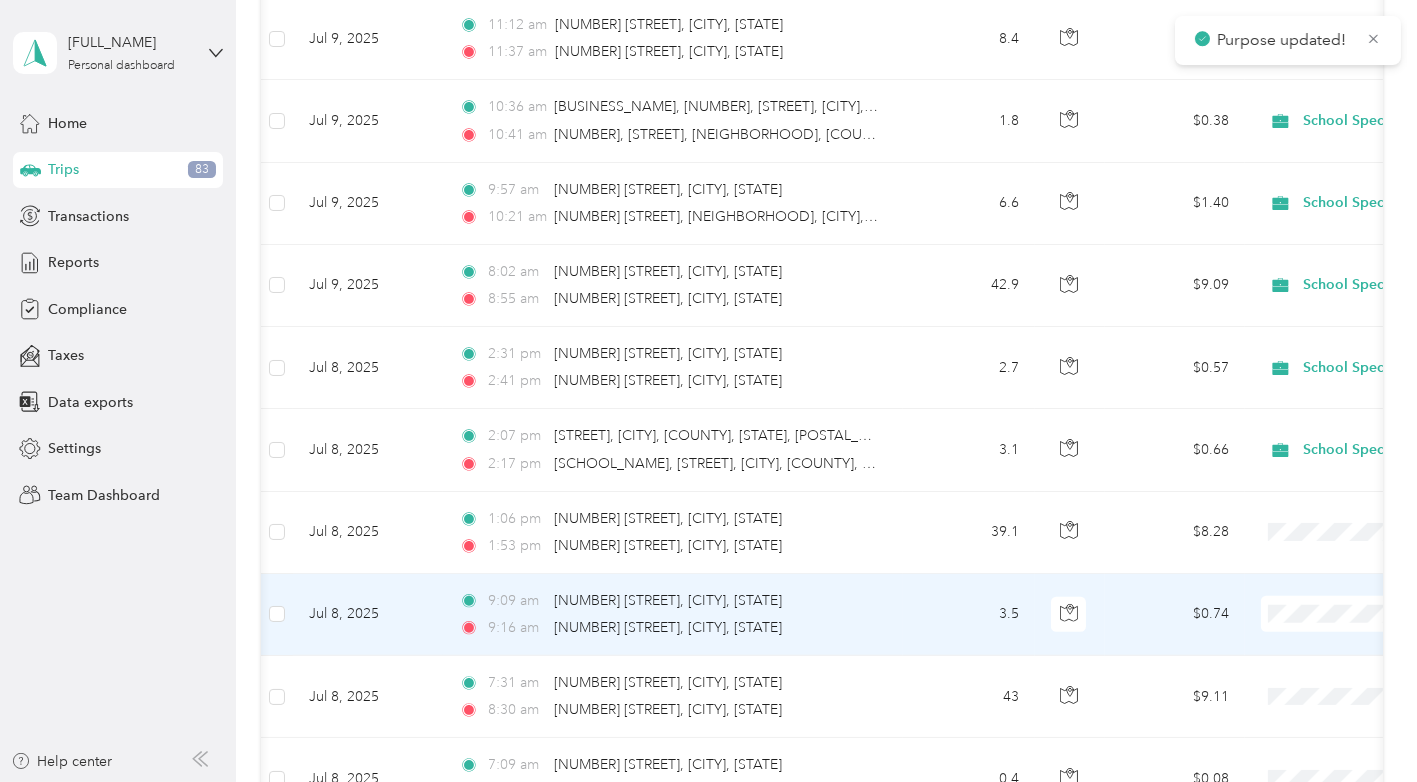 click on "School Specialty" at bounding box center [1311, 585] 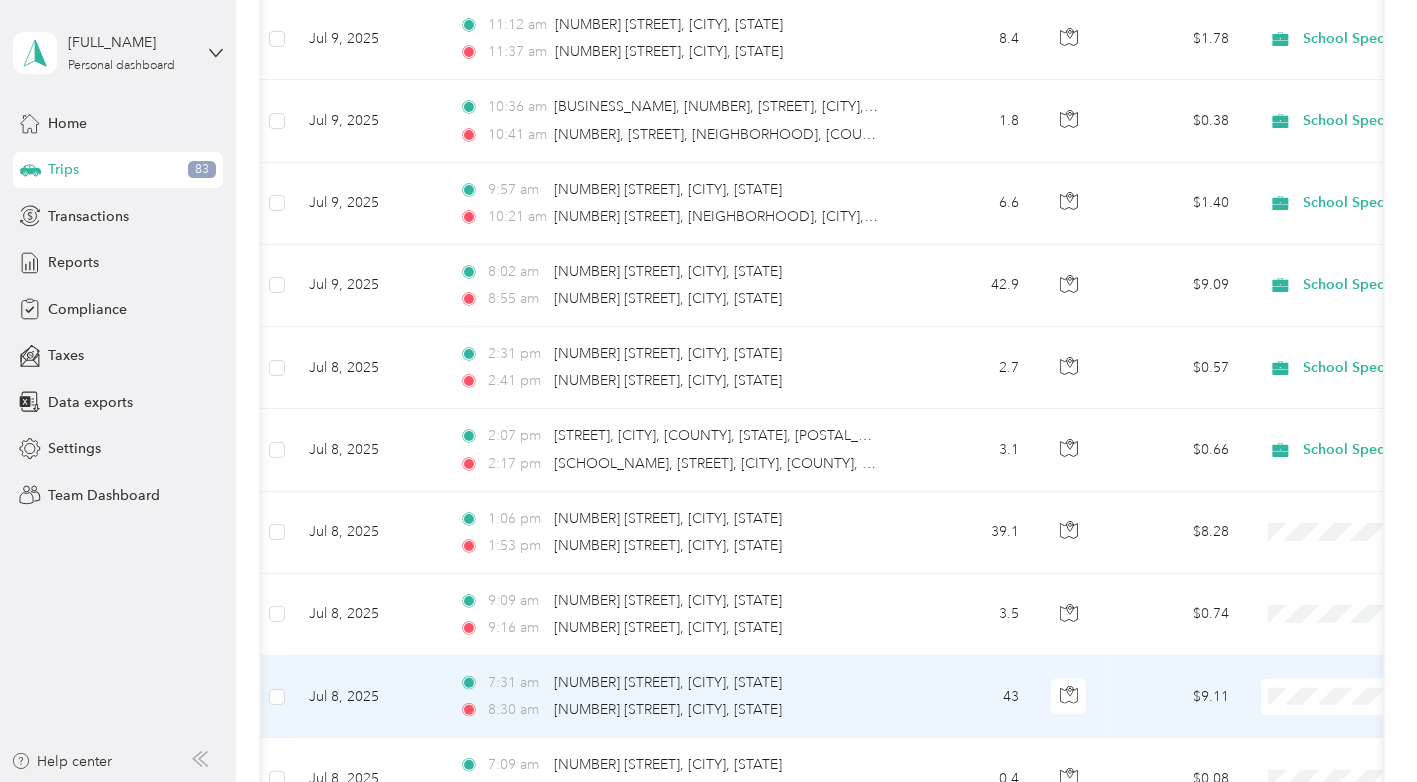 click on "School Specialty" at bounding box center (1311, 660) 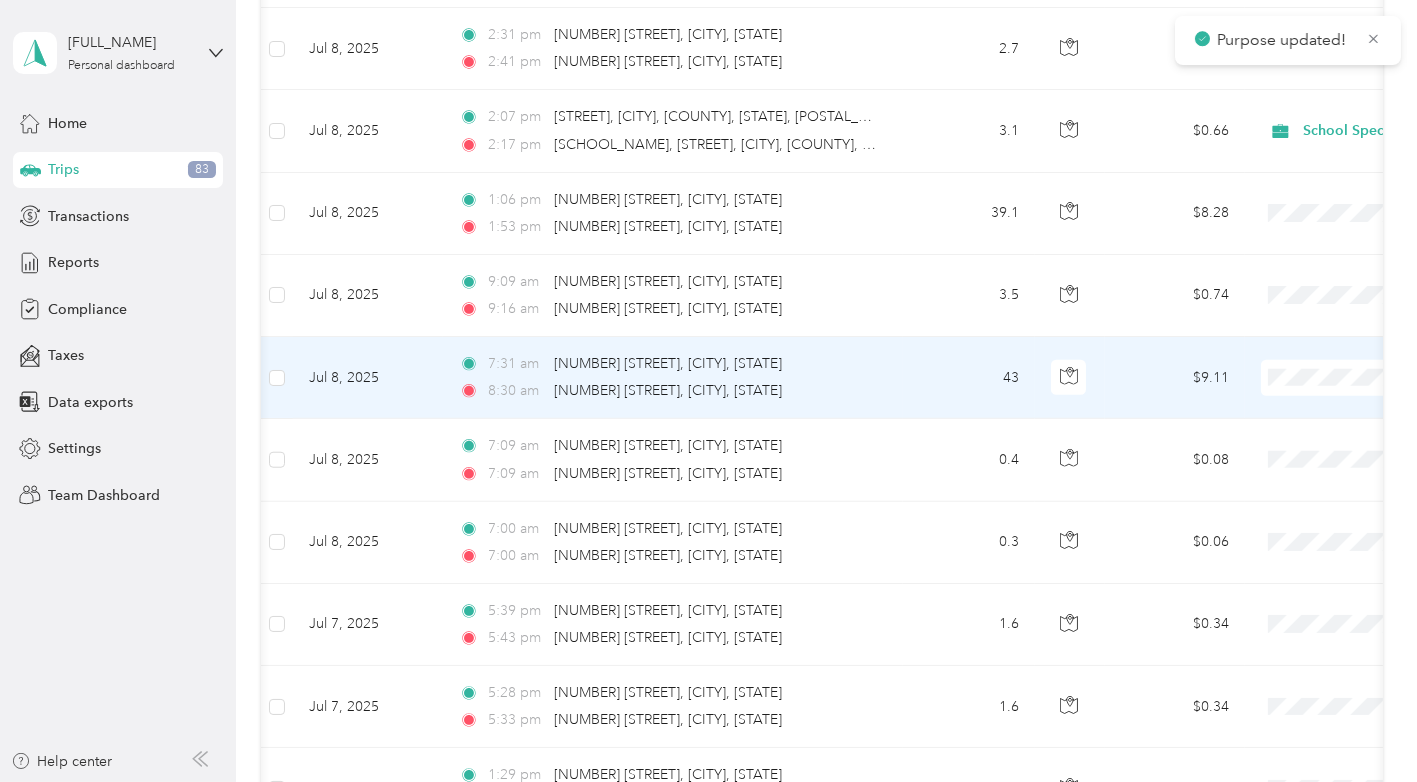 scroll, scrollTop: 12552, scrollLeft: 0, axis: vertical 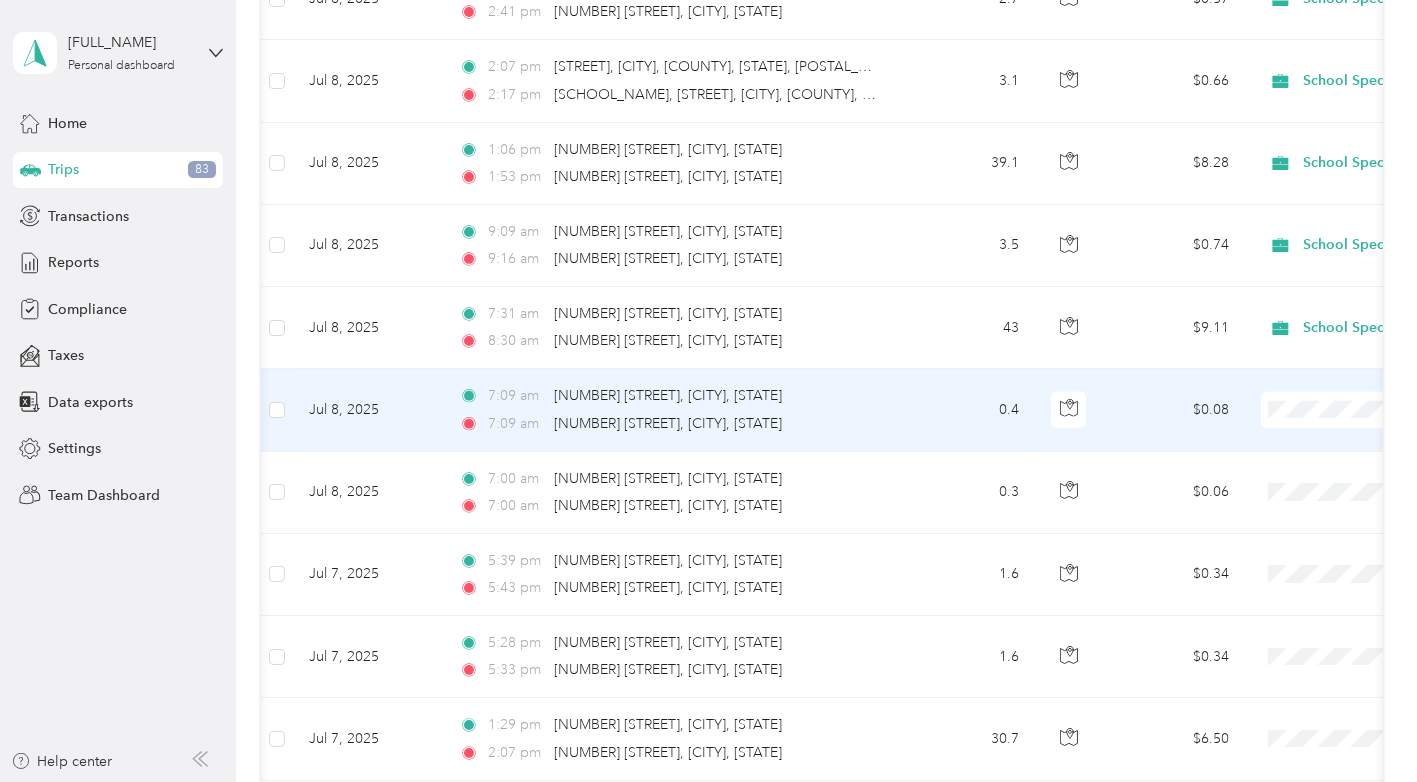 click on "School Specialty" at bounding box center [1311, 377] 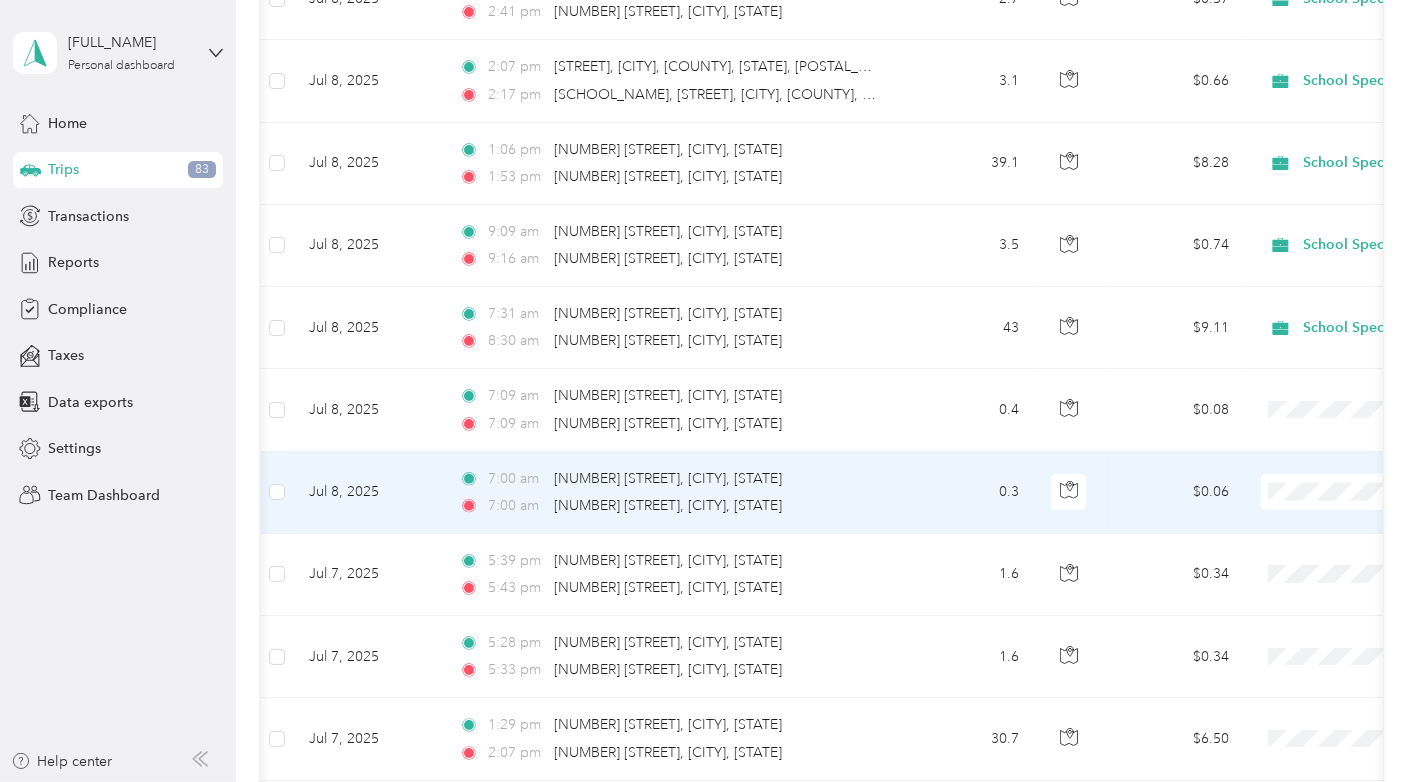 click on "Personal" at bounding box center [1311, 496] 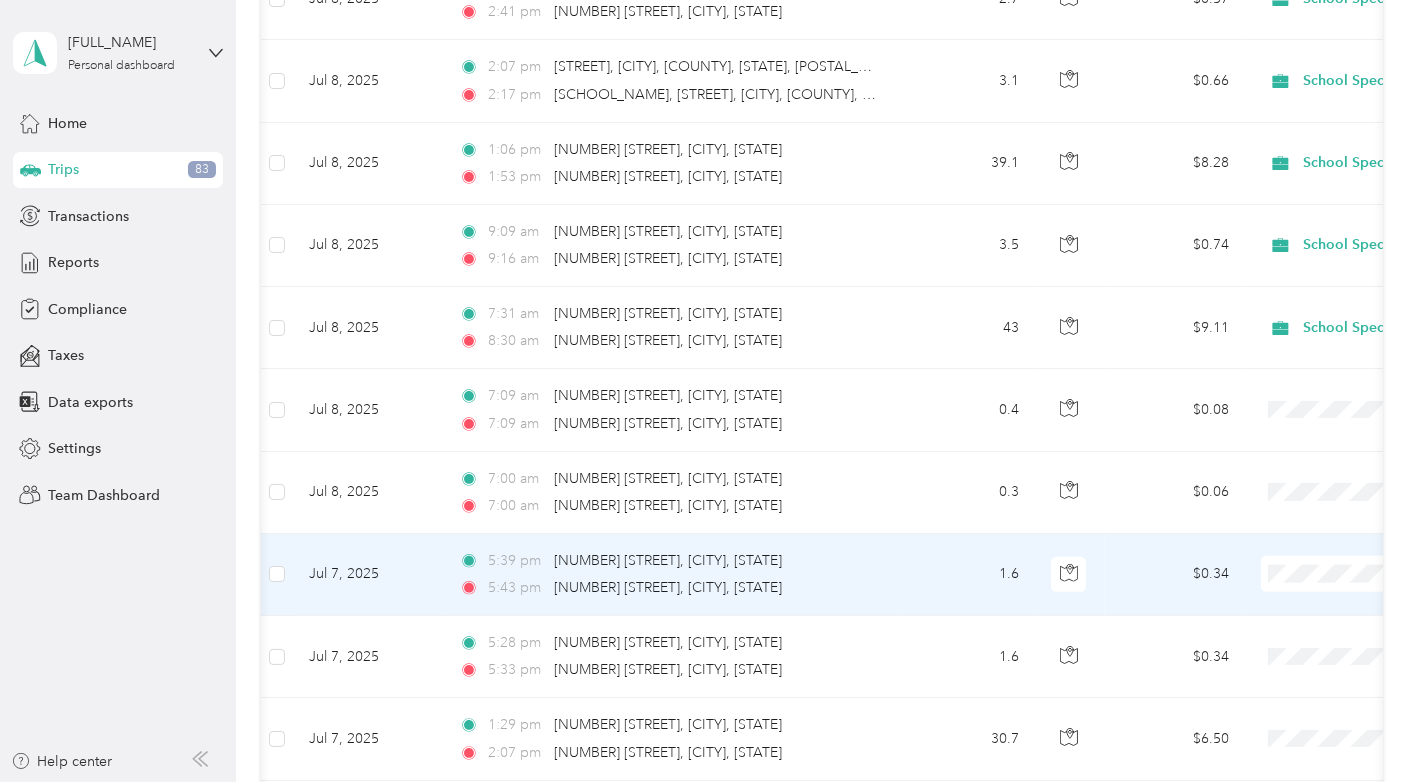 click on "Personal" at bounding box center (1293, 576) 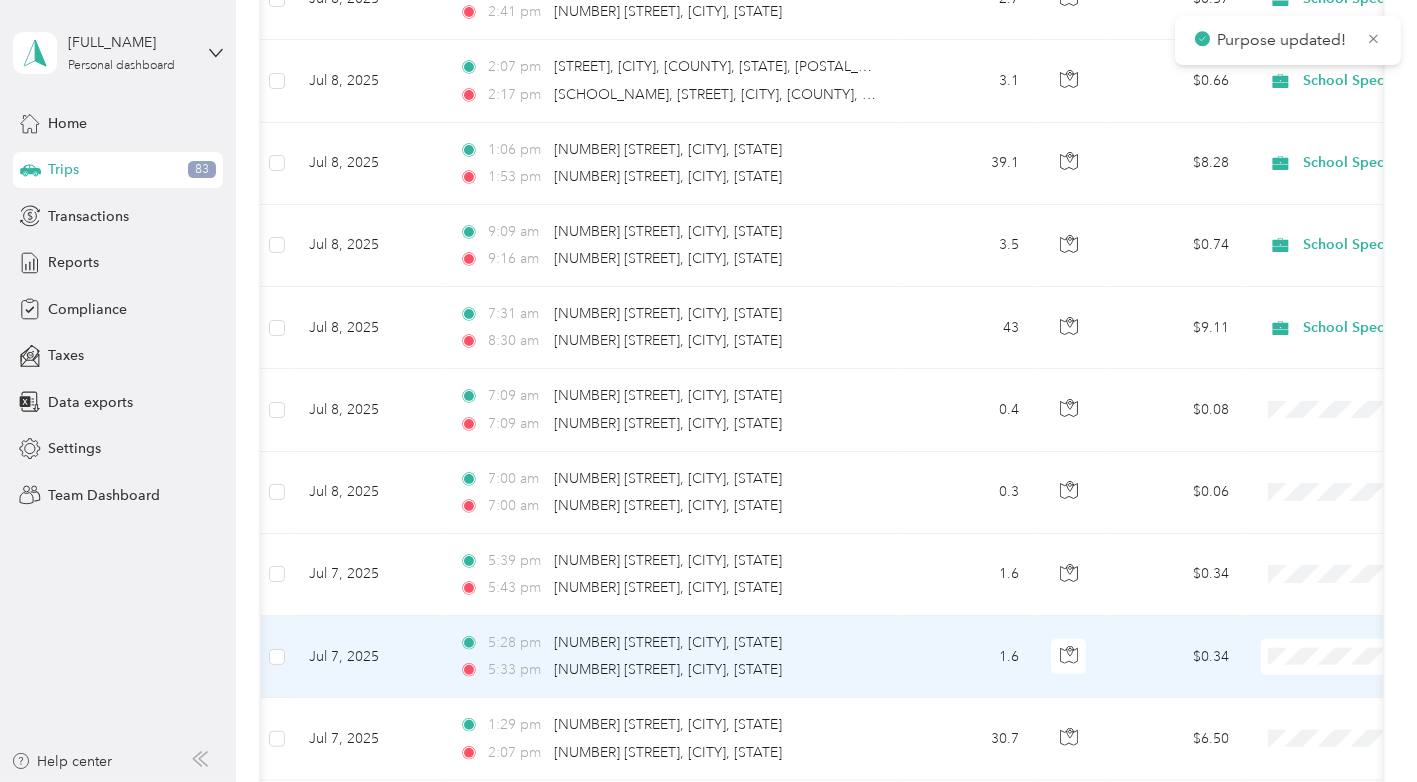 click on "Personal" at bounding box center [1311, 660] 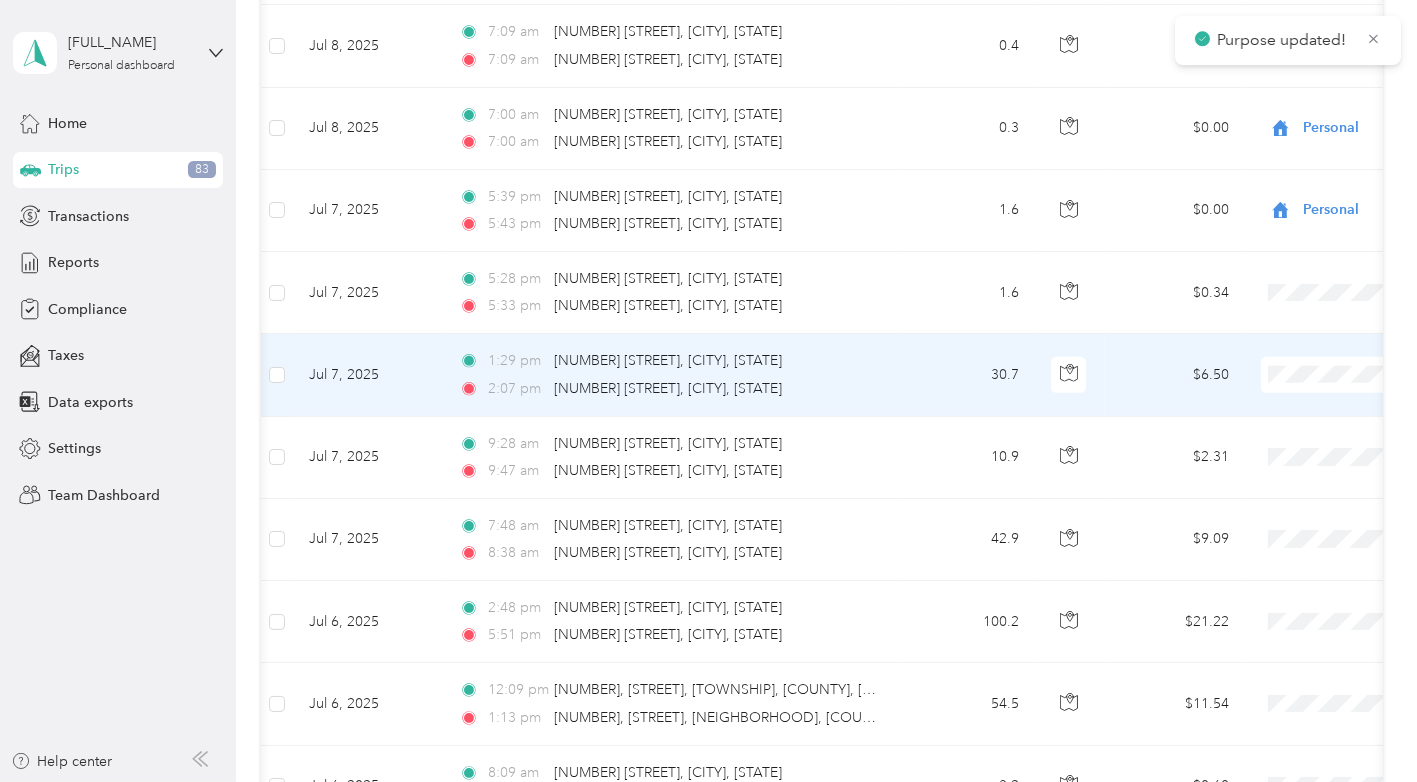 scroll, scrollTop: 12912, scrollLeft: 0, axis: vertical 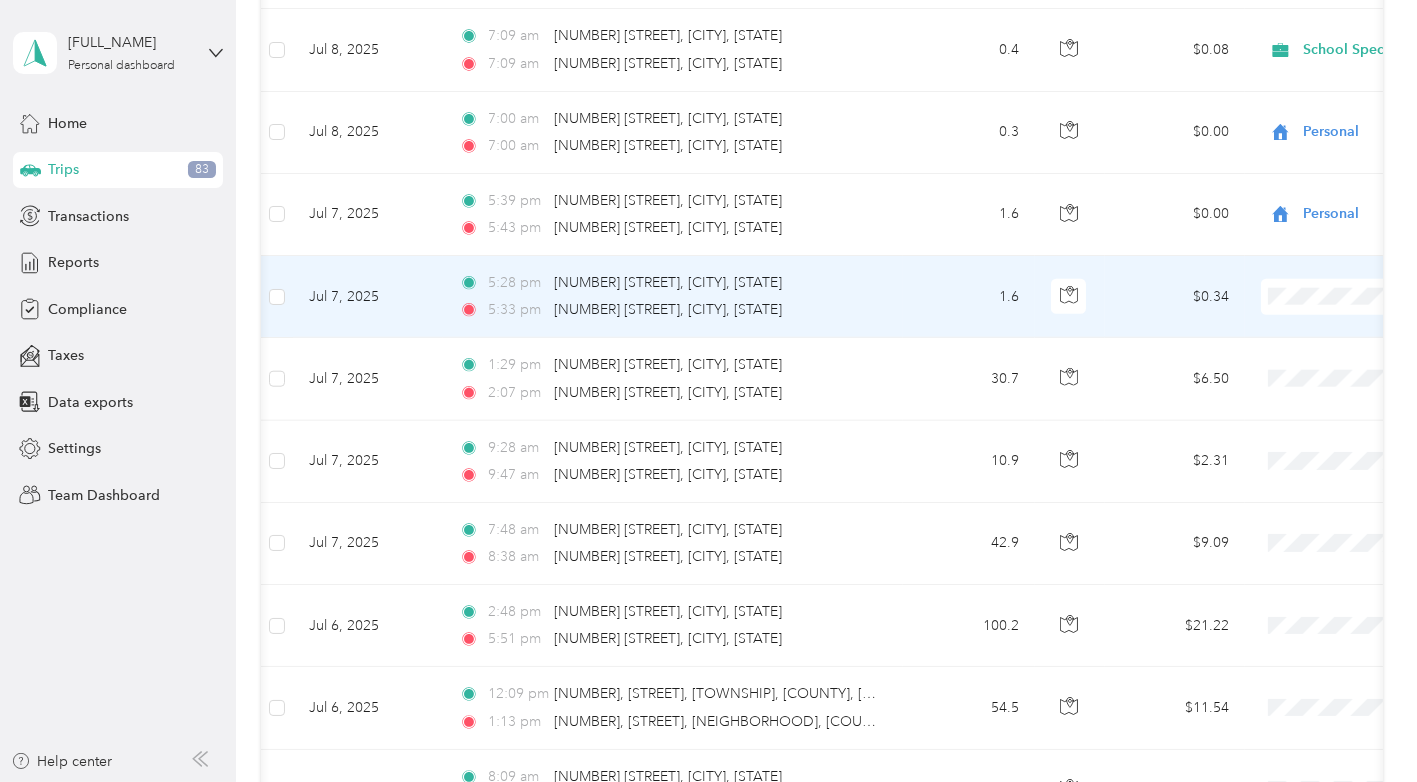 click on "Personal" at bounding box center (1311, 300) 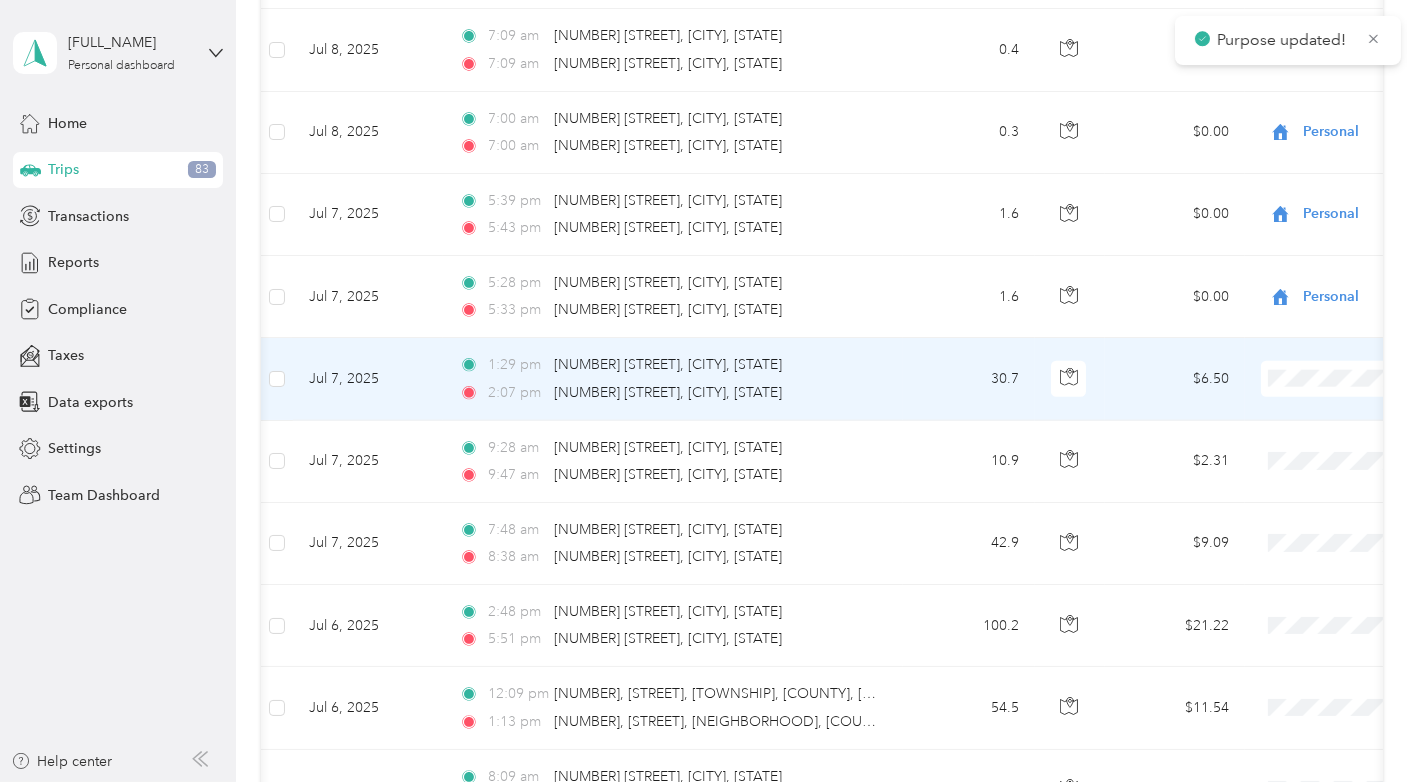 click on "School Specialty" at bounding box center [1311, 346] 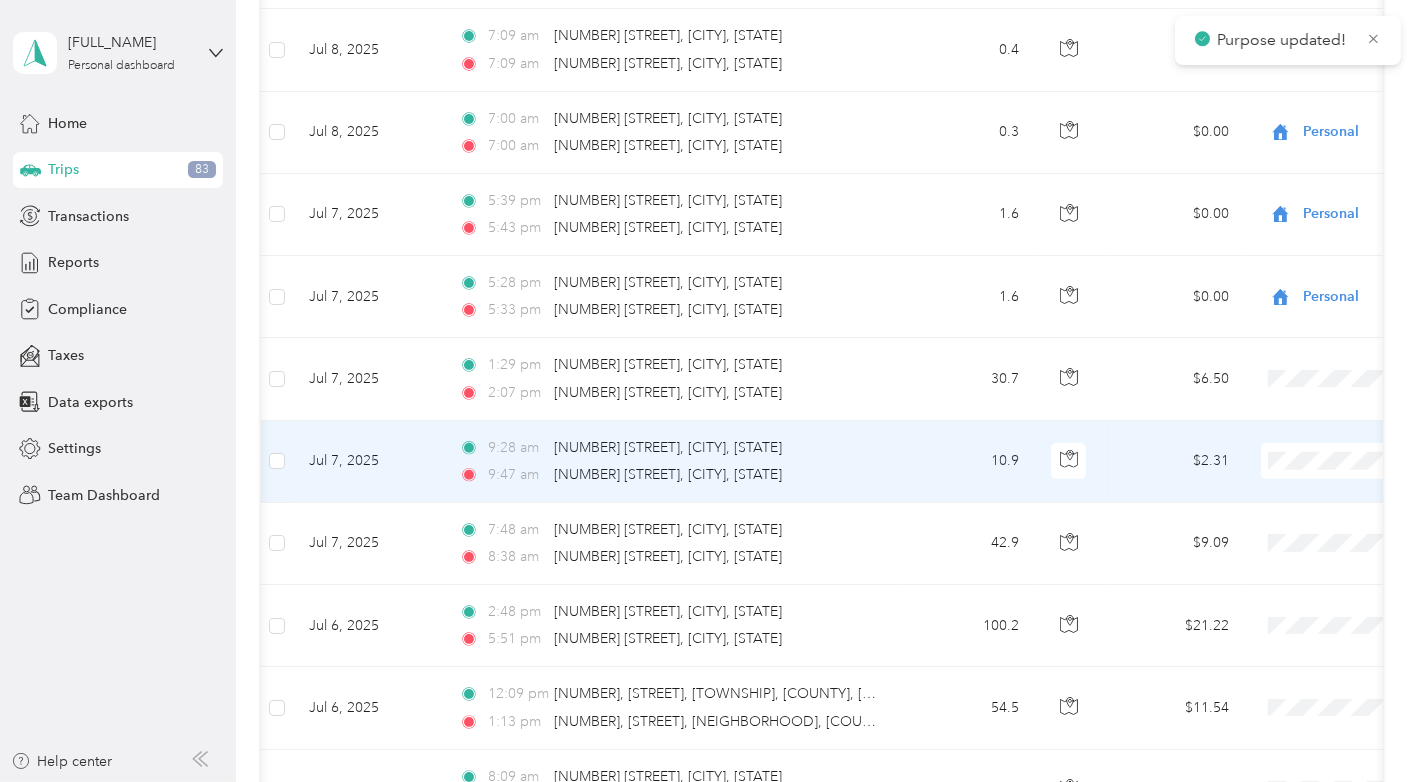 click on "School Specialty" at bounding box center [1311, 428] 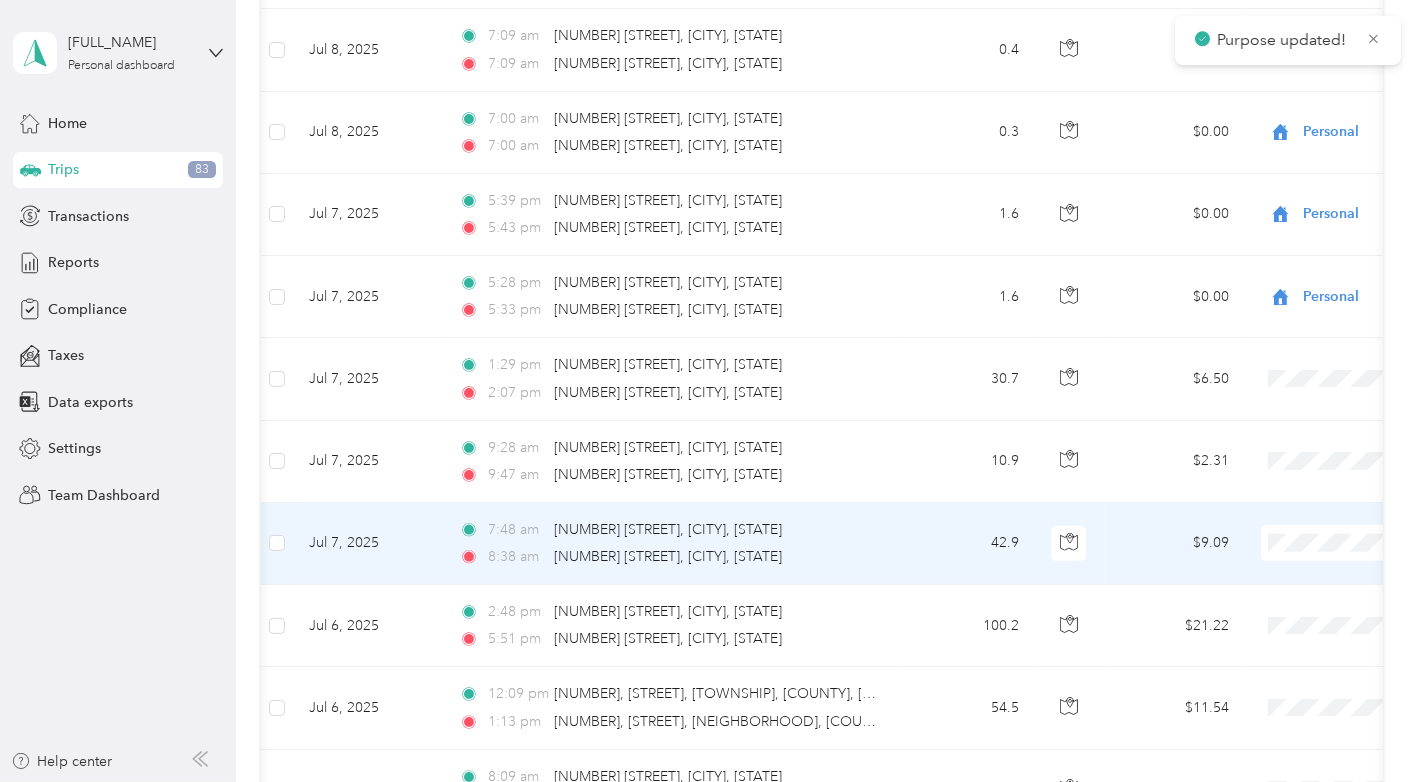 click on "School Specialty" at bounding box center [1293, 511] 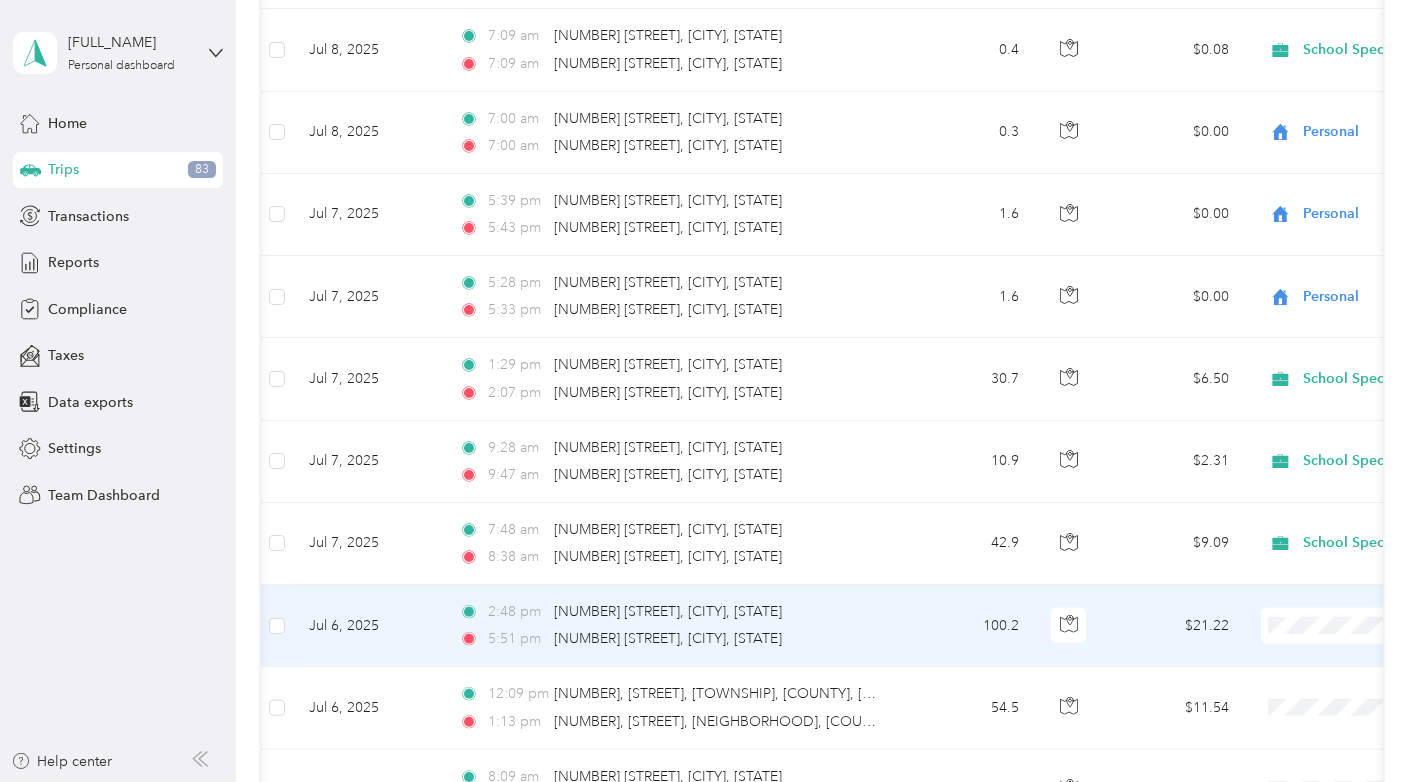 click on "Personal" at bounding box center [1311, 617] 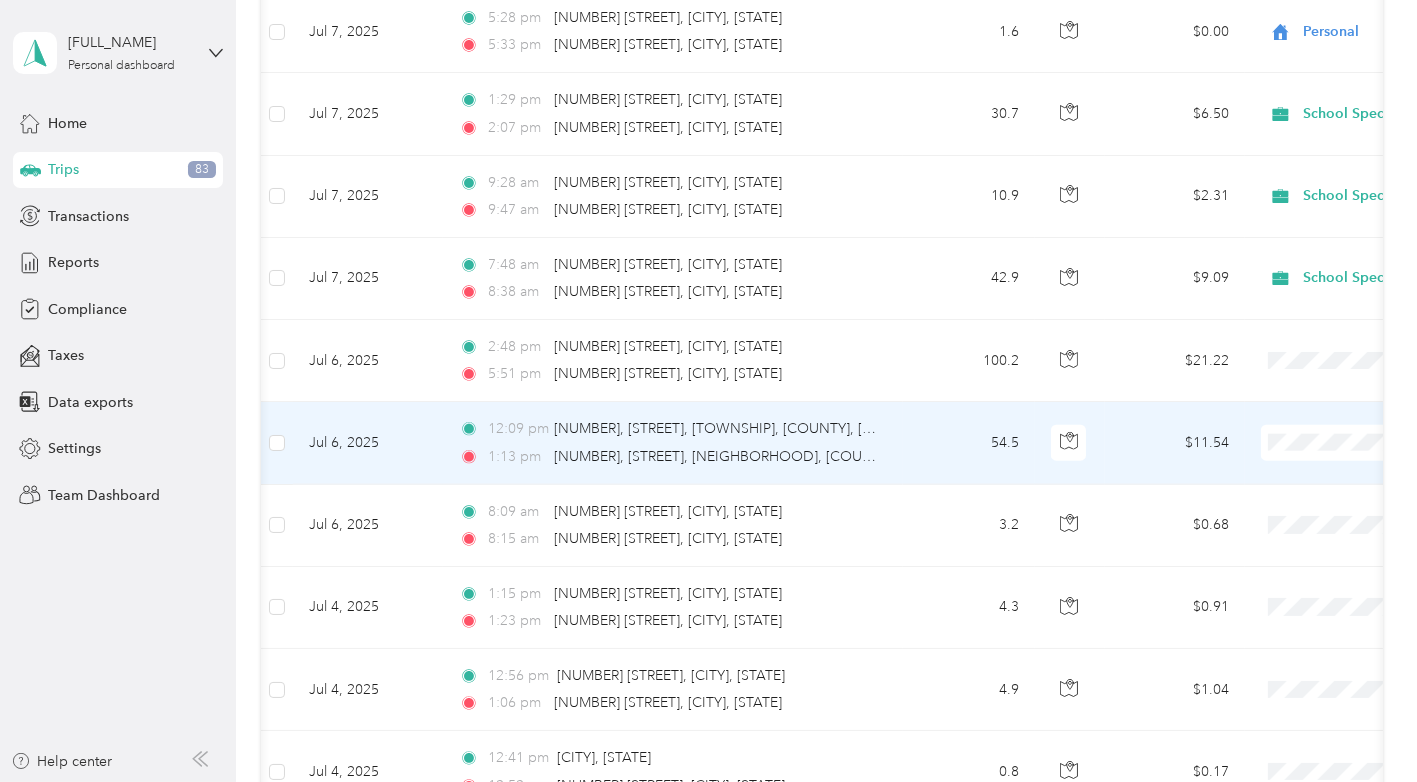 scroll, scrollTop: 13166, scrollLeft: 0, axis: vertical 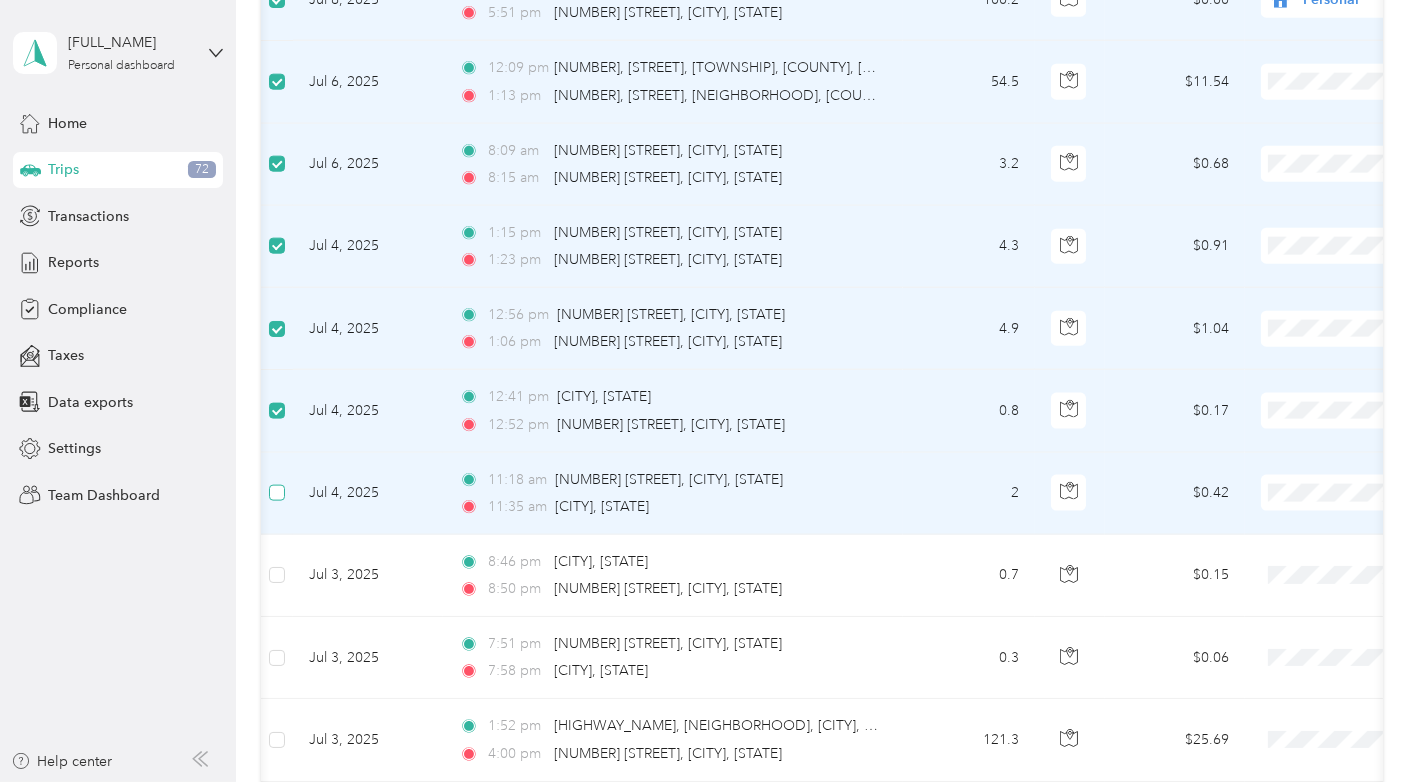 click at bounding box center (277, 493) 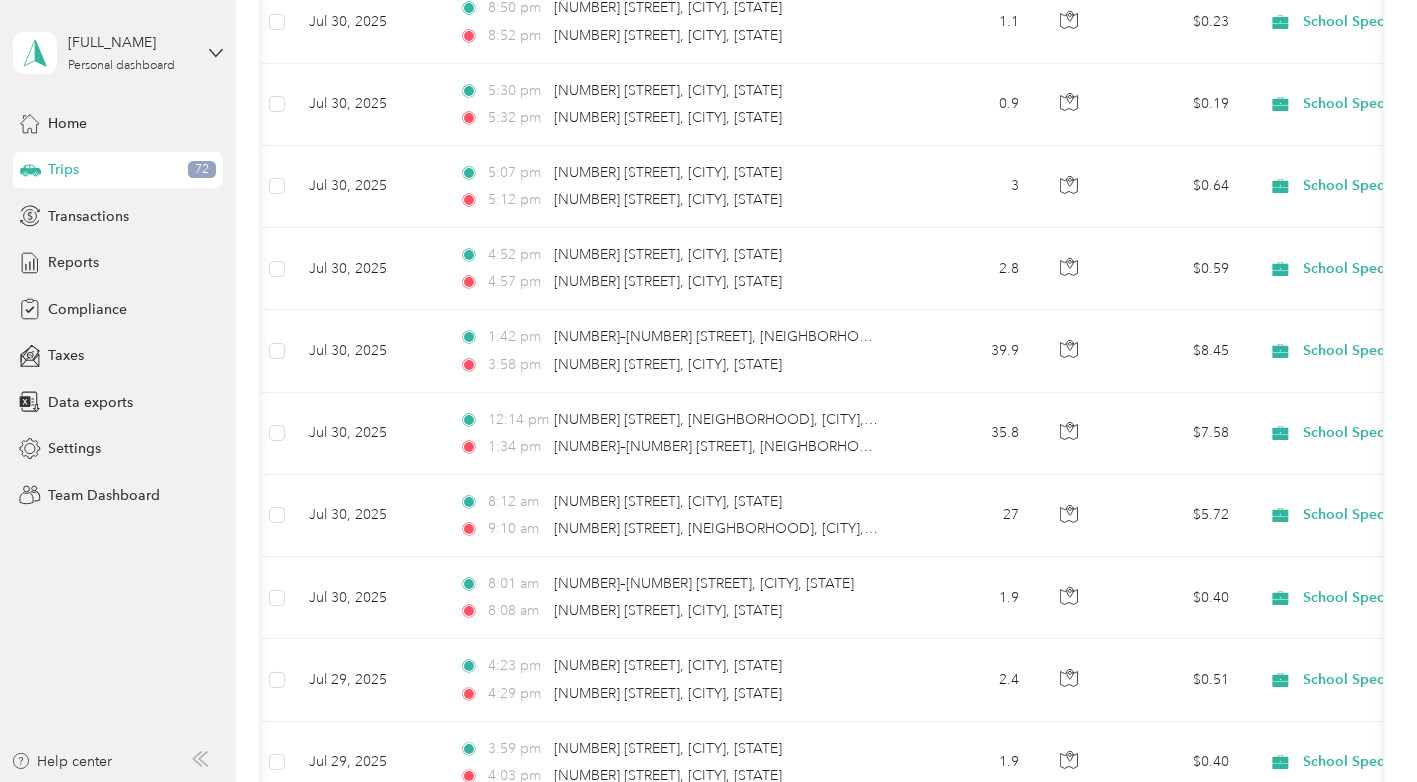 scroll, scrollTop: 0, scrollLeft: 0, axis: both 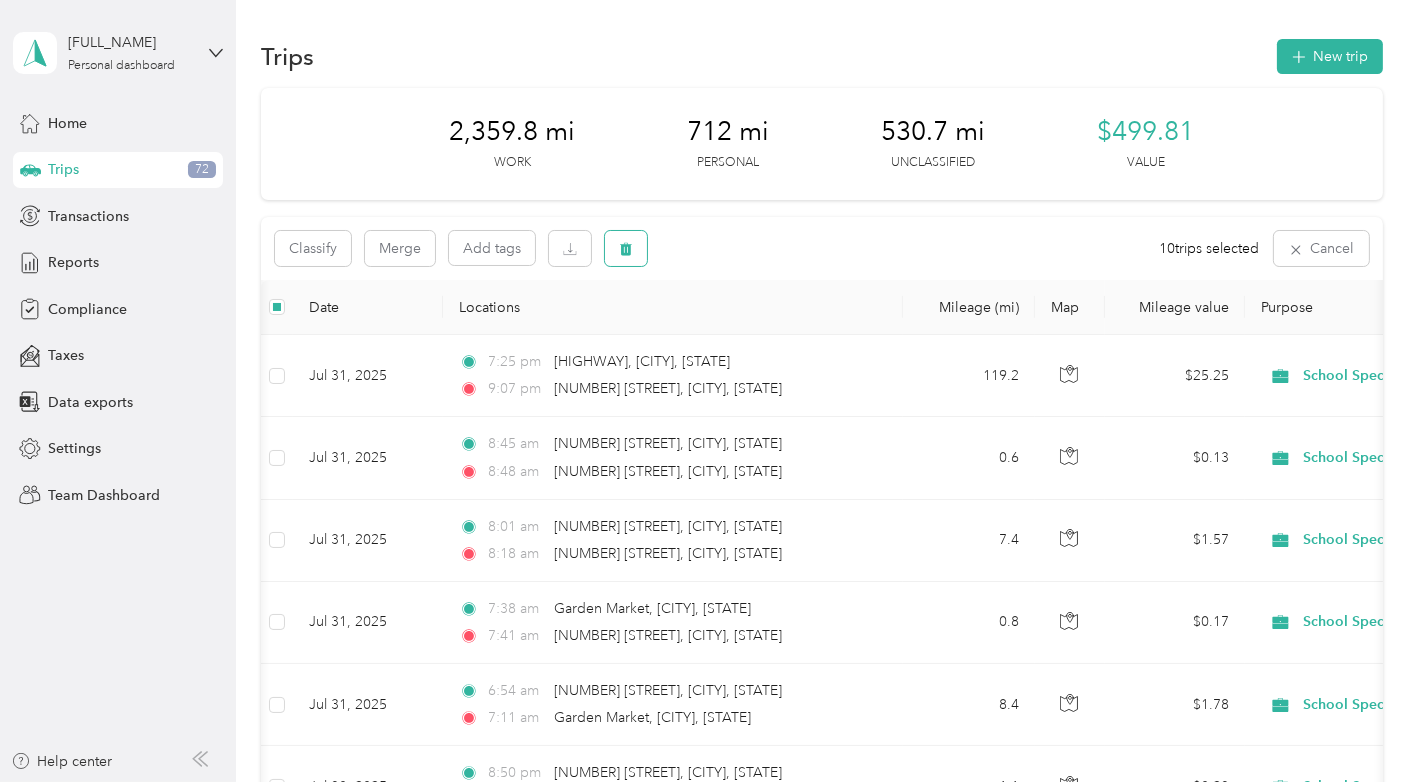 click 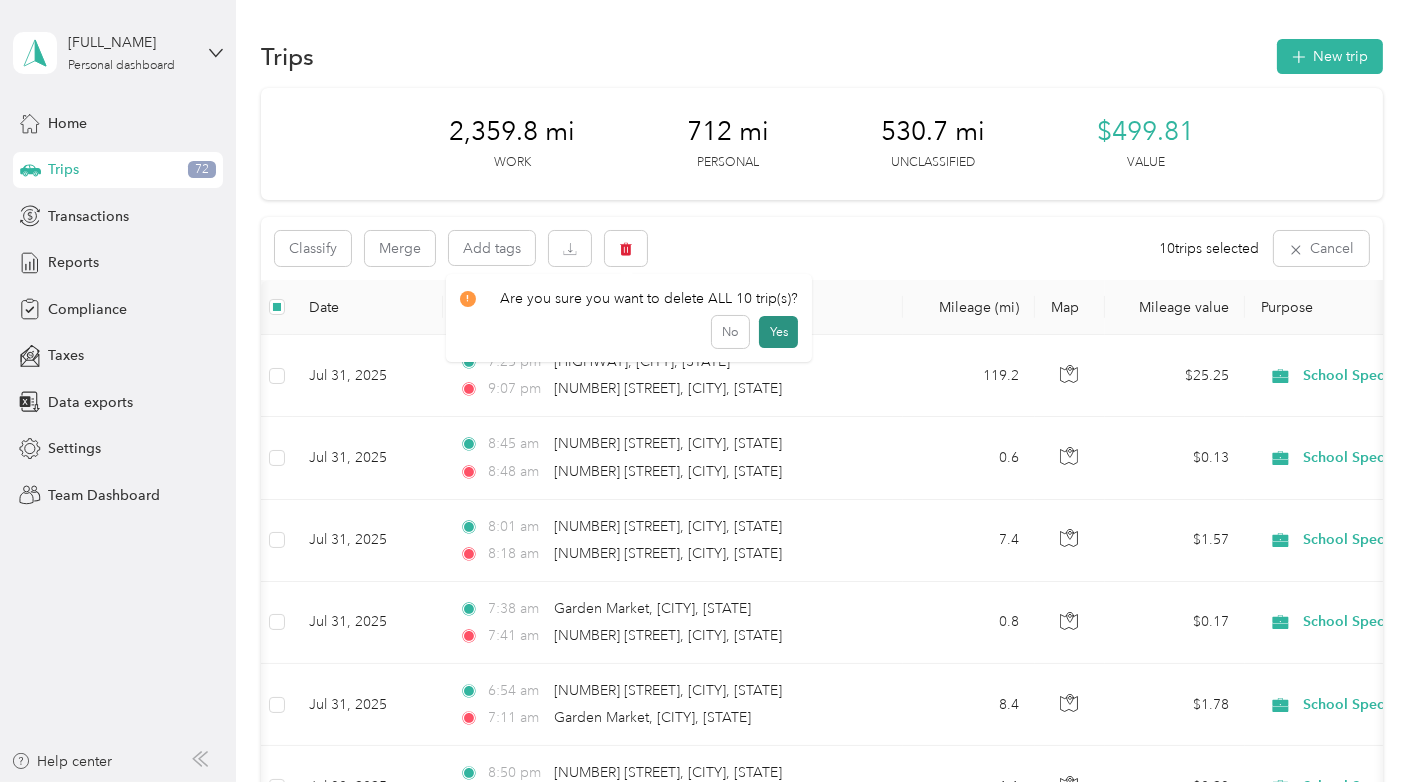 click on "Yes" at bounding box center [778, 332] 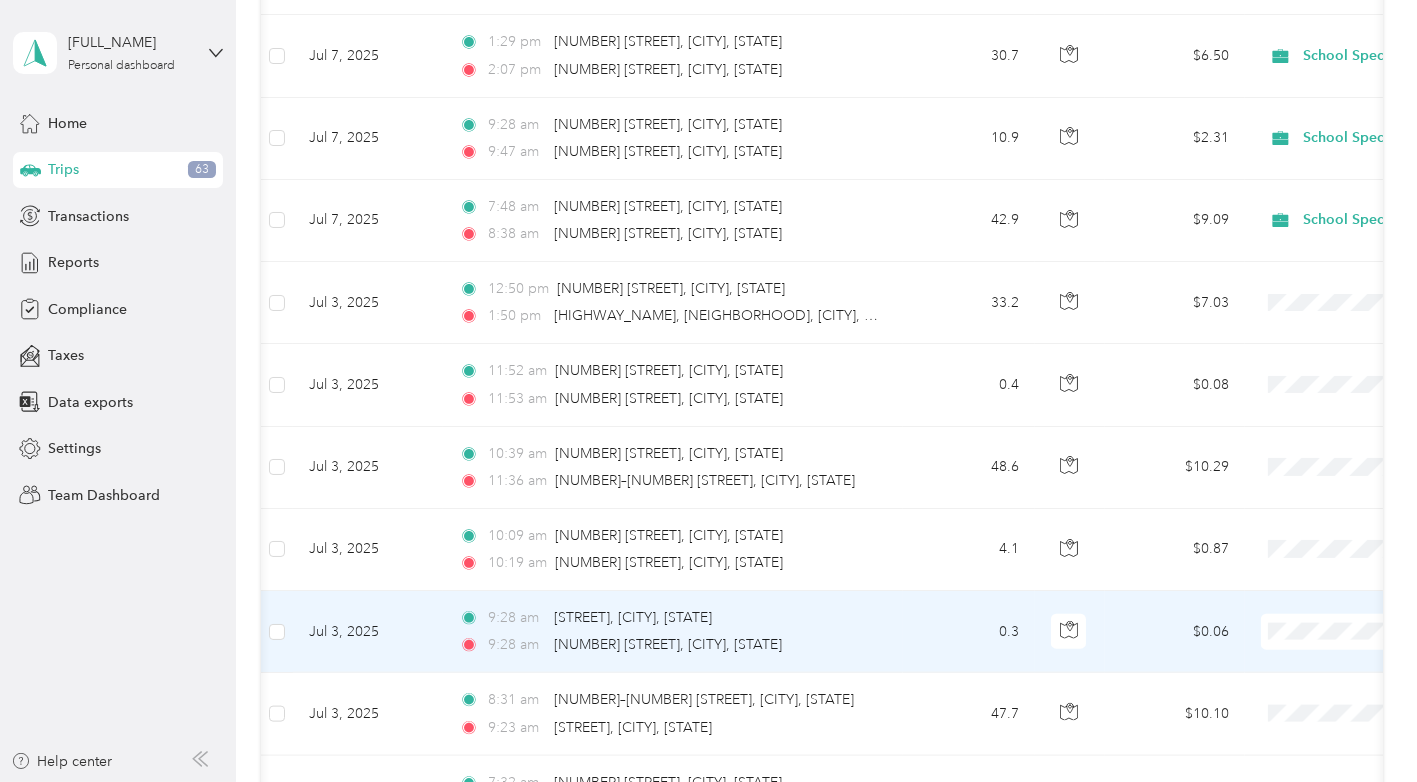 scroll, scrollTop: 13231, scrollLeft: 0, axis: vertical 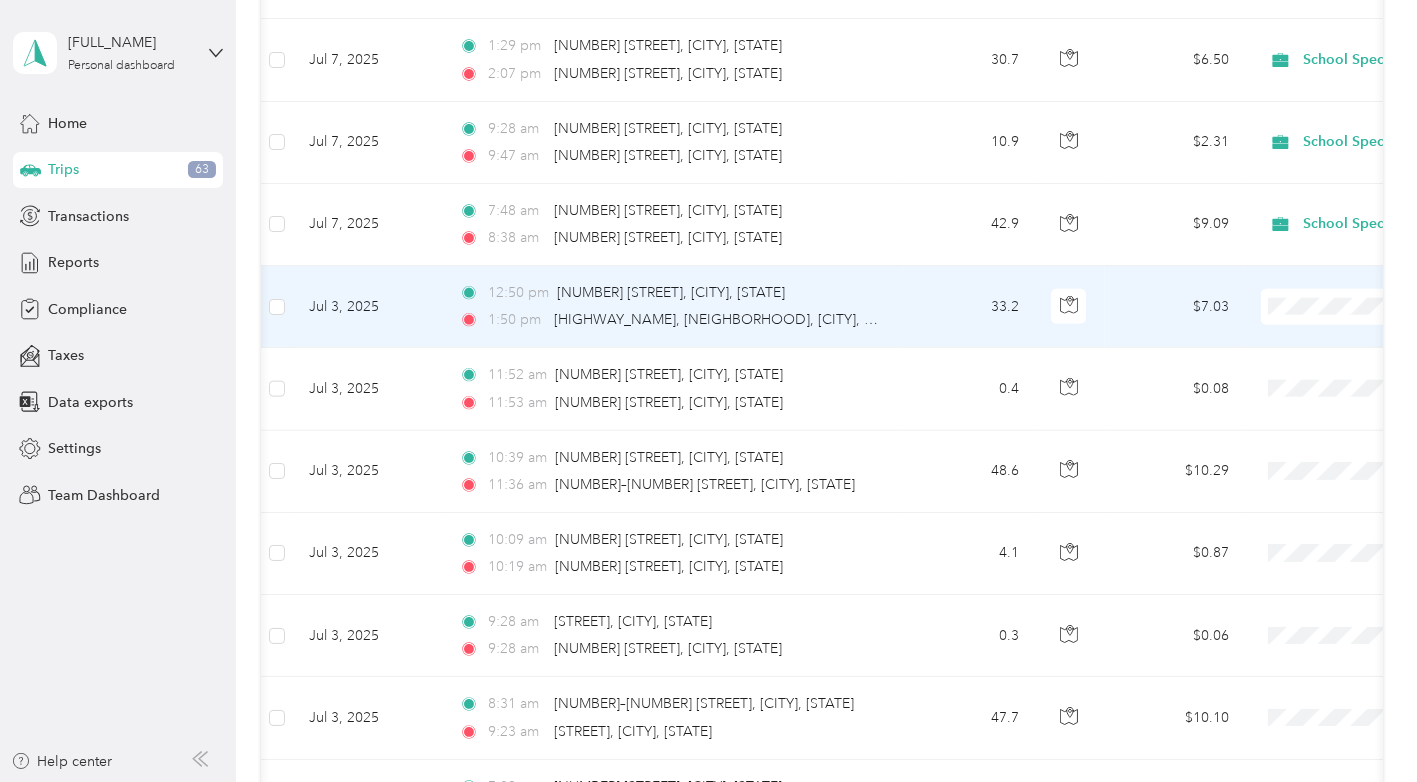 click at bounding box center (1385, 307) 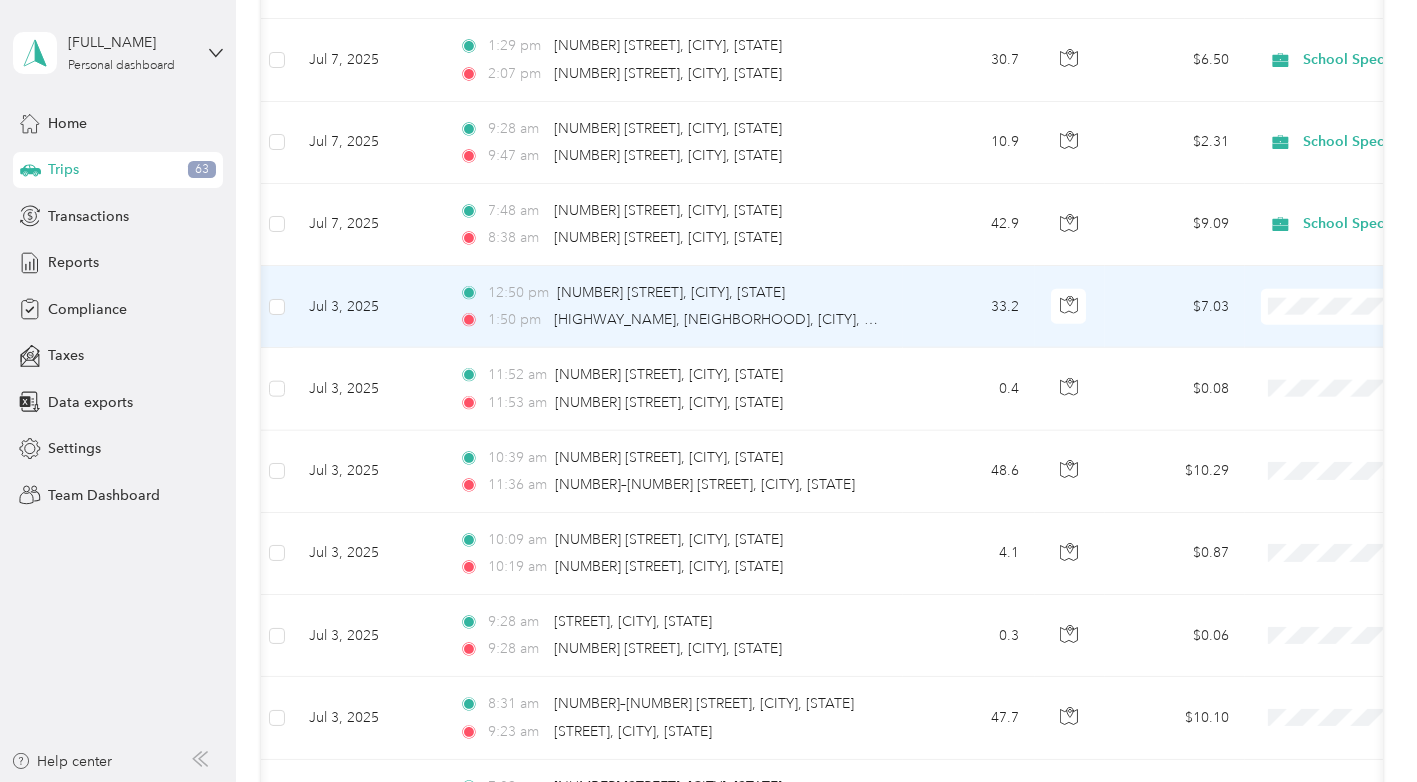 click on "School Specialty Personal" at bounding box center [1293, 291] 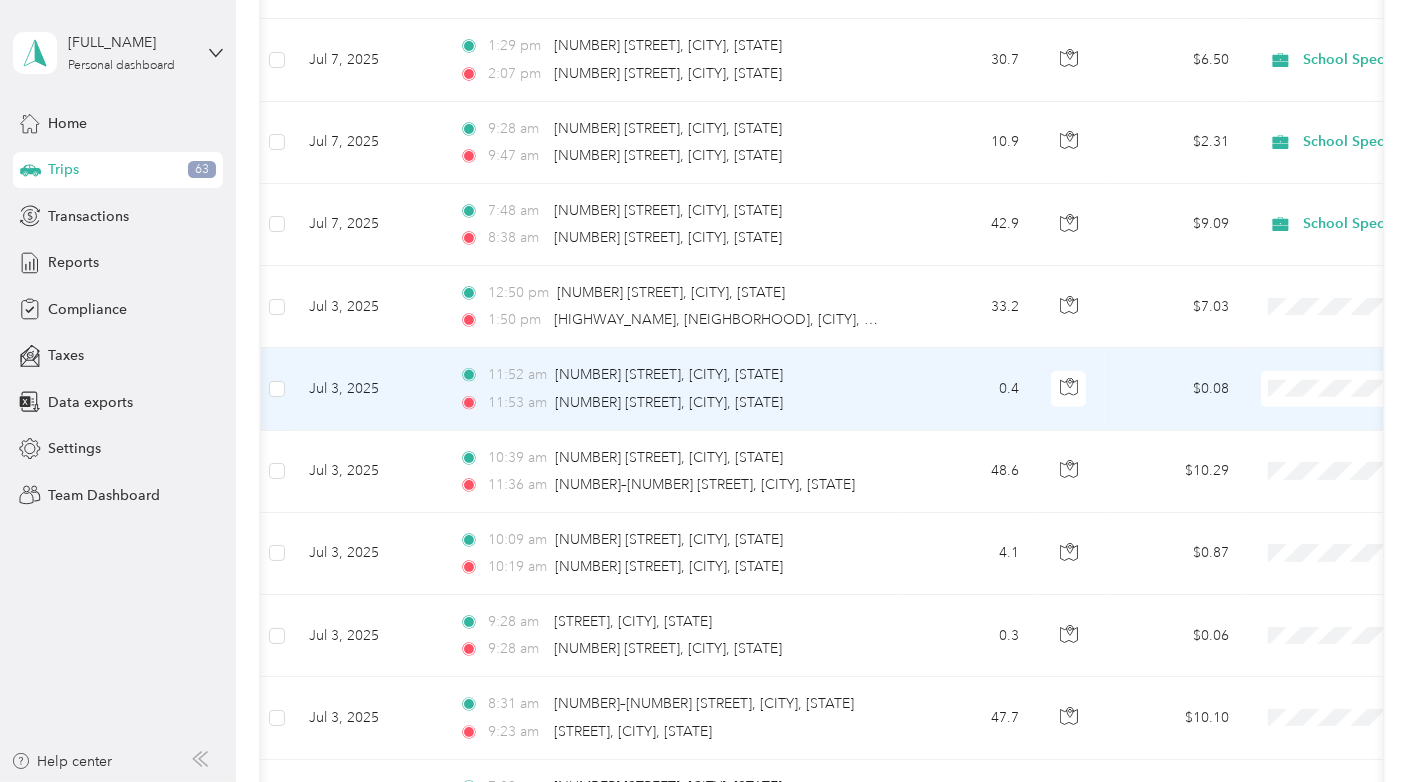 click on "Personal" at bounding box center [1311, 390] 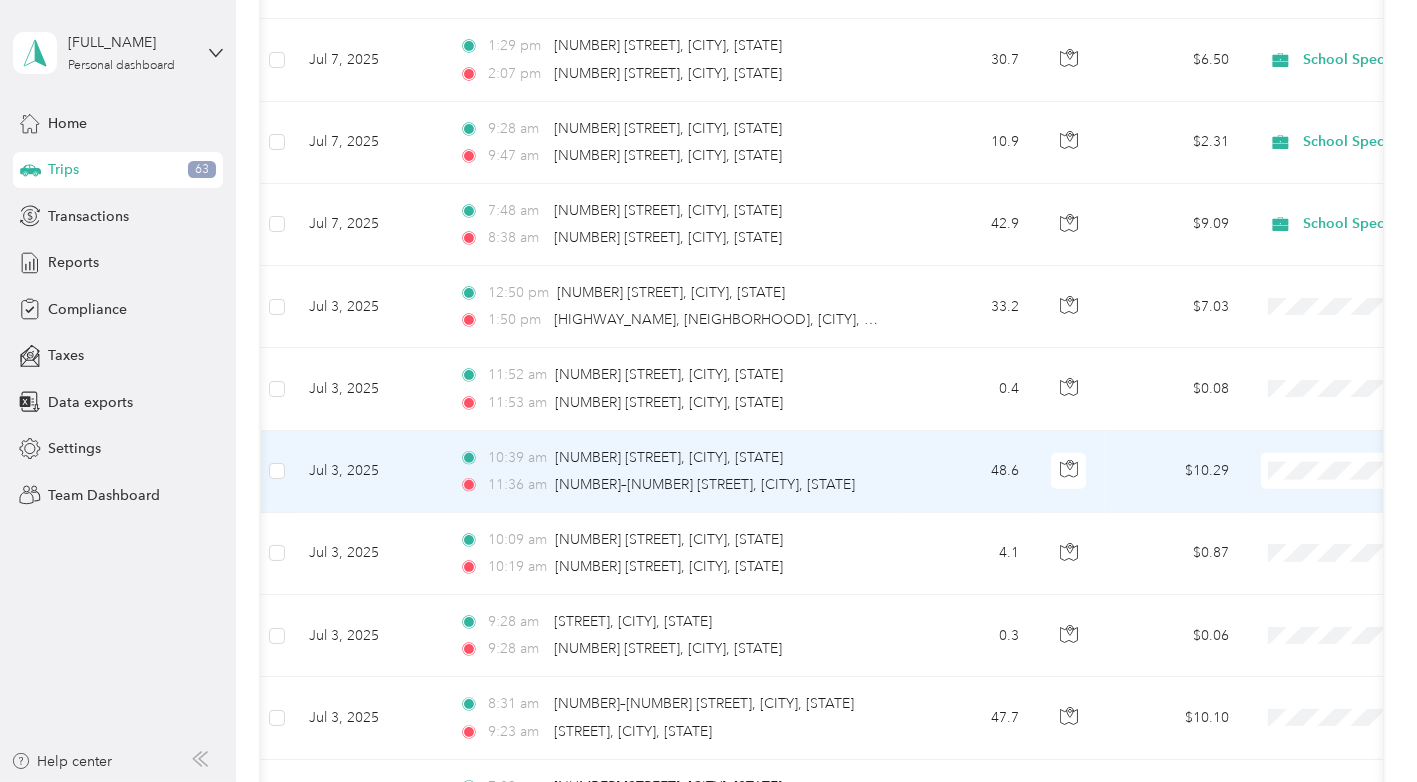 click on "School Specialty" at bounding box center (1293, 432) 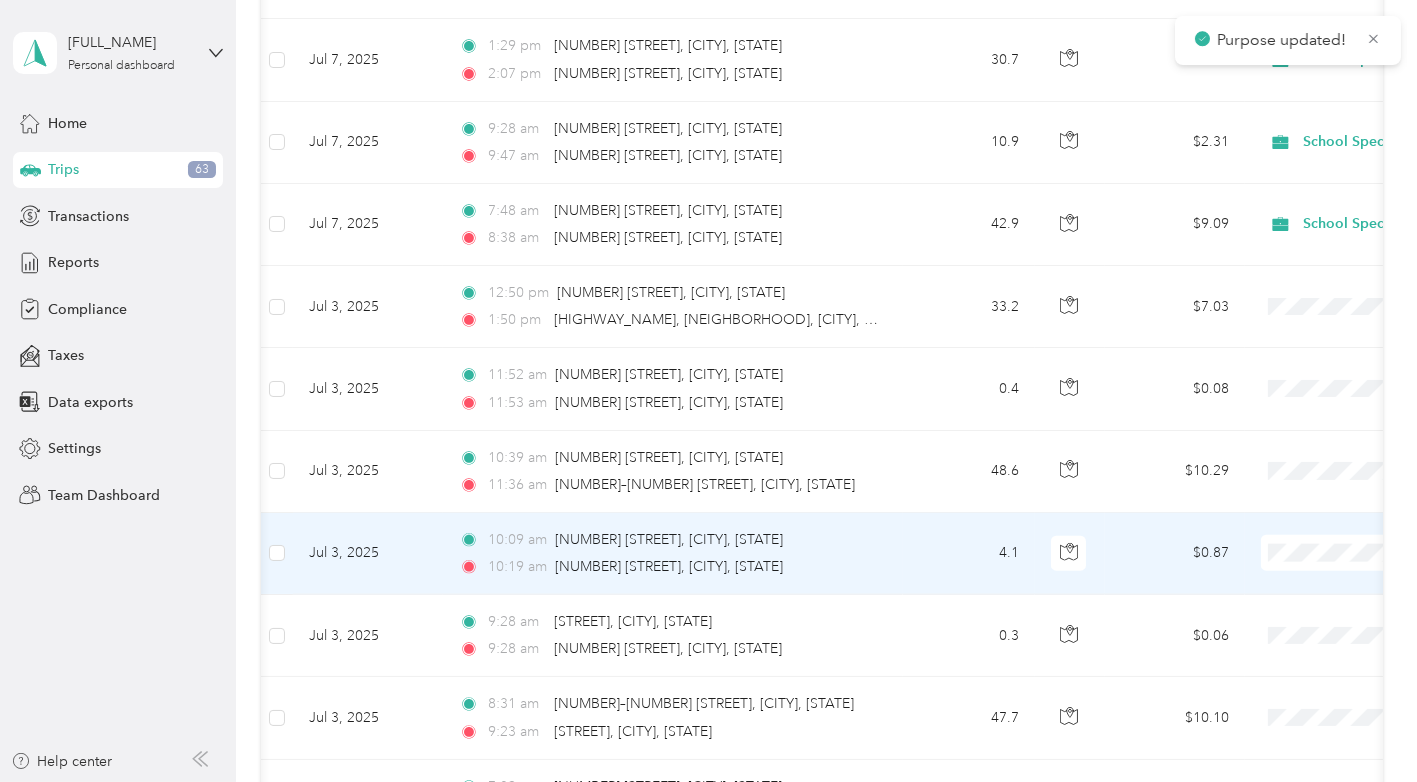 click on "School Specialty" at bounding box center (1311, 519) 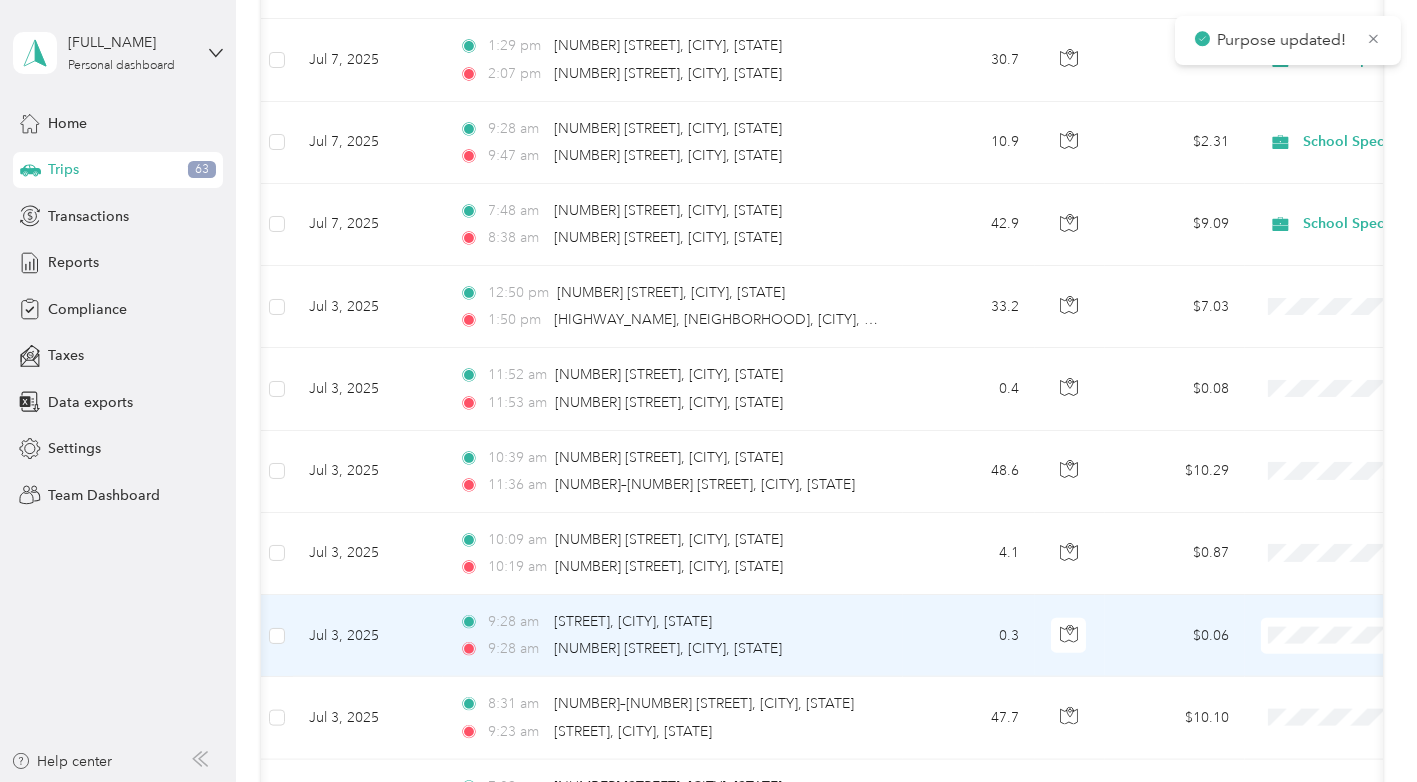 click on "School Specialty" at bounding box center [1293, 595] 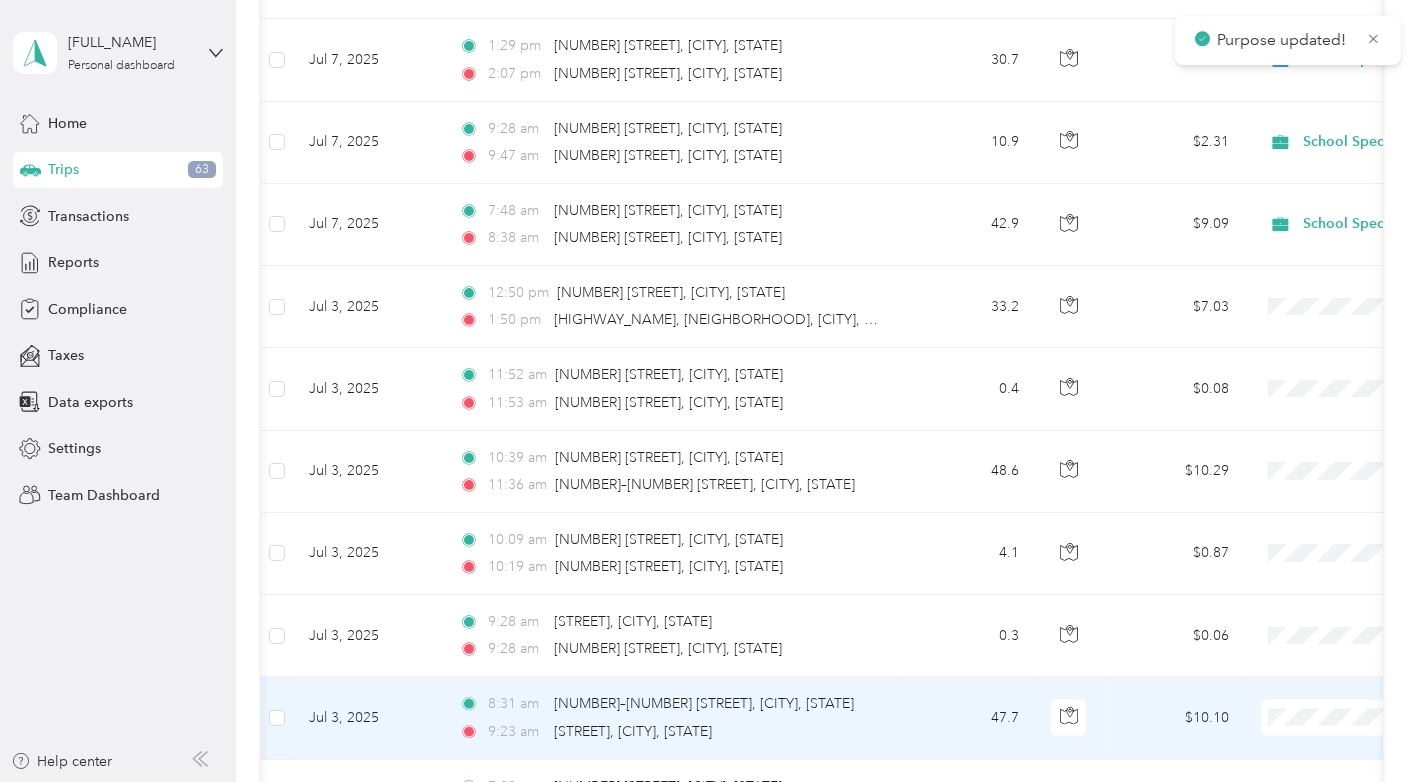 click on "School Specialty" at bounding box center [1311, 680] 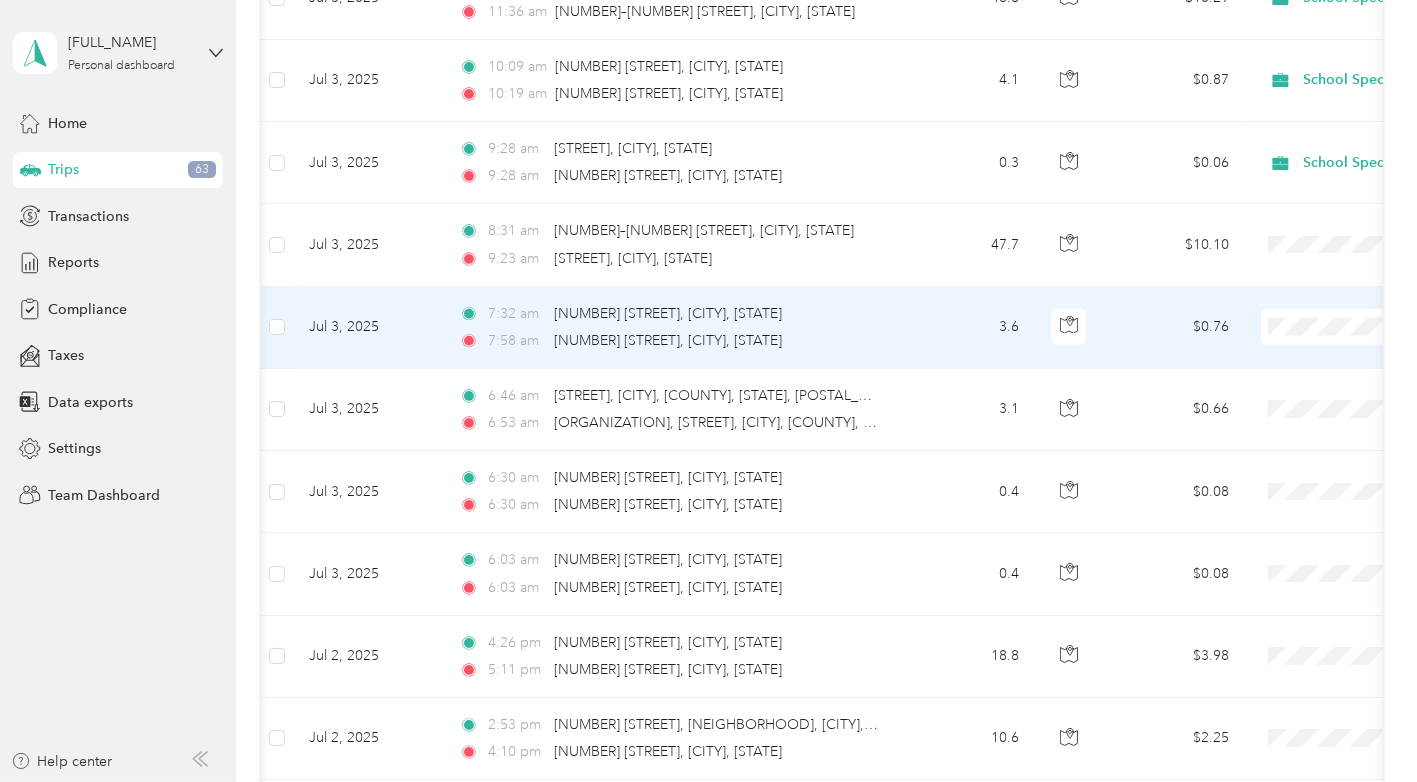 scroll, scrollTop: 13697, scrollLeft: 0, axis: vertical 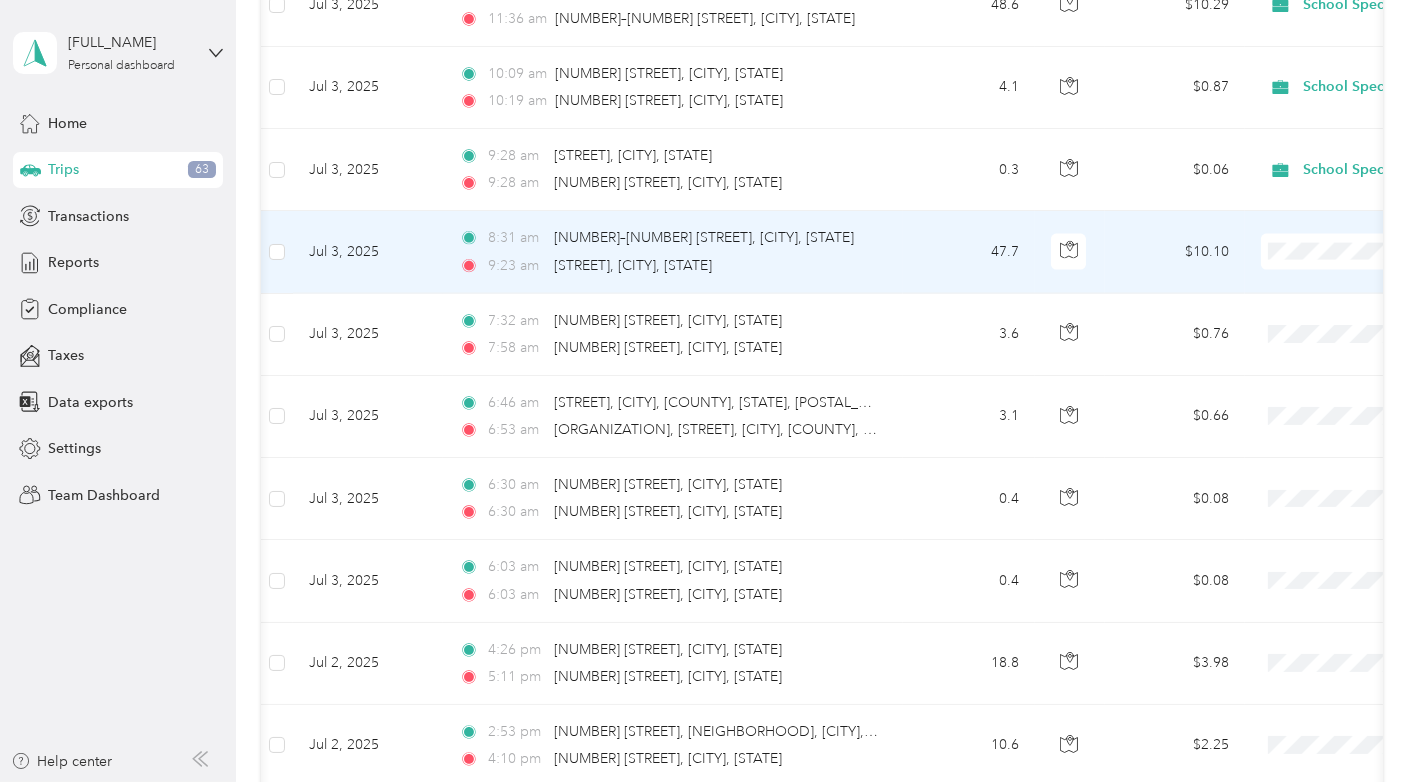 click on "School Specialty" at bounding box center (1311, 215) 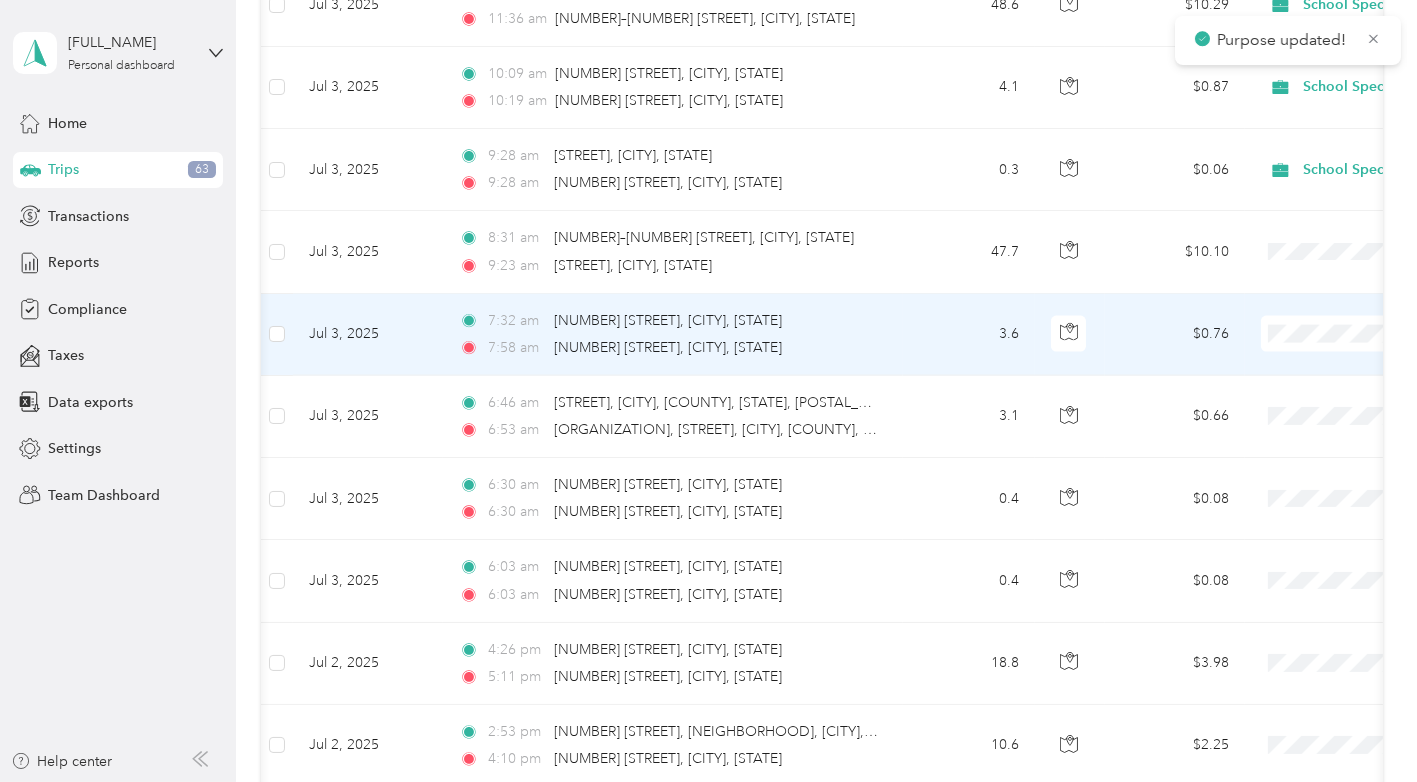 click on "School Specialty" at bounding box center (1311, 299) 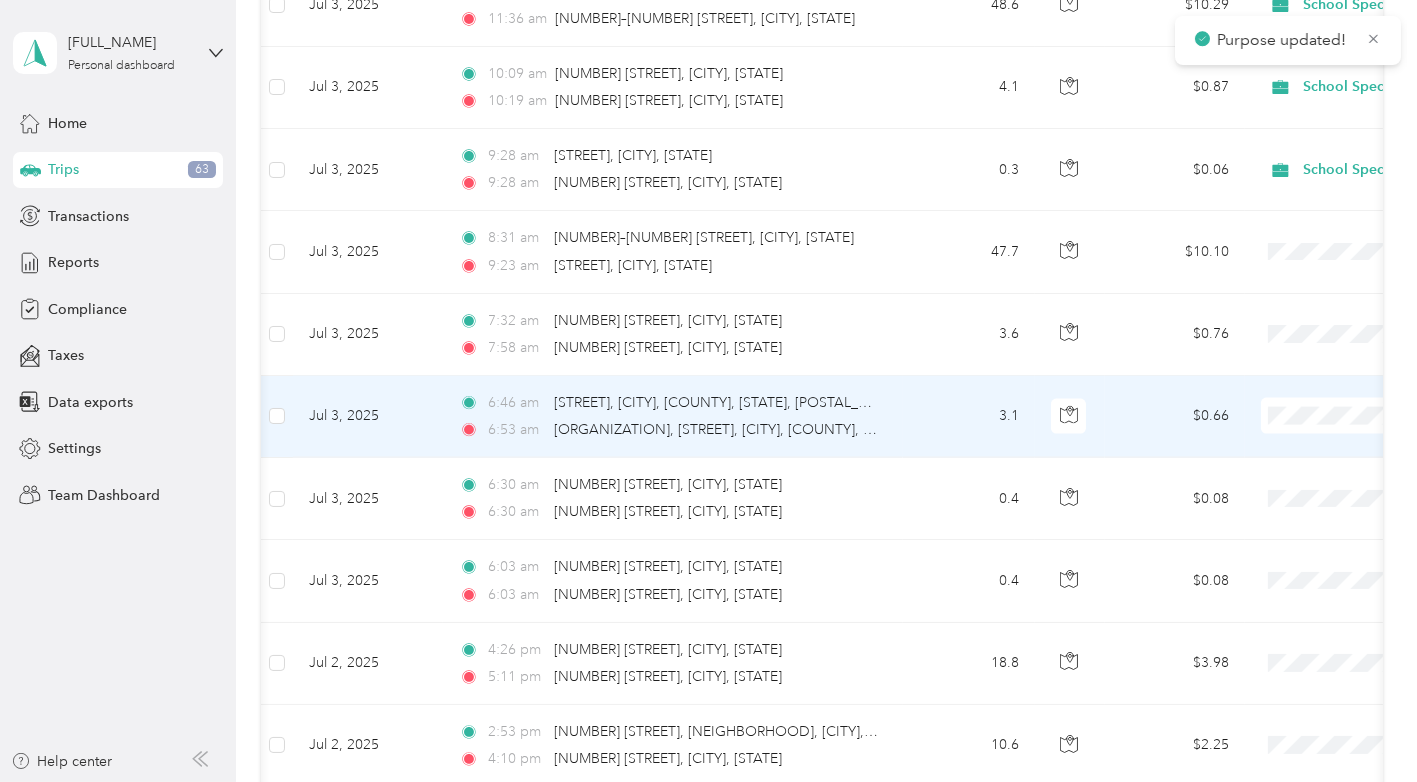 click on "School Specialty" at bounding box center (1311, 380) 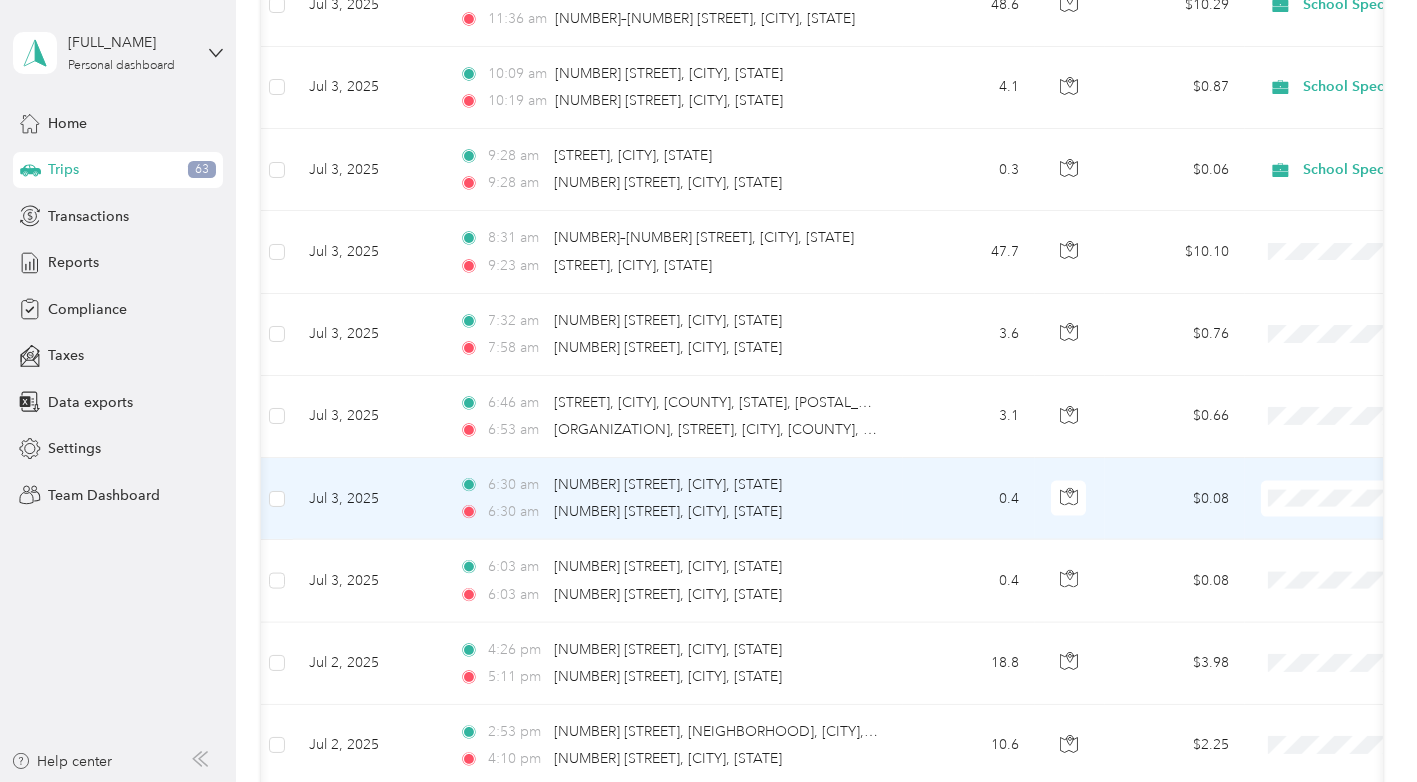click on "Personal" at bounding box center (1293, 494) 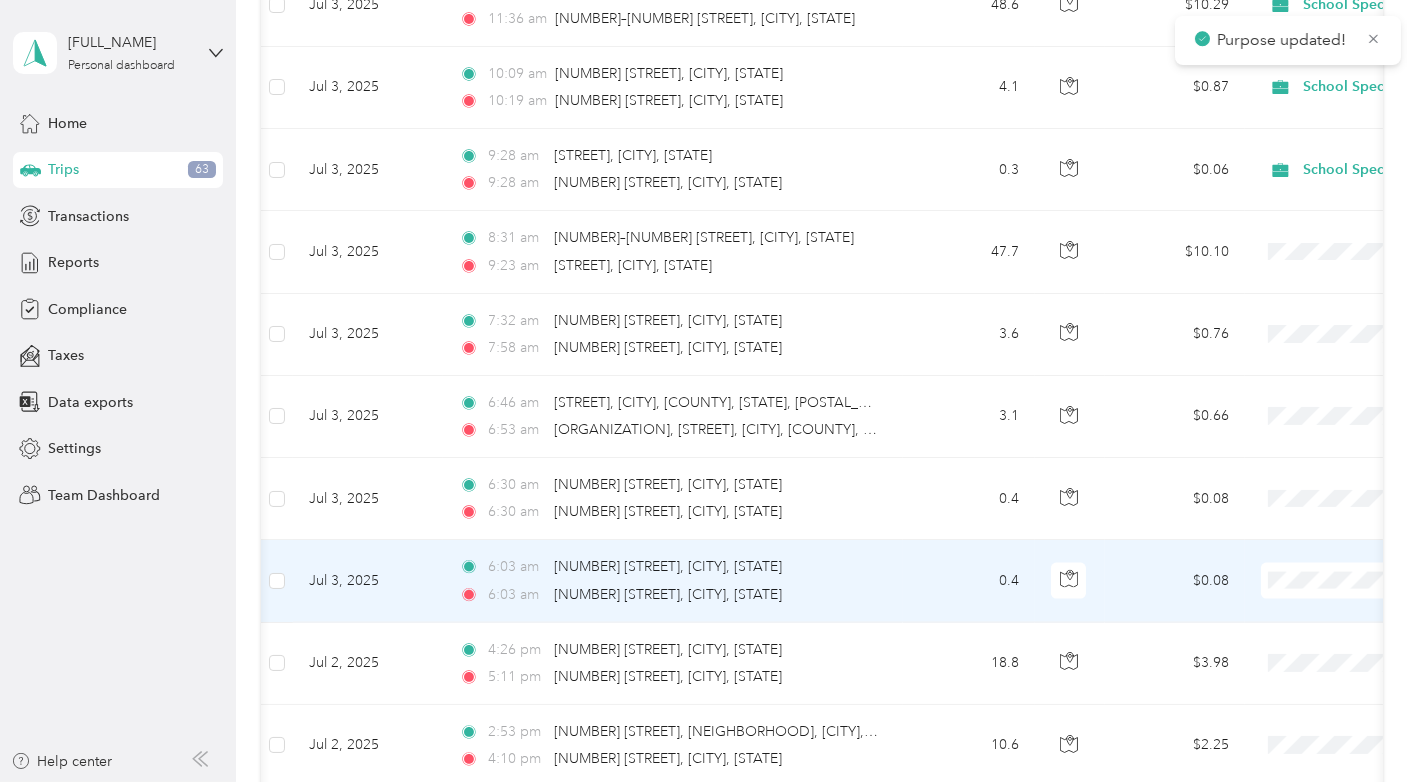 click on "Personal" at bounding box center [1311, 579] 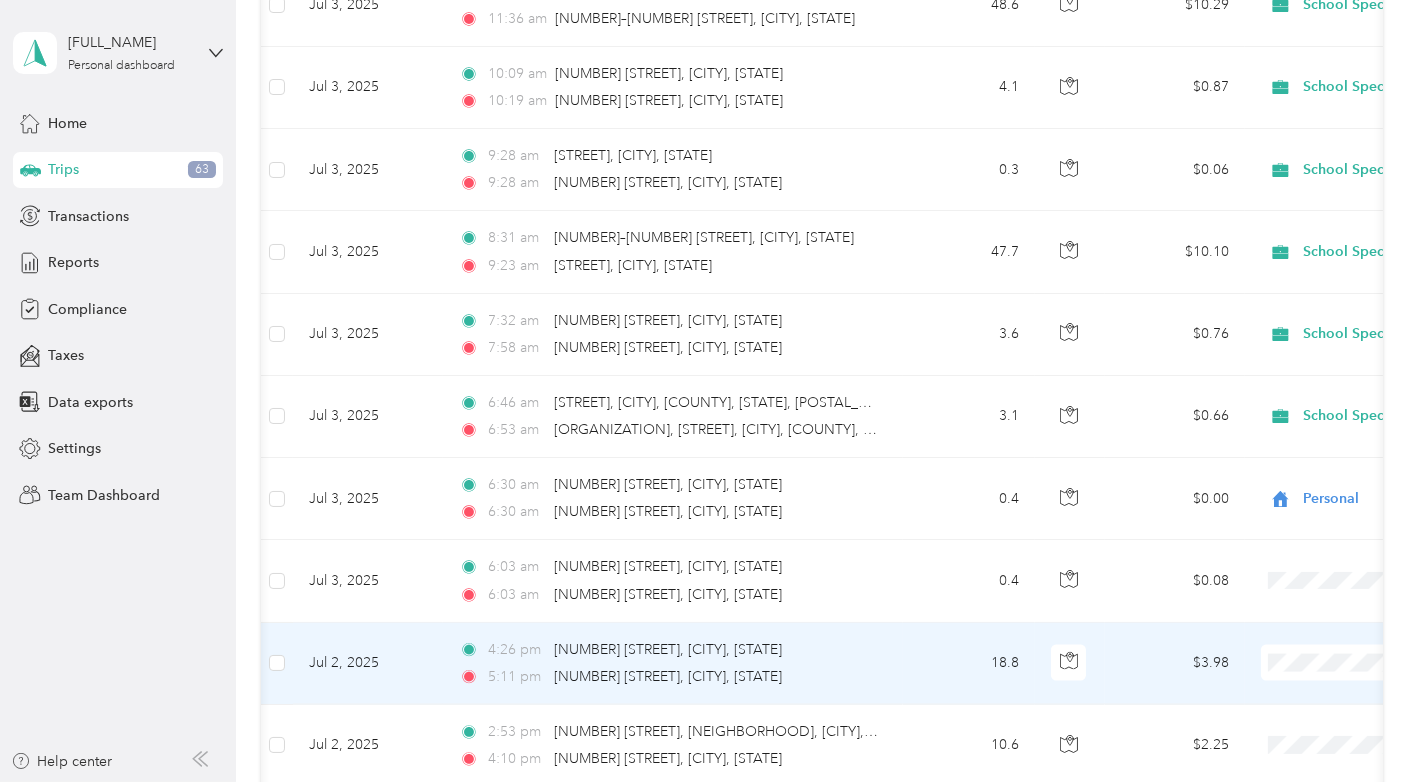 click on "School Specialty" at bounding box center [1311, 624] 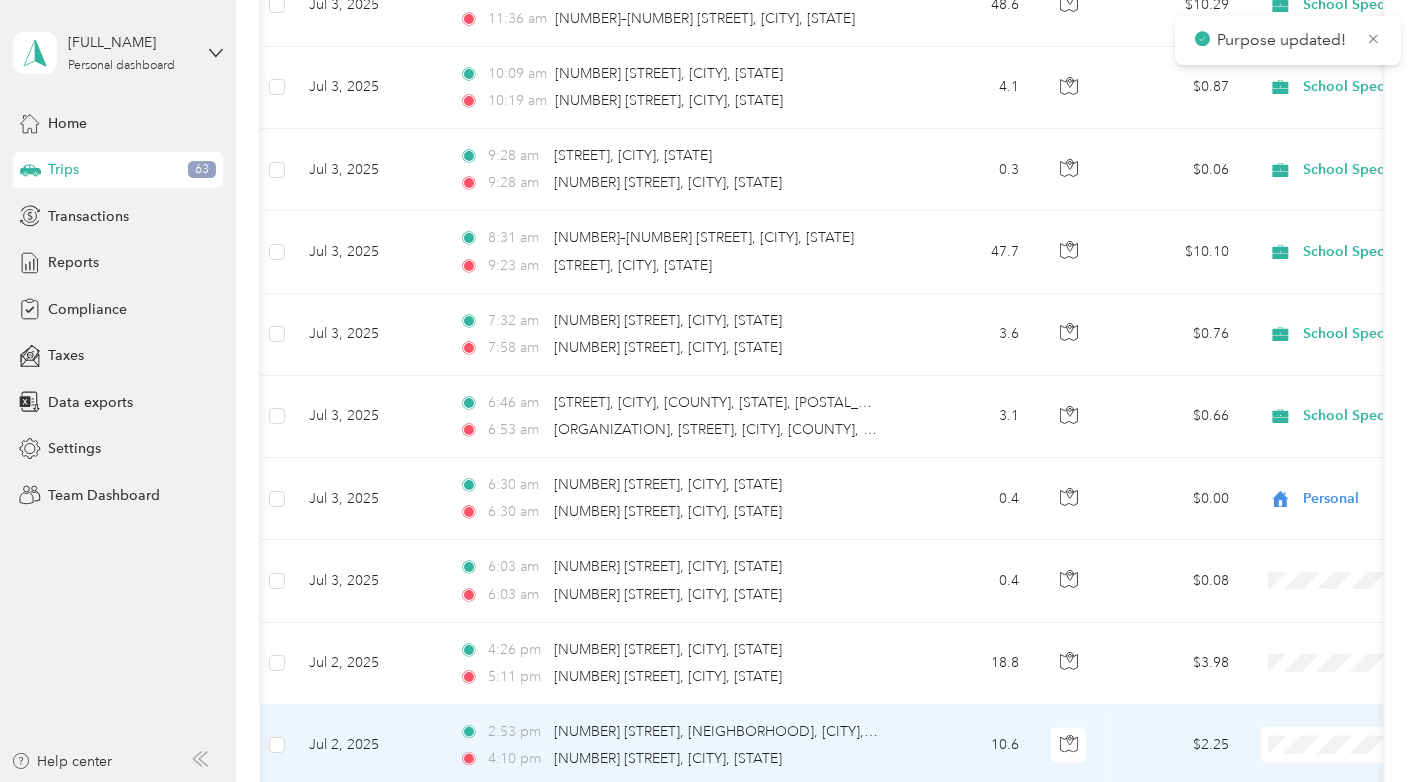 click at bounding box center (1385, 745) 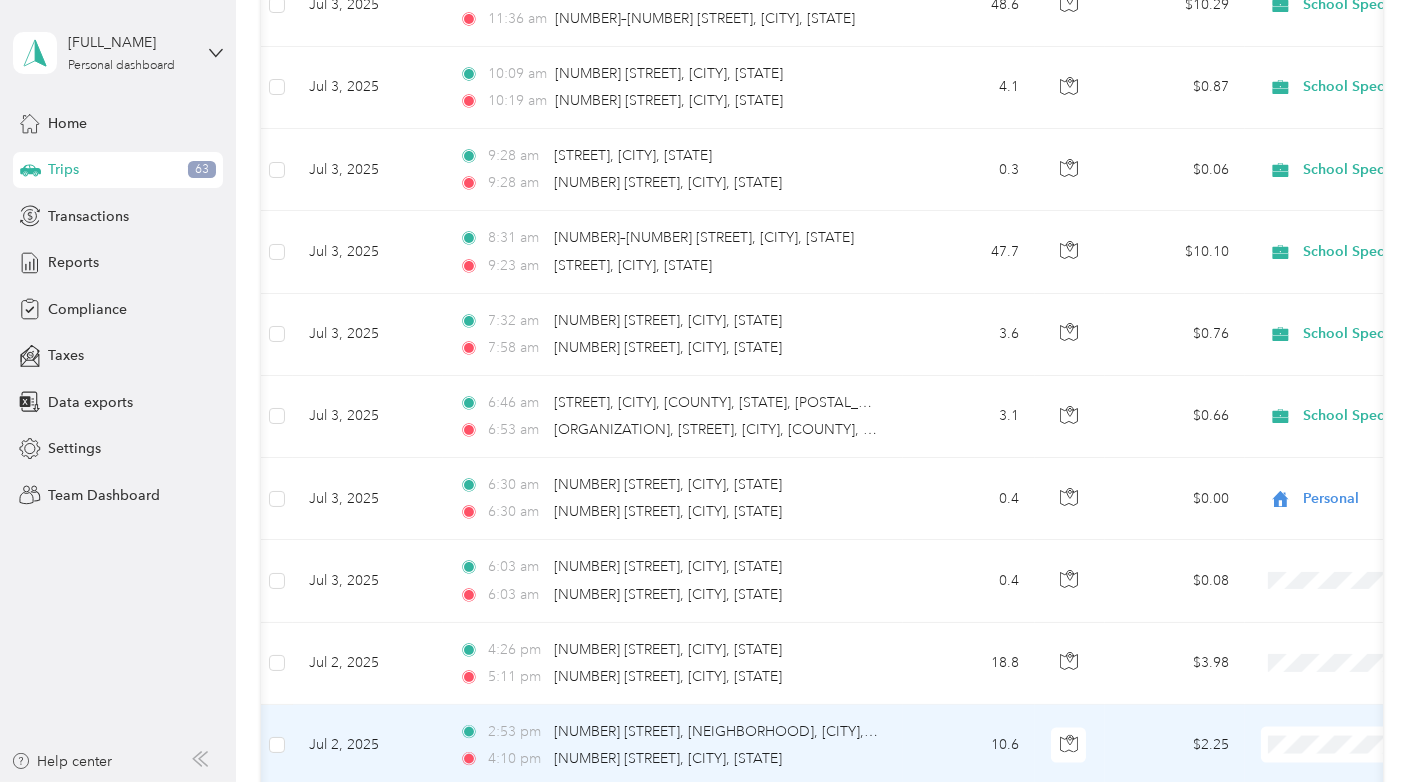 click on "School Specialty" at bounding box center [1293, 704] 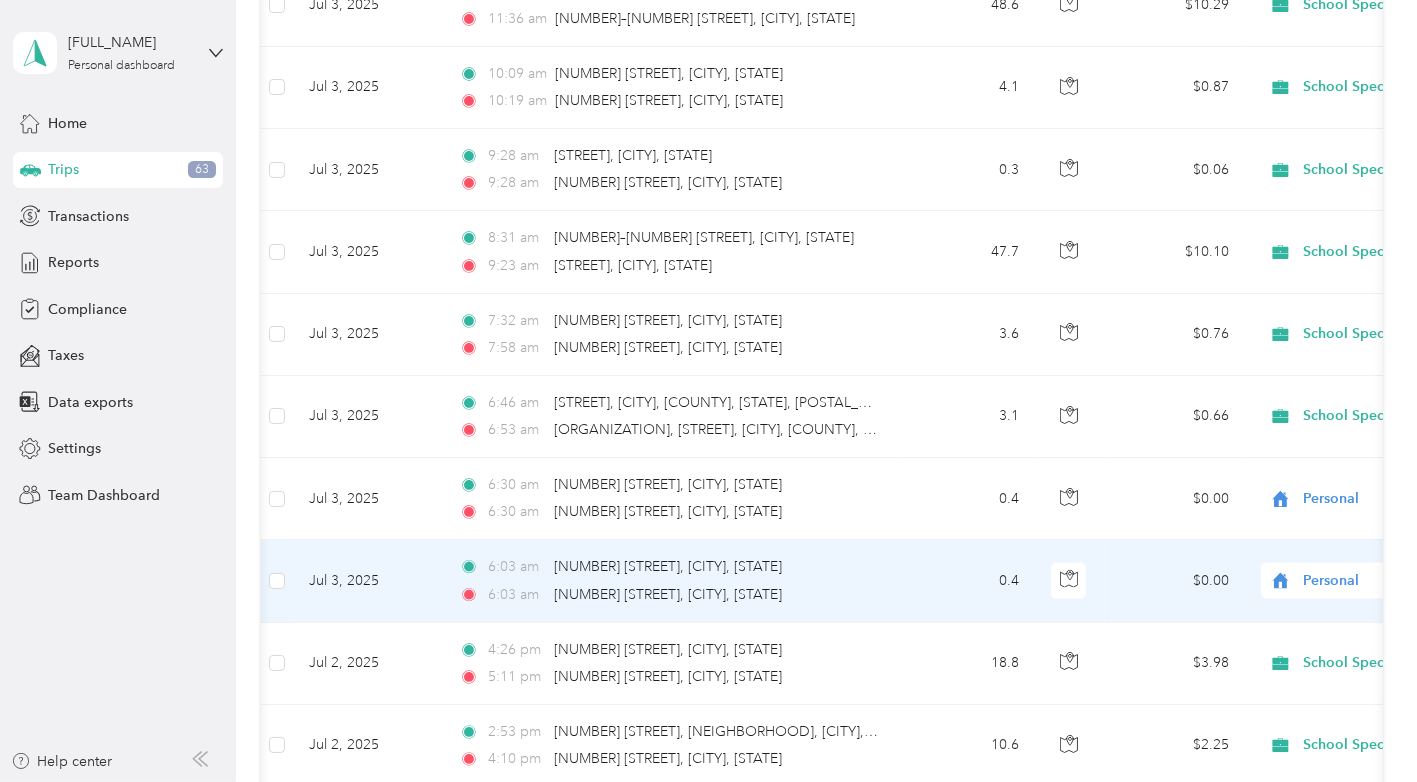 click 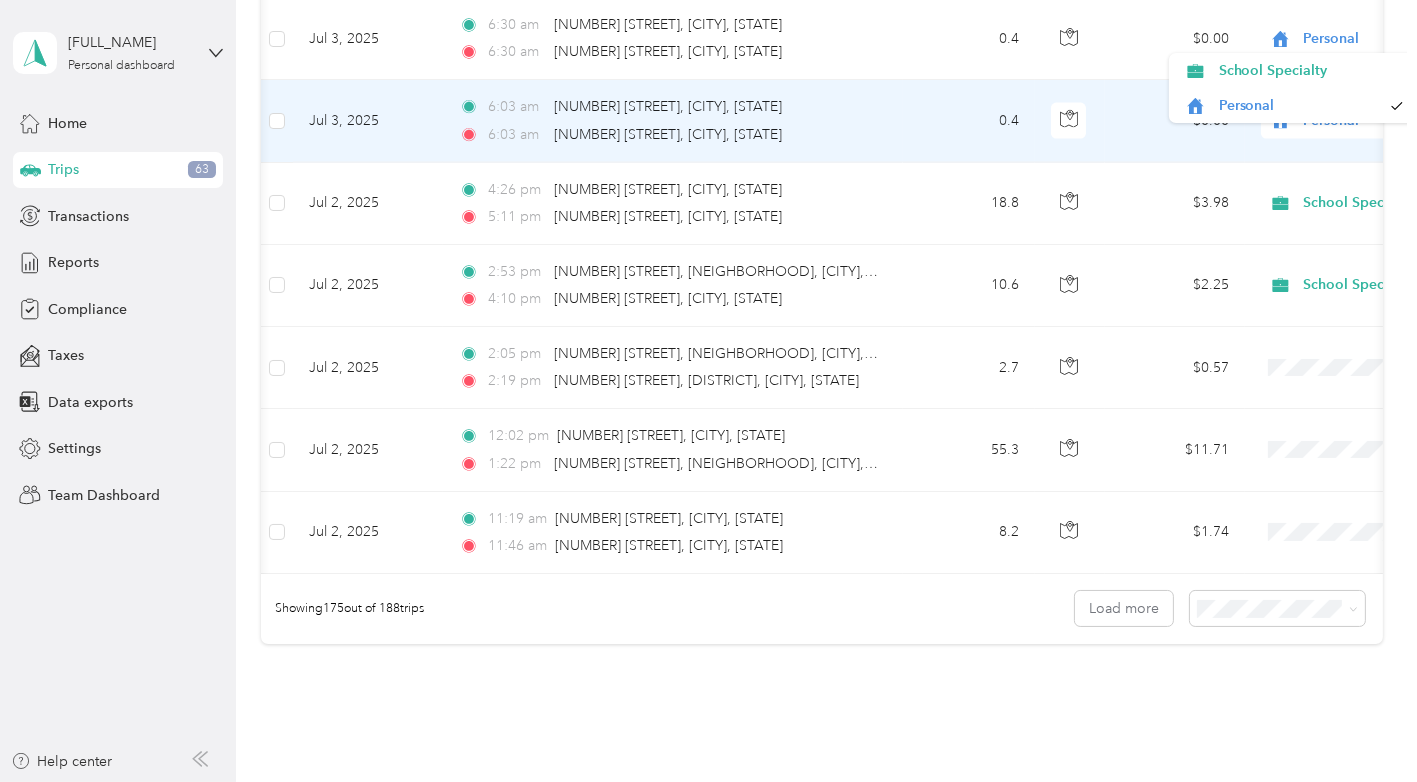 scroll, scrollTop: 14171, scrollLeft: 0, axis: vertical 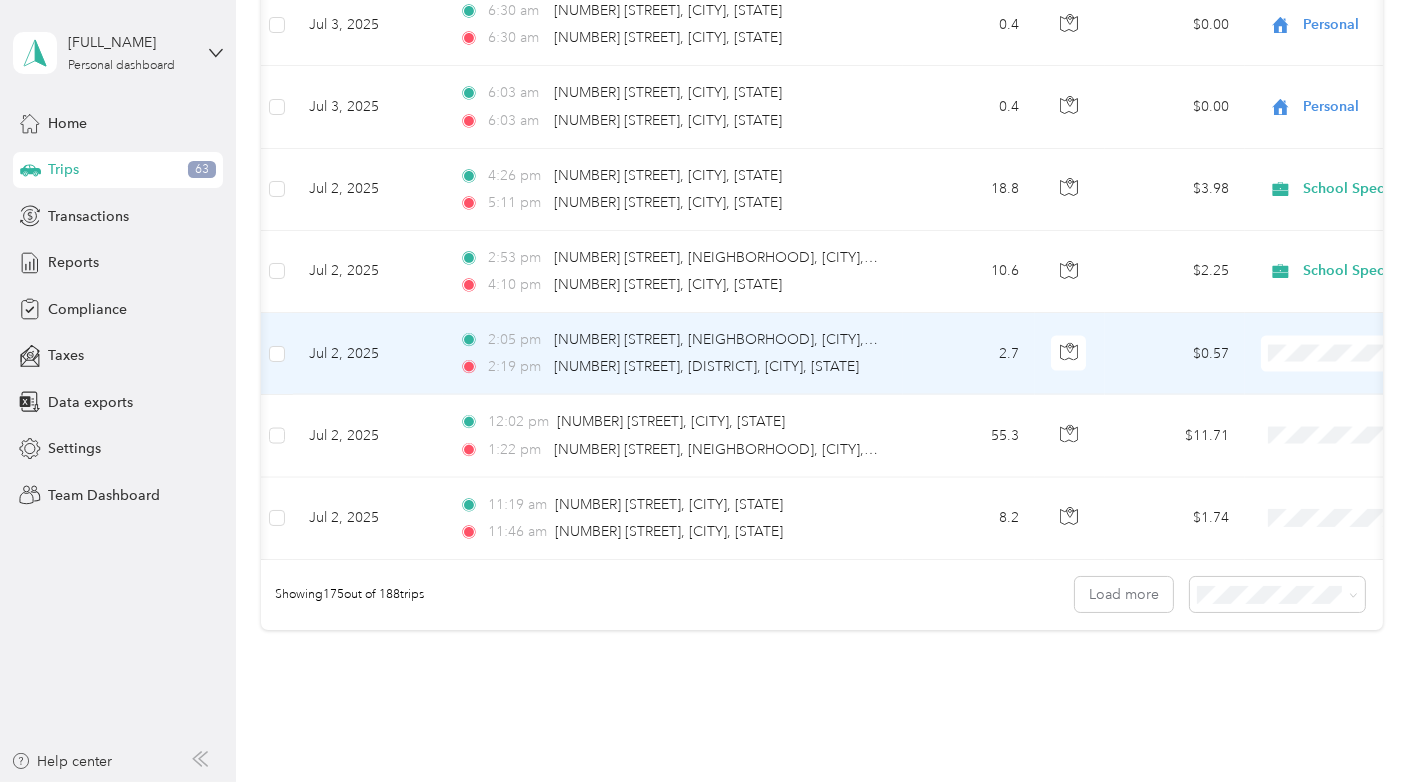 click on "School Specialty" at bounding box center [1293, 314] 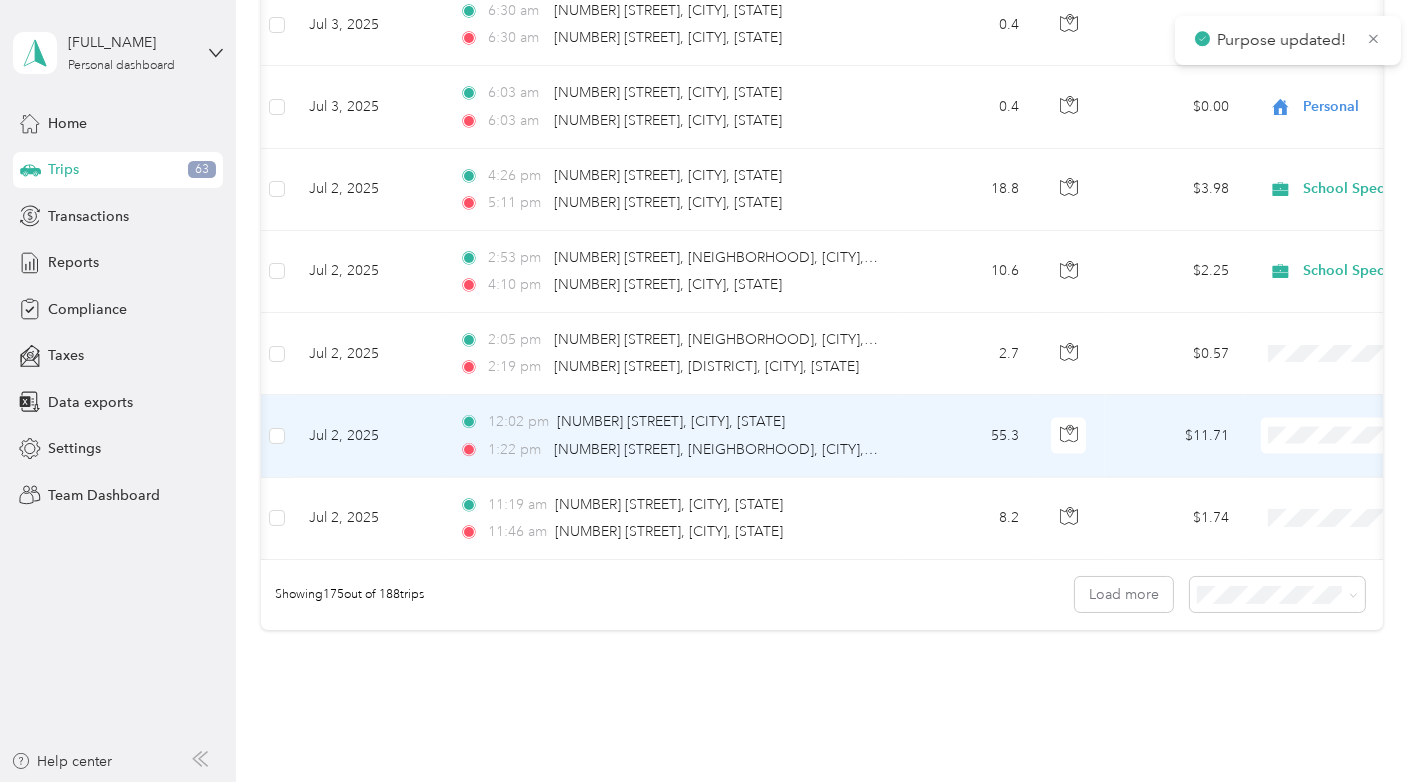 click on "School Specialty" at bounding box center (1311, 396) 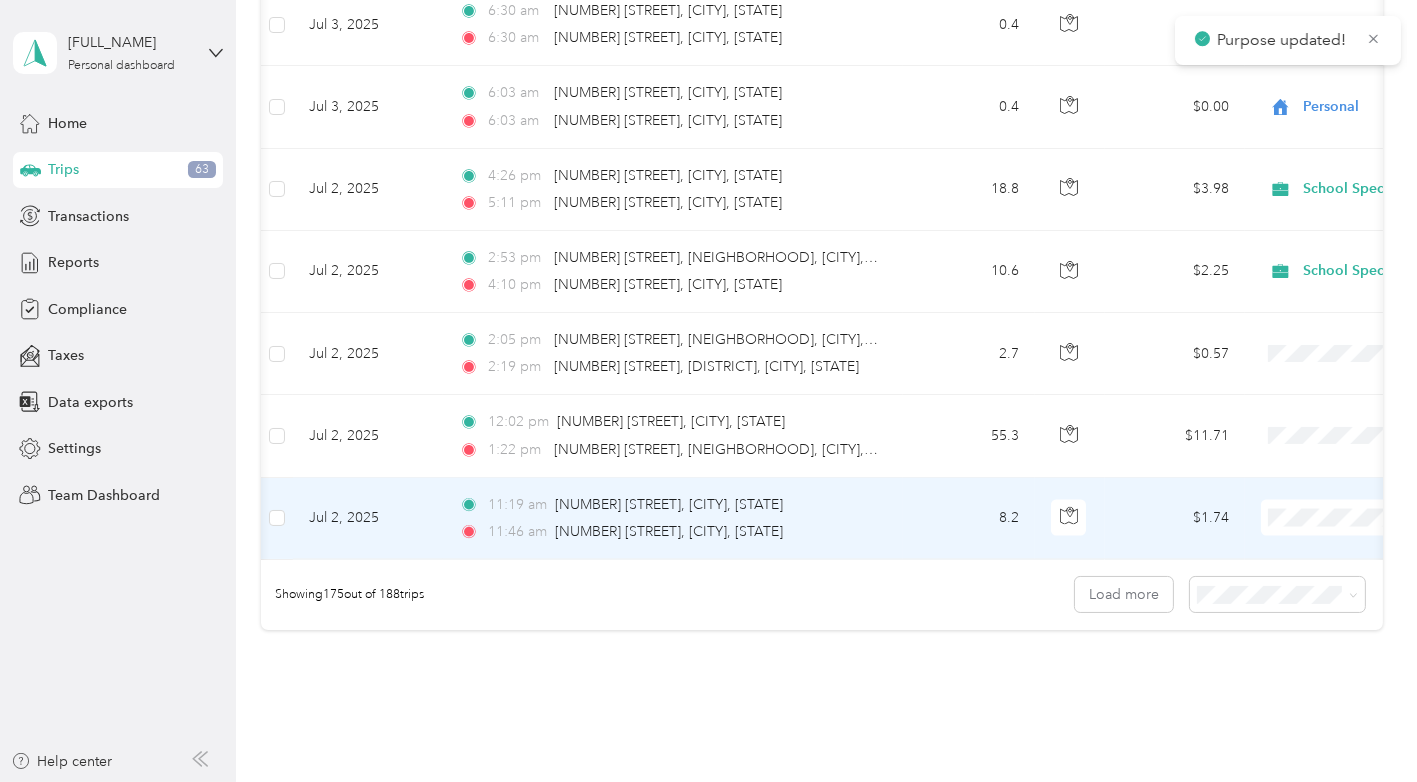 click on "School Specialty" at bounding box center (1311, 475) 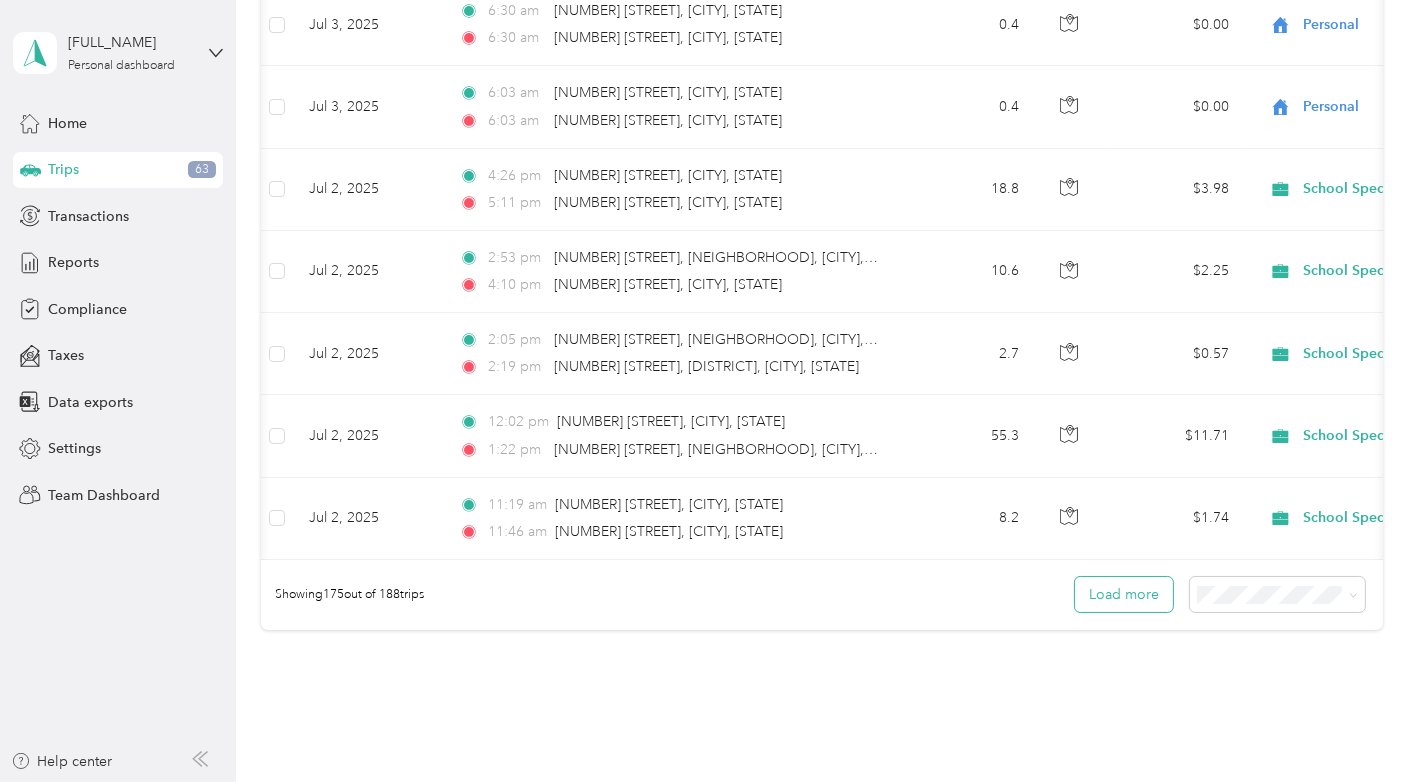 click on "Load more" at bounding box center (1124, 594) 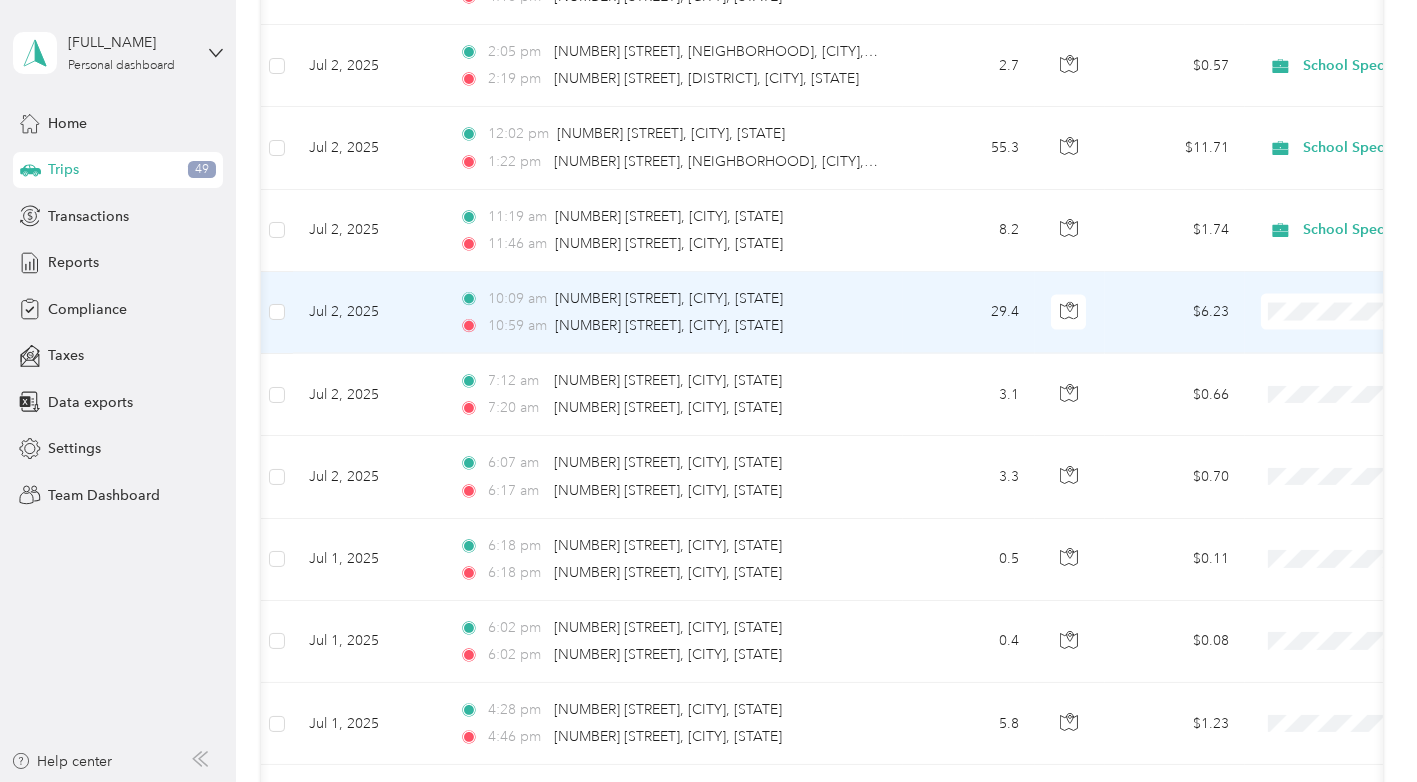 scroll, scrollTop: 14458, scrollLeft: 0, axis: vertical 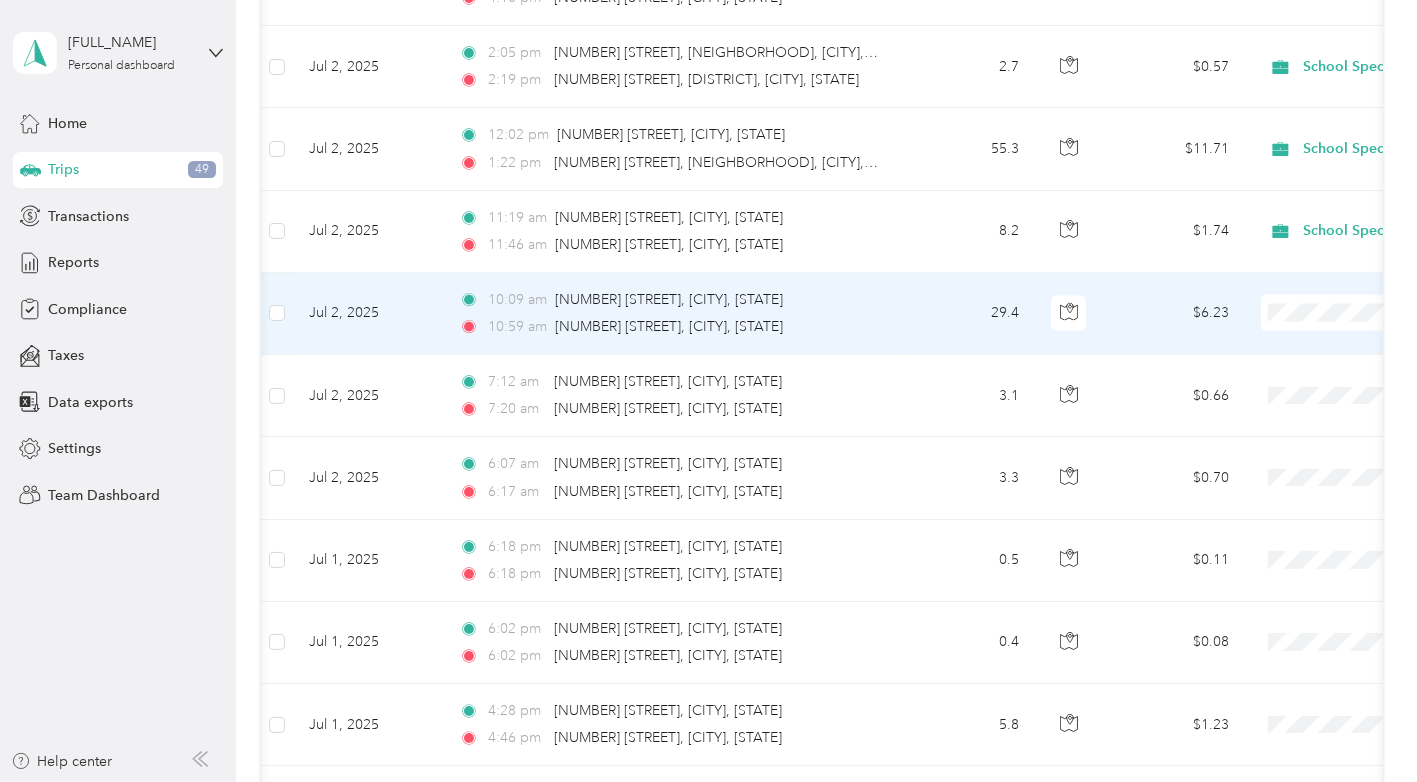 click on "School Specialty" at bounding box center [1311, 274] 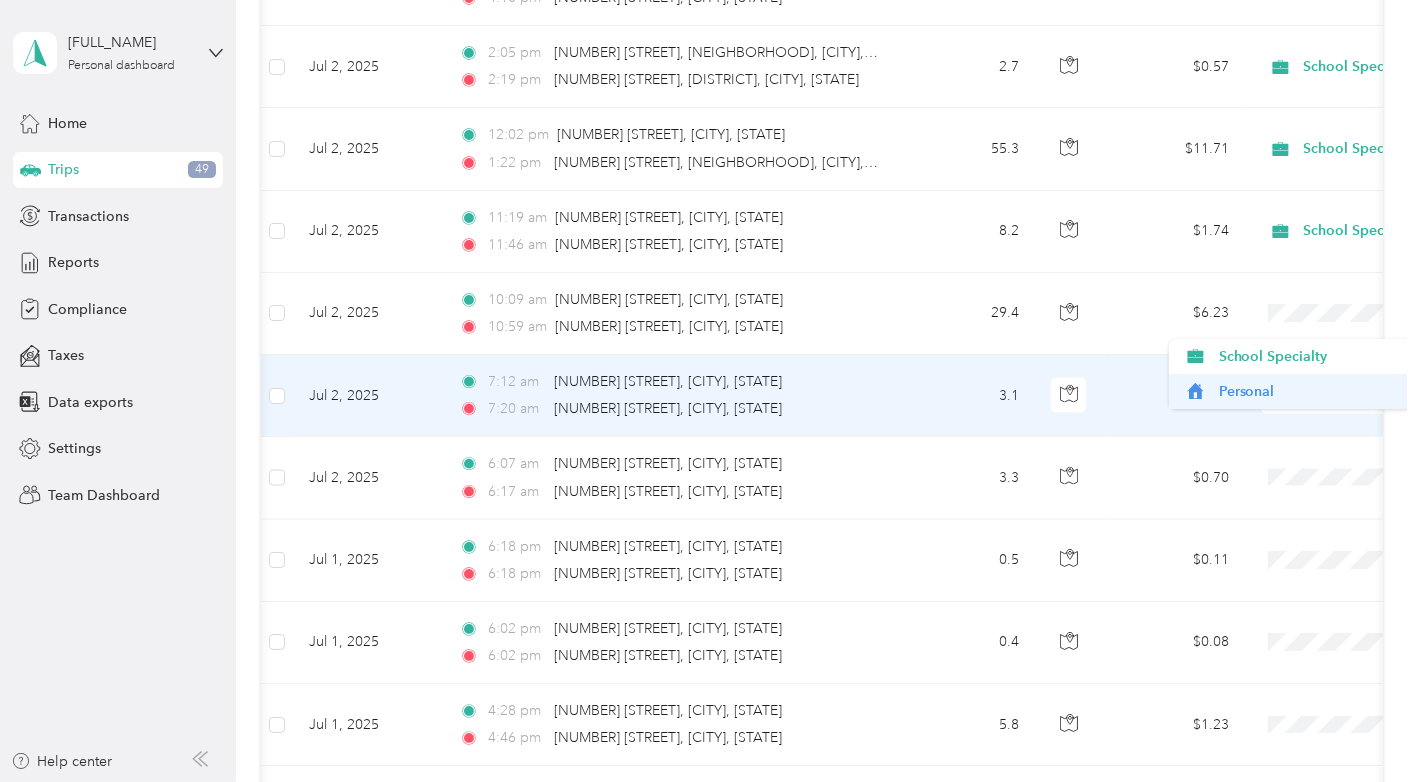 click on "Personal" at bounding box center (1311, 391) 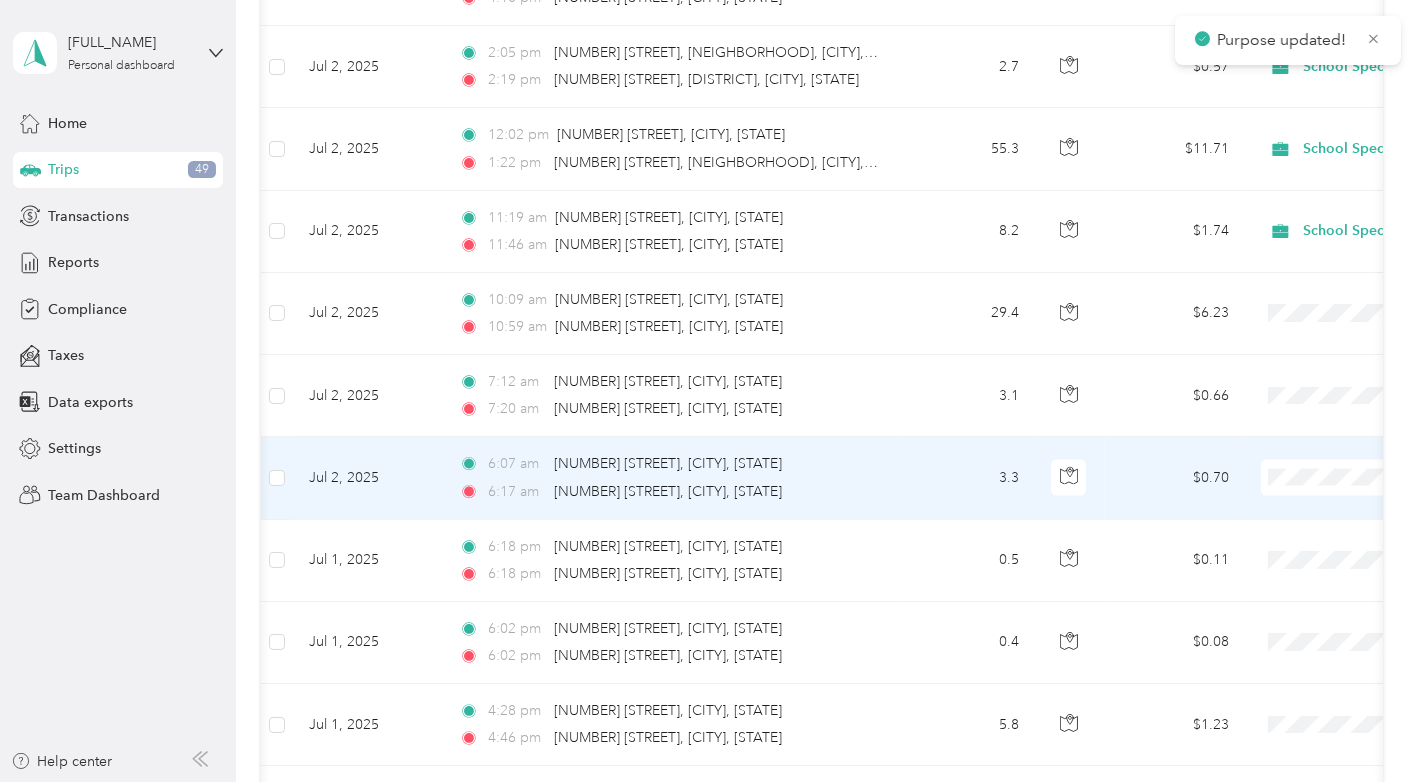 click on "Personal" at bounding box center [1311, 471] 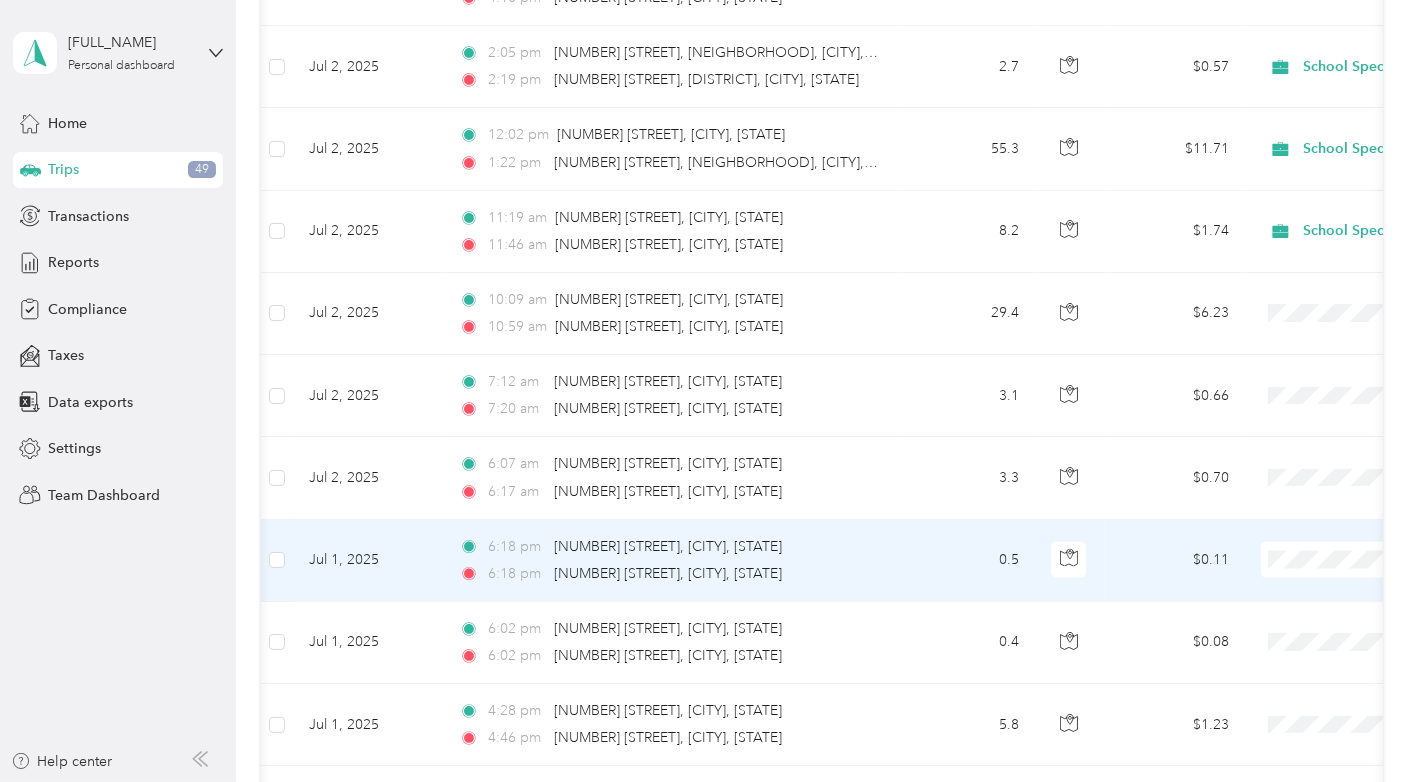 click on "Personal" at bounding box center (1311, 554) 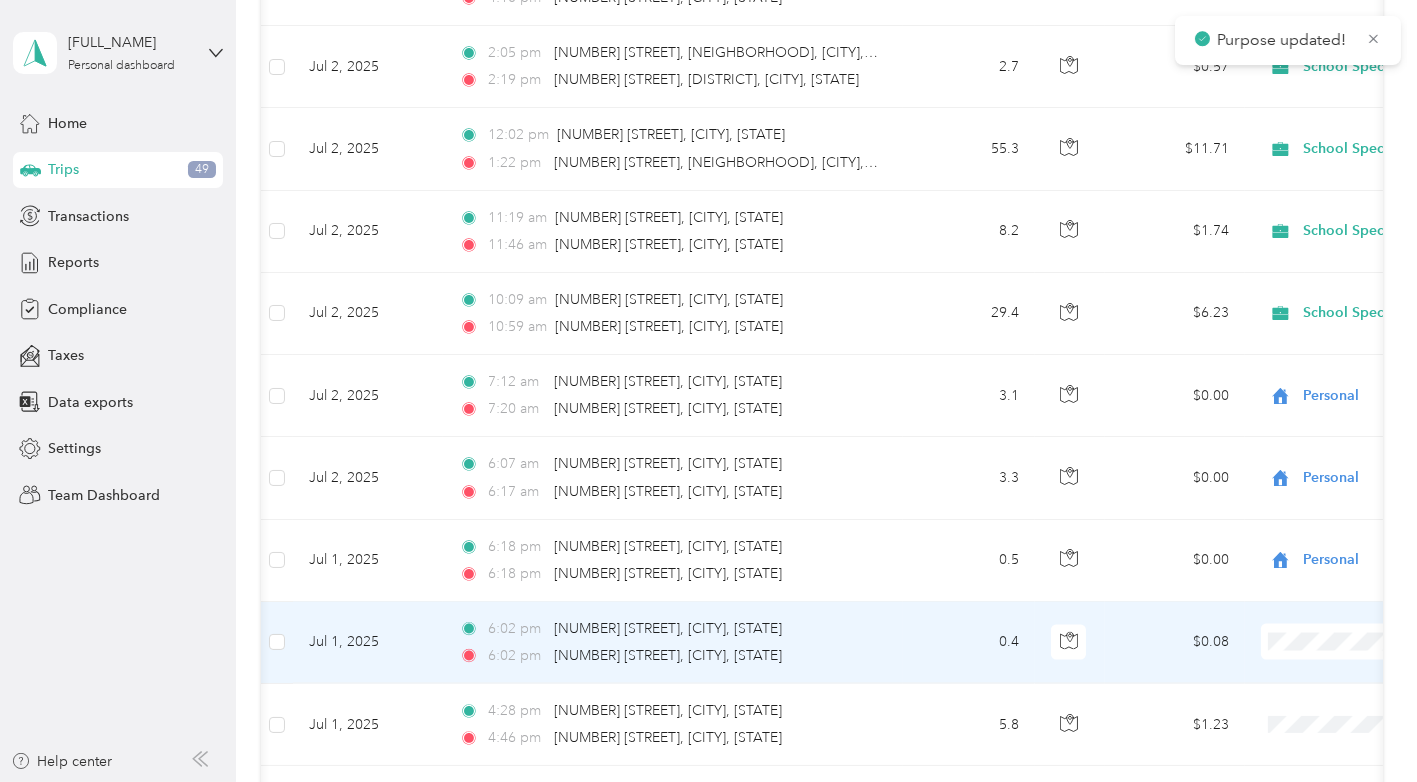 click on "Personal" at bounding box center [1311, 636] 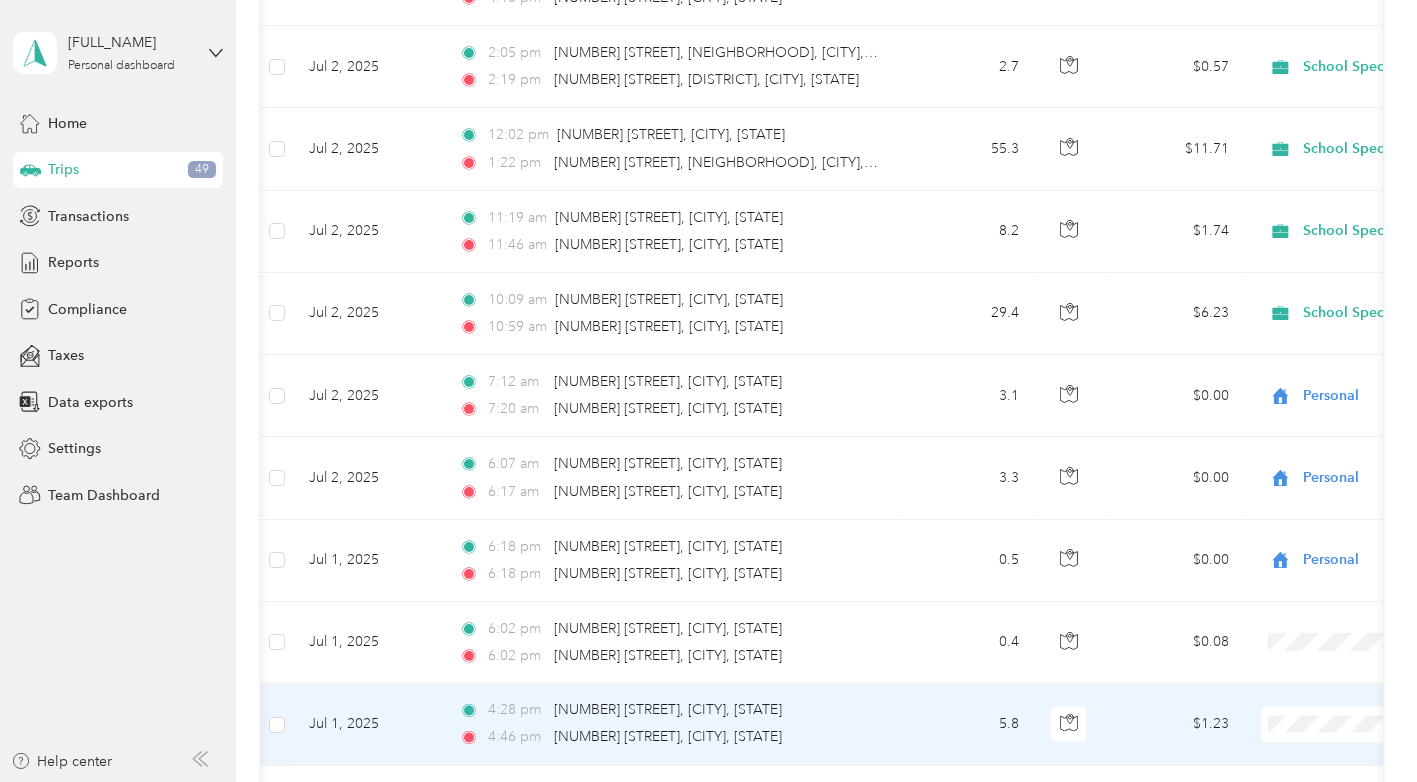 click on "School Specialty" at bounding box center (1293, 683) 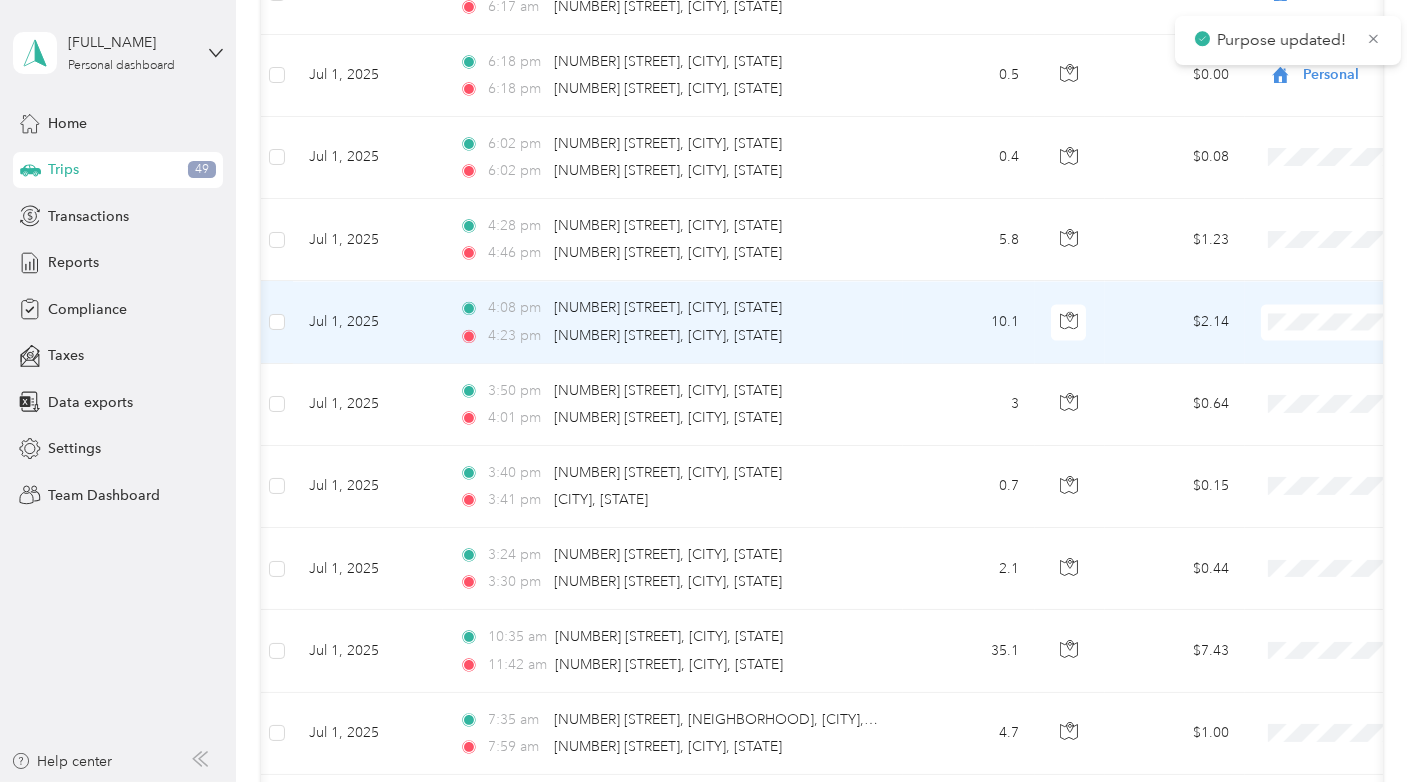 scroll, scrollTop: 14944, scrollLeft: 0, axis: vertical 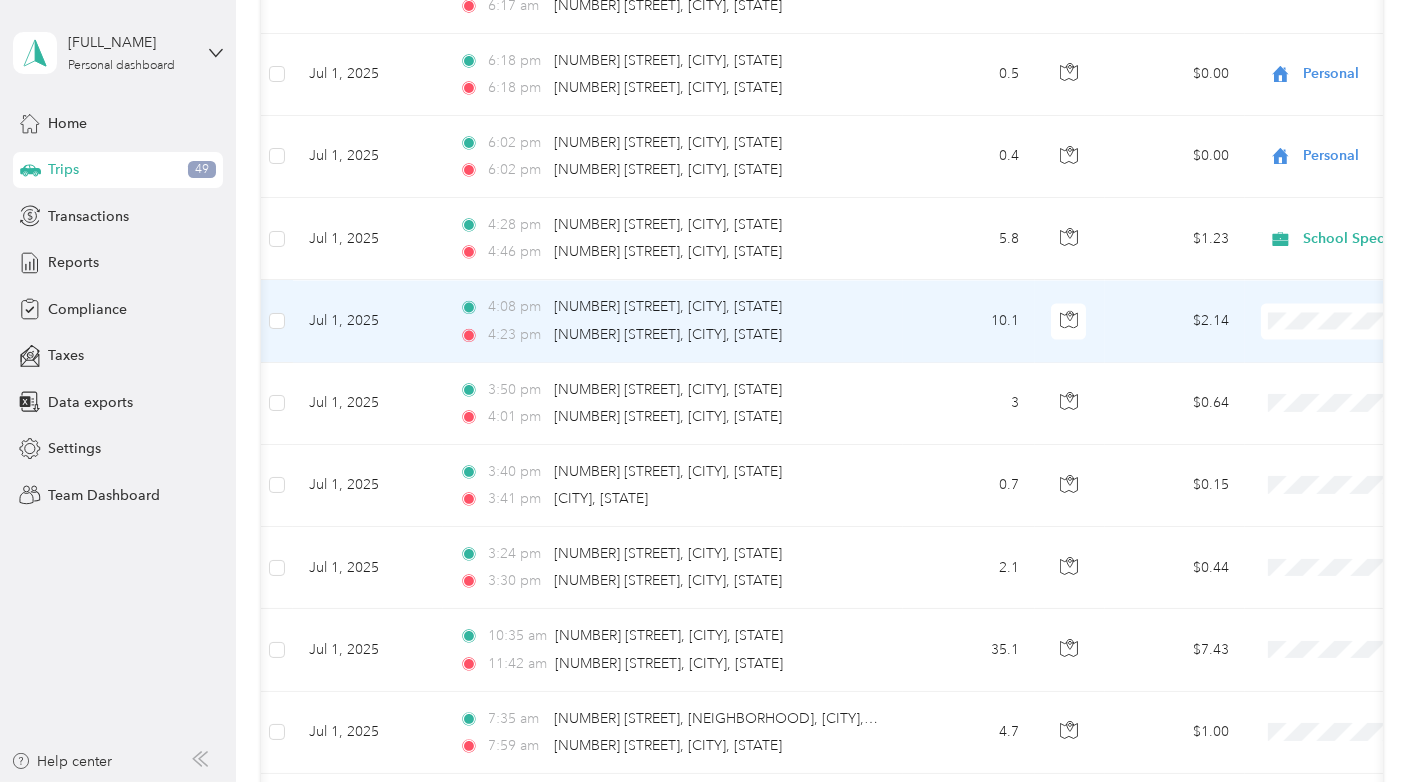 click on "School Specialty" at bounding box center (1293, 274) 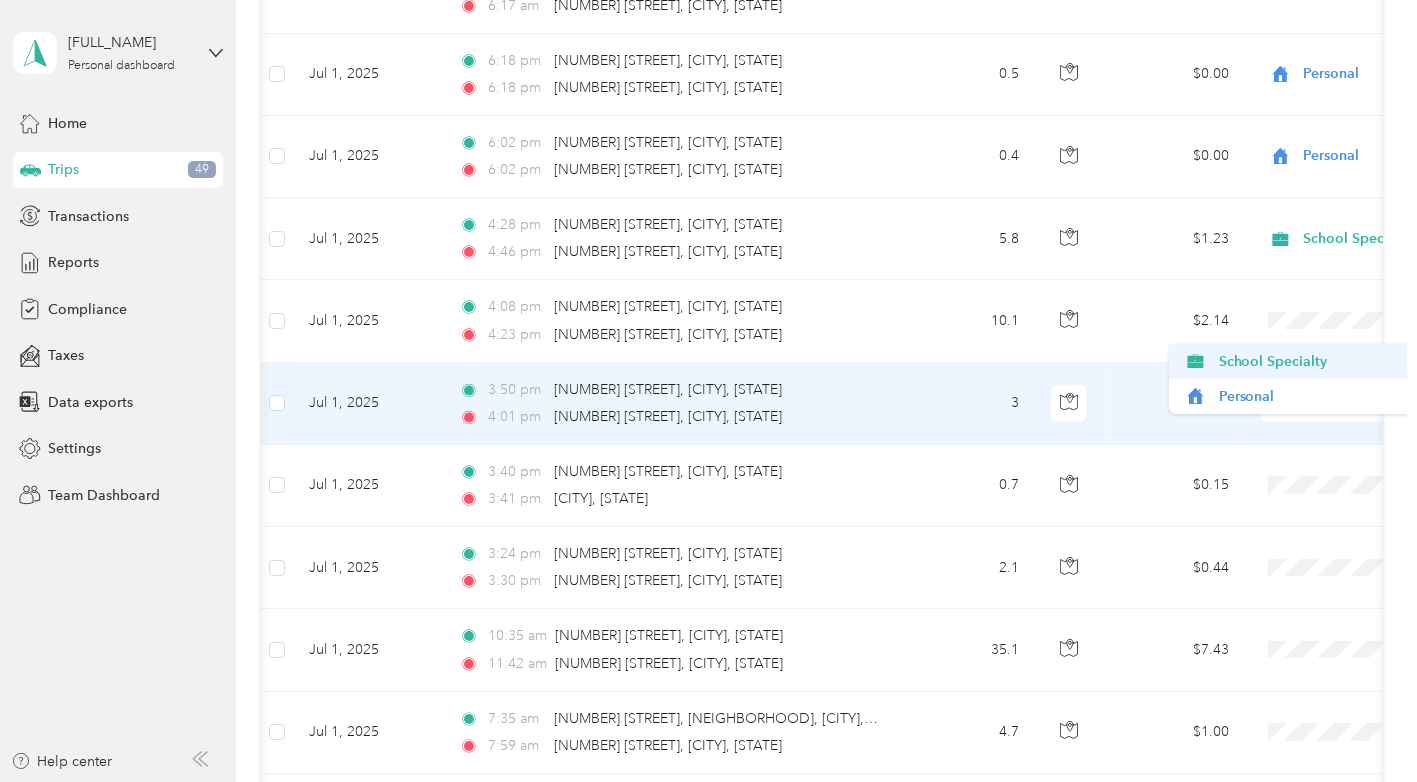 click on "School Specialty" at bounding box center [1311, 361] 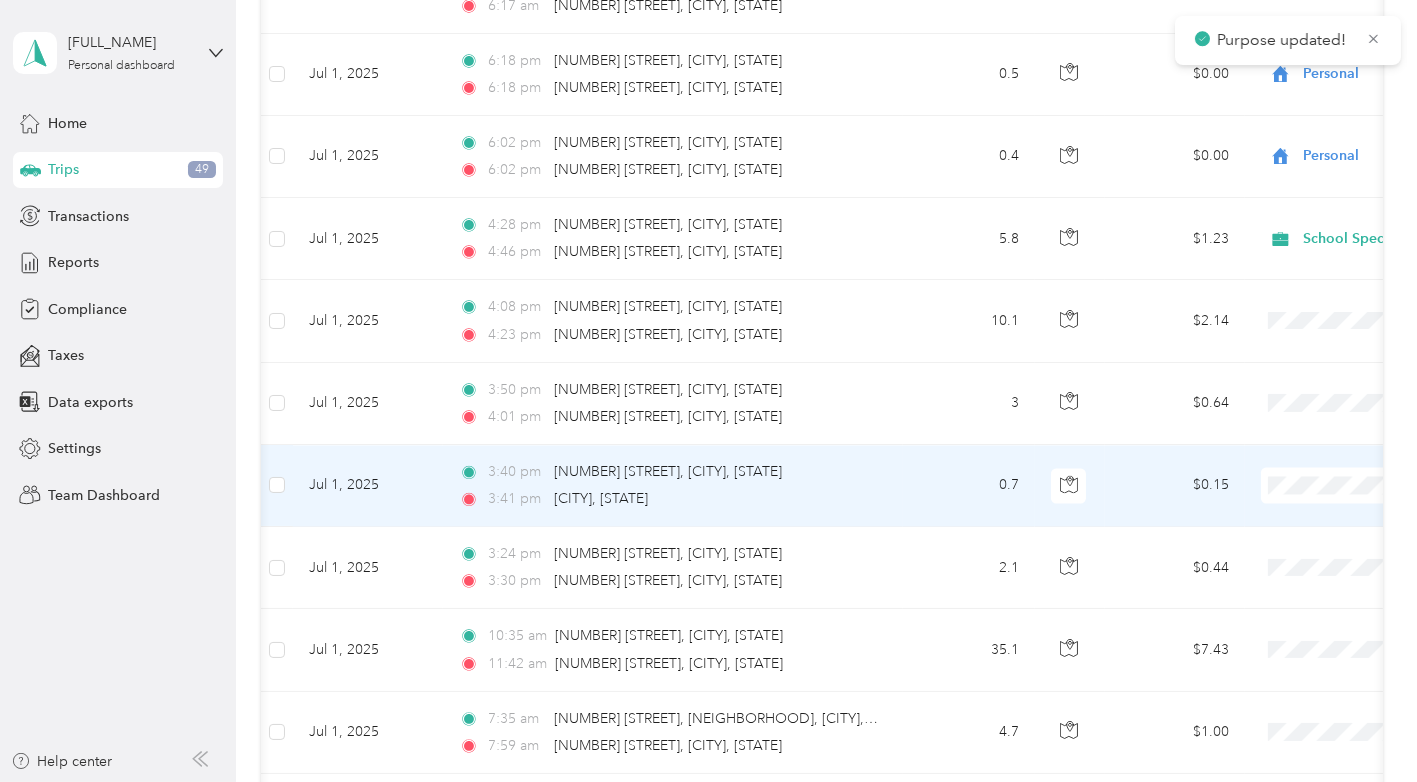 click on "School Specialty" at bounding box center [1293, 443] 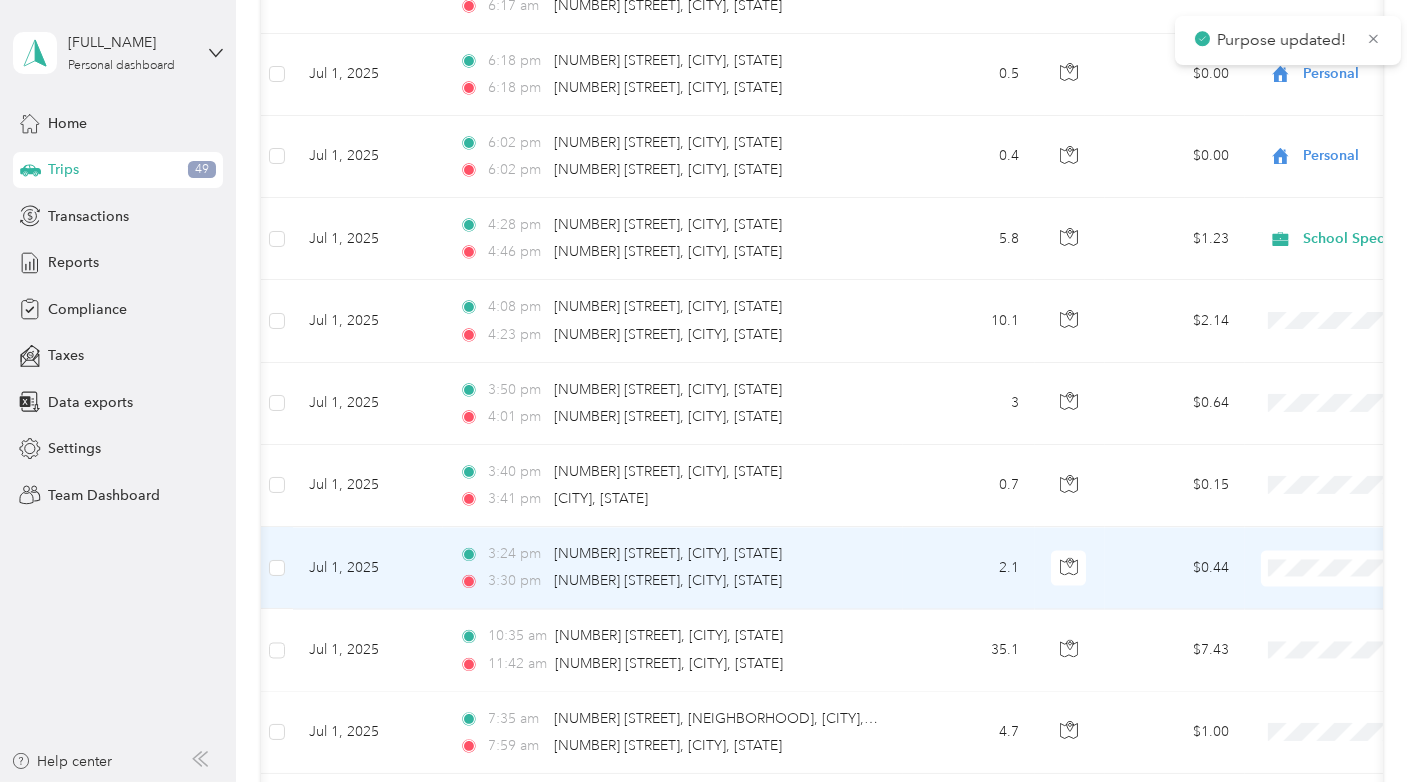 click on "School Specialty" at bounding box center [1293, 524] 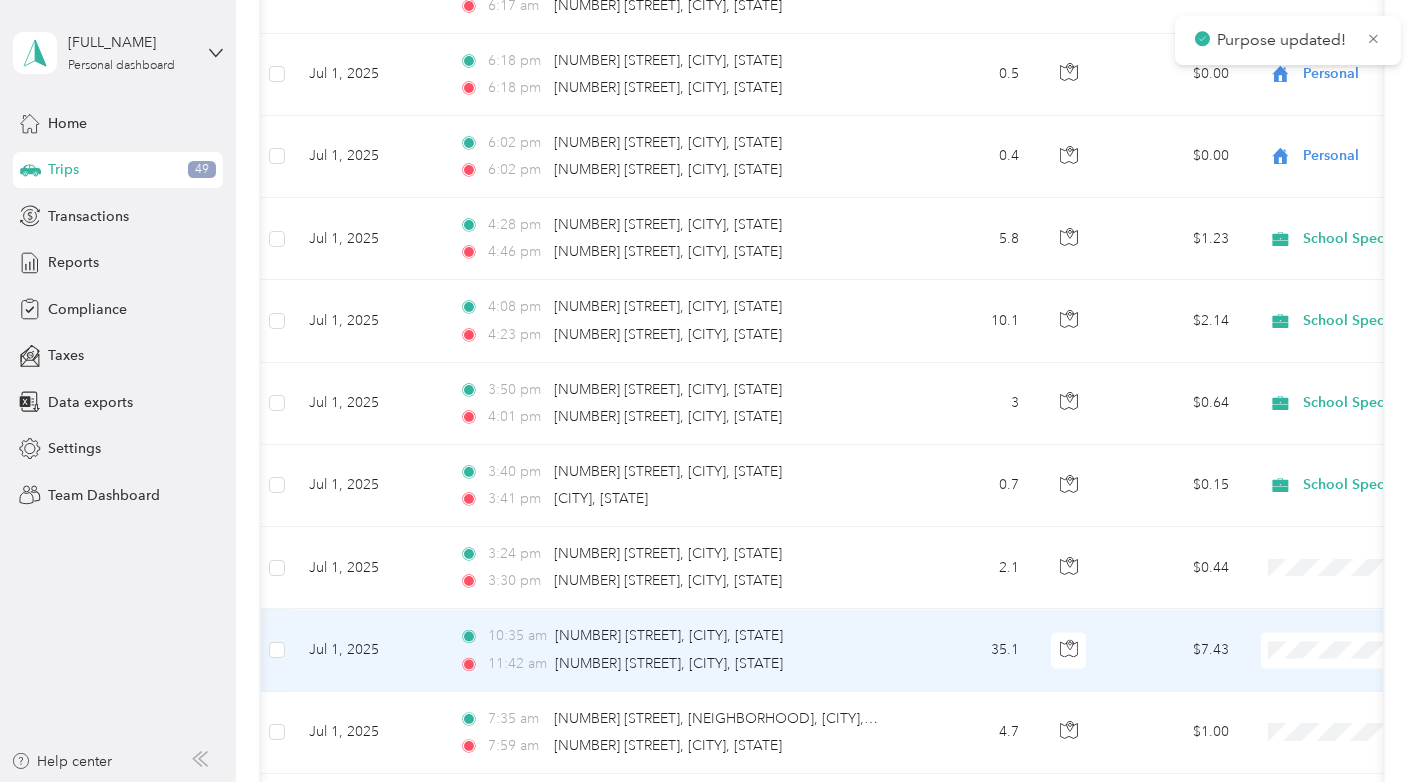 click on "School Specialty" at bounding box center (1311, 606) 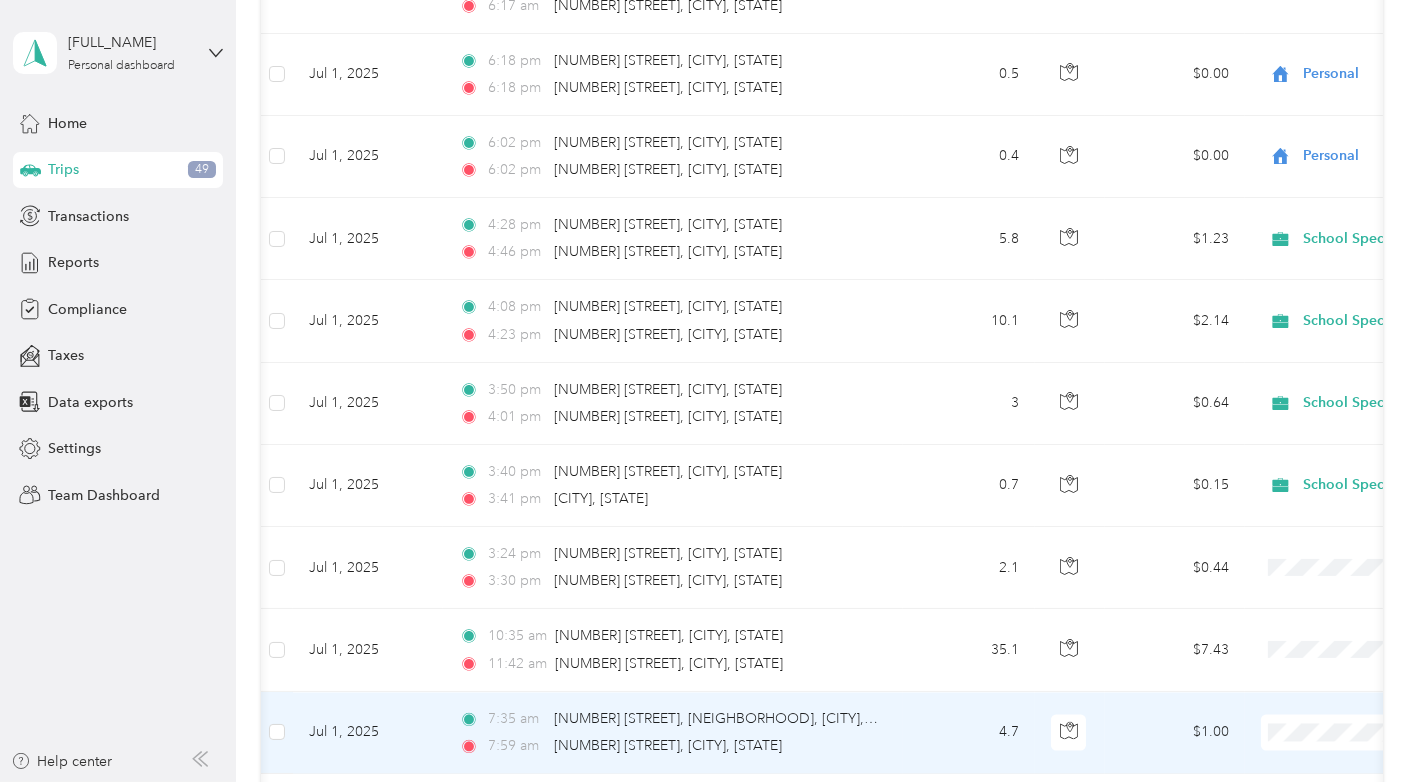 click on "School Specialty" at bounding box center (1311, 687) 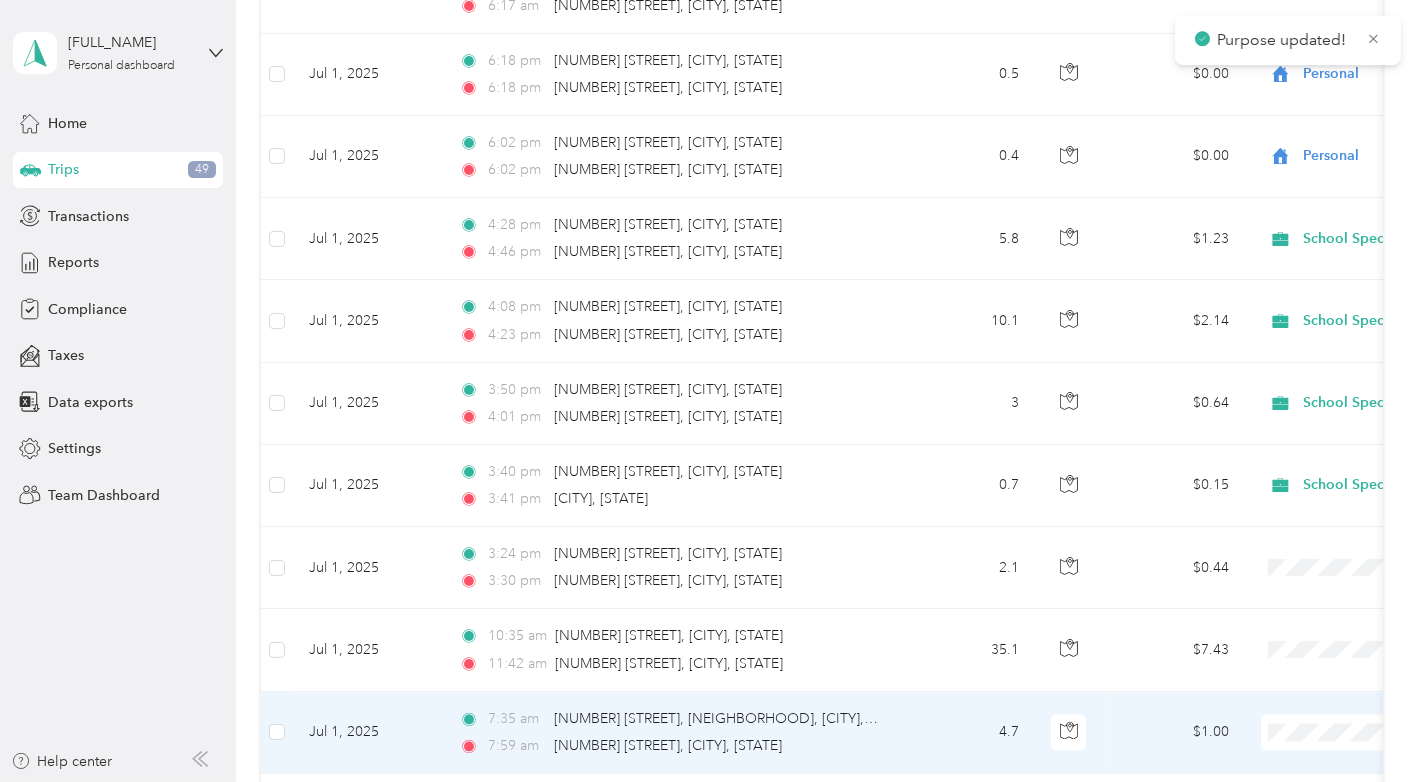 scroll, scrollTop: 0, scrollLeft: 0, axis: both 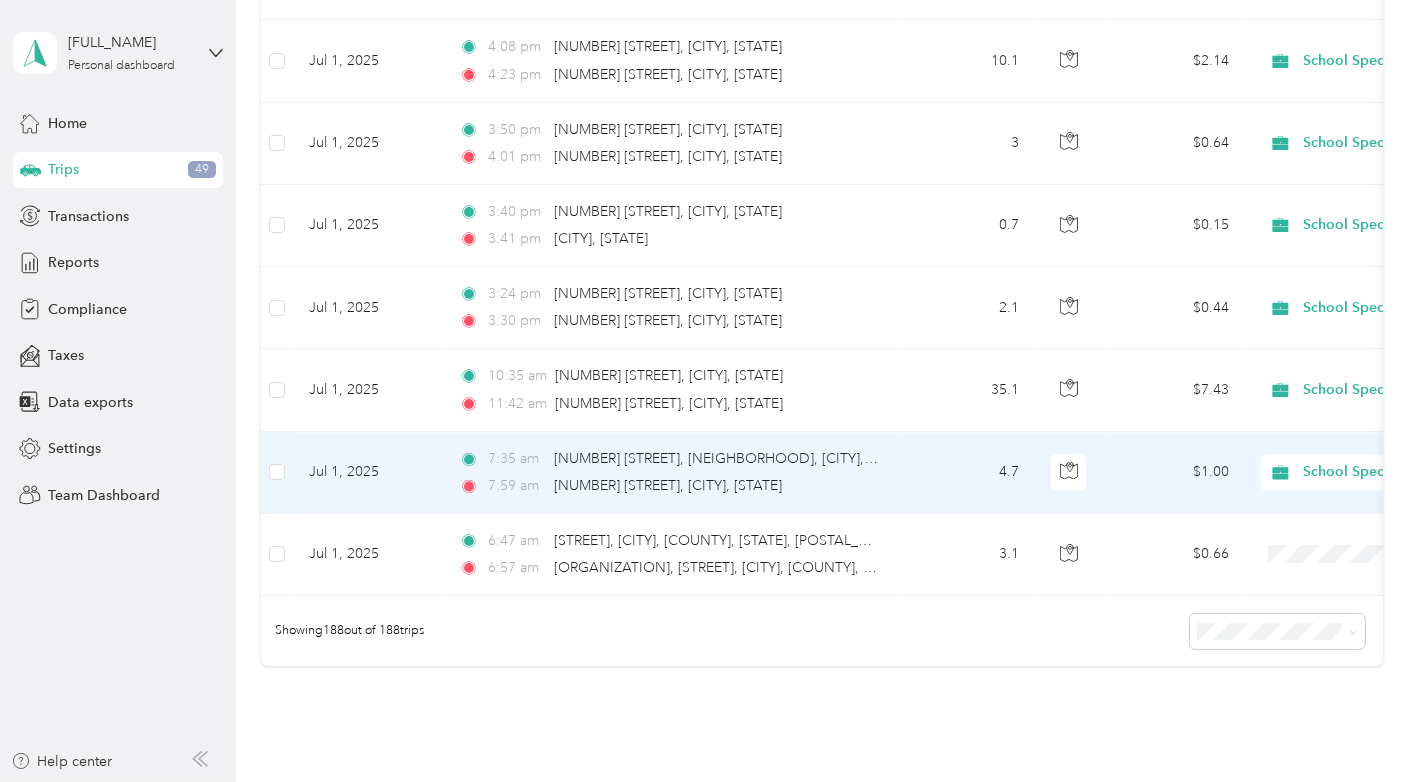 click on "School Specialty" at bounding box center [1394, 472] 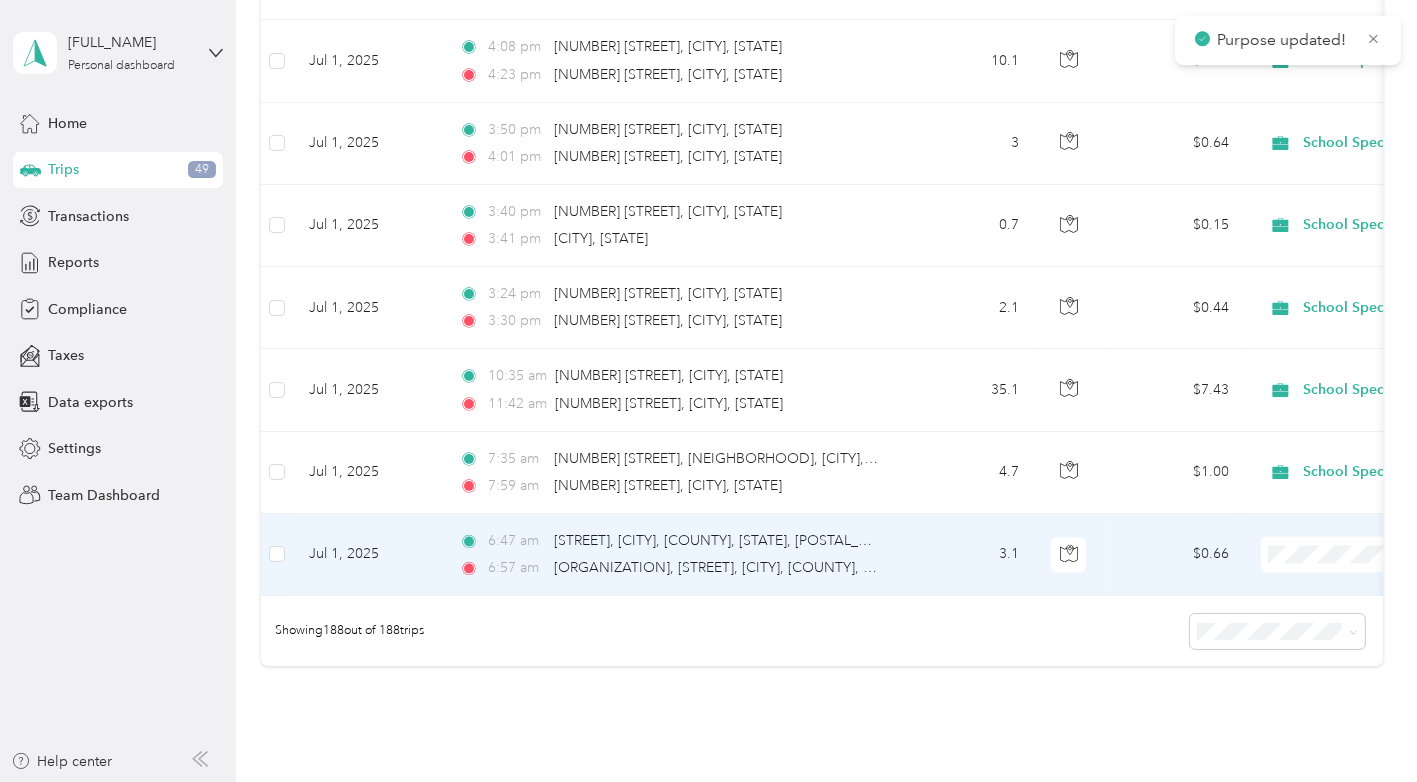 click on "Personal" at bounding box center [1311, 543] 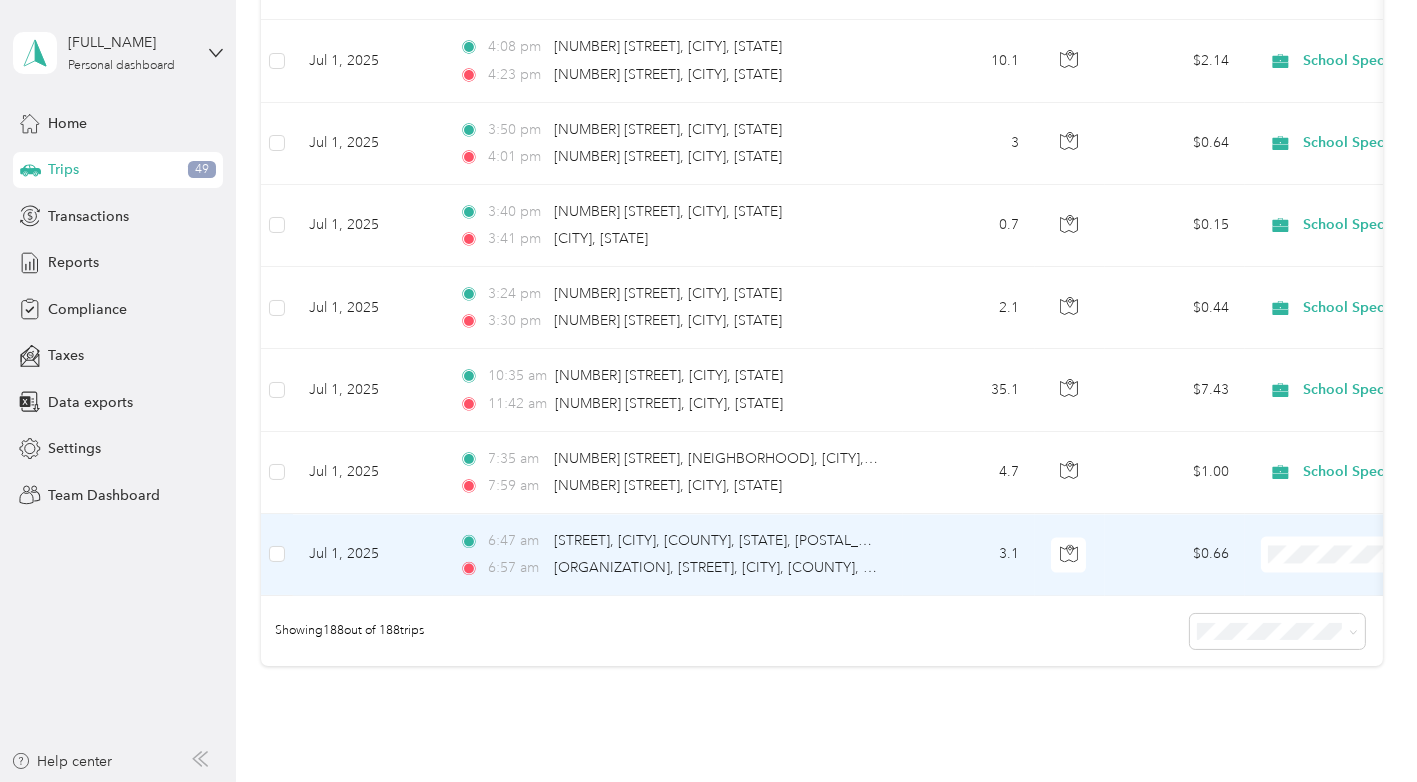click on "Personal" at bounding box center [1293, 544] 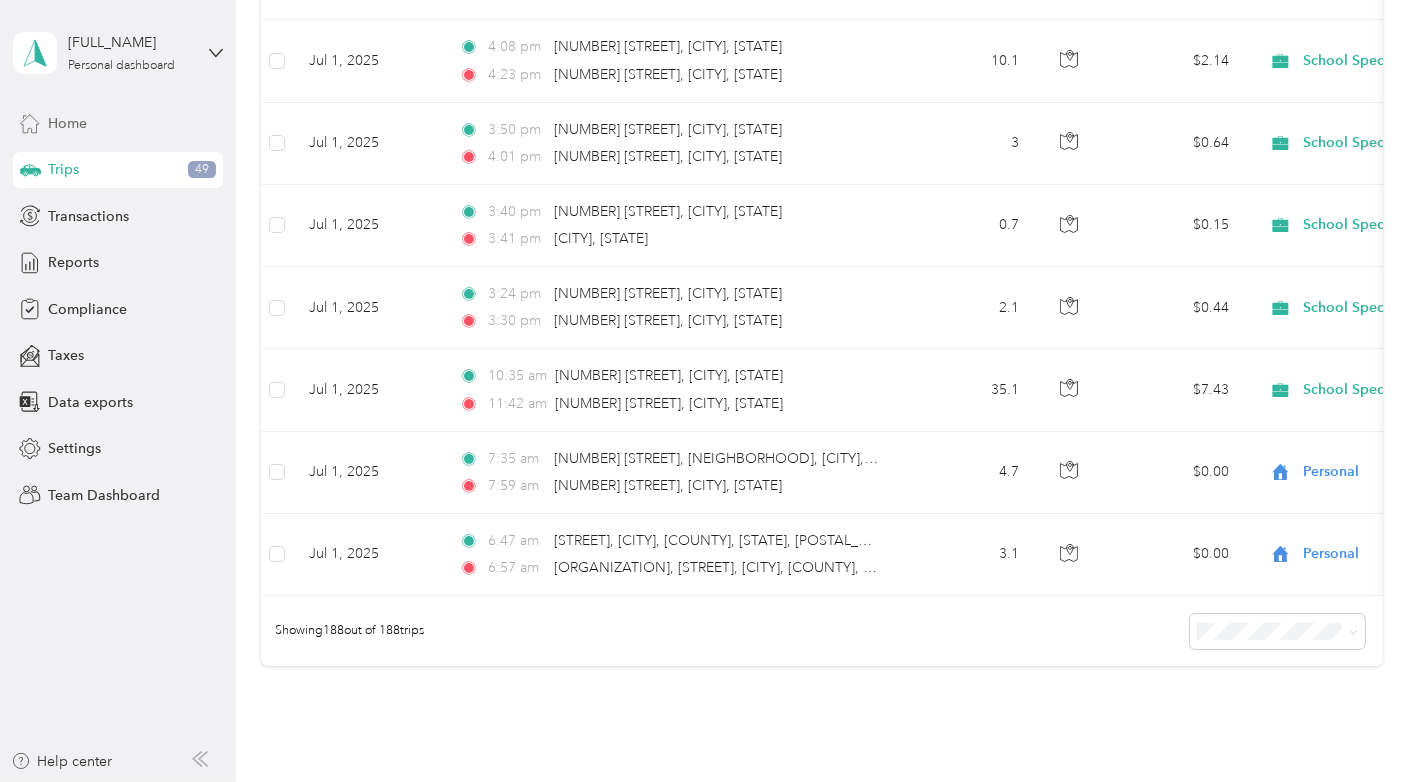click on "Home" at bounding box center [118, 123] 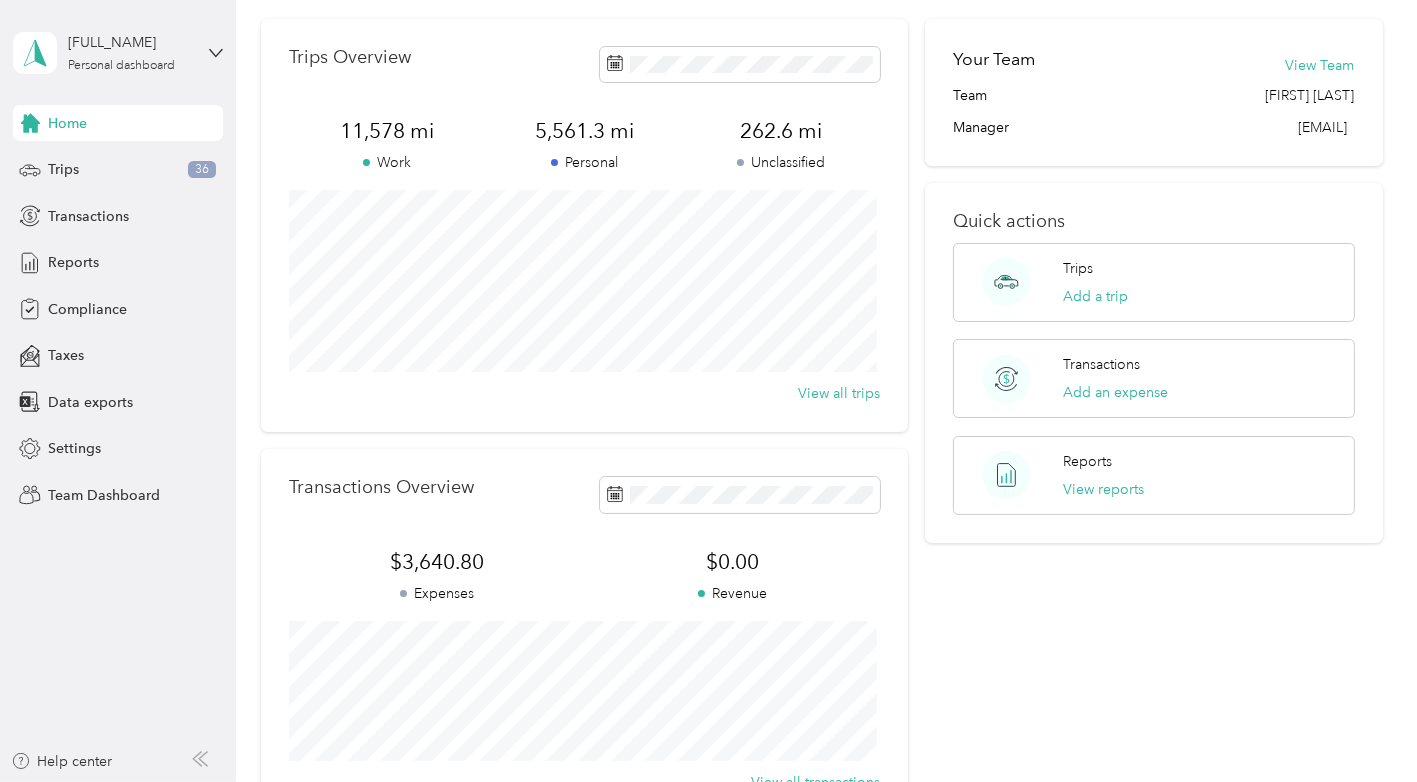 scroll, scrollTop: 66, scrollLeft: 0, axis: vertical 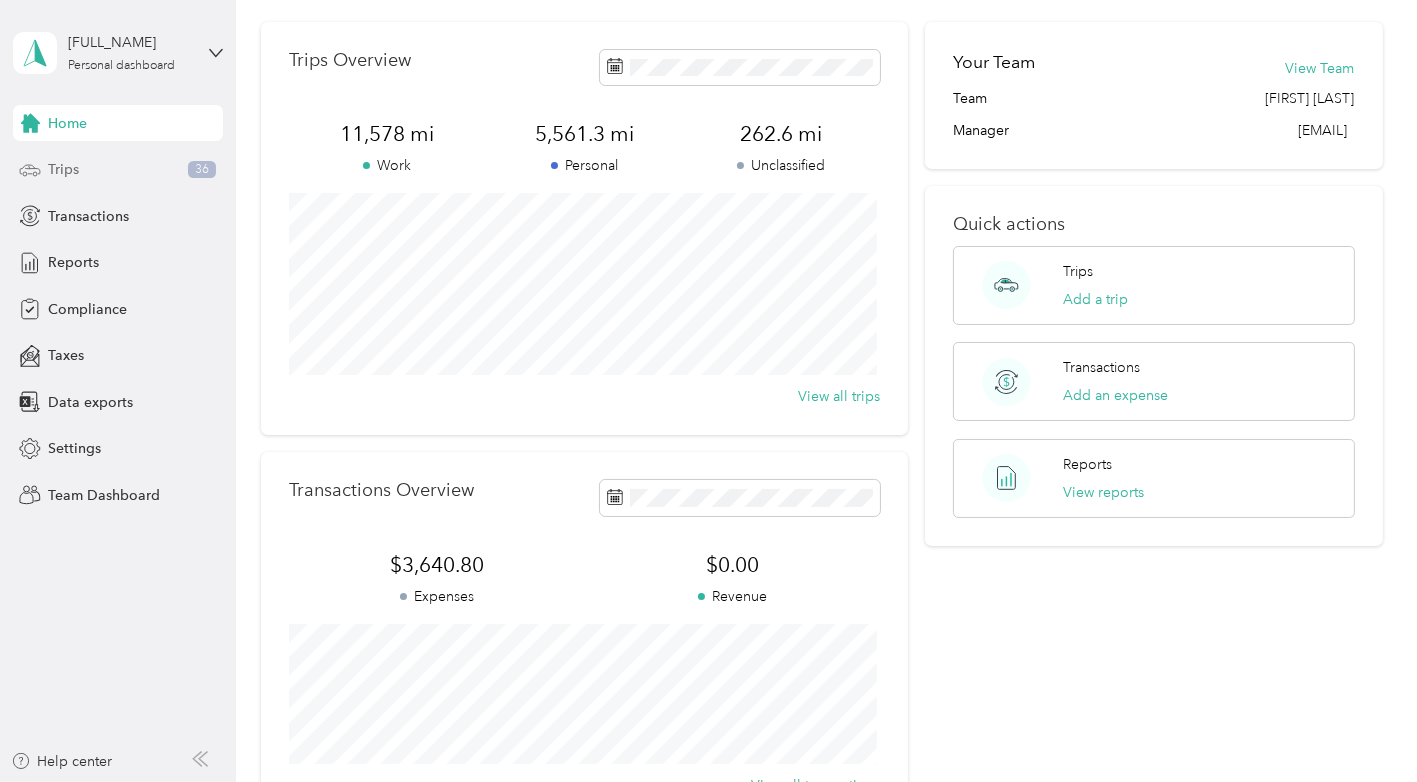 click on "Trips 36" at bounding box center (118, 170) 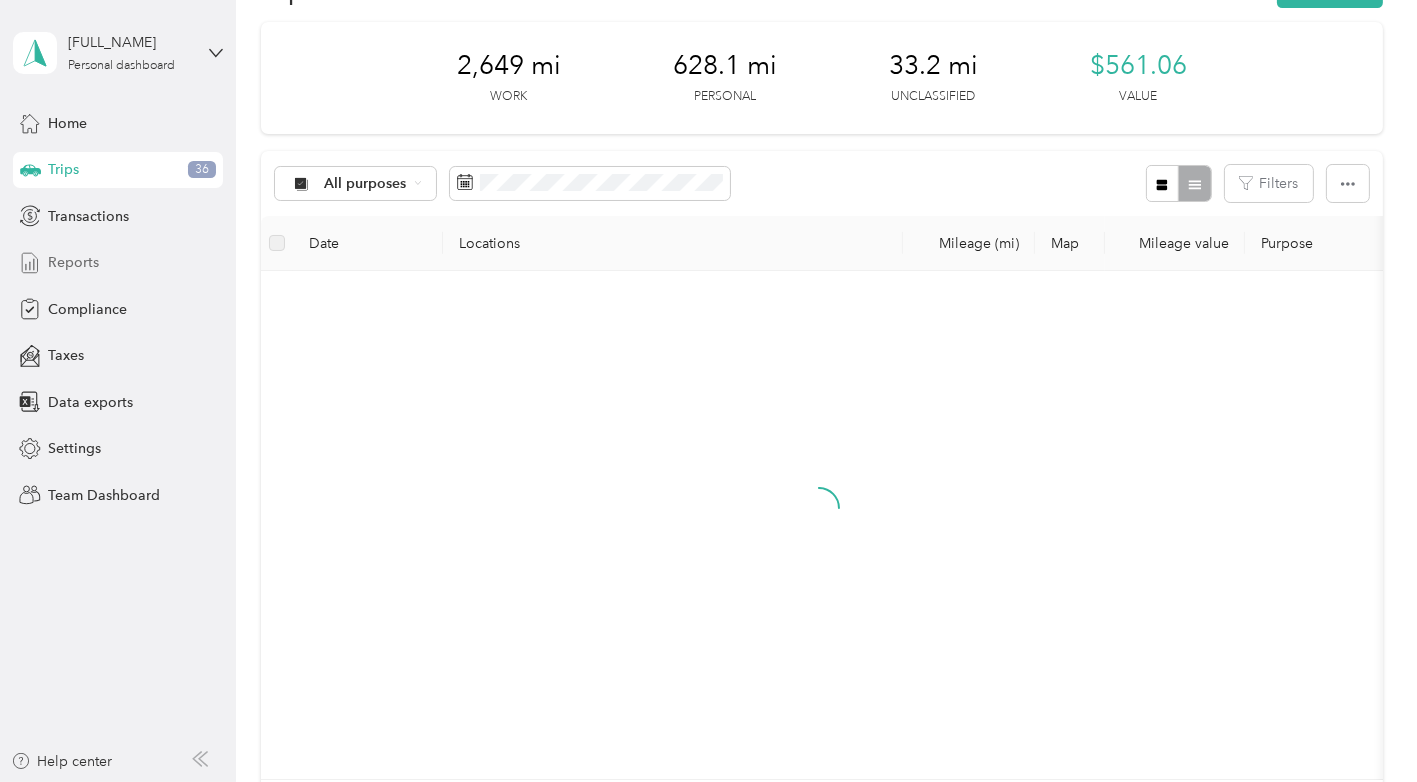 click on "Reports" at bounding box center (73, 262) 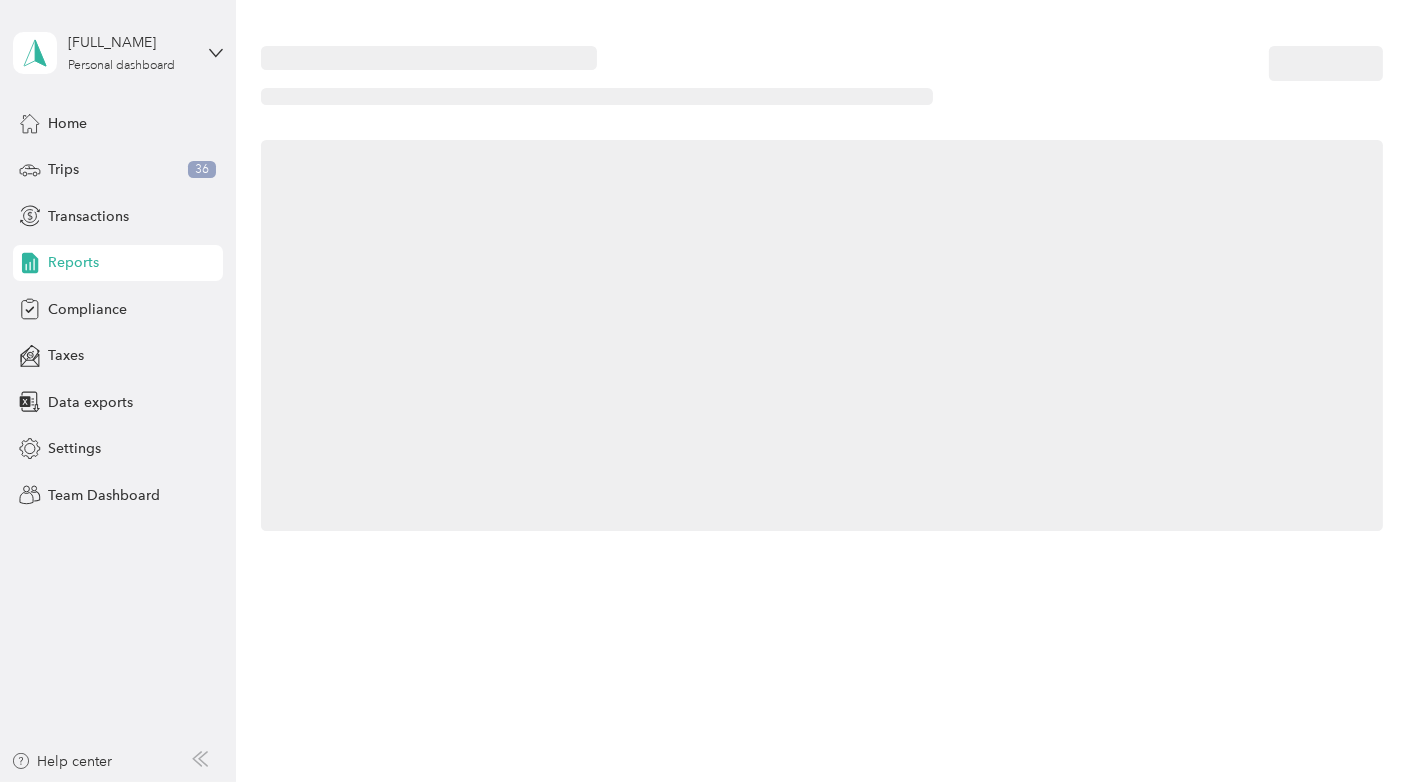 scroll, scrollTop: 0, scrollLeft: 0, axis: both 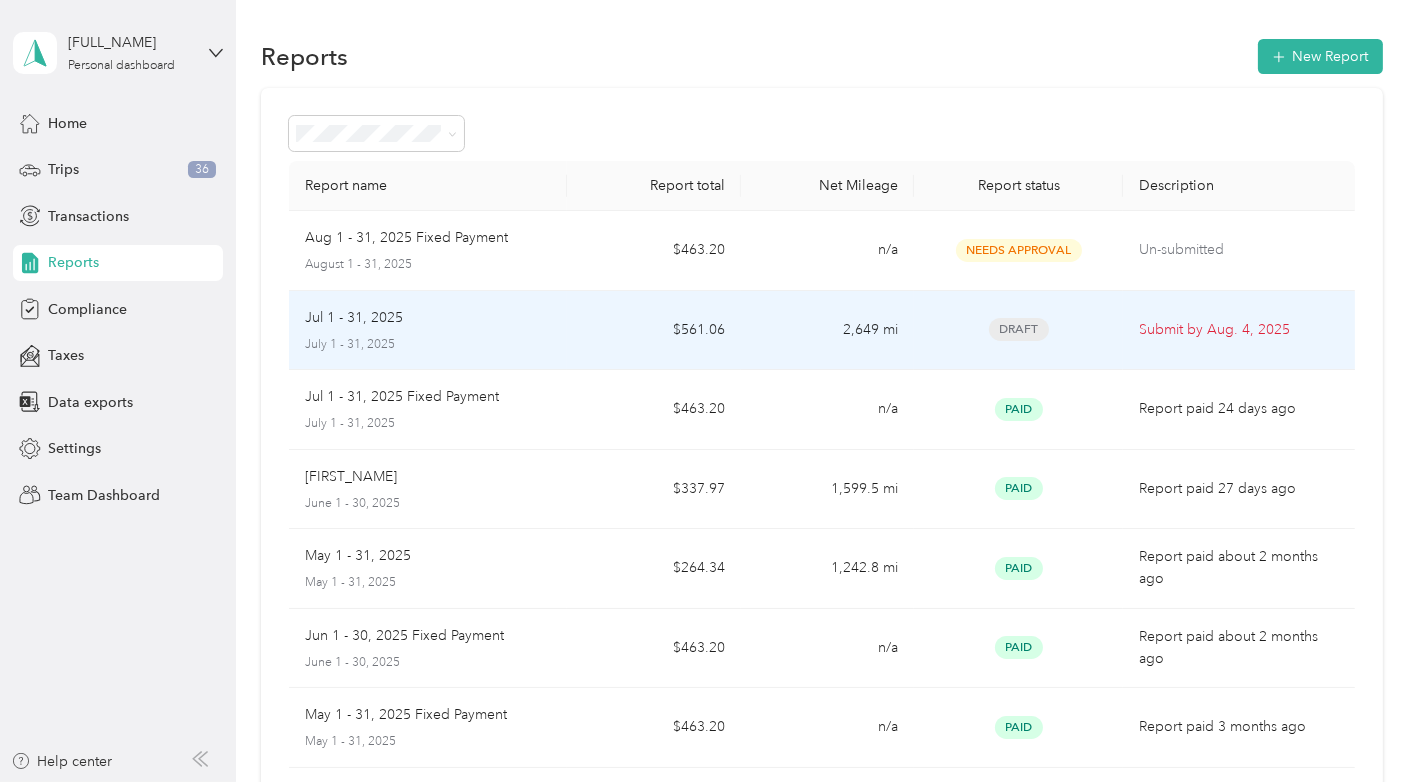 click on "Jul 1 - 31, 2025 July 1 - 31, 2025" at bounding box center (428, 330) 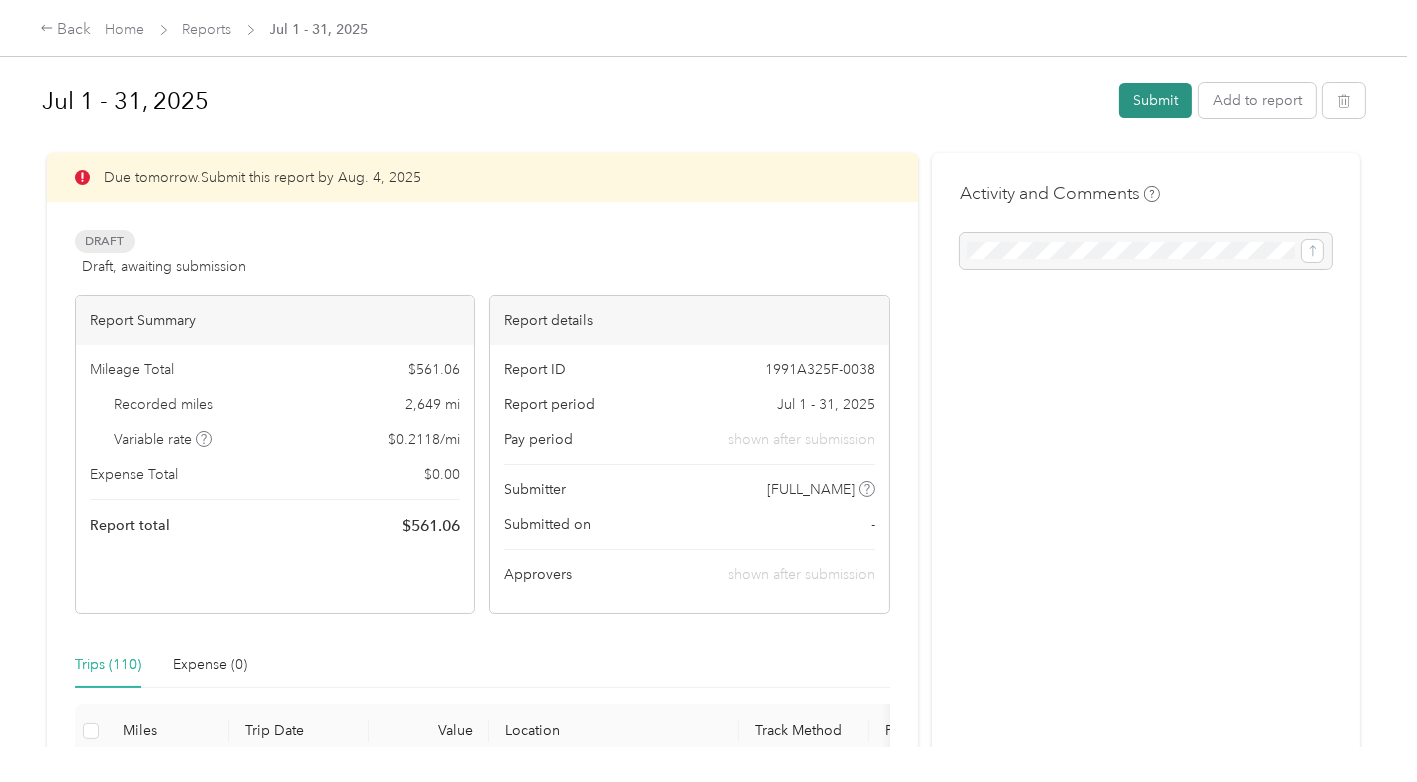 click on "Submit" at bounding box center (1155, 100) 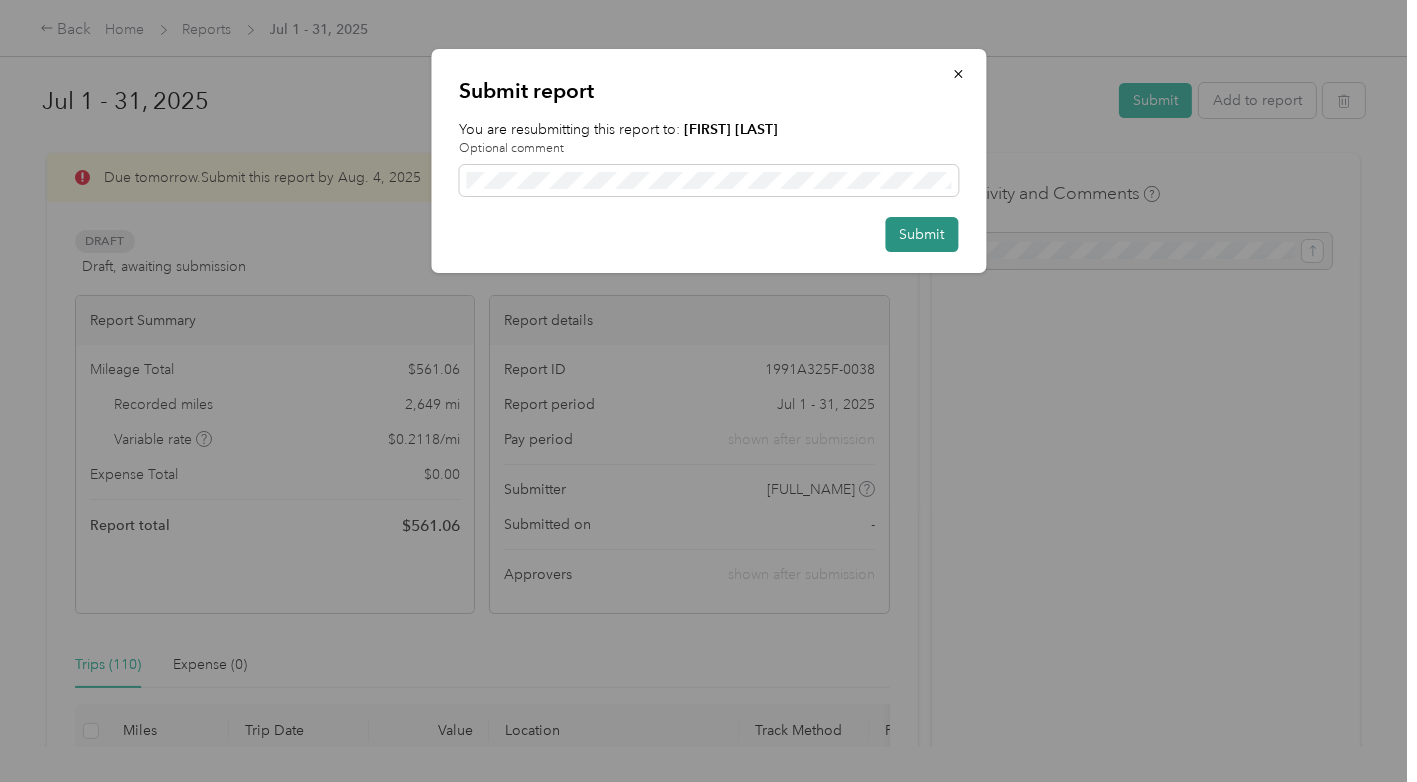 click on "Submit" at bounding box center (921, 234) 